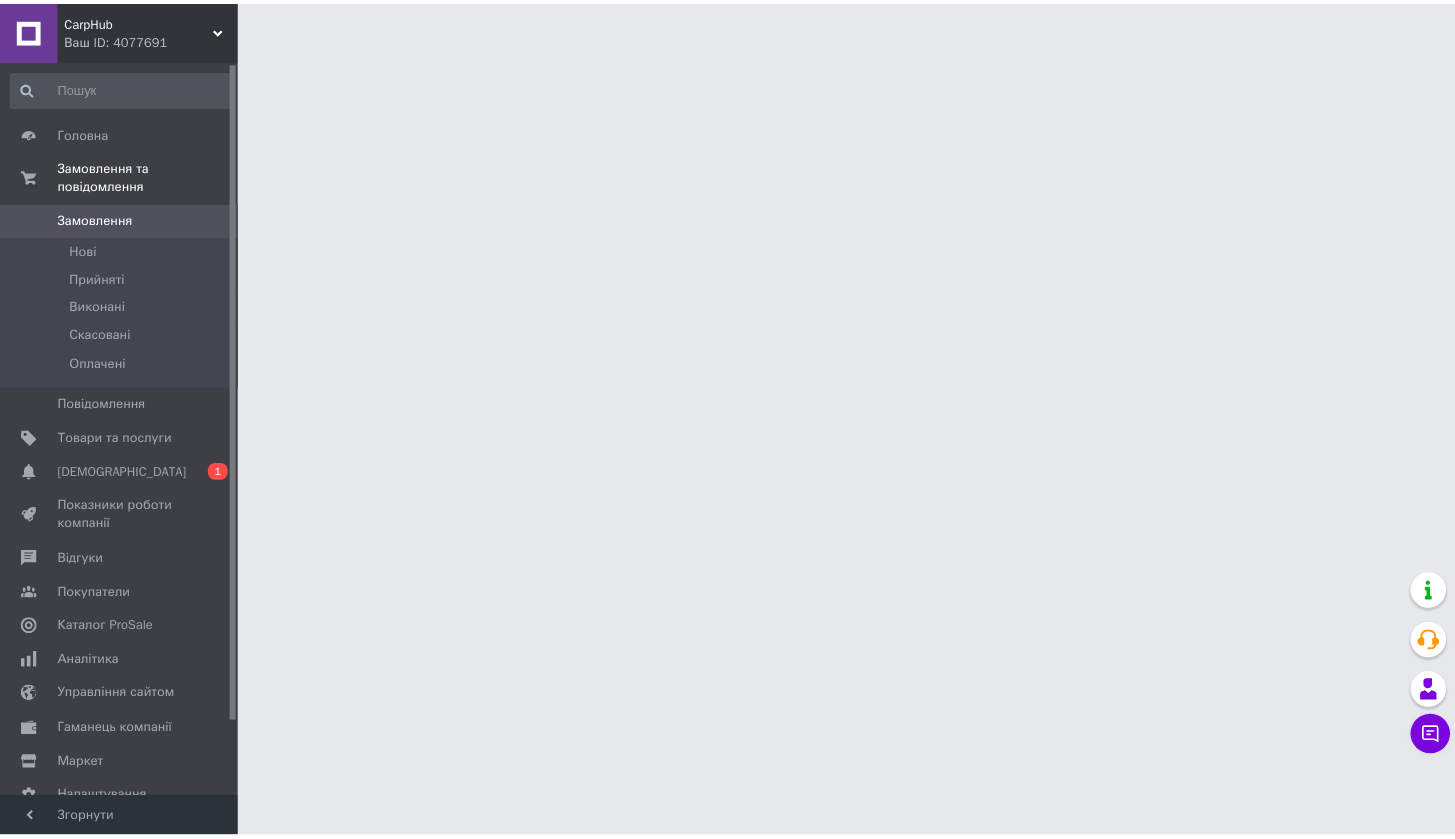 scroll, scrollTop: 0, scrollLeft: 0, axis: both 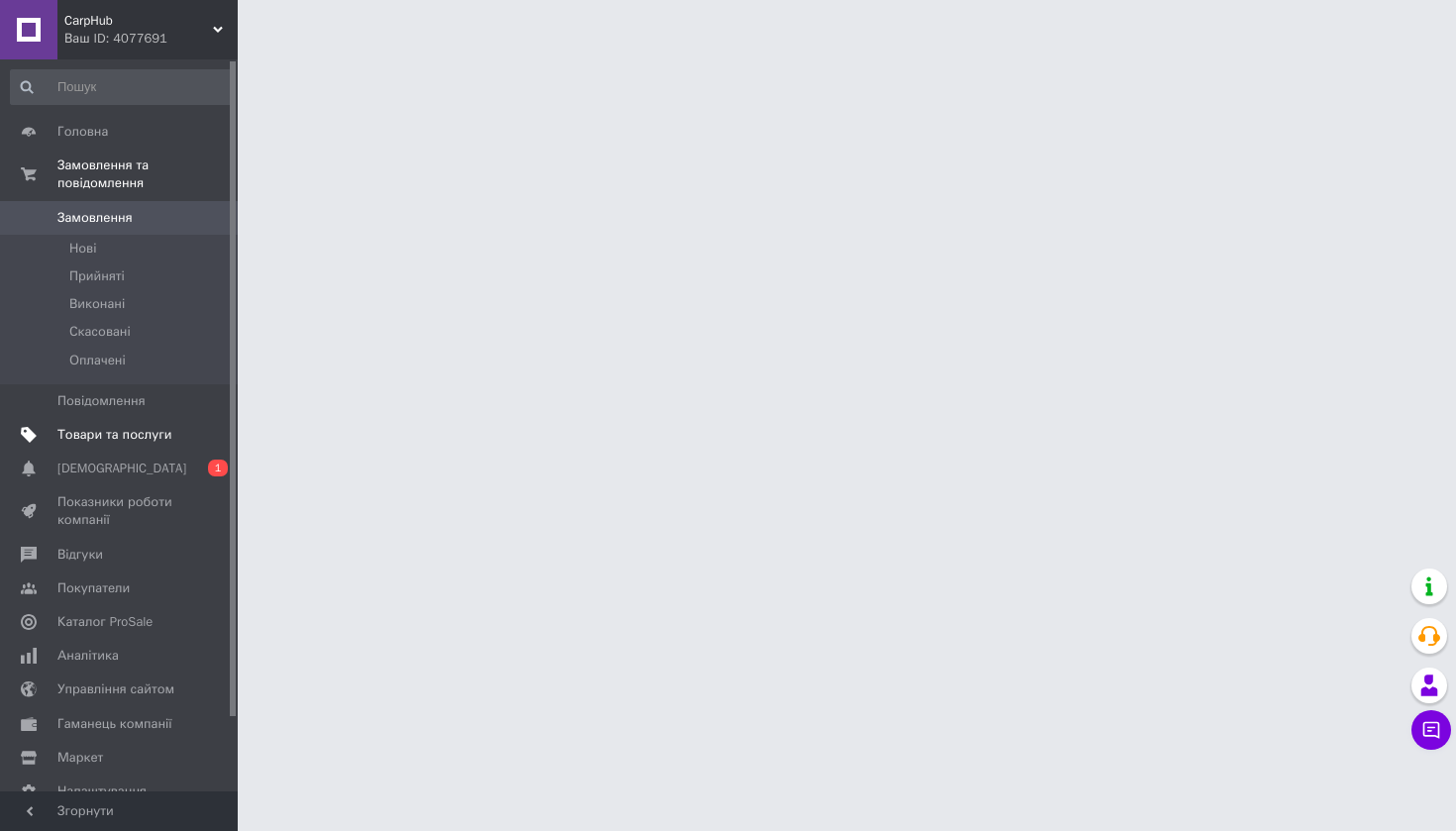 click on "Товари та послуги" at bounding box center [114, 435] 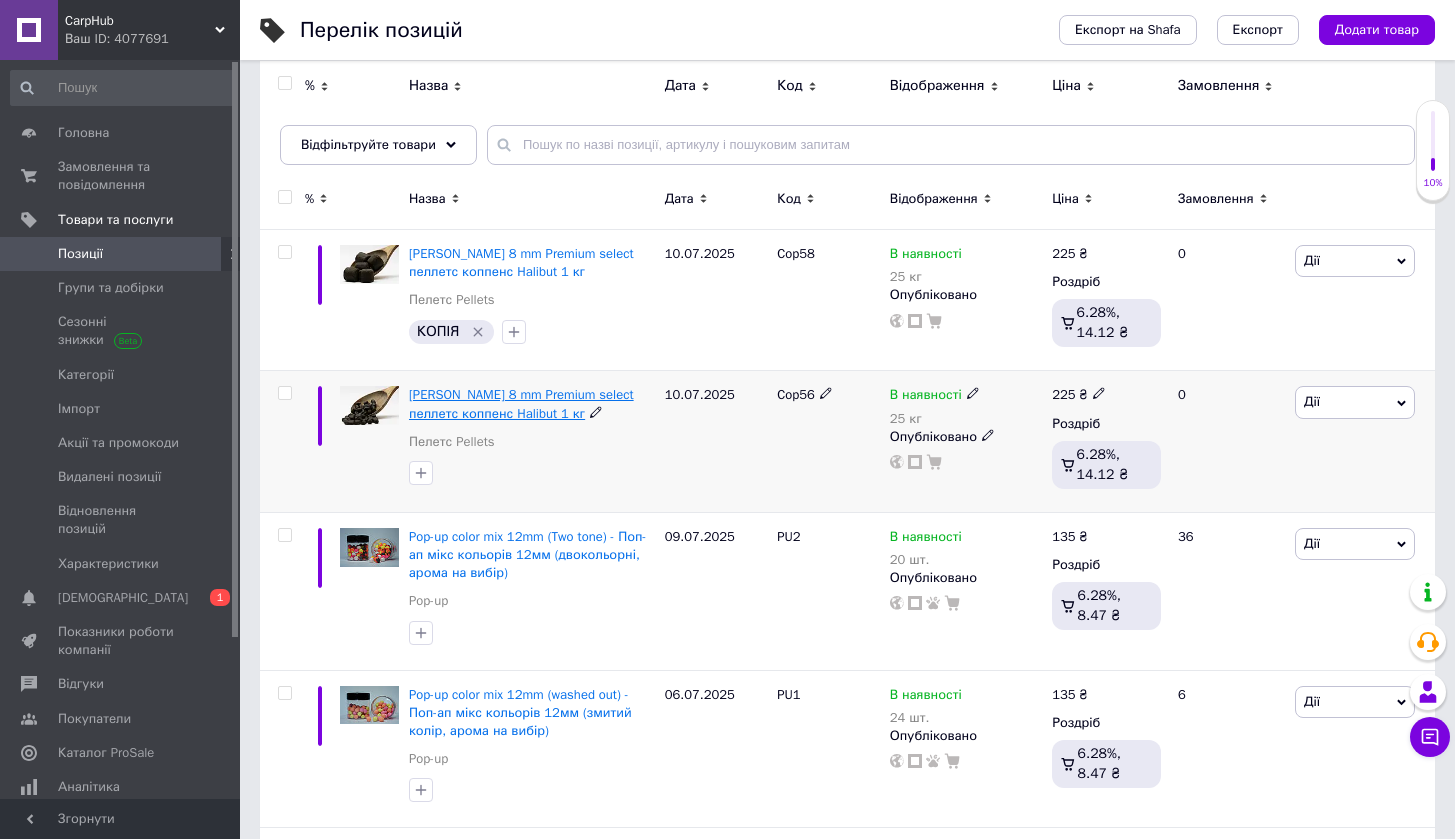 scroll, scrollTop: 46, scrollLeft: 0, axis: vertical 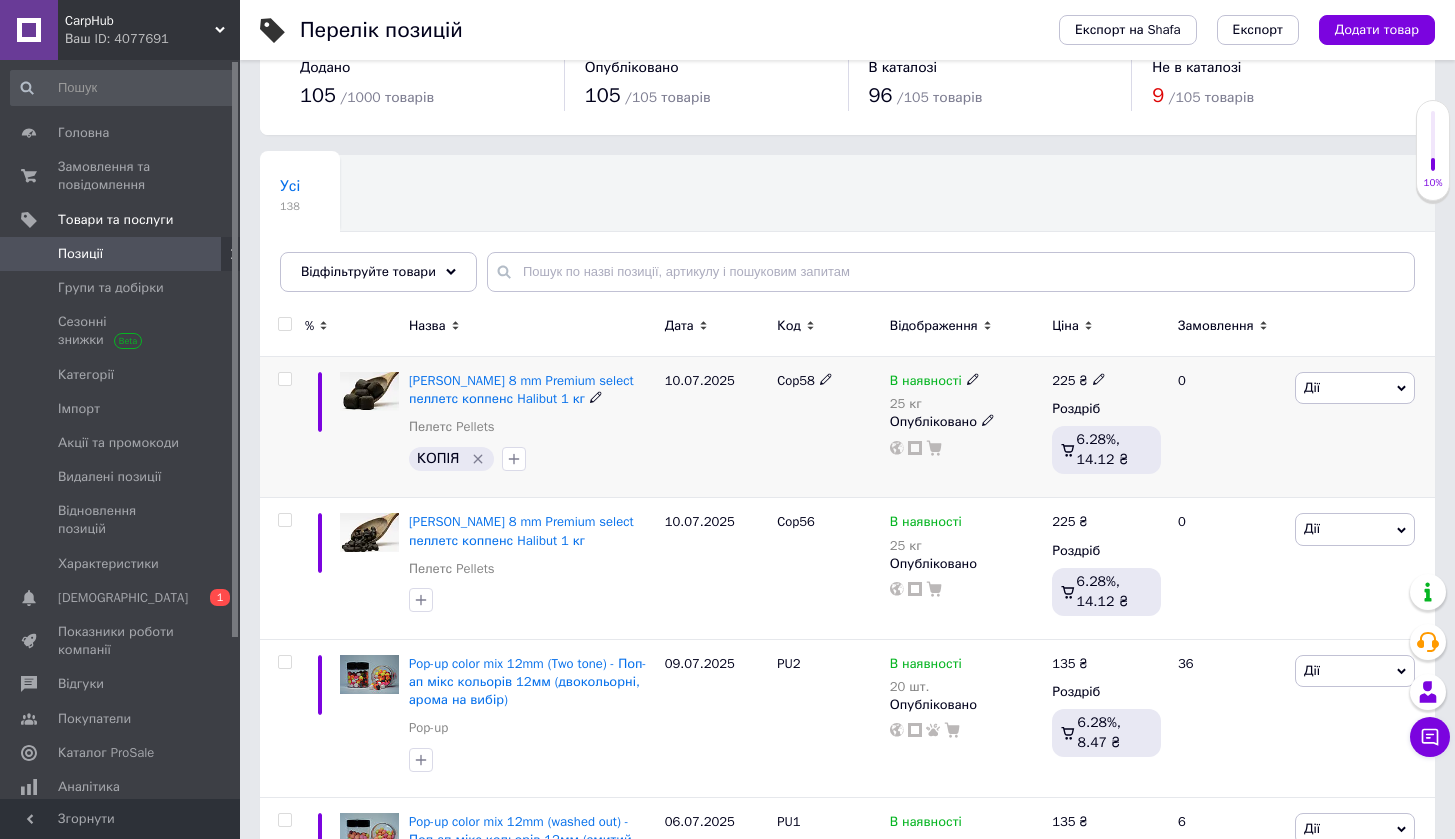 click 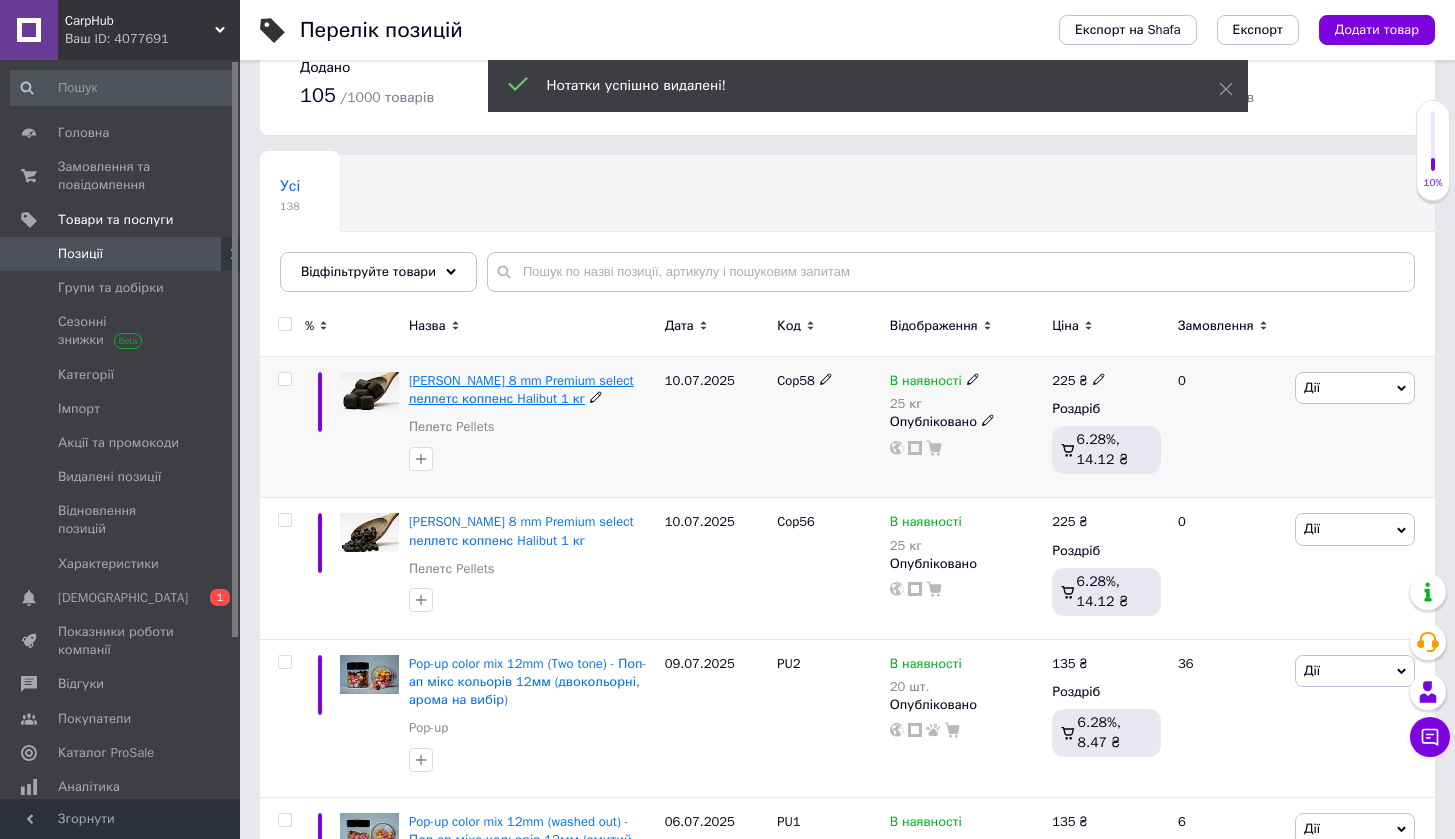 click on "[PERSON_NAME] 8 mm Premium select пеллетс коппенс Halibut  1 кг" at bounding box center [521, 389] 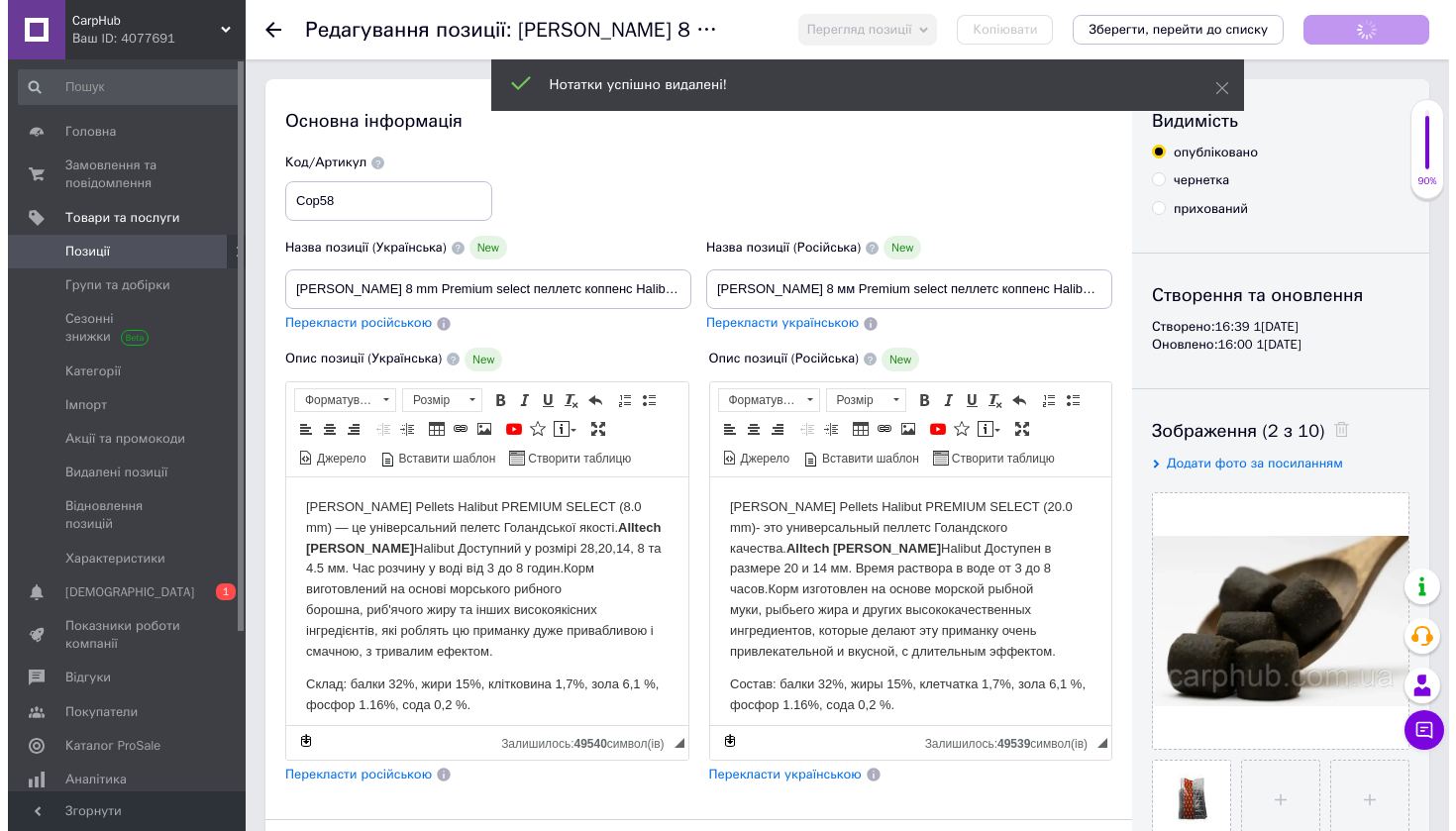 scroll, scrollTop: 0, scrollLeft: 0, axis: both 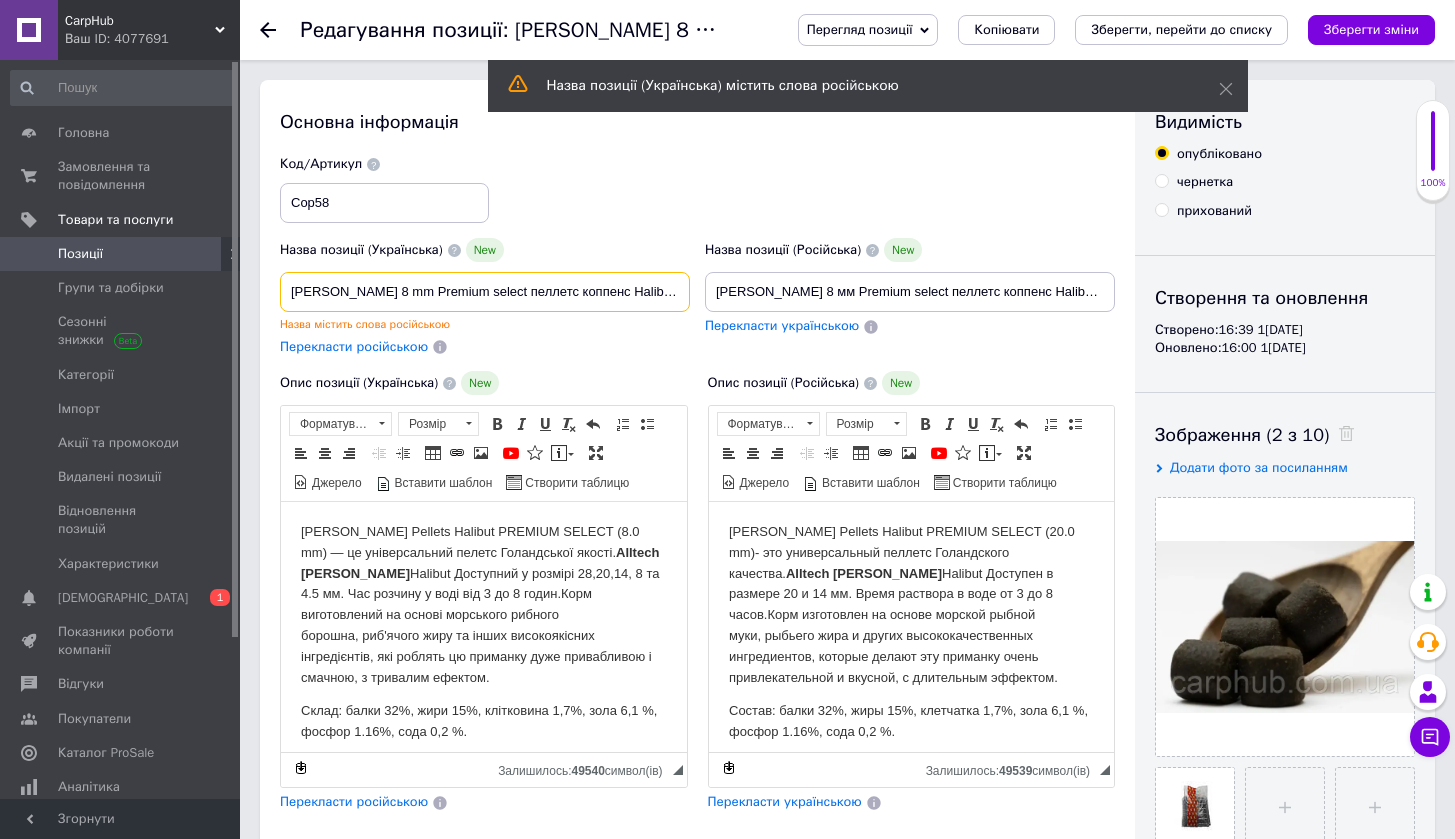 click on "[PERSON_NAME] 8 mm Premium select пеллетс коппенс Halibut  1 кг" at bounding box center (485, 292) 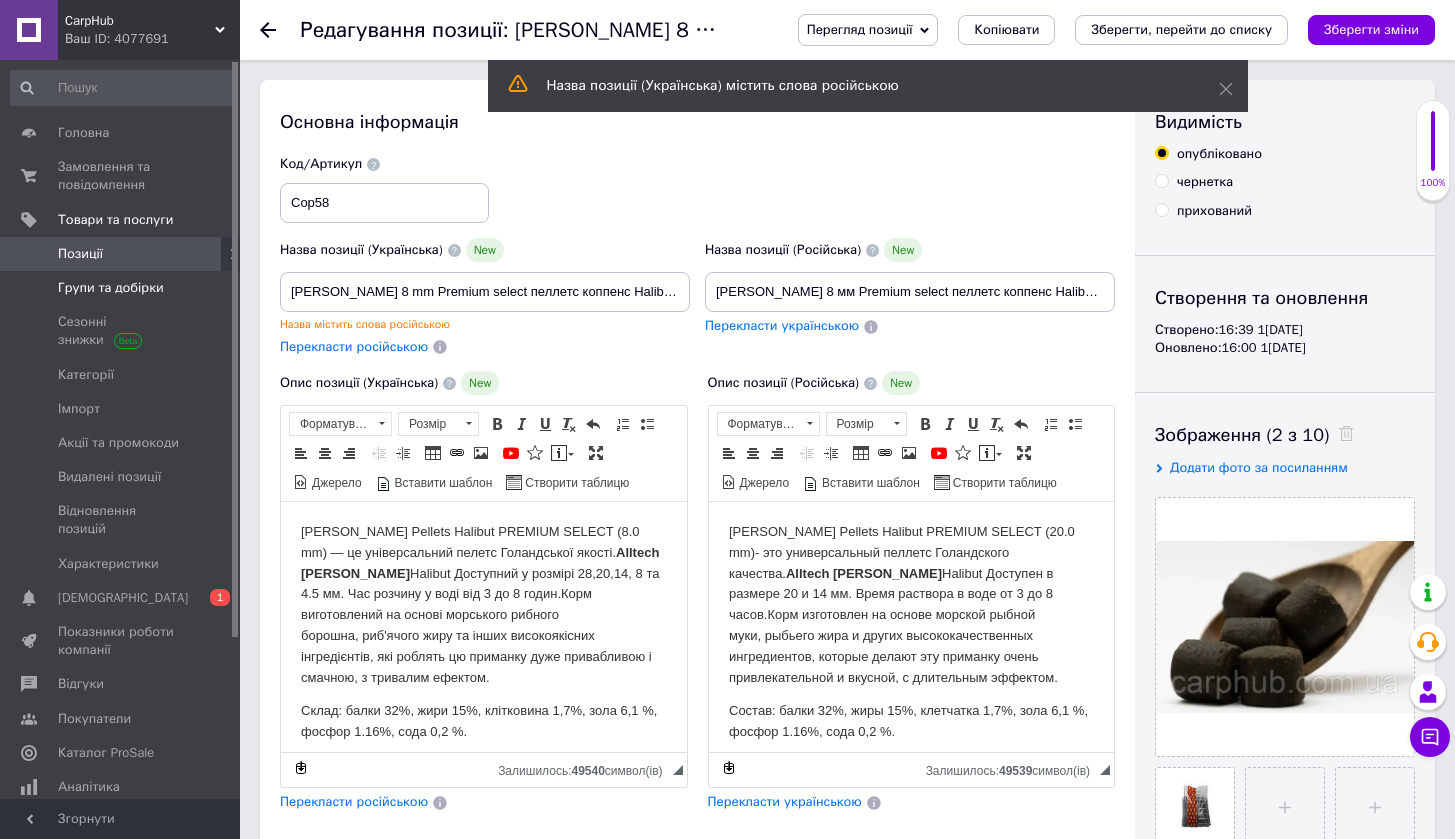 click on "Групи та добірки" at bounding box center (111, 288) 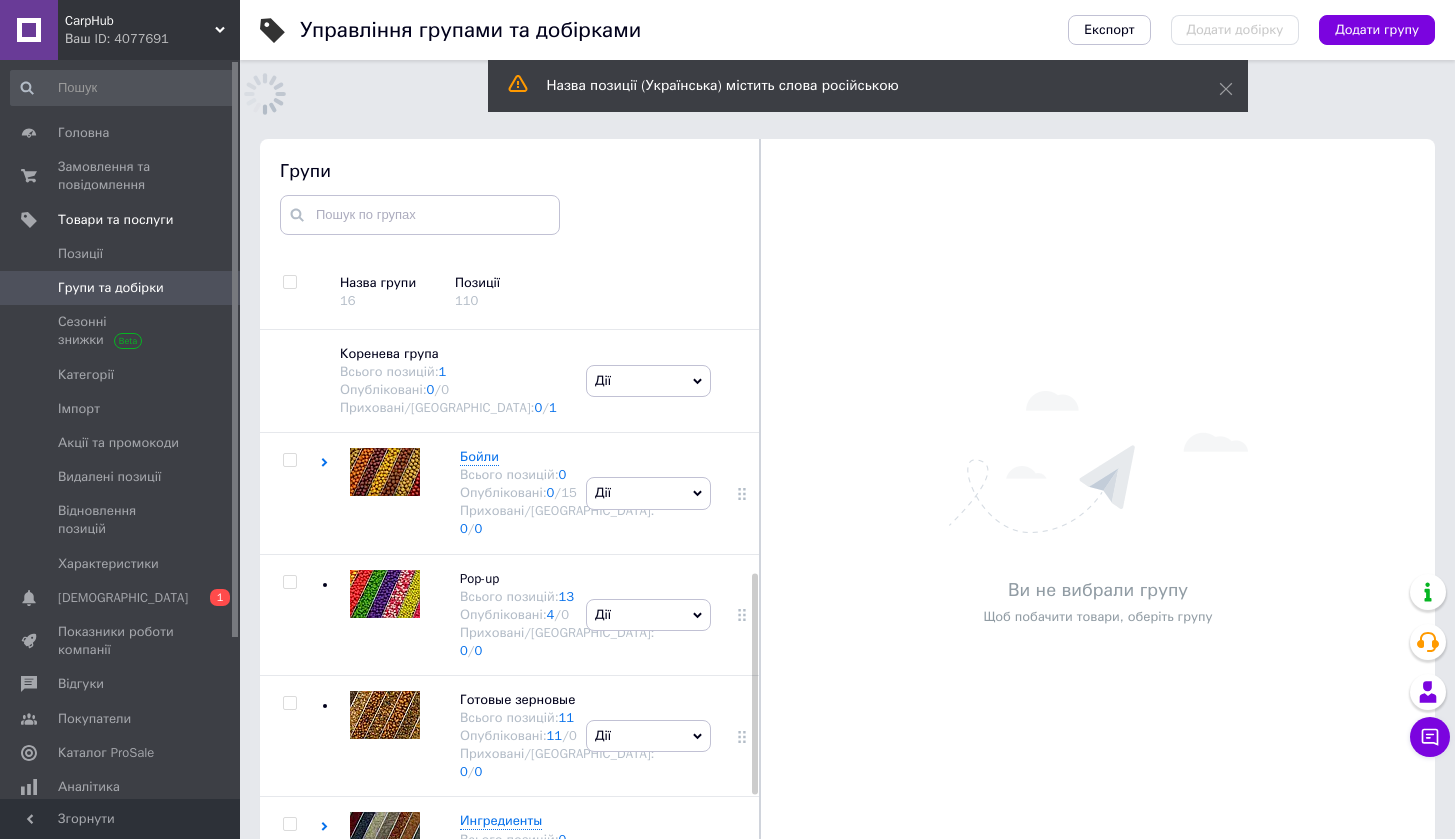 scroll, scrollTop: 183, scrollLeft: 0, axis: vertical 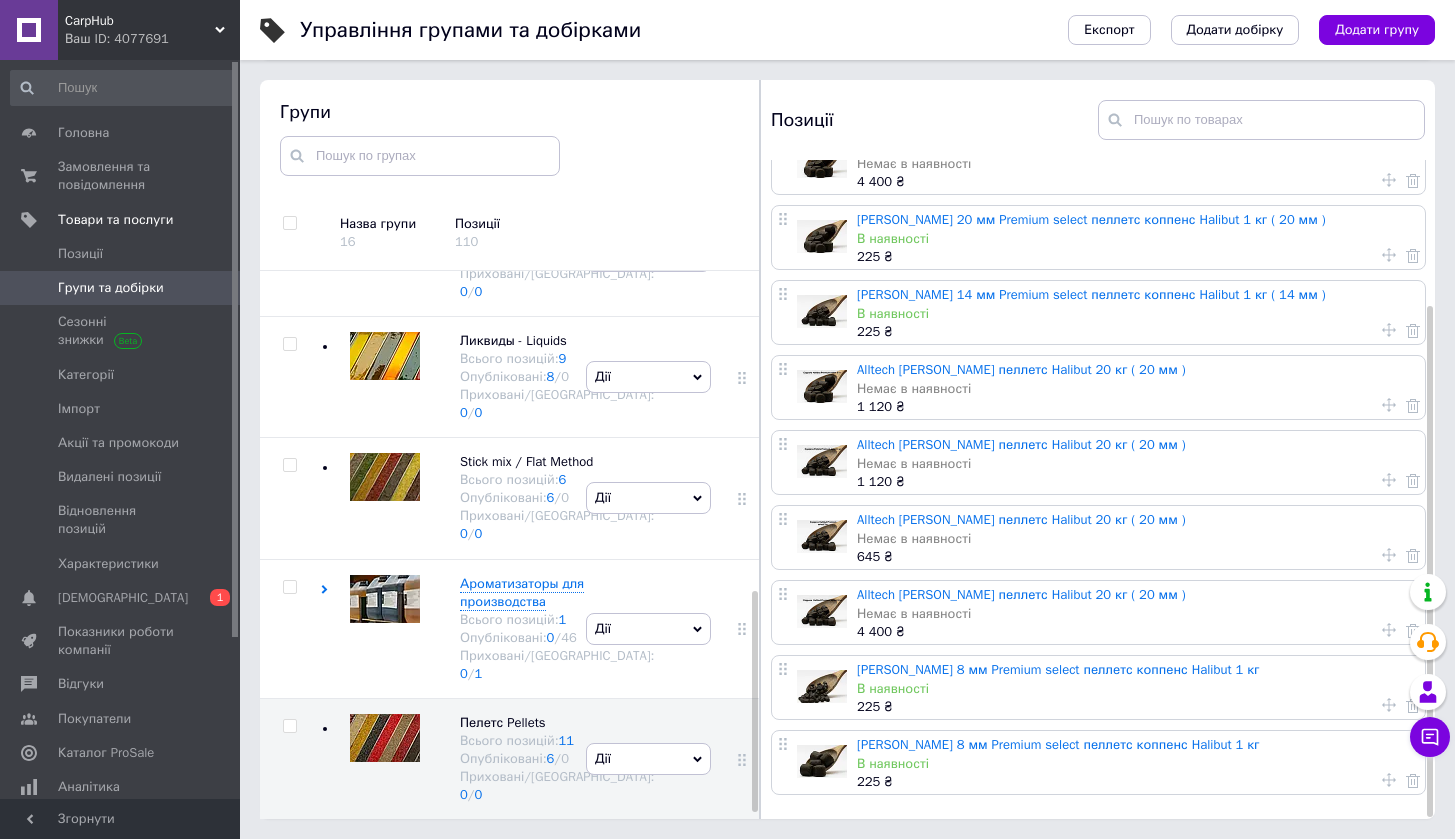 click on "[PERSON_NAME] 8 мм Premium select пеллетс коппенс Halibut  1 кг" at bounding box center [1058, 744] 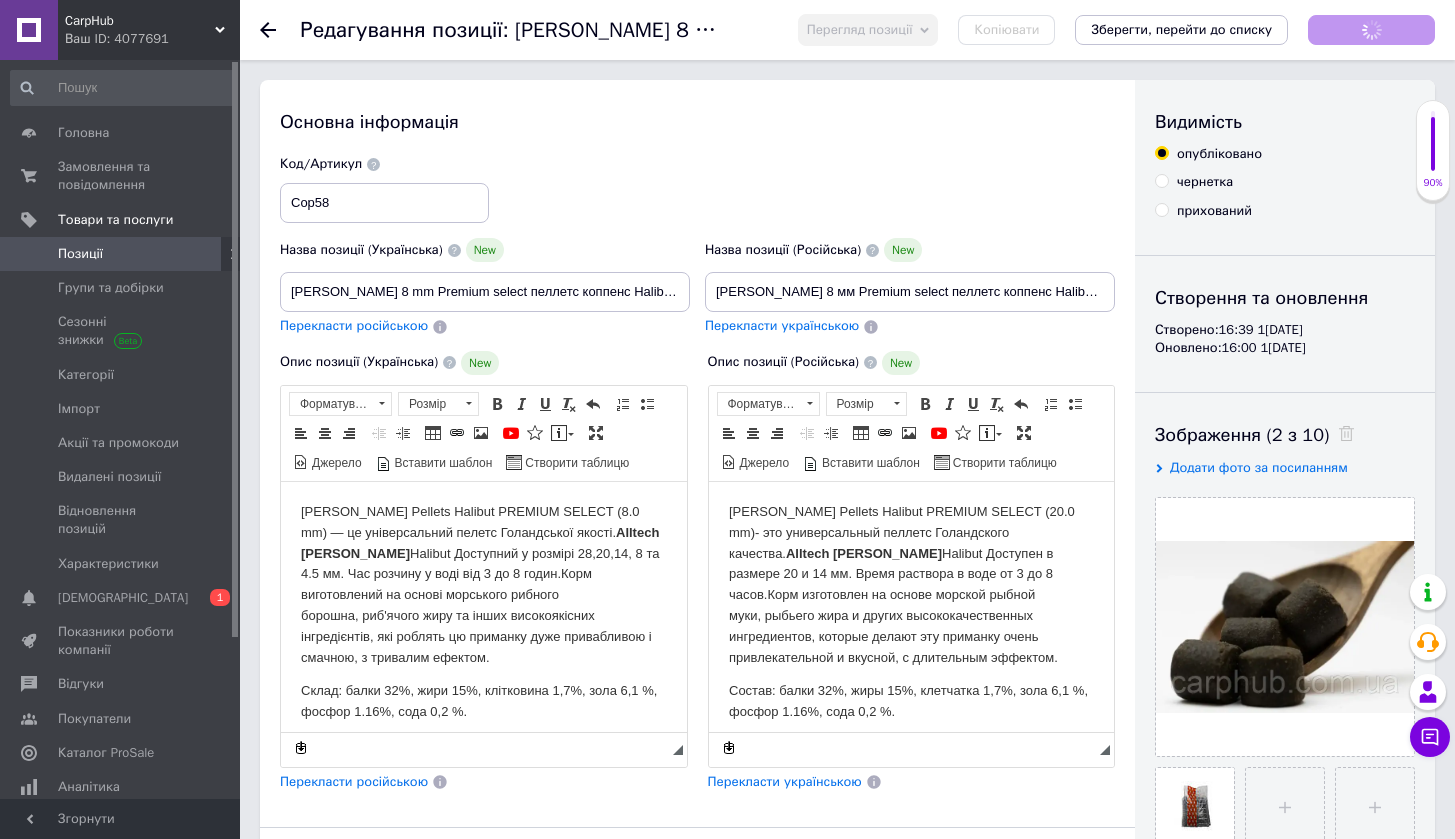 scroll, scrollTop: 0, scrollLeft: 0, axis: both 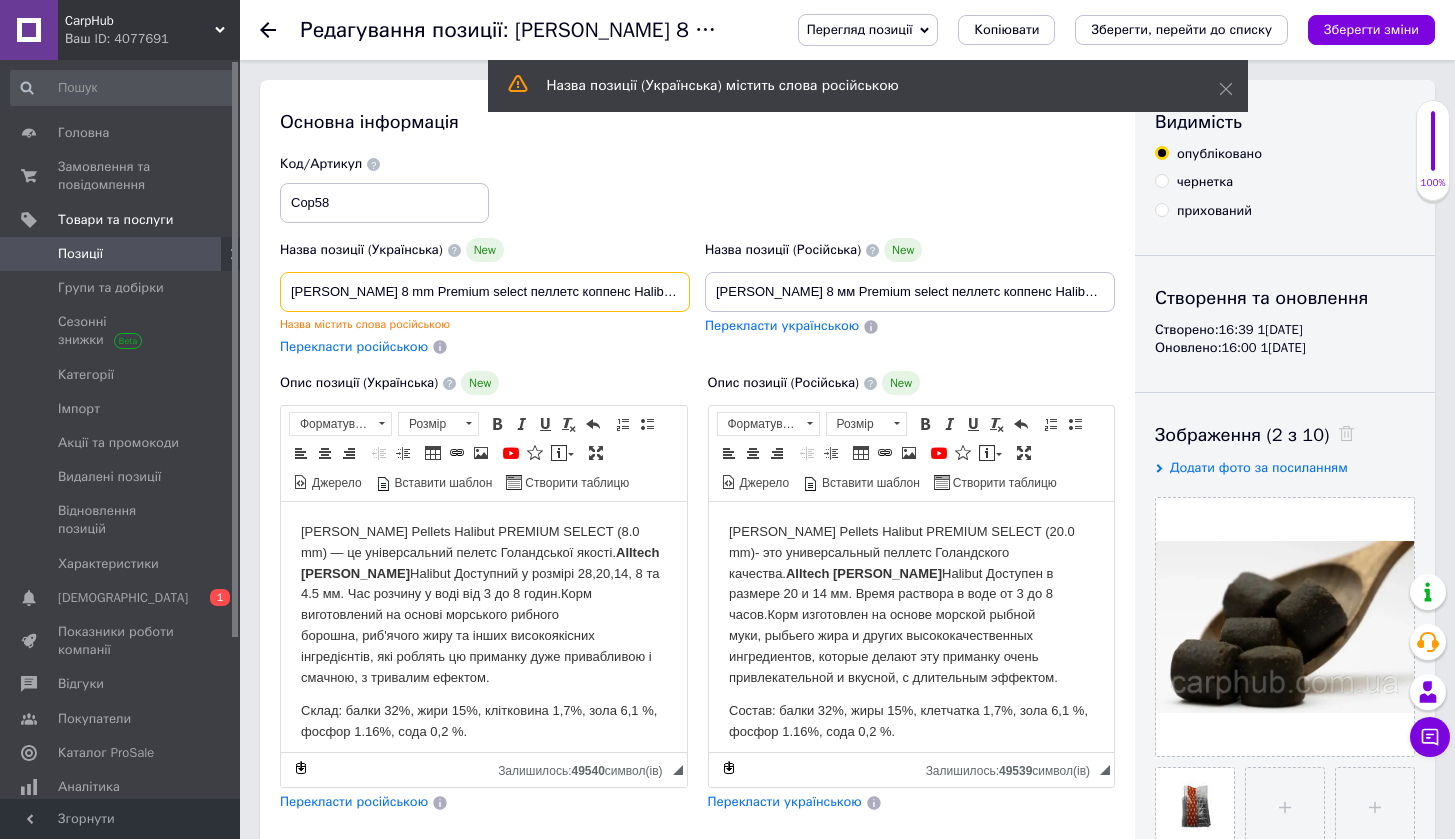 click on "[PERSON_NAME] 8 mm Premium select пеллетс коппенс Halibut  1 кг" at bounding box center (485, 292) 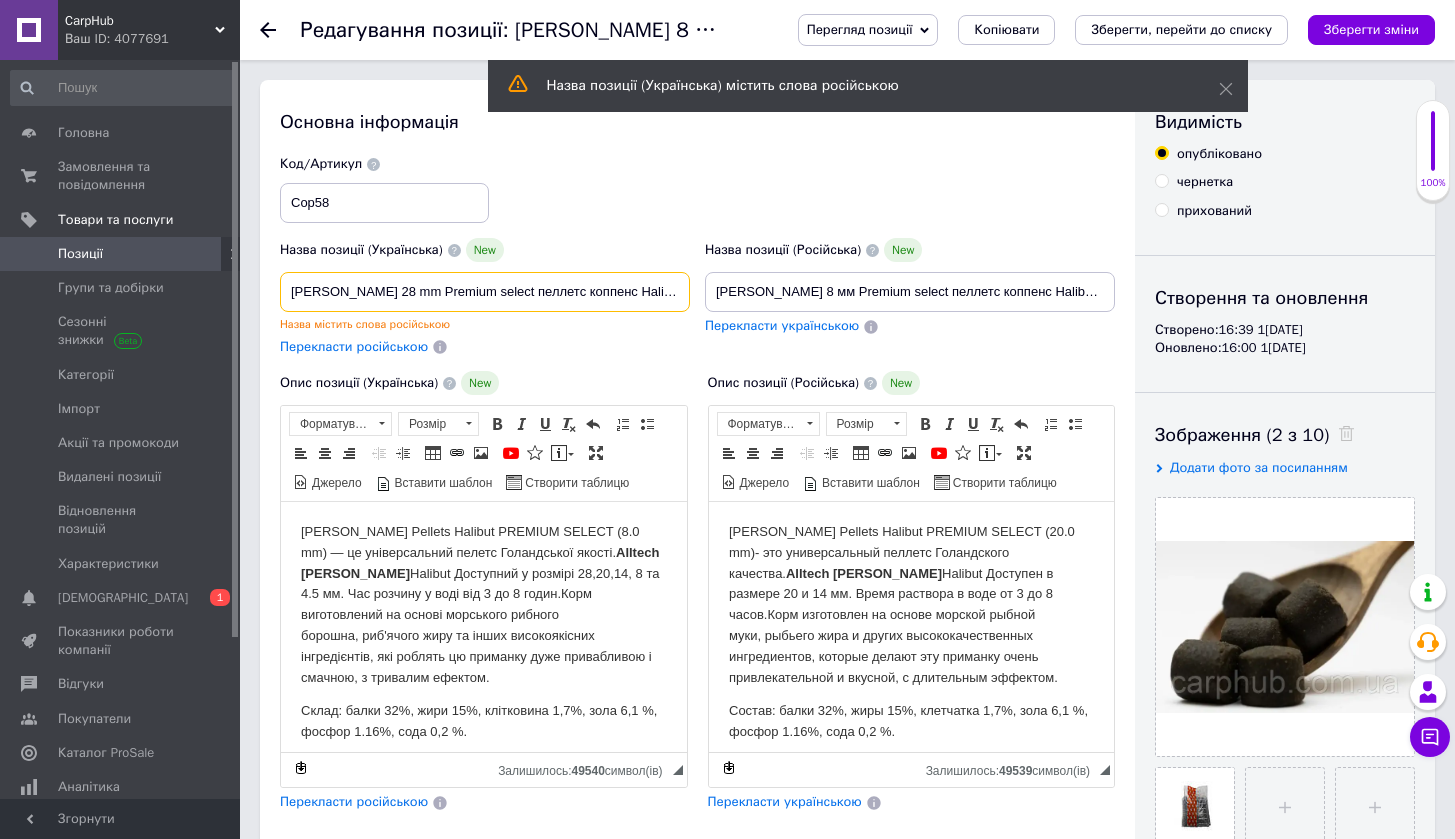 type on "[PERSON_NAME] 28 mm Premium select пеллетс коппенс Halibut  1 кг" 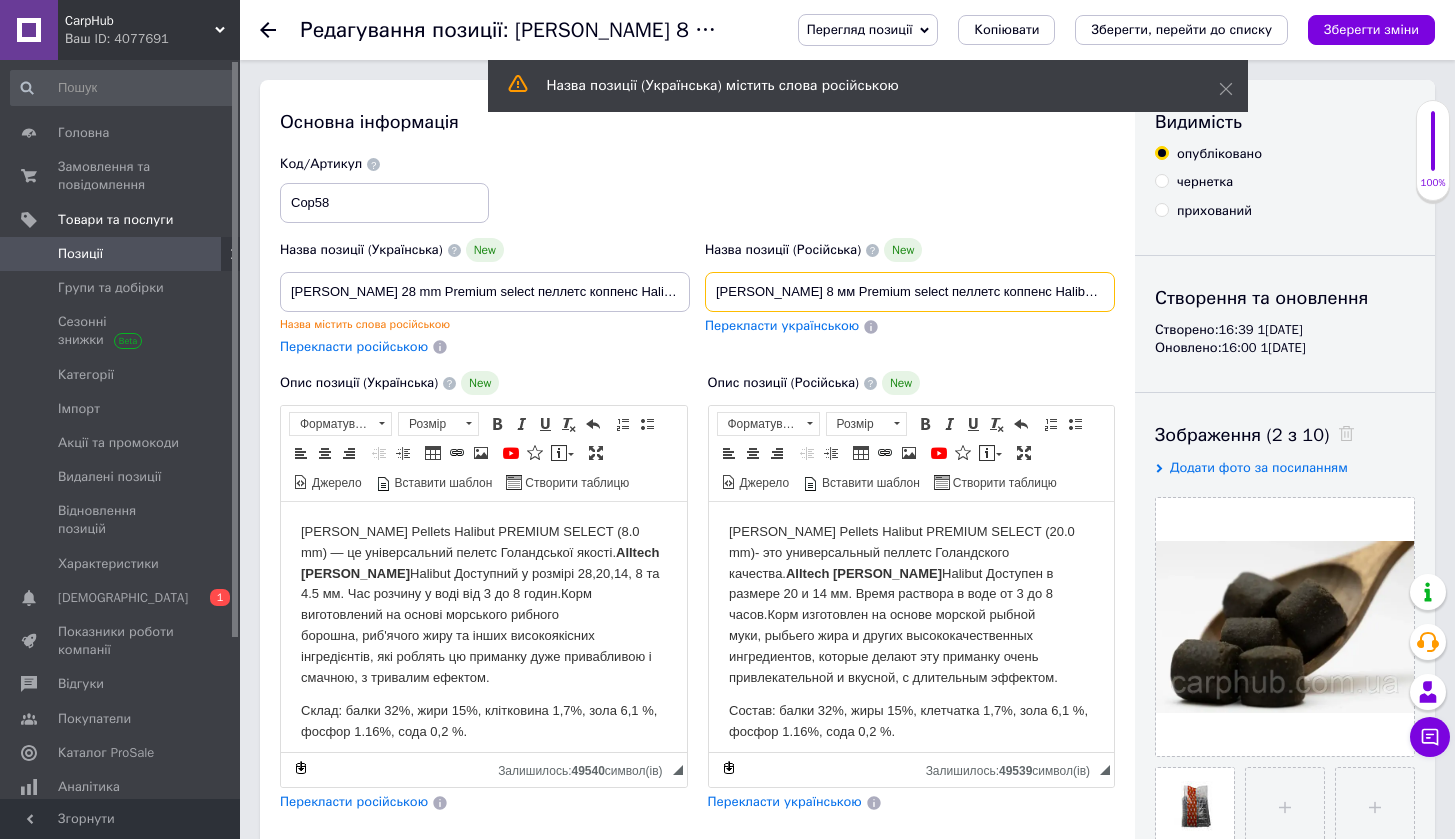 click on "[PERSON_NAME] 8 мм Premium select пеллетс коппенс Halibut  1 кг" at bounding box center (910, 292) 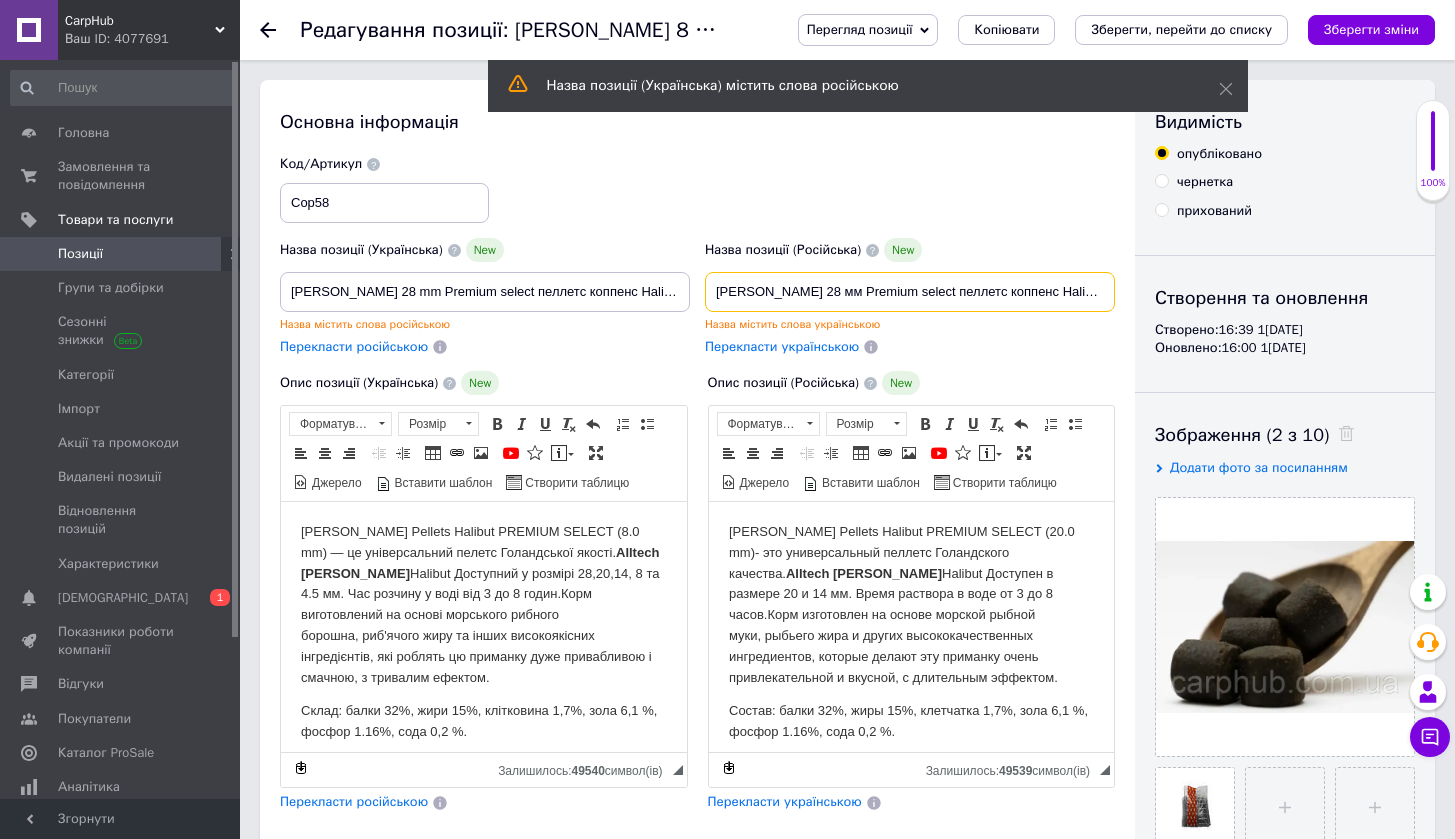 checkbox on "true" 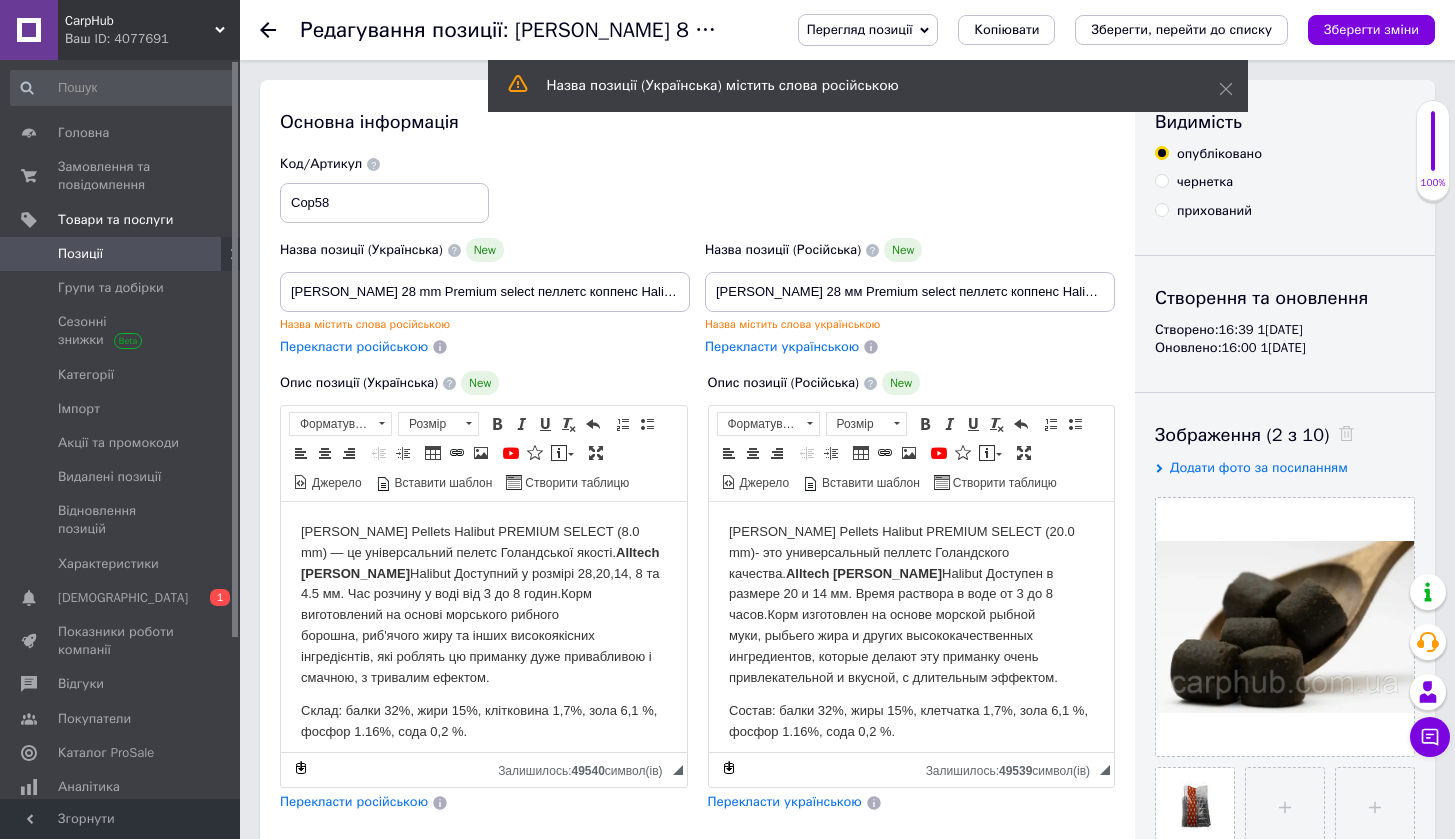 click on "[PERSON_NAME] Pellets Halibut PREMIUM SELECT (8.0 mm) — це універсальний пелетс Голандської якості.  Alltech [PERSON_NAME]  Halibut Доступний у розмірі 28,20,14, 8 та 4.5 мм. Час розчину у воді від 3 до 8 годин.  Корм виготовлений на основі морського рибного борошна, риб'ячого жиру та інших високоякісних інгредієнтів, які роблять цю приманку дуже привабливою і смачною, з тривалим ефектом." at bounding box center [484, 605] 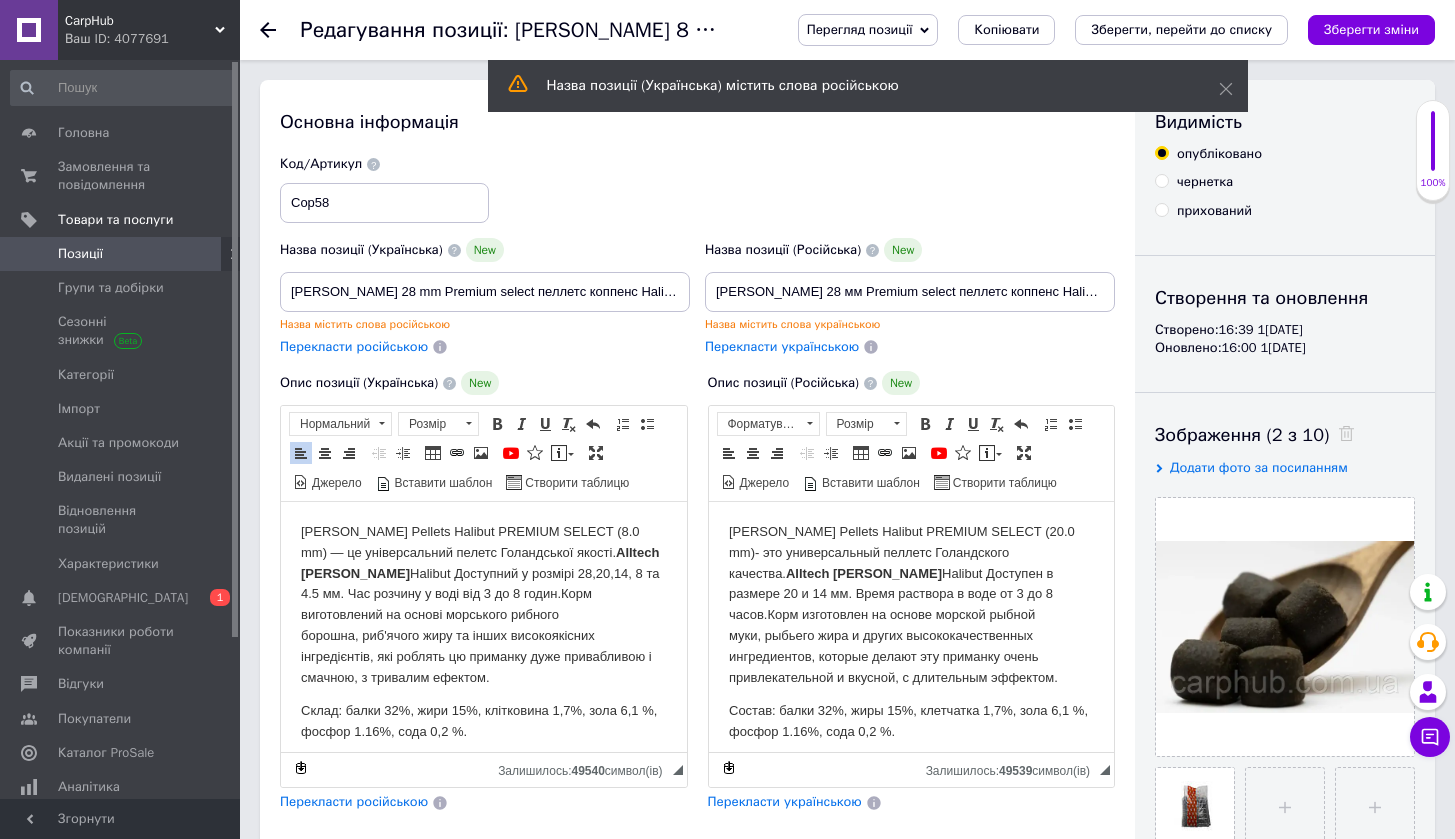 type 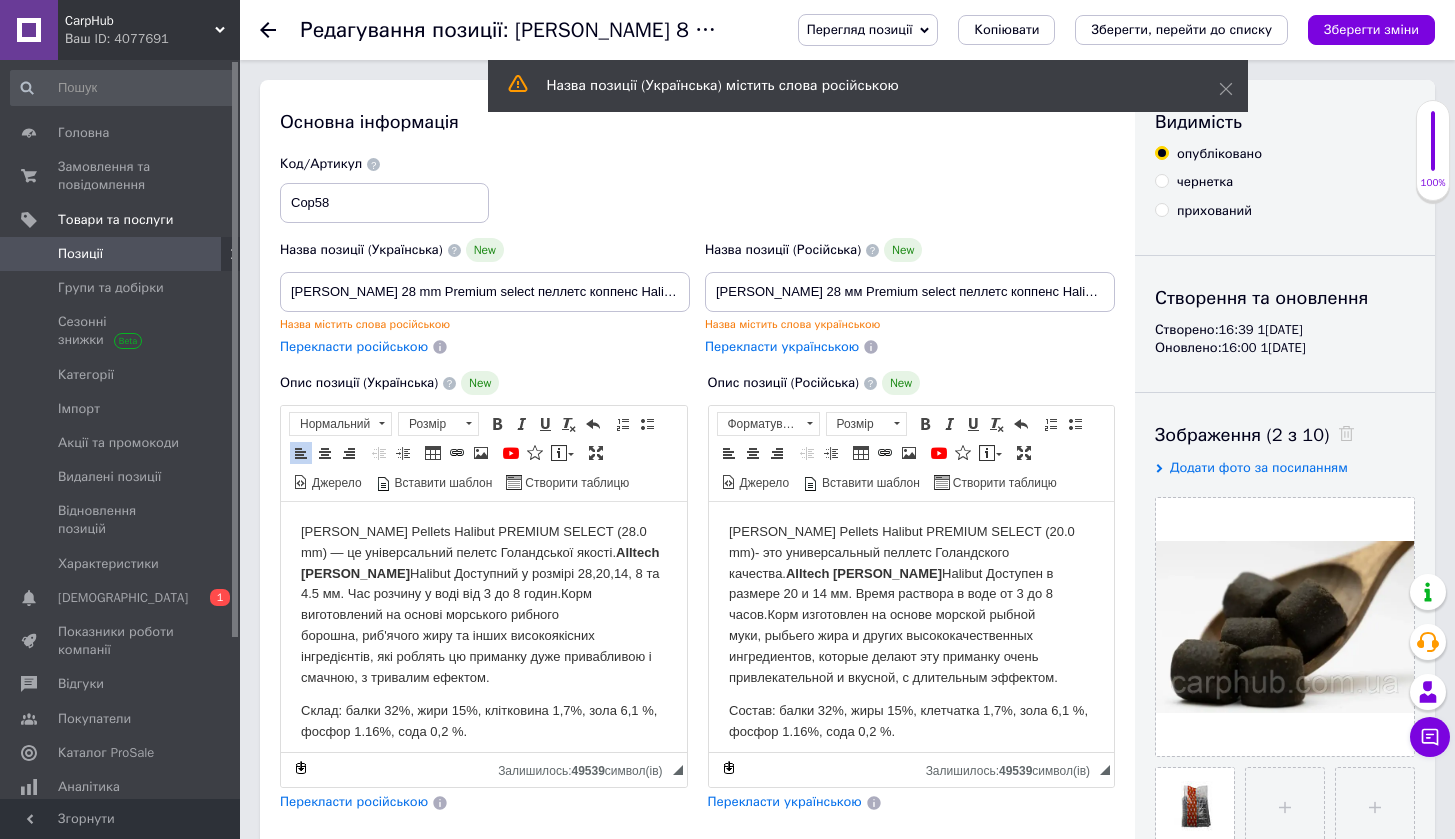 checkbox on "true" 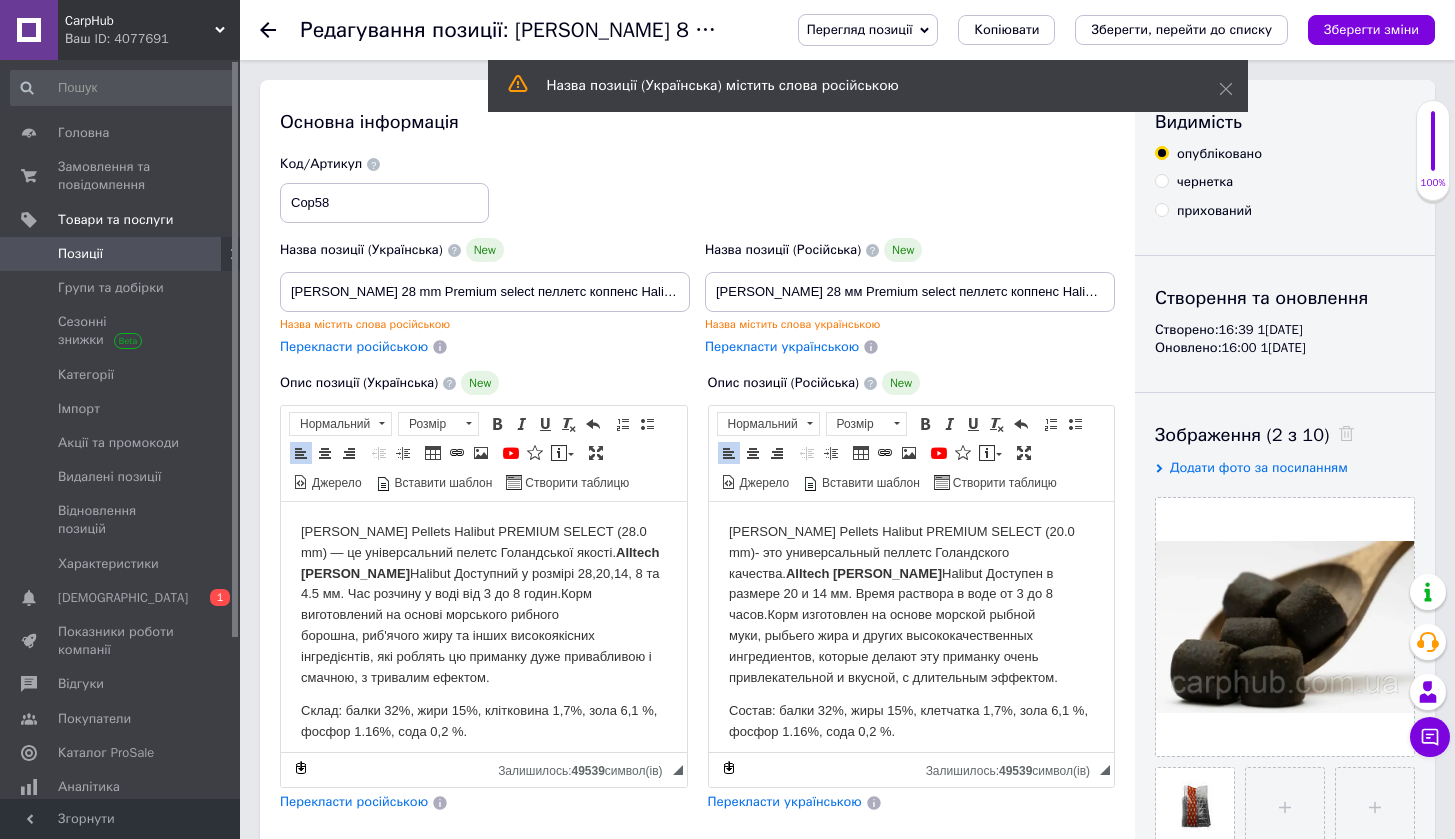 click on "[PERSON_NAME] Pellets Halibut PREMIUM SELECT (20.0 mm)- это универсальный пеллетс Голандского качества.  Alltech [PERSON_NAME]  Halibut Доступен в размере 20 и 14 мм. Время раствора в воде от 3 до 8 часов.  Корм изготовлен на основе морской рыбной муки, рыбьего жира и других высококачественных ингредиентов, которые делают эту приманку очень привлекательной и вкусной, с длительным эффектом." at bounding box center (911, 605) 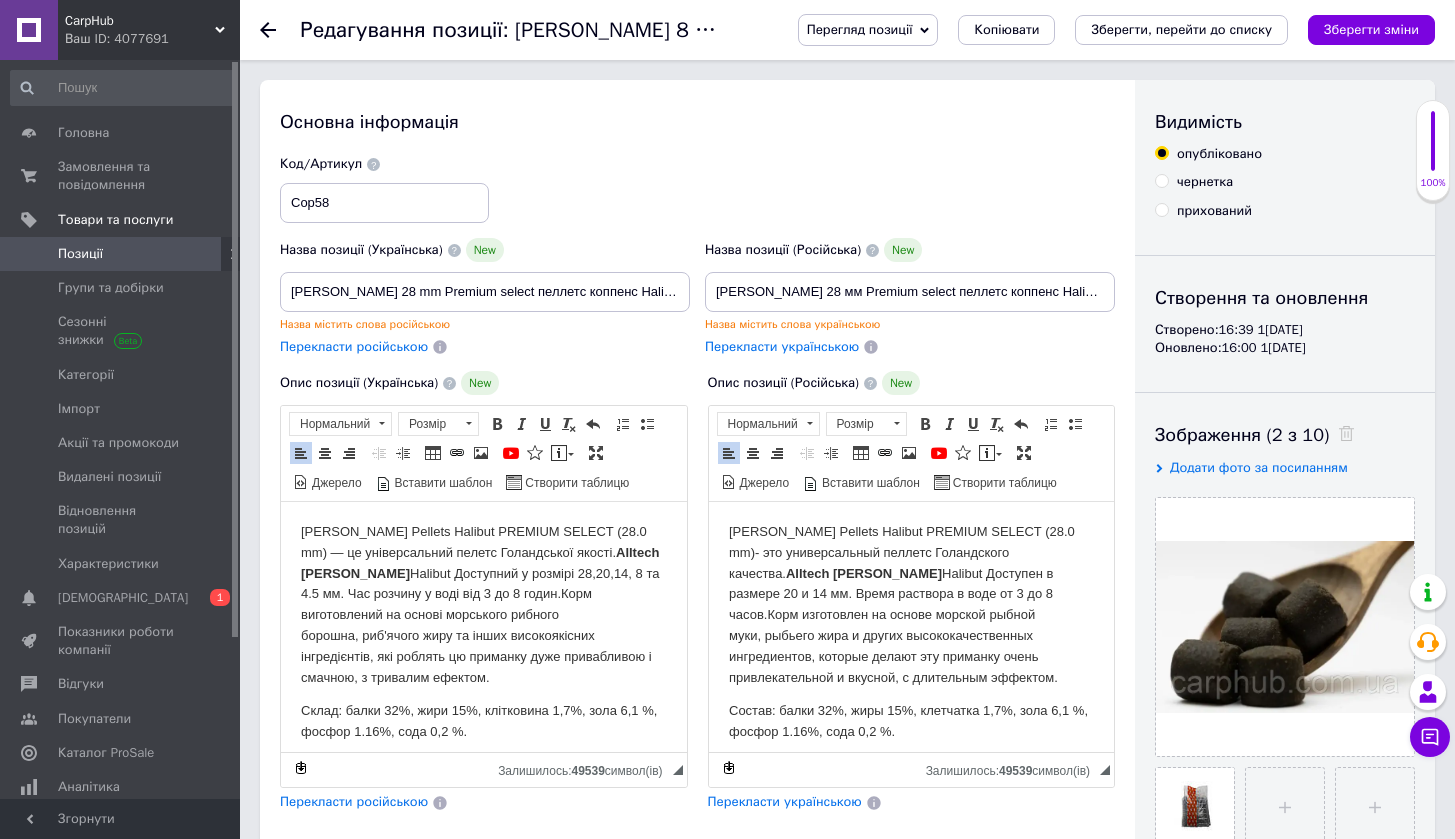 click on "Перекласти російською" at bounding box center [354, 801] 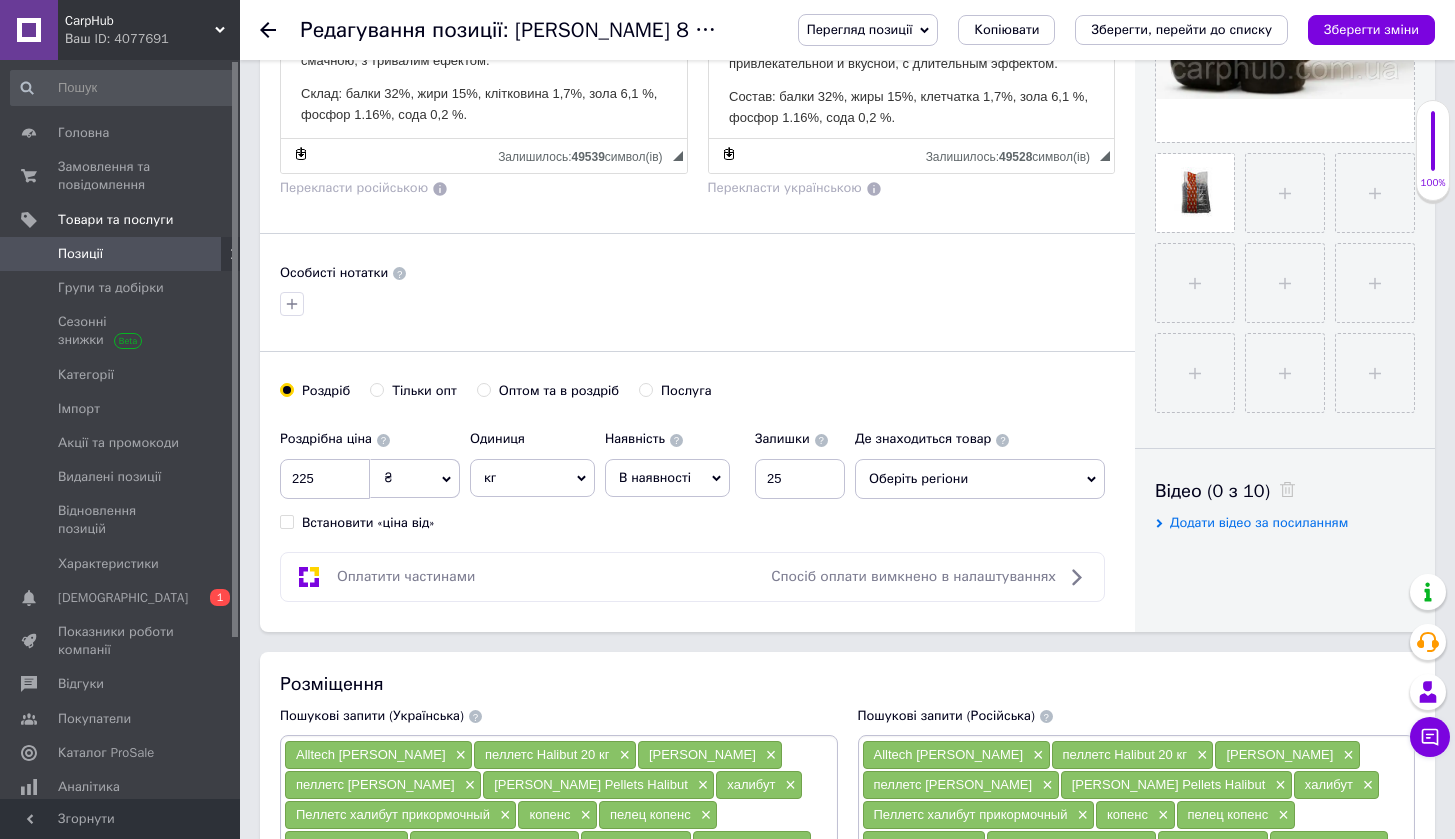scroll, scrollTop: 618, scrollLeft: 0, axis: vertical 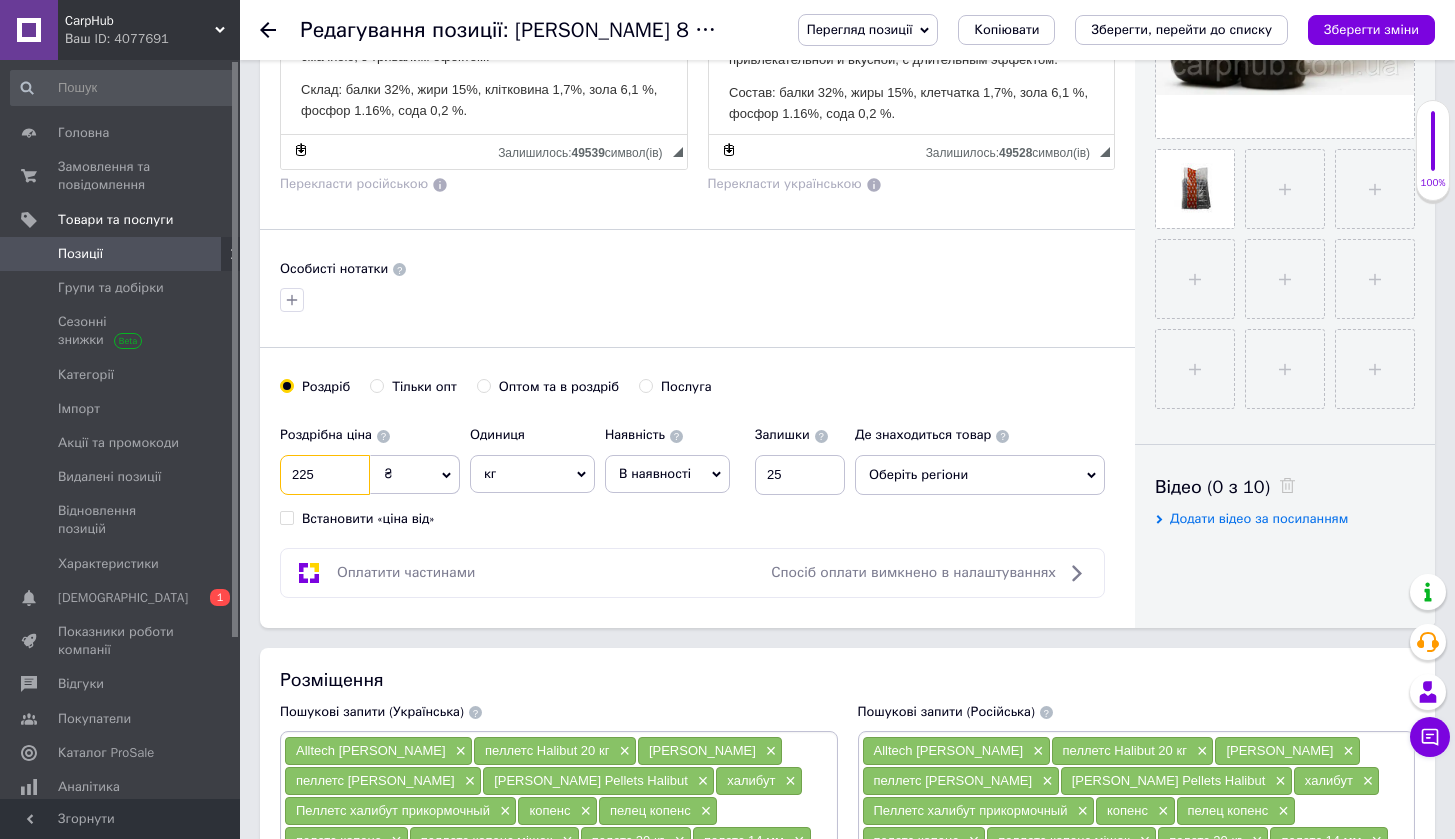 click on "225" at bounding box center (325, 475) 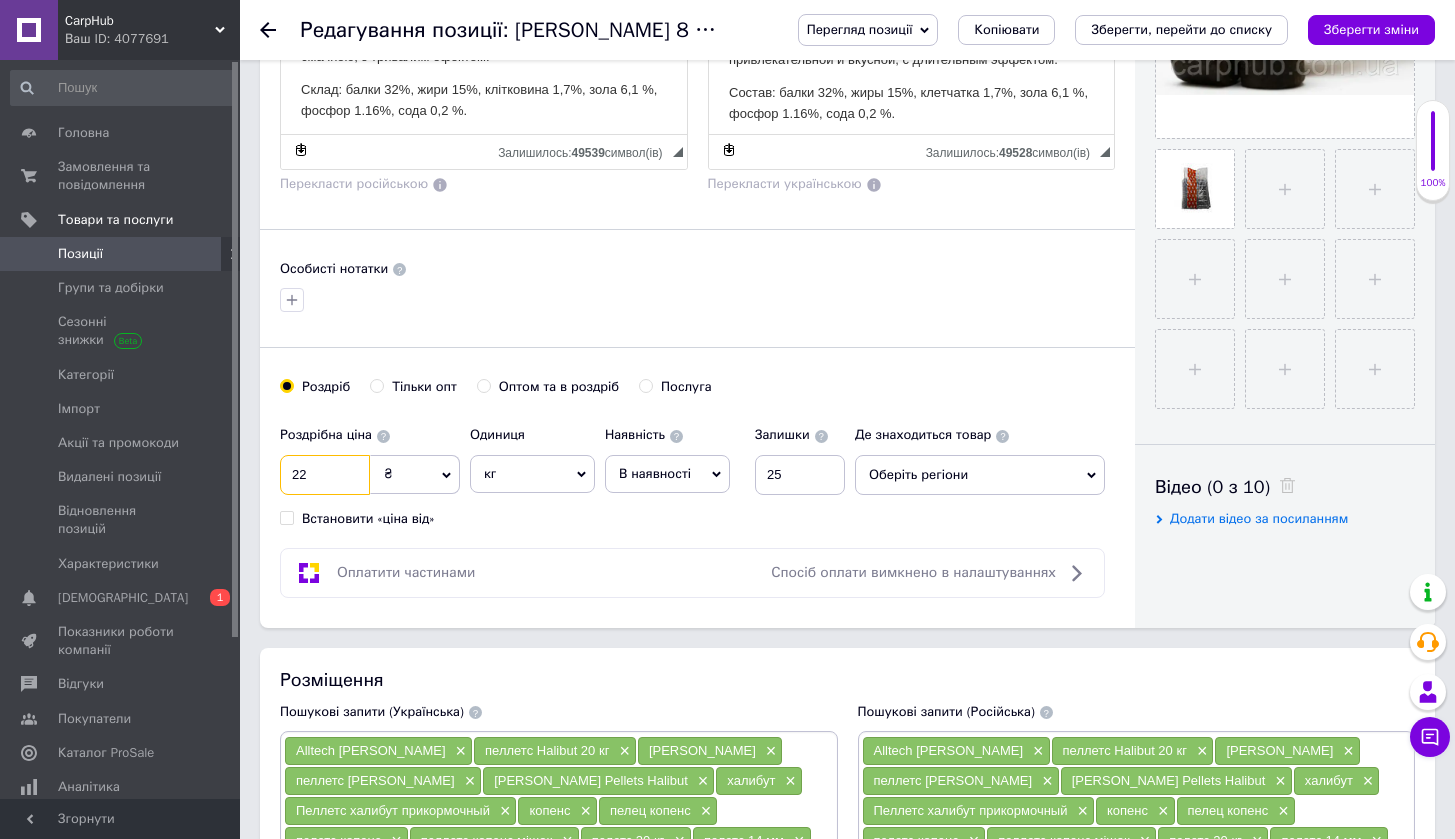 type on "2" 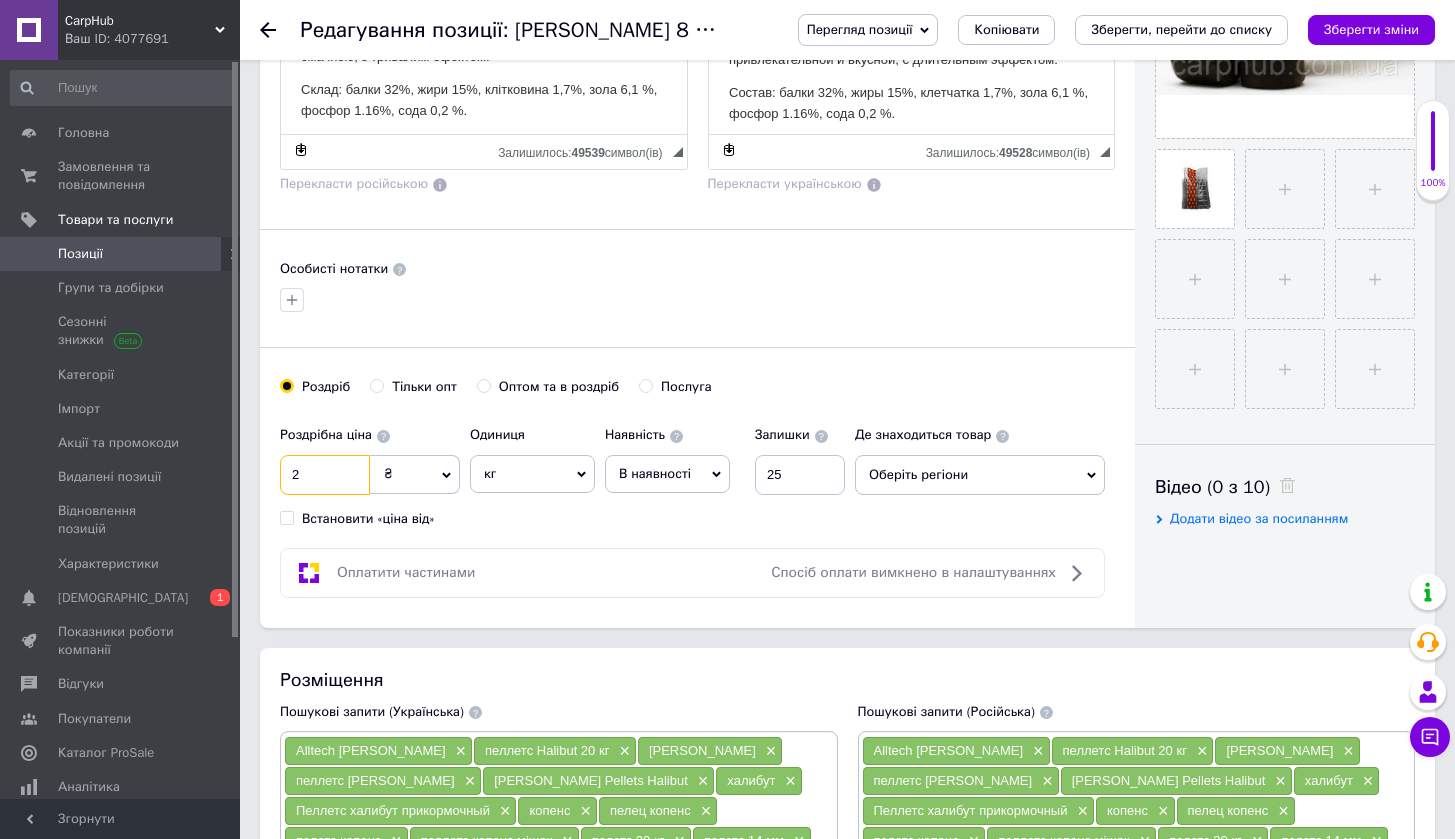type on "23" 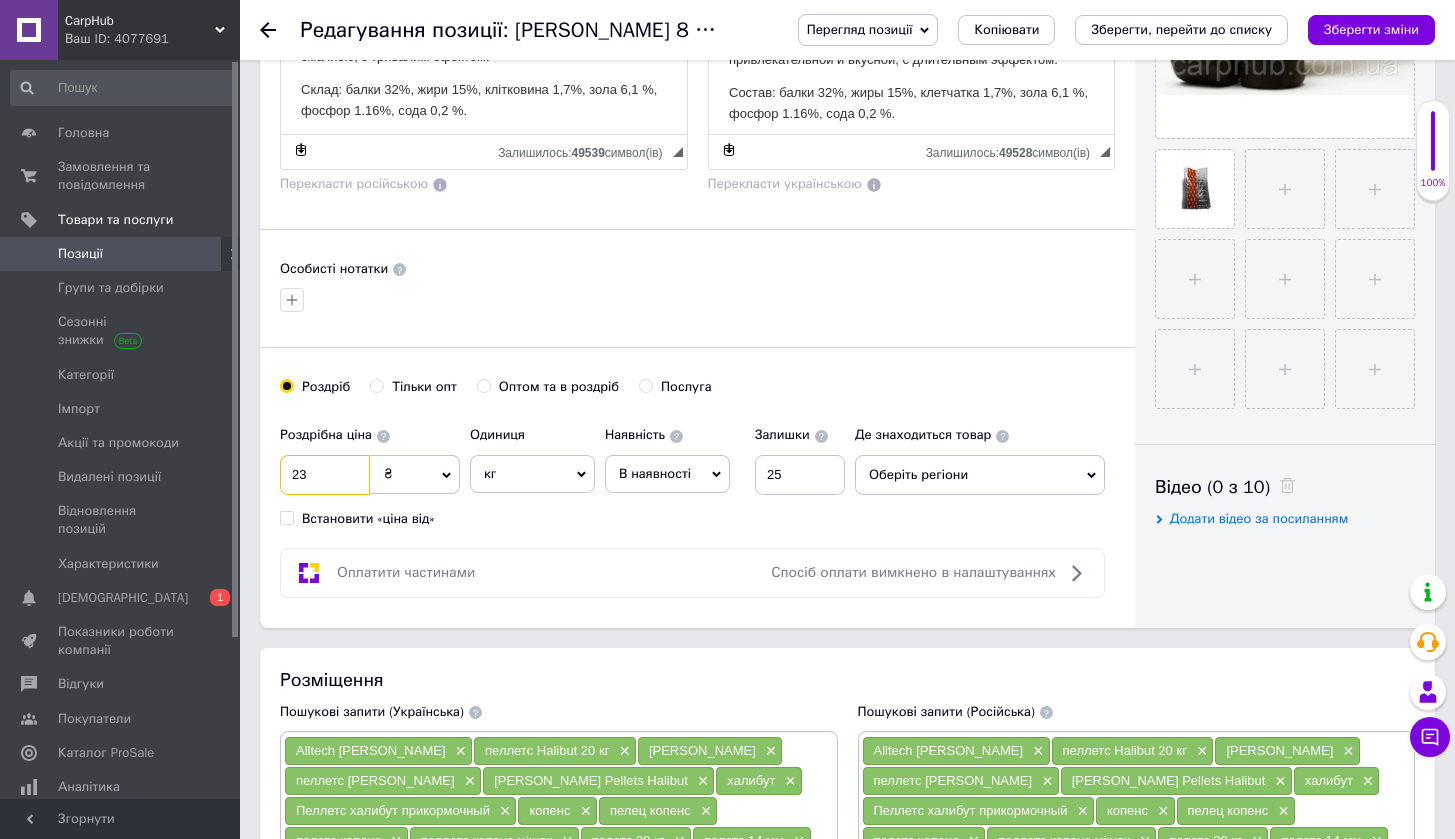 type on "235" 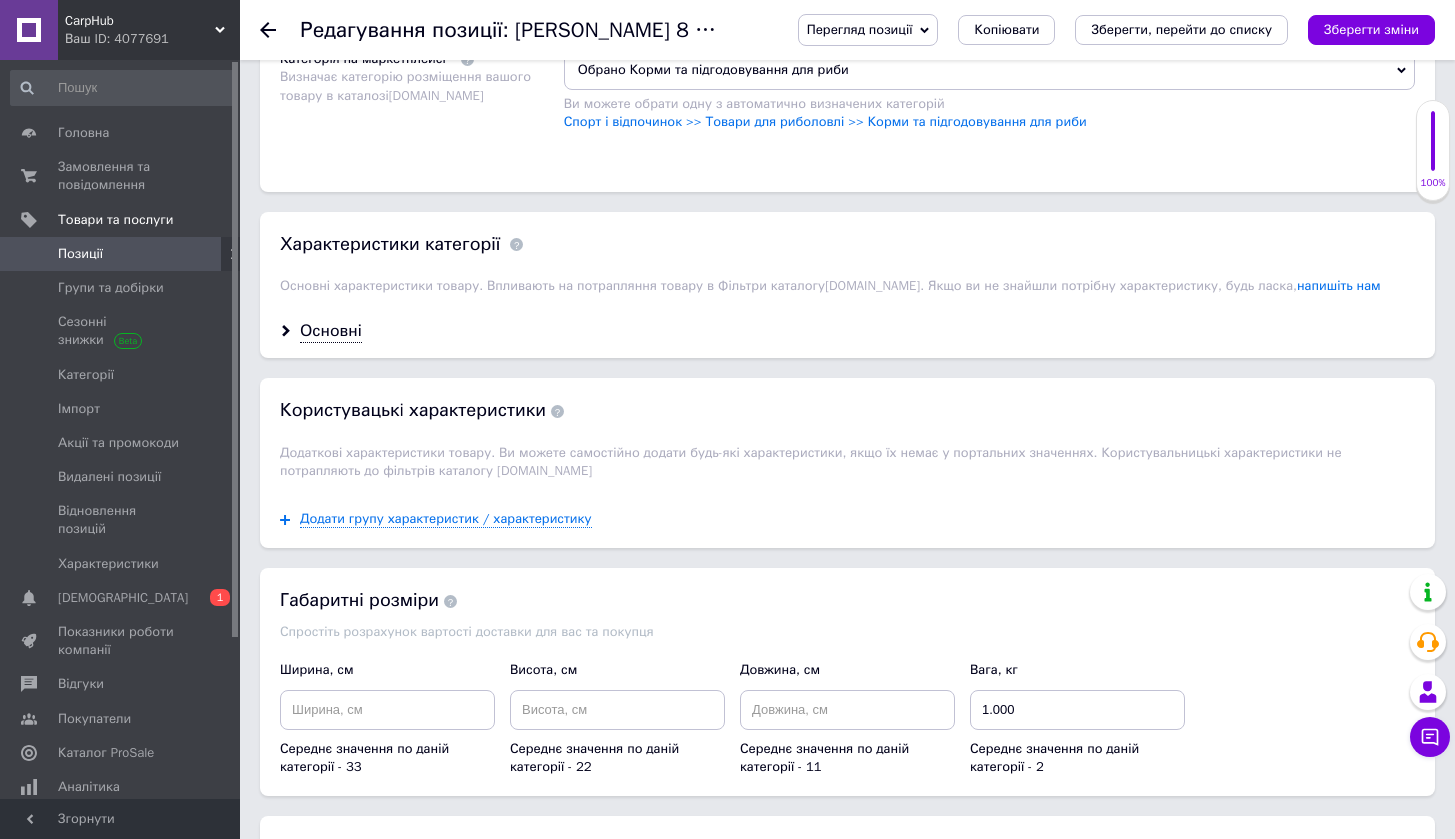 scroll, scrollTop: 1444, scrollLeft: 0, axis: vertical 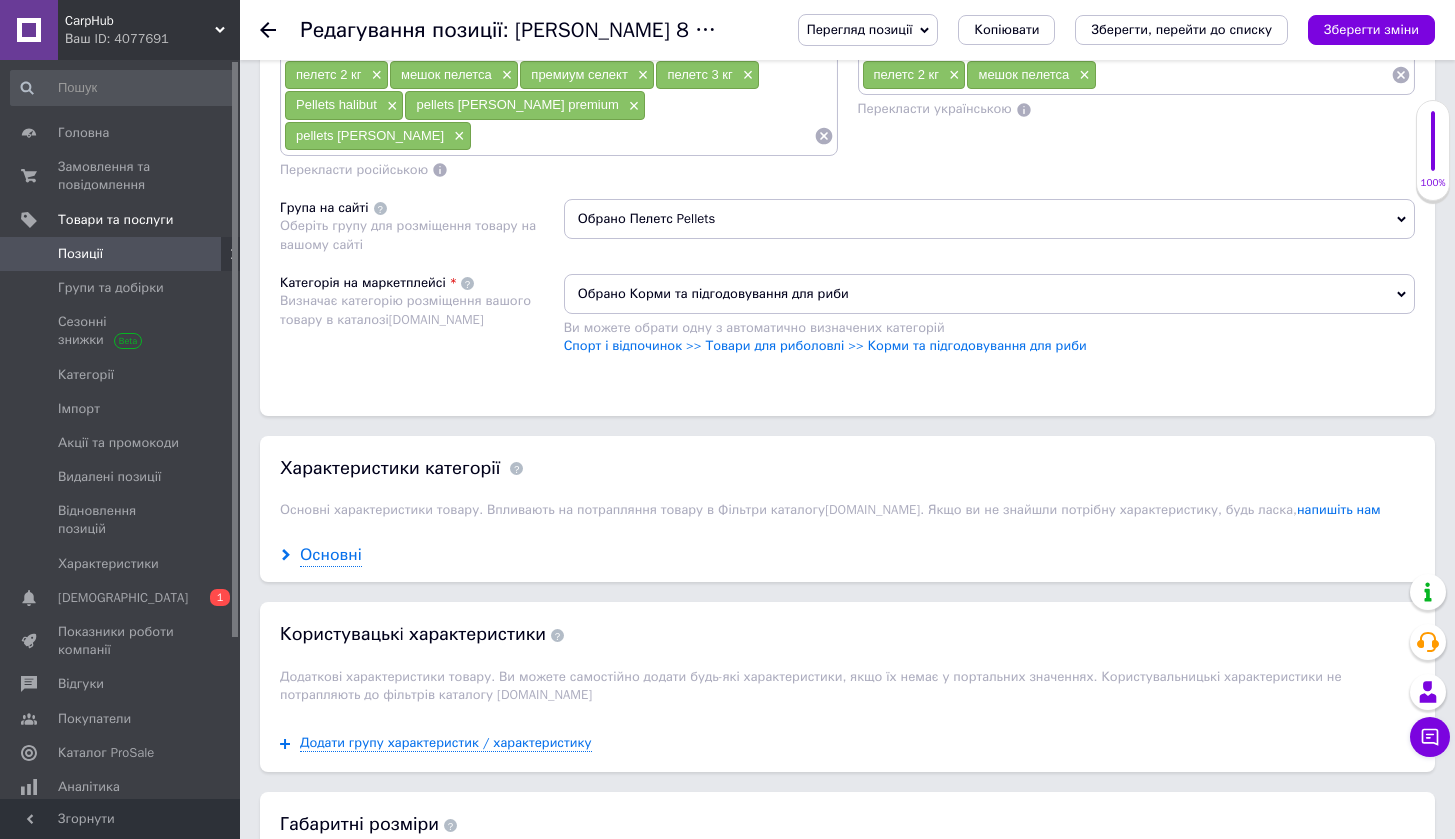 type on "235" 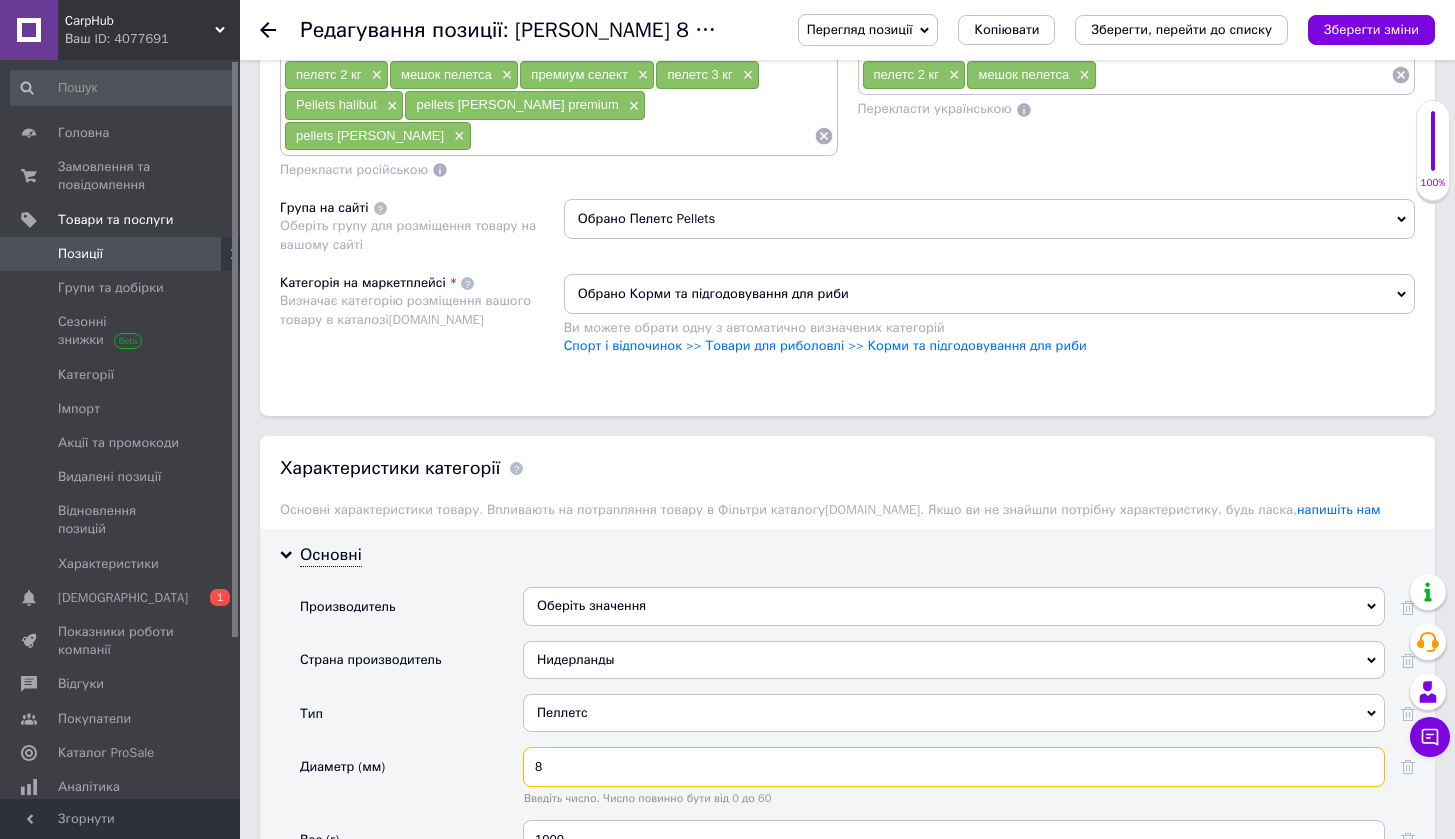 click on "8" at bounding box center [954, 767] 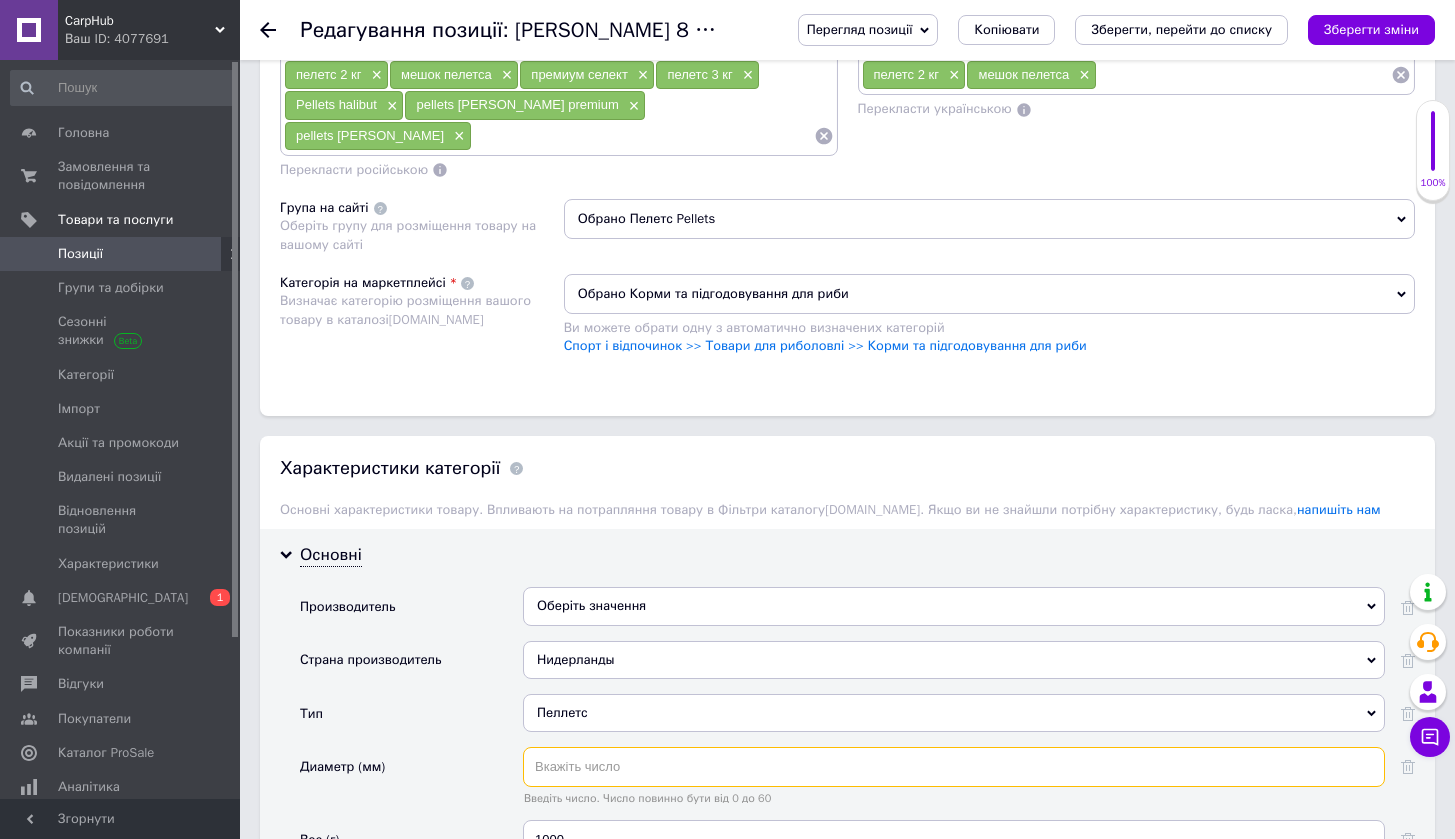 checkbox on "true" 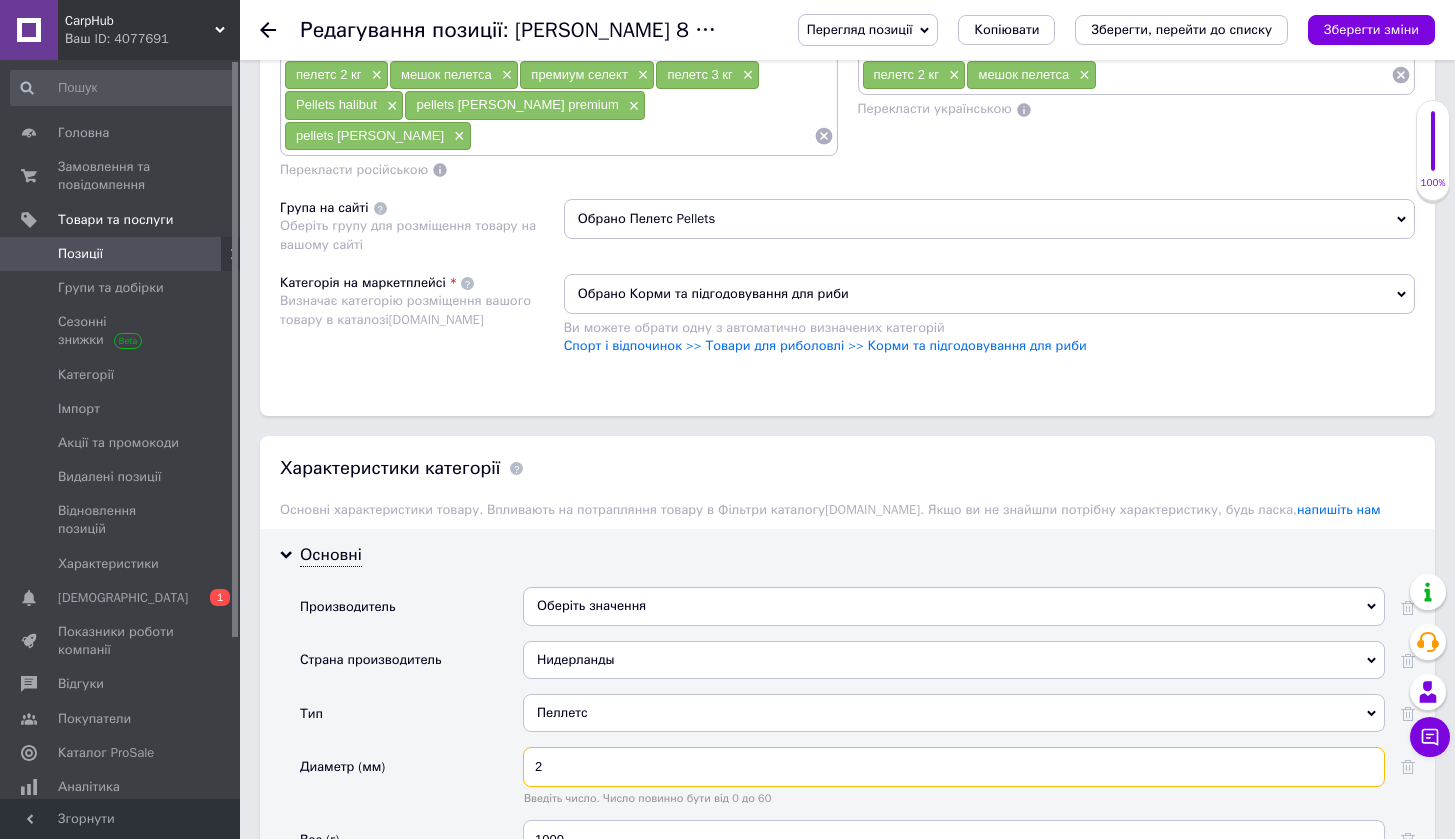 checkbox on "true" 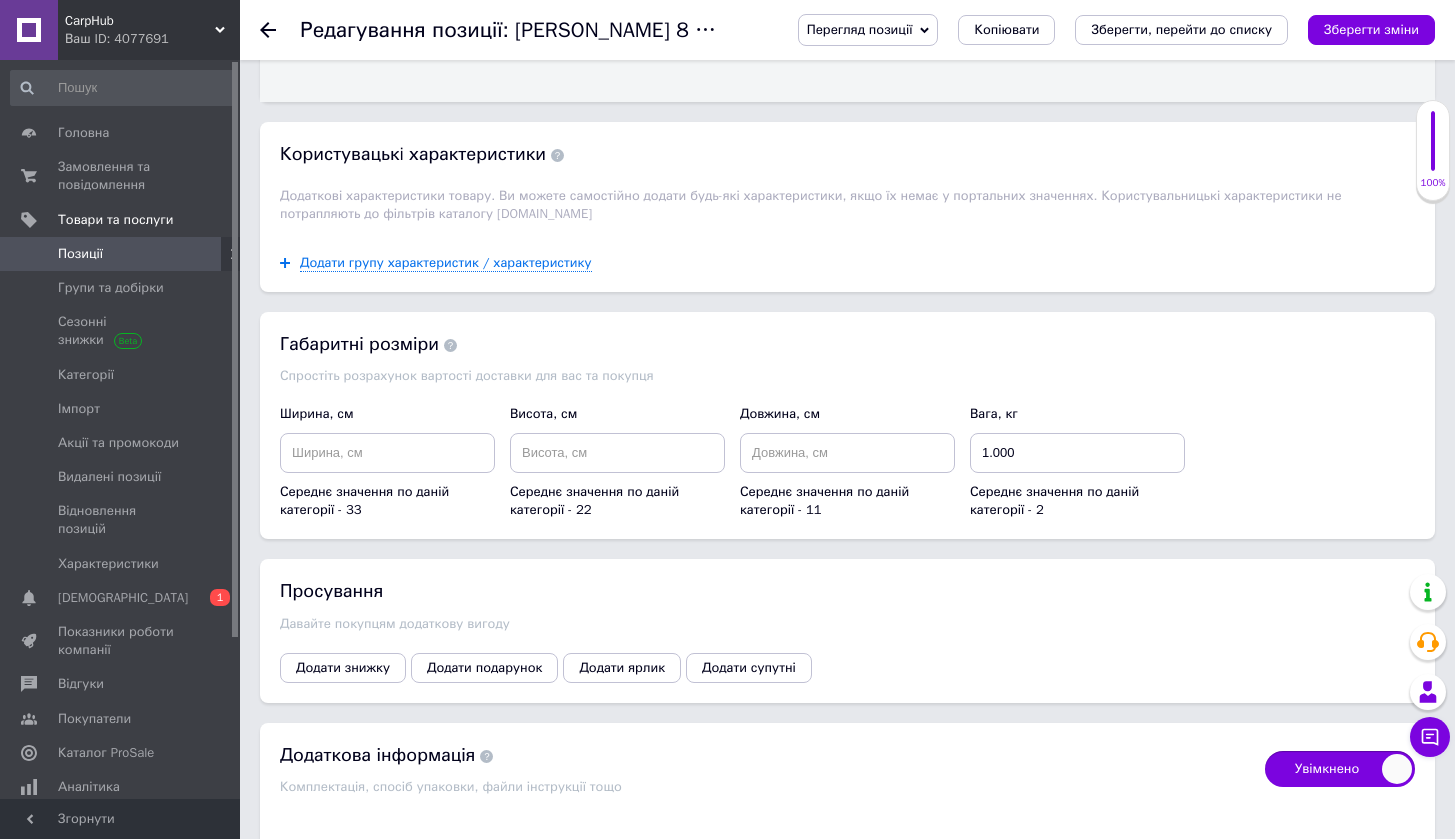 scroll, scrollTop: 2636, scrollLeft: 0, axis: vertical 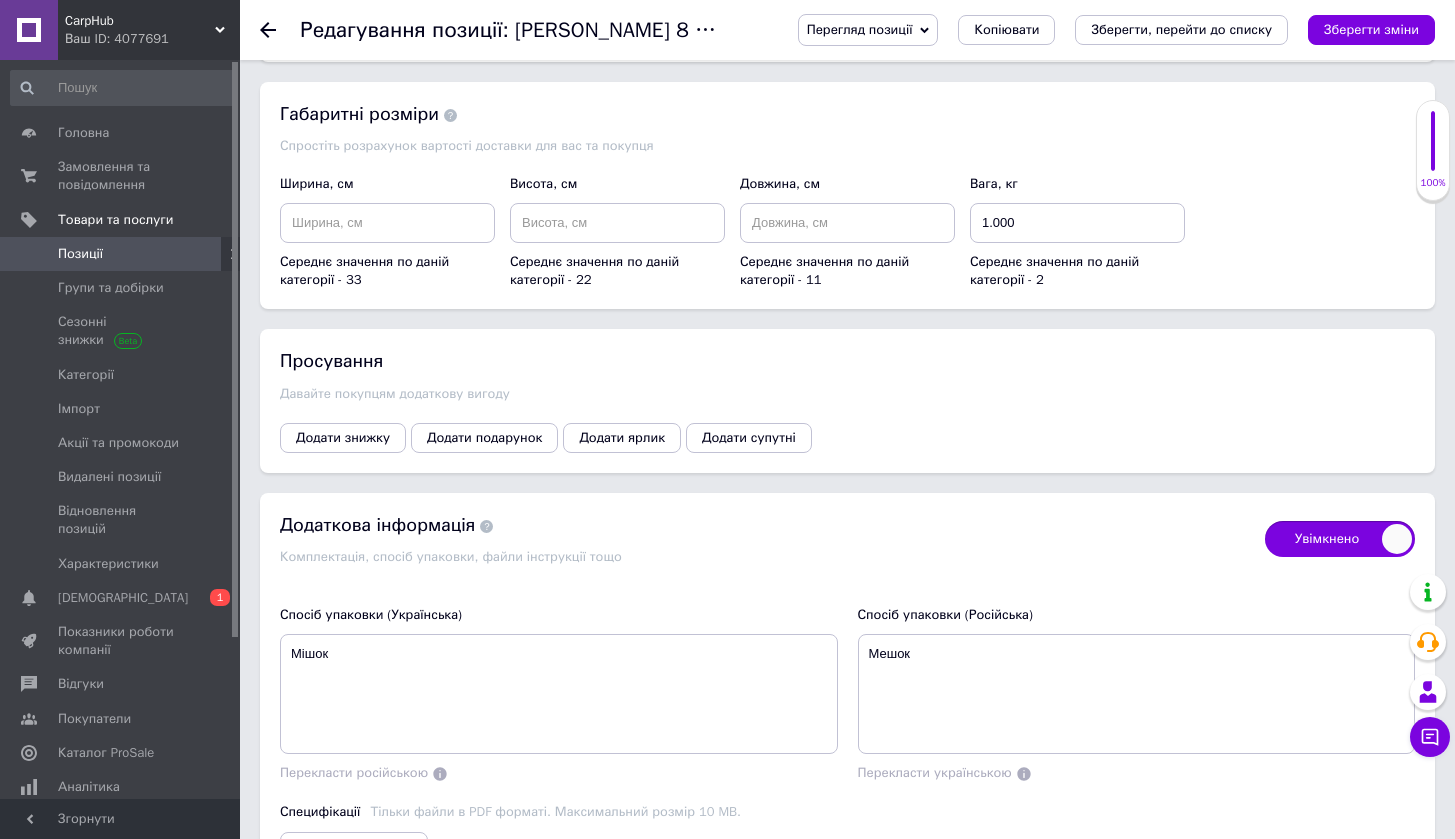 type on "28" 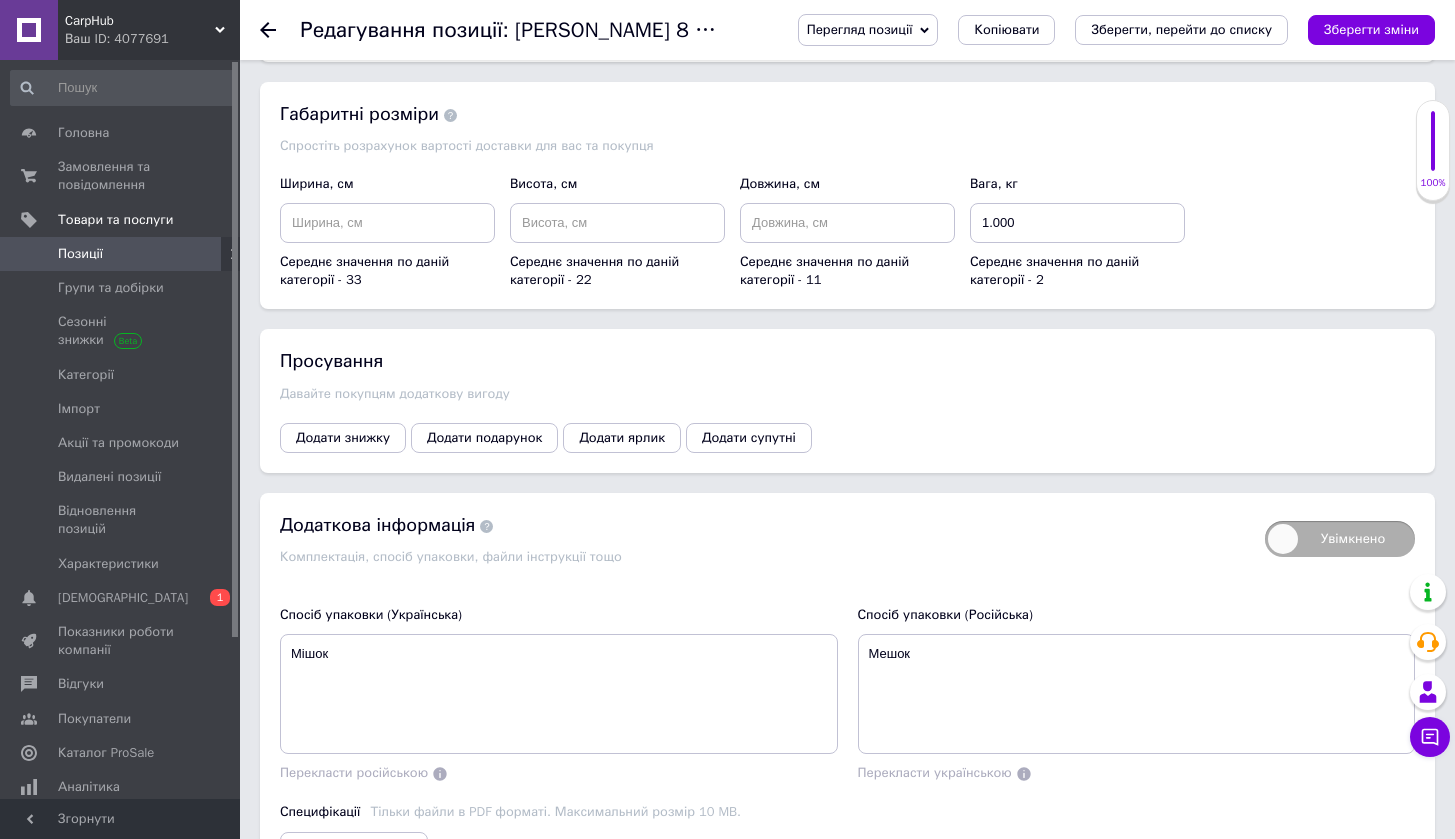 checkbox on "false" 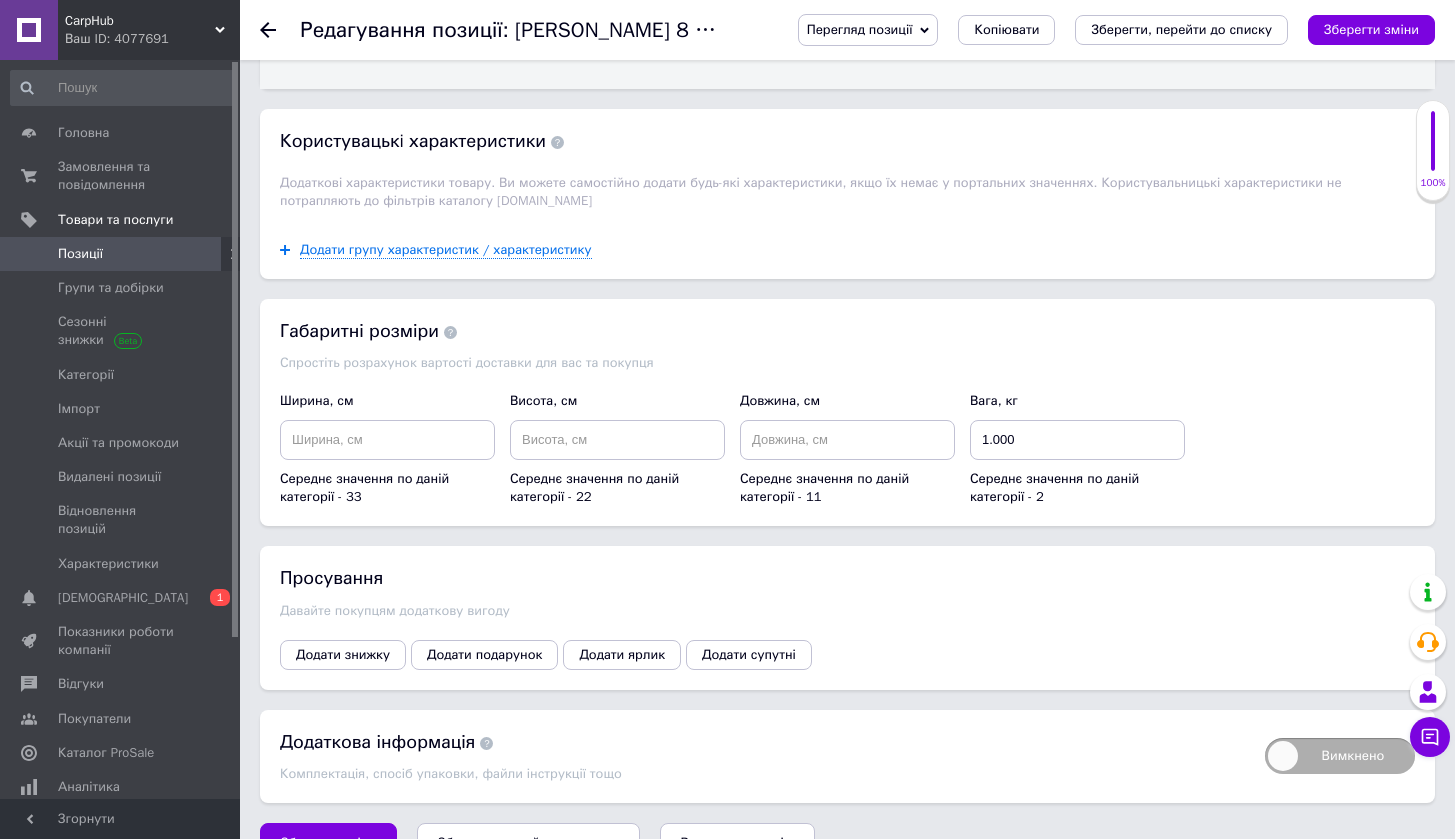 click on "Зберегти зміни" at bounding box center (1371, 29) 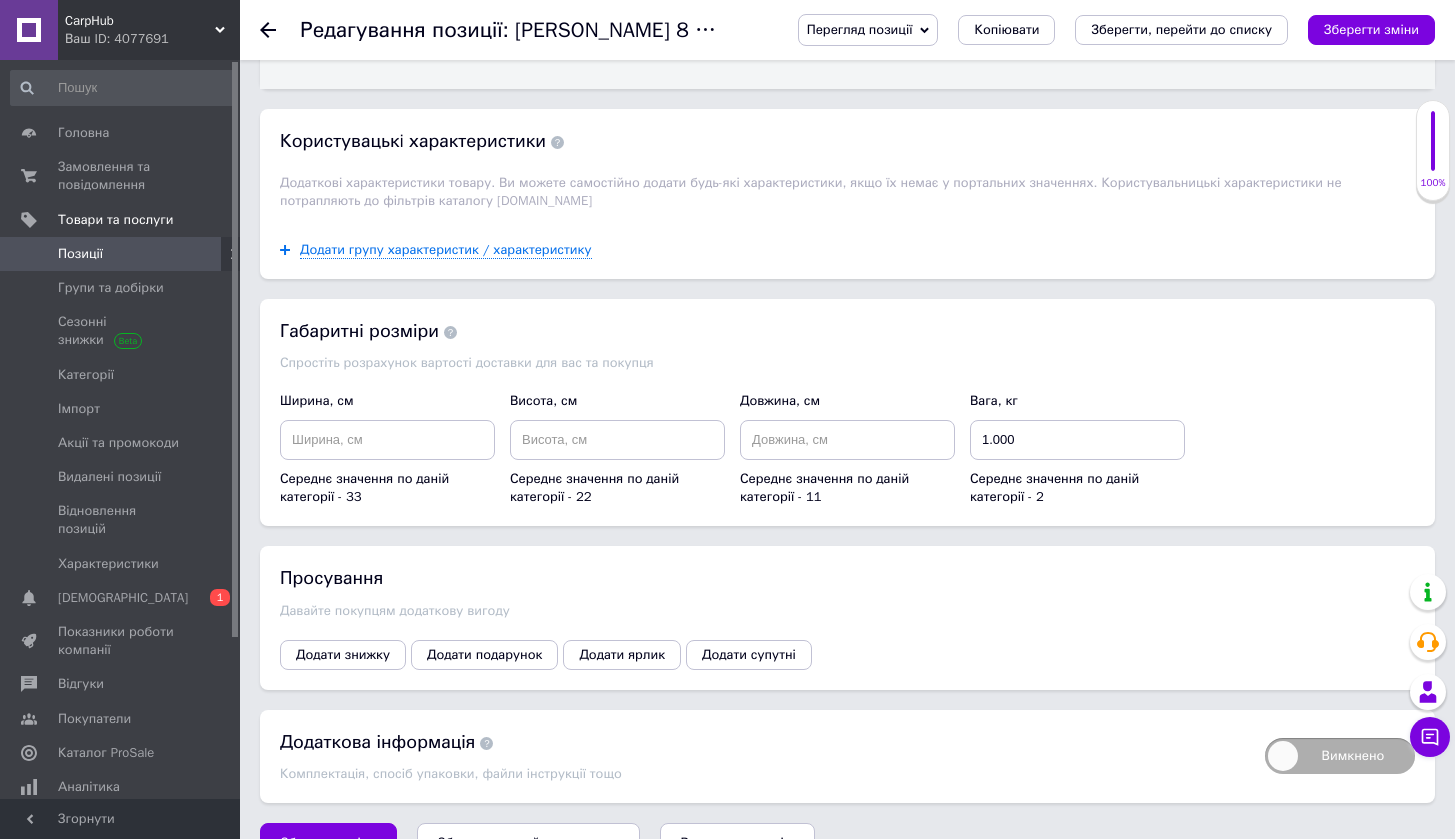 scroll, scrollTop: 0, scrollLeft: 0, axis: both 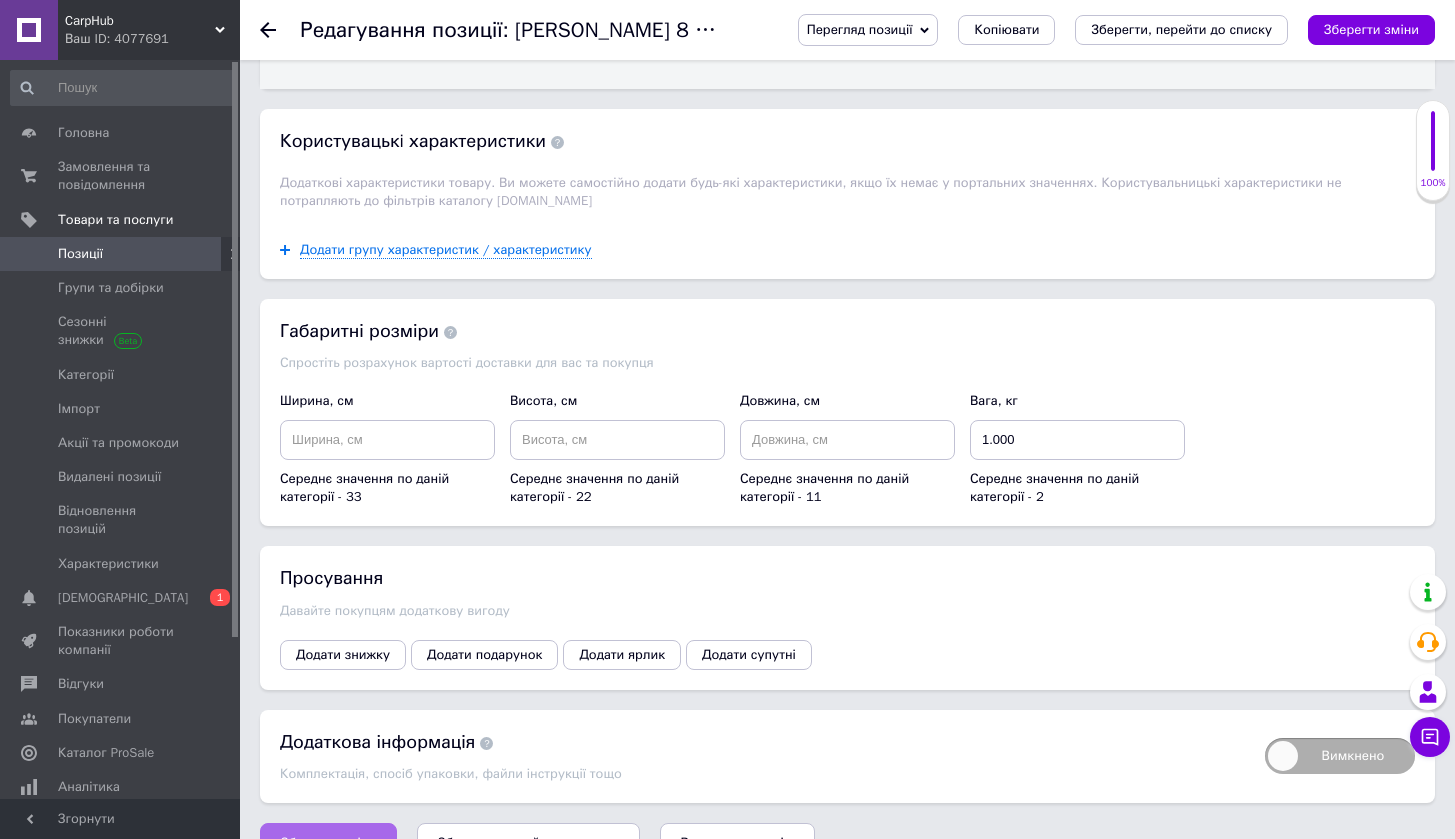 click on "Зберегти зміни" at bounding box center [328, 843] 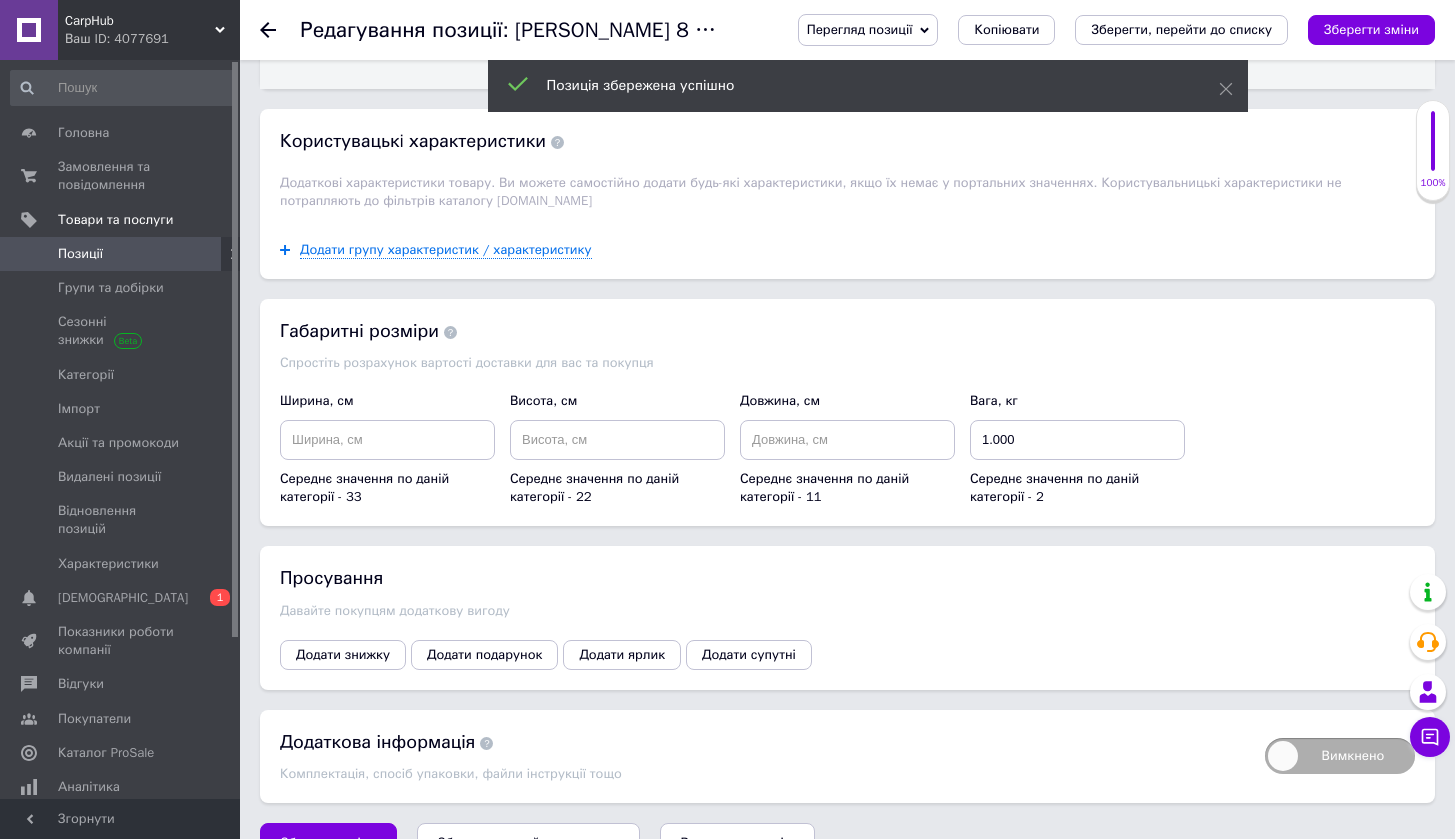 click 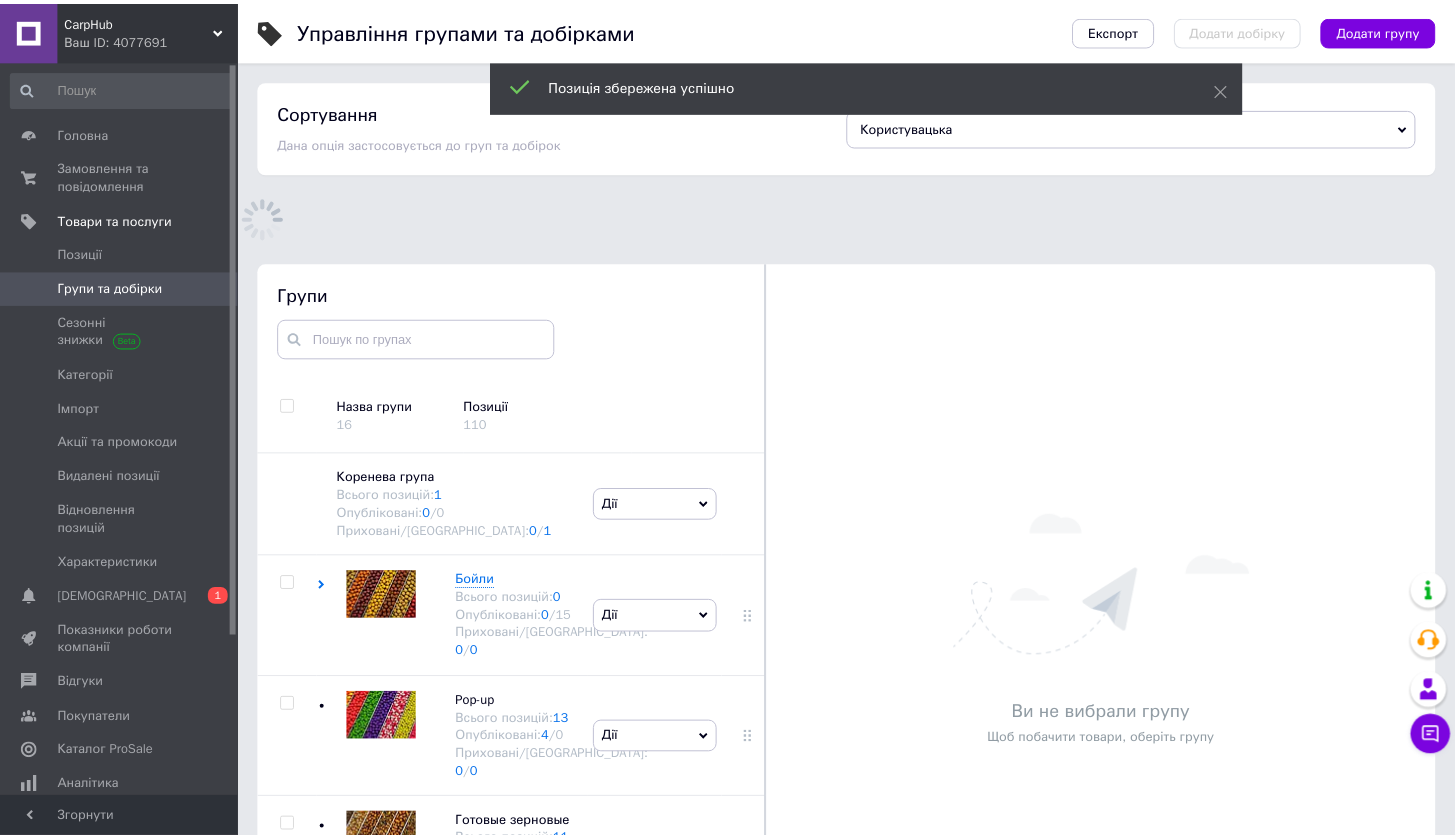 scroll, scrollTop: 123, scrollLeft: 0, axis: vertical 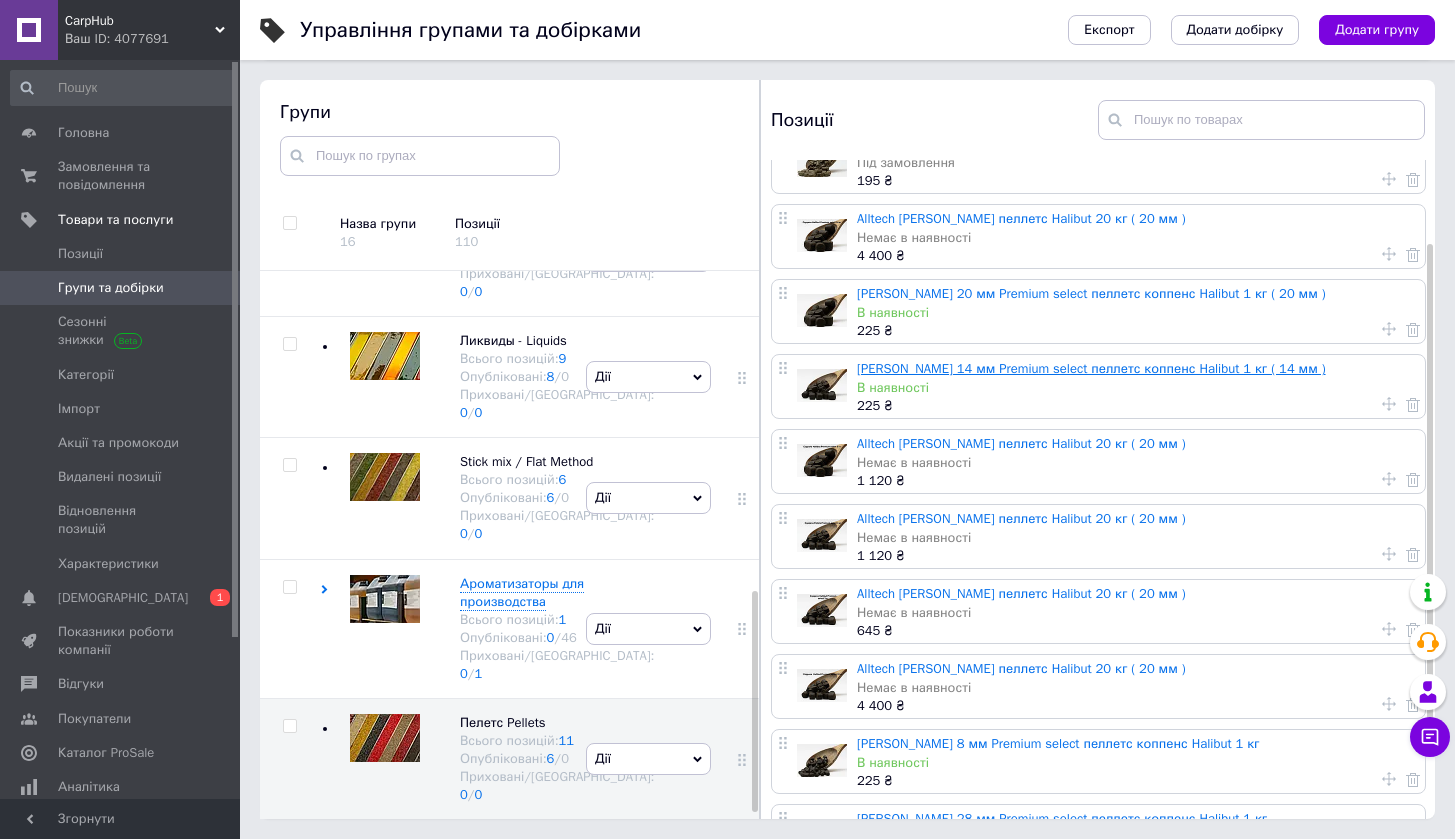 click on "[PERSON_NAME] 14 мм Premium select пеллетс коппенс Halibut  1 кг  ( 14 мм )" at bounding box center [1091, 368] 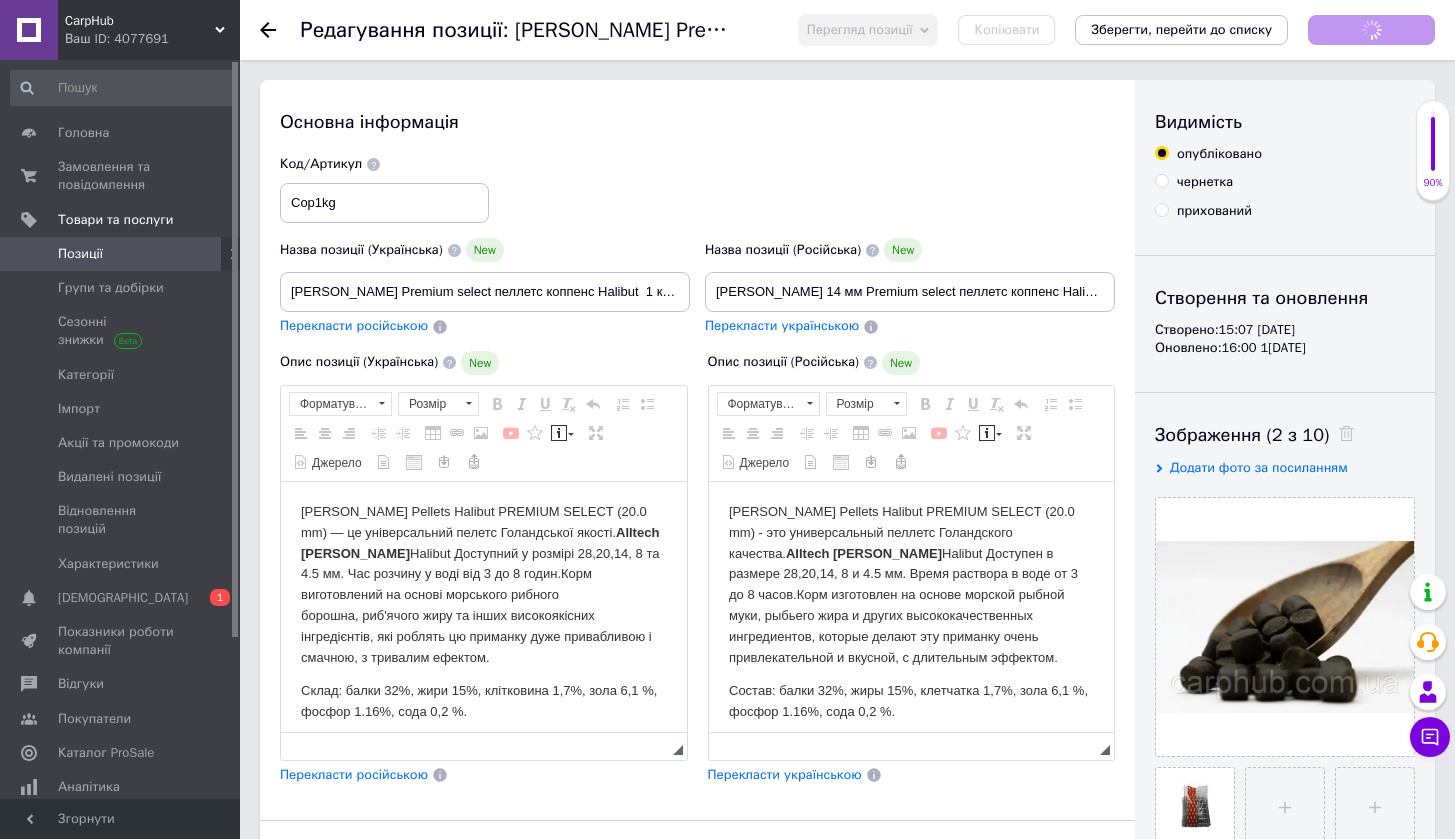 scroll, scrollTop: 0, scrollLeft: 0, axis: both 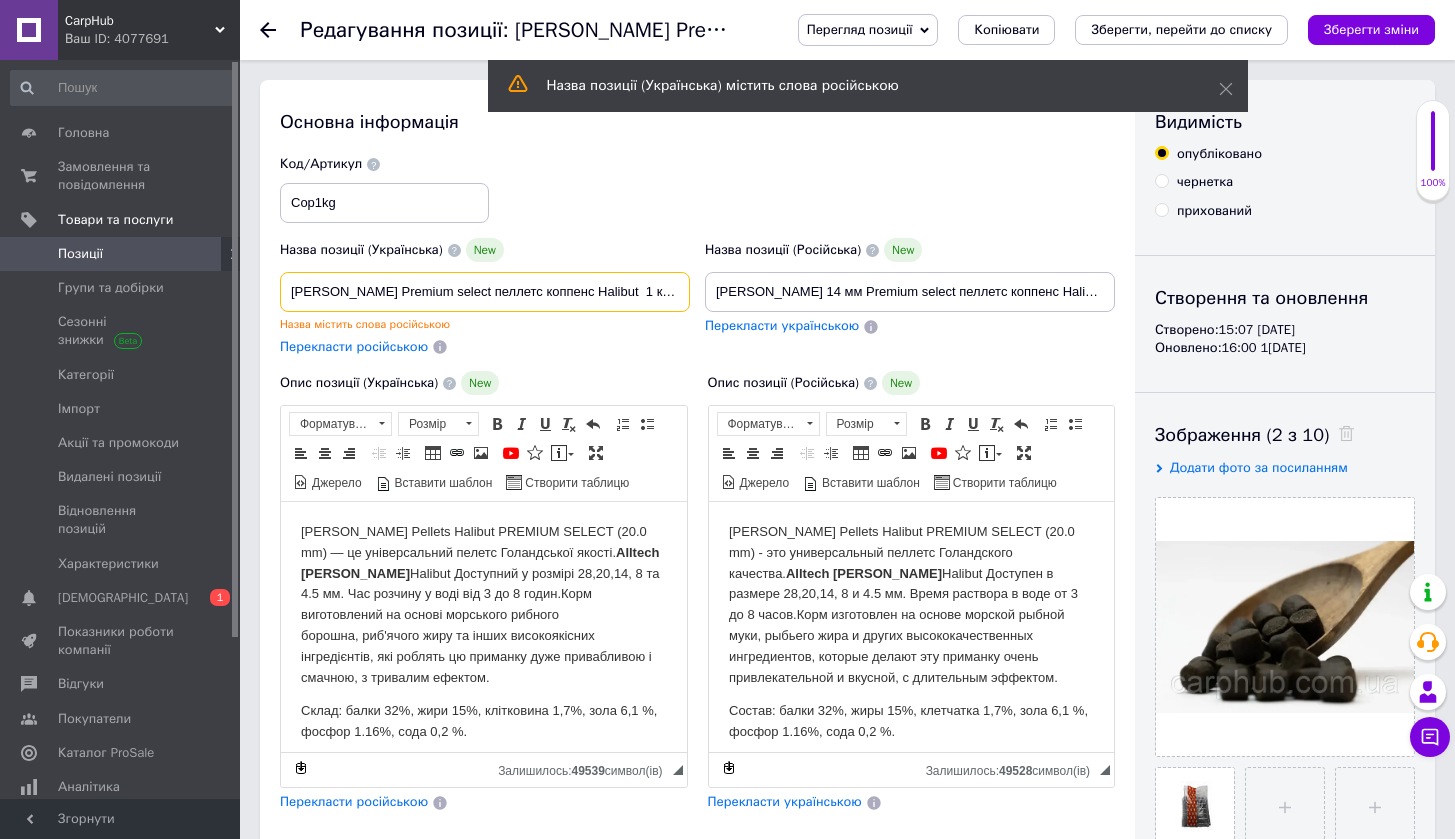 click on "[PERSON_NAME] Premium select пеллетс коппенс Halibut  1 кг  ( 14 мм )" at bounding box center (485, 292) 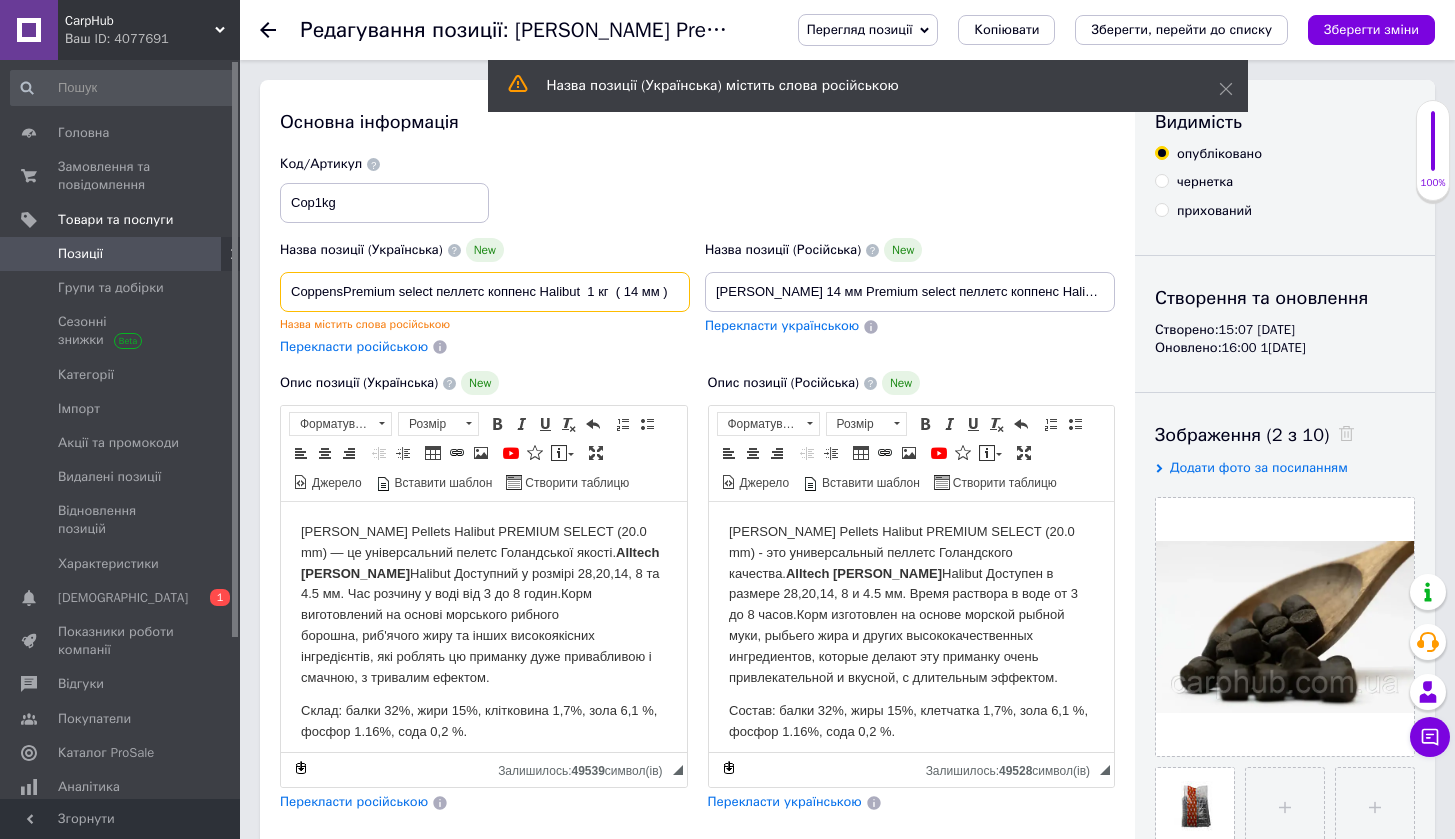 type on "[PERSON_NAME] Premium select пеллетс коппенс Halibut  1 кг  ( 14 мм )" 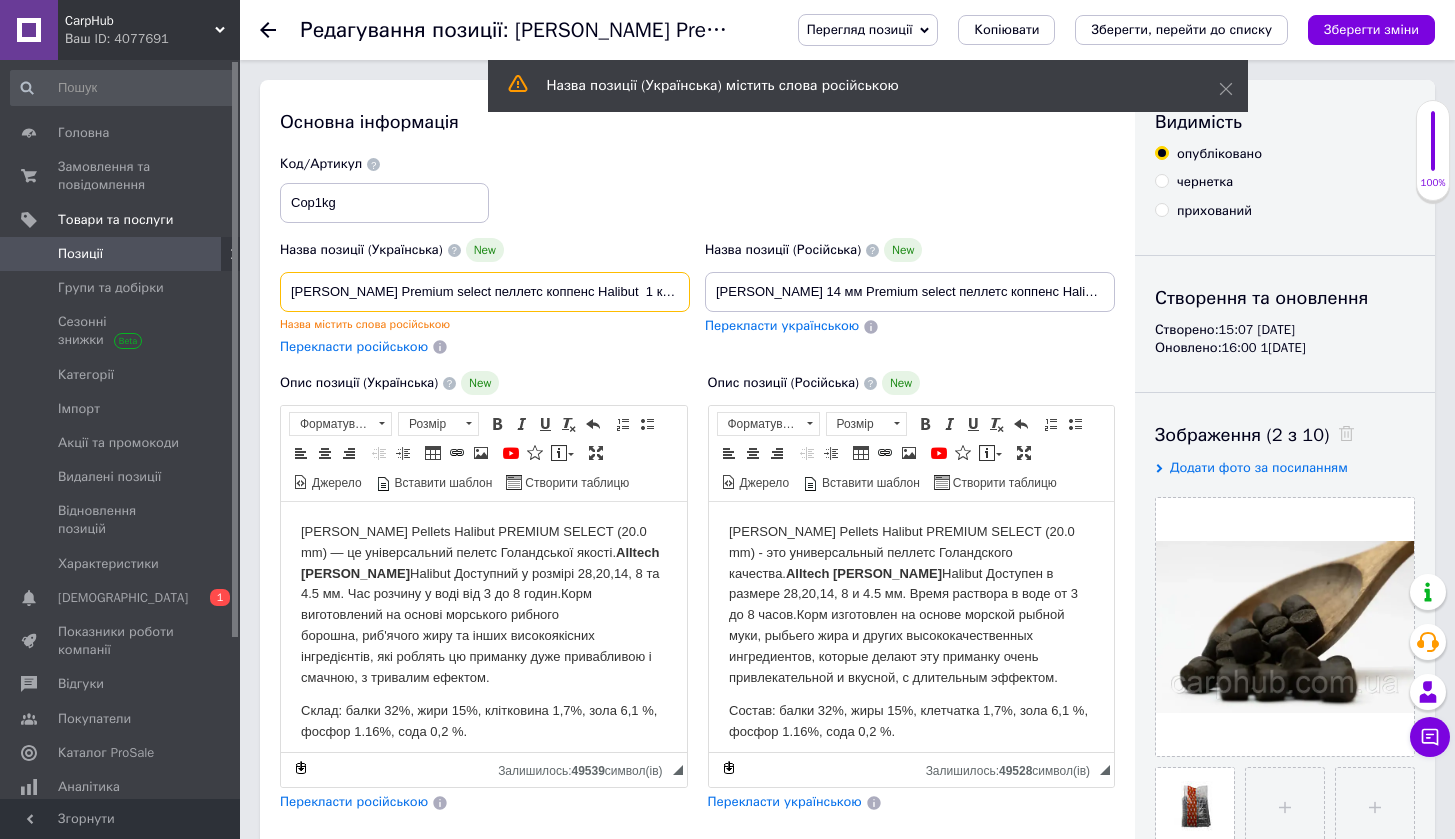 checkbox on "true" 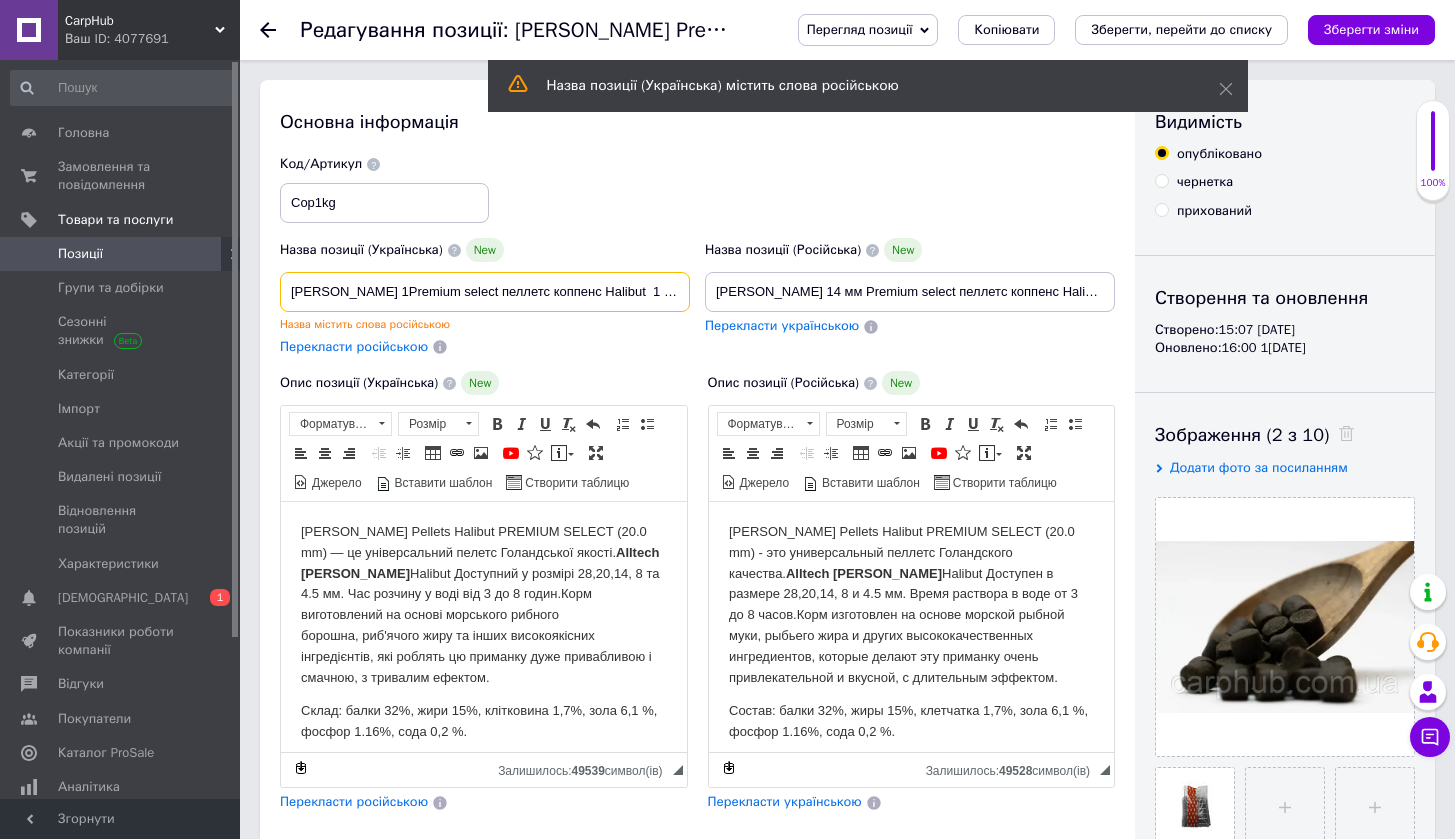 type on "[PERSON_NAME] 14Premium select пеллетс коппенс Halibut  1 кг  ( 14 мм )" 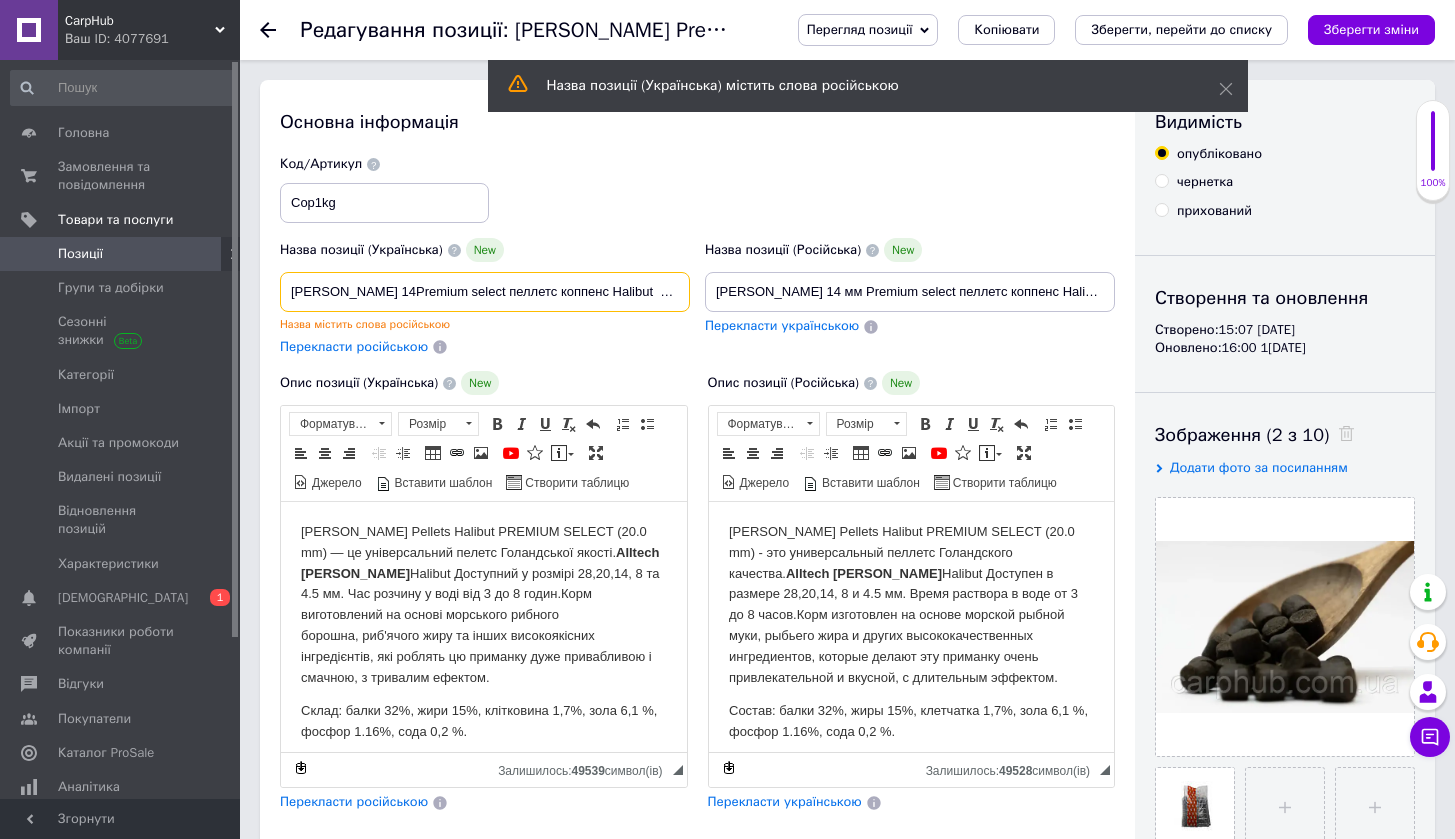 type on "[PERSON_NAME] 14 Premium select пеллетс коппенс Halibut  1 кг  ( 14 мм )" 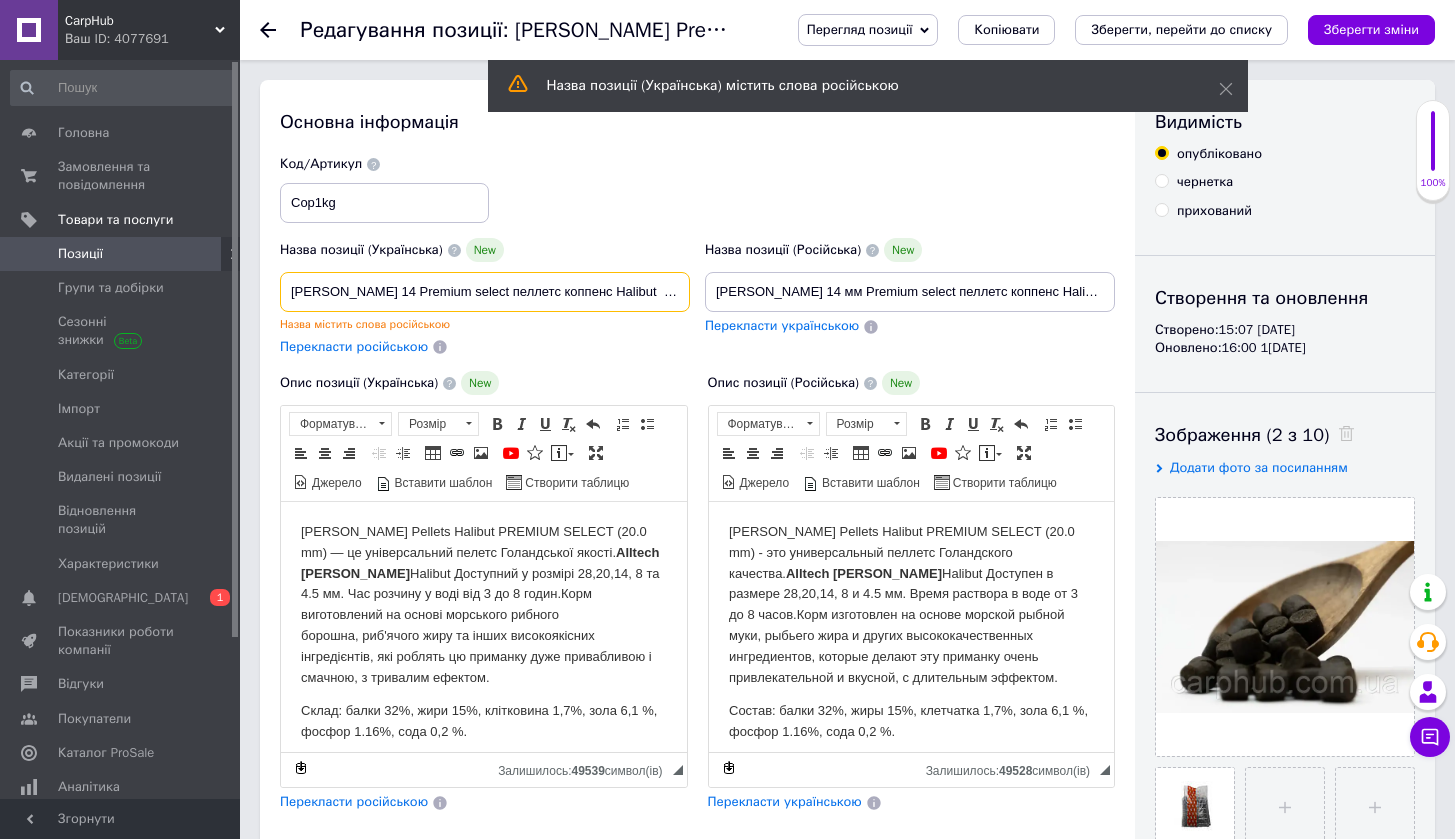 type on "[PERSON_NAME] 14 mPremium select пеллетс коппенс Halibut  1 кг  ( 14 мм )" 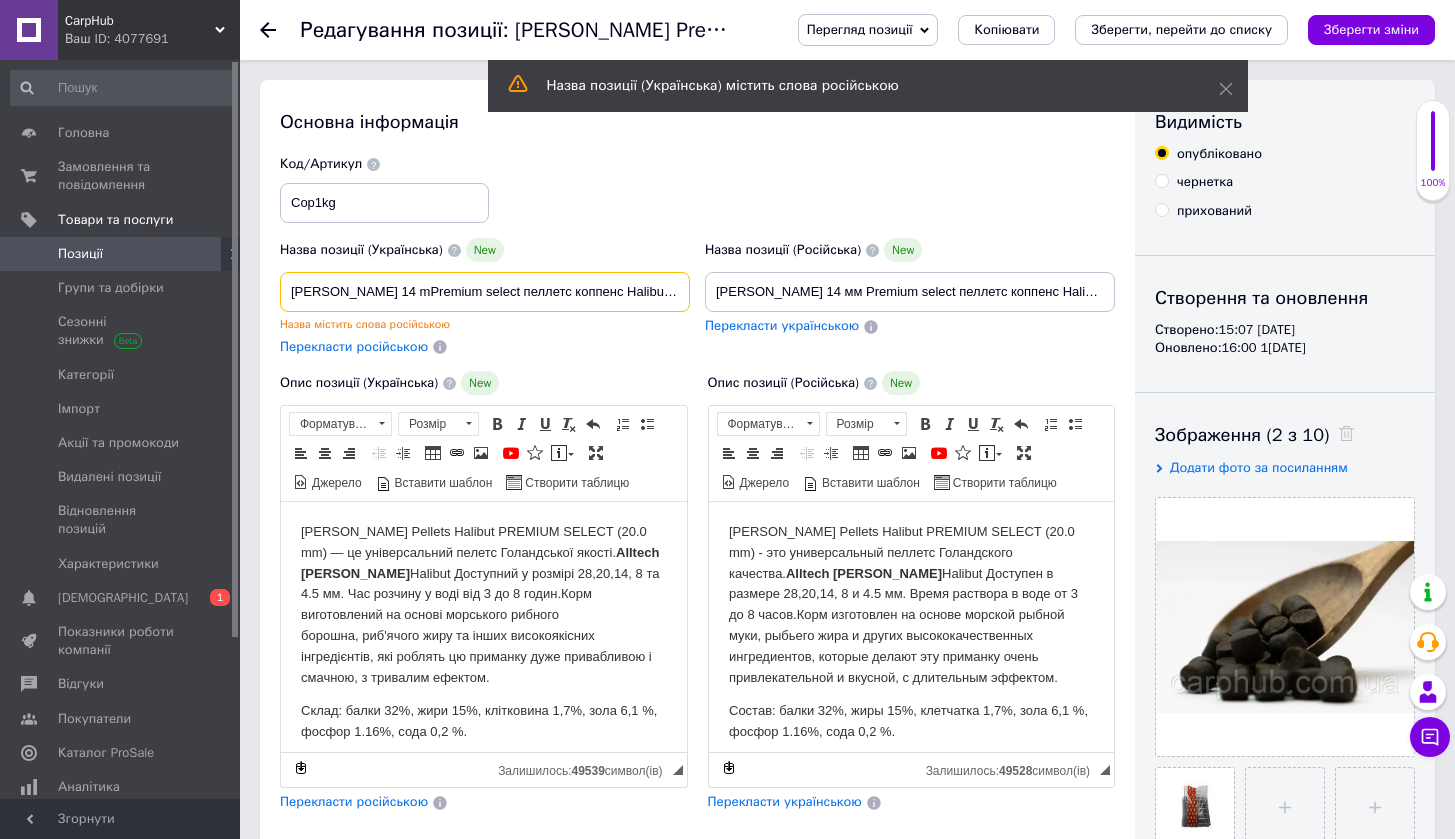 type on "[PERSON_NAME] 14 mmPremium select пеллетс коппенс Halibut  1 кг  ( 14 мм )" 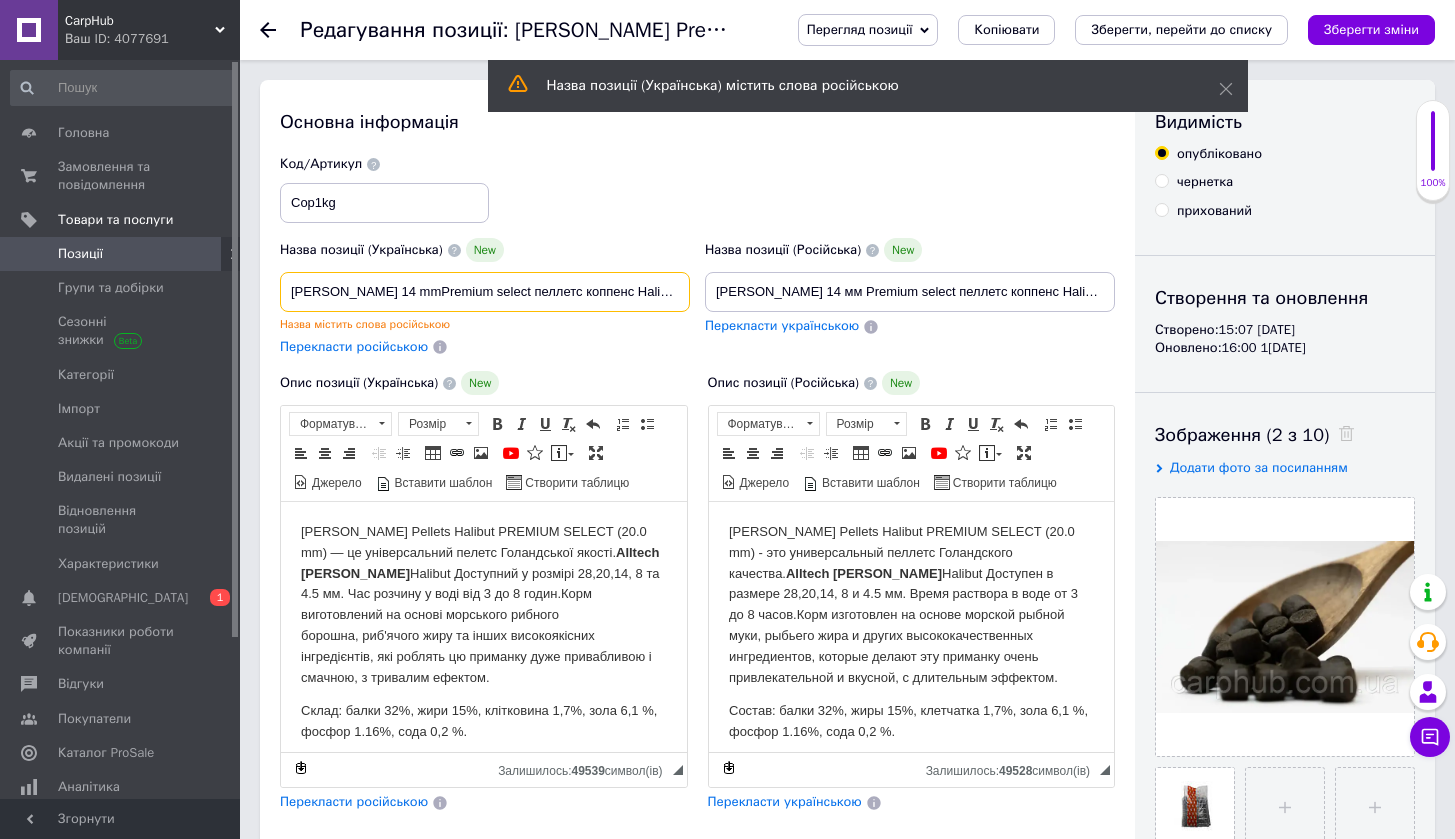 type on "[PERSON_NAME] 14 mm Premium select пеллетс коппенс Halibut  1 кг  ( 14 мм )" 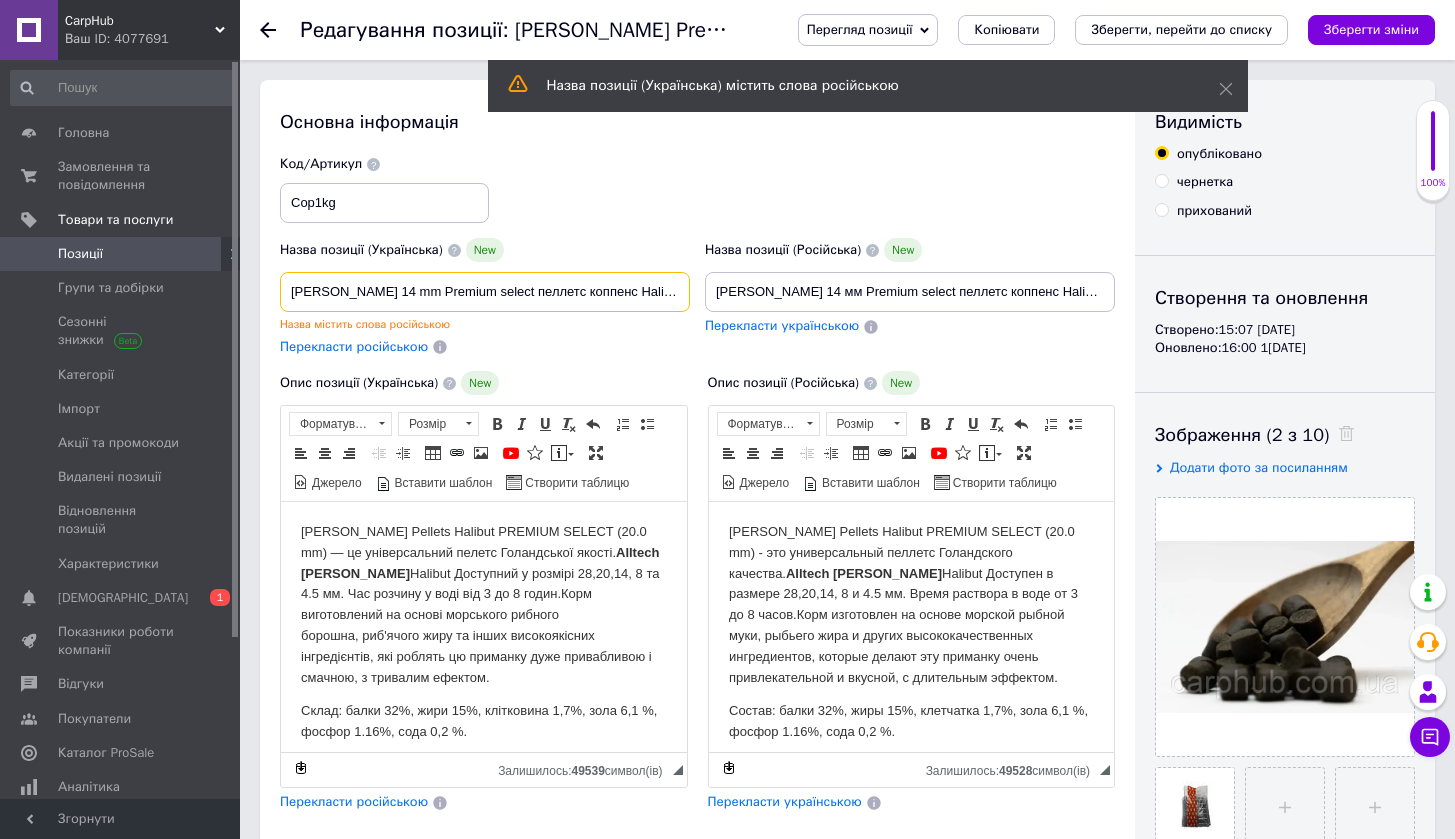 checkbox on "true" 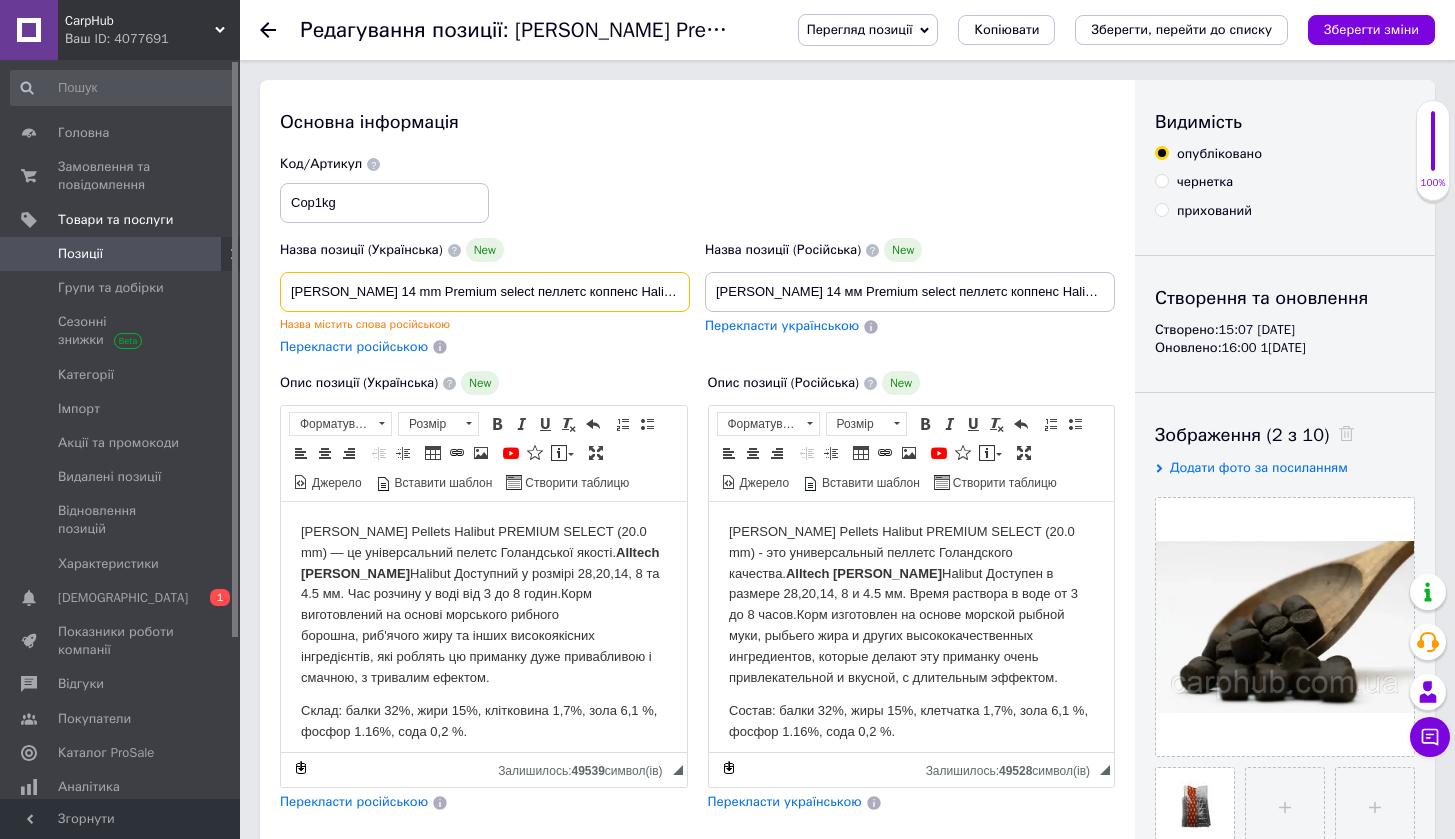 type on "[PERSON_NAME] 14 mm Premium select пеллетс коппенс Halibut  1 кг  ( 14 мм )" 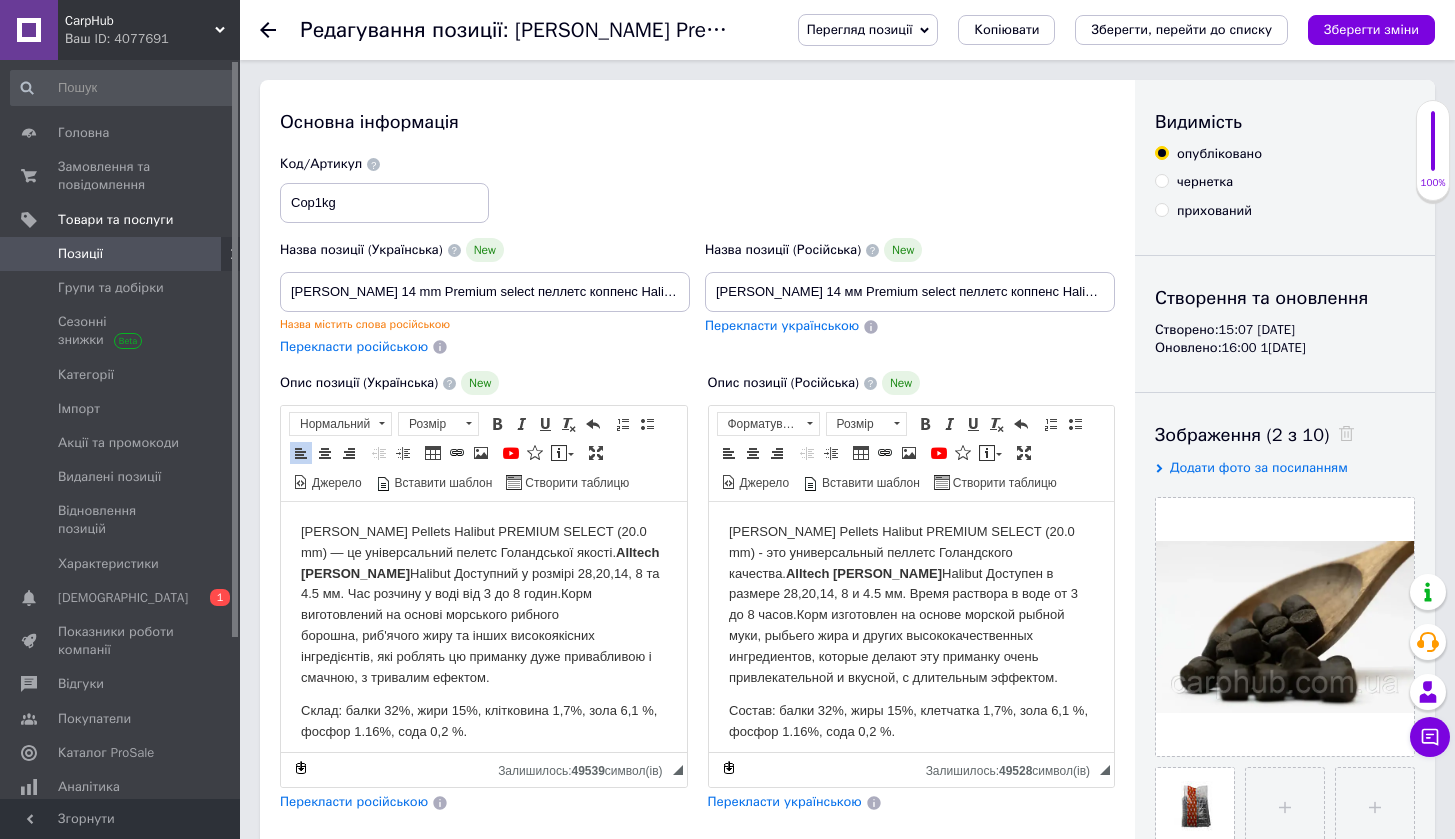 click on "[PERSON_NAME] Pellets Halibut PREMIUM SELECT (20.0 mm) — це універсальний пелетс Голандської якості.  Alltech [PERSON_NAME]  Halibut Доступний у розмірі 28,20,14, 8 та 4.5 мм. Час розчину у воді від 3 до 8 годин.  Корм виготовлений на основі морського рибного борошна, риб'ячого жиру та інших високоякісних інгредієнтів, які роблять цю приманку дуже привабливою і смачною, з тривалим ефектом." at bounding box center [484, 605] 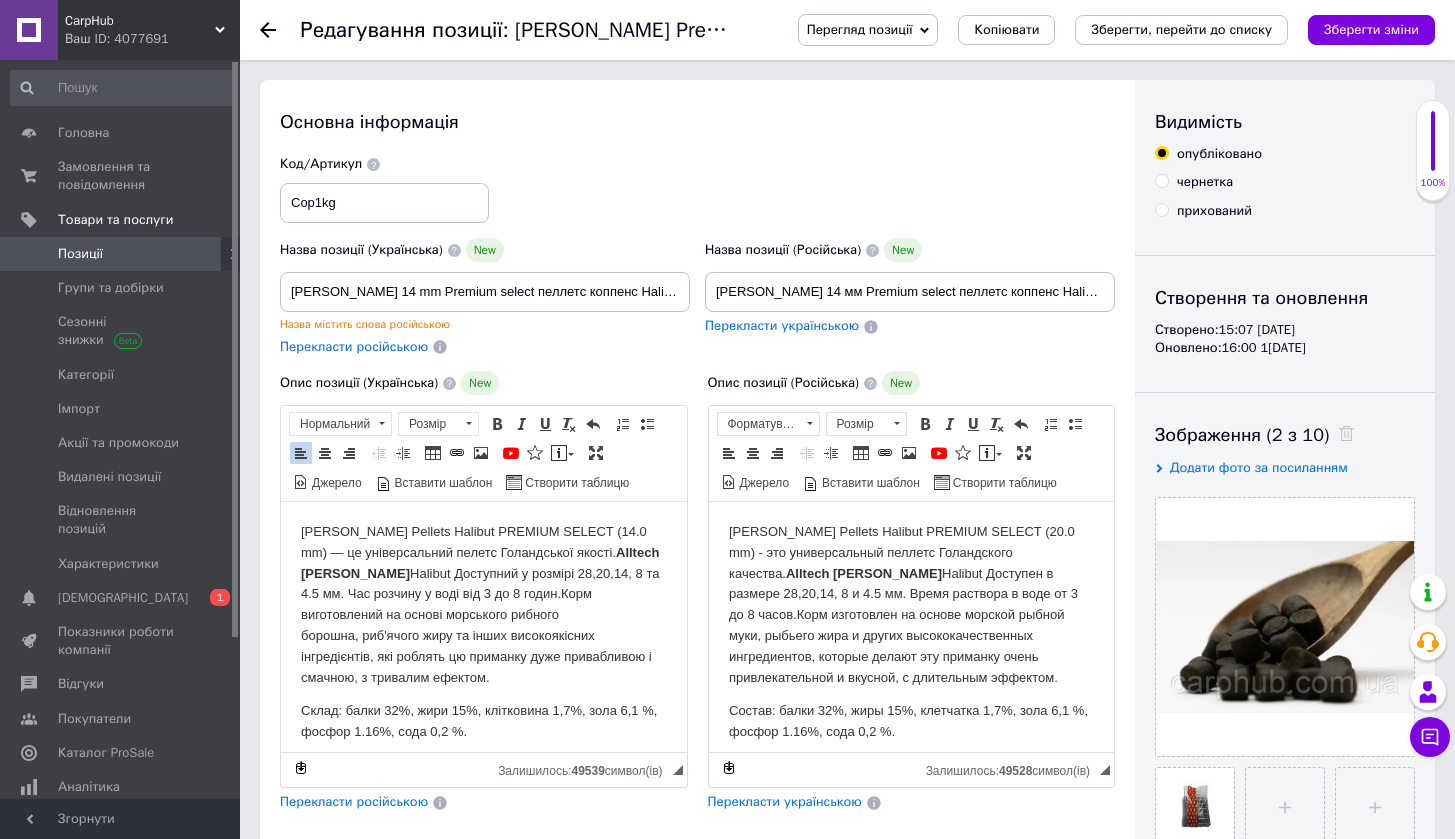 click on "Перекласти російською" at bounding box center [354, 801] 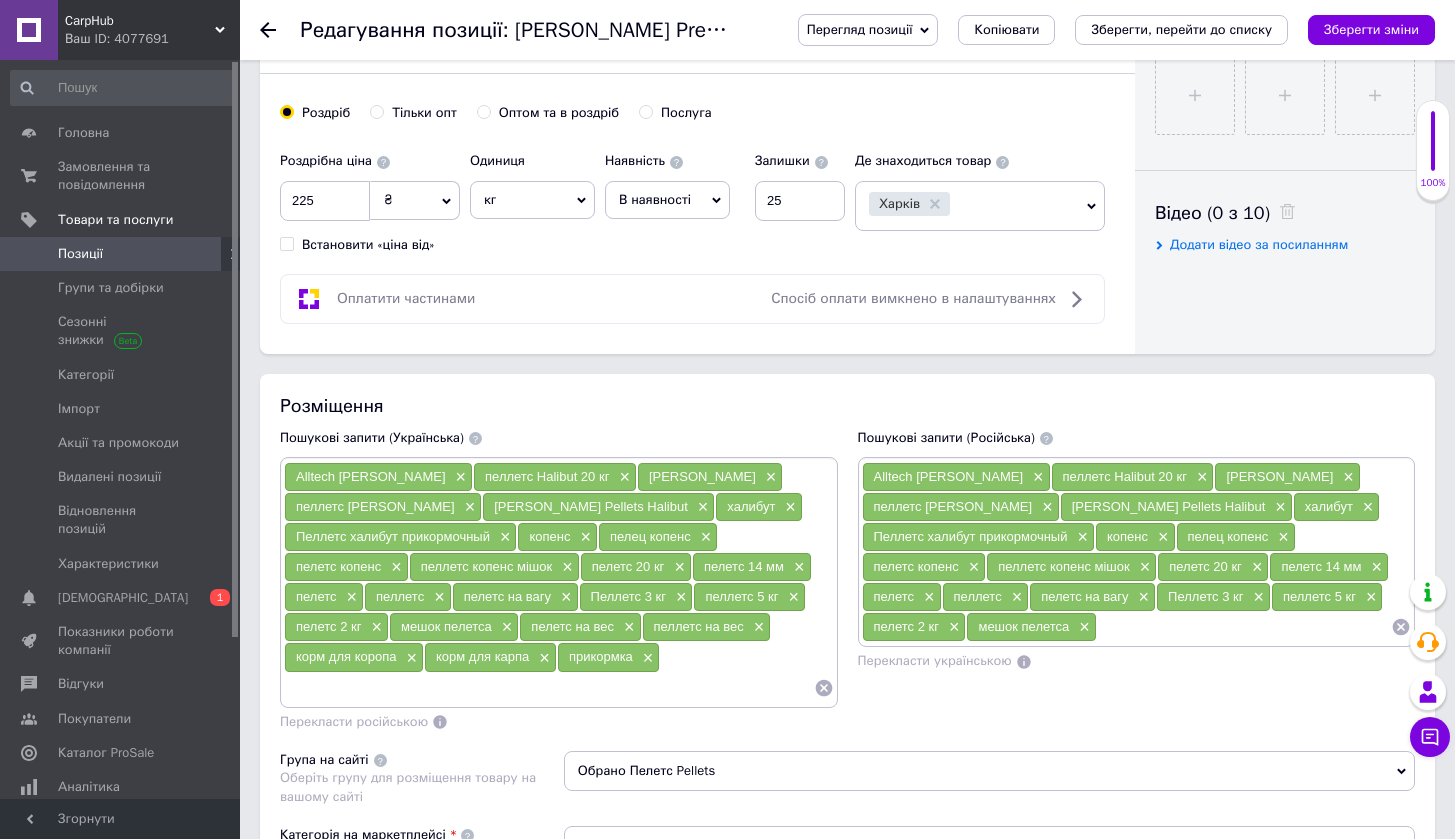 scroll, scrollTop: 1392, scrollLeft: 0, axis: vertical 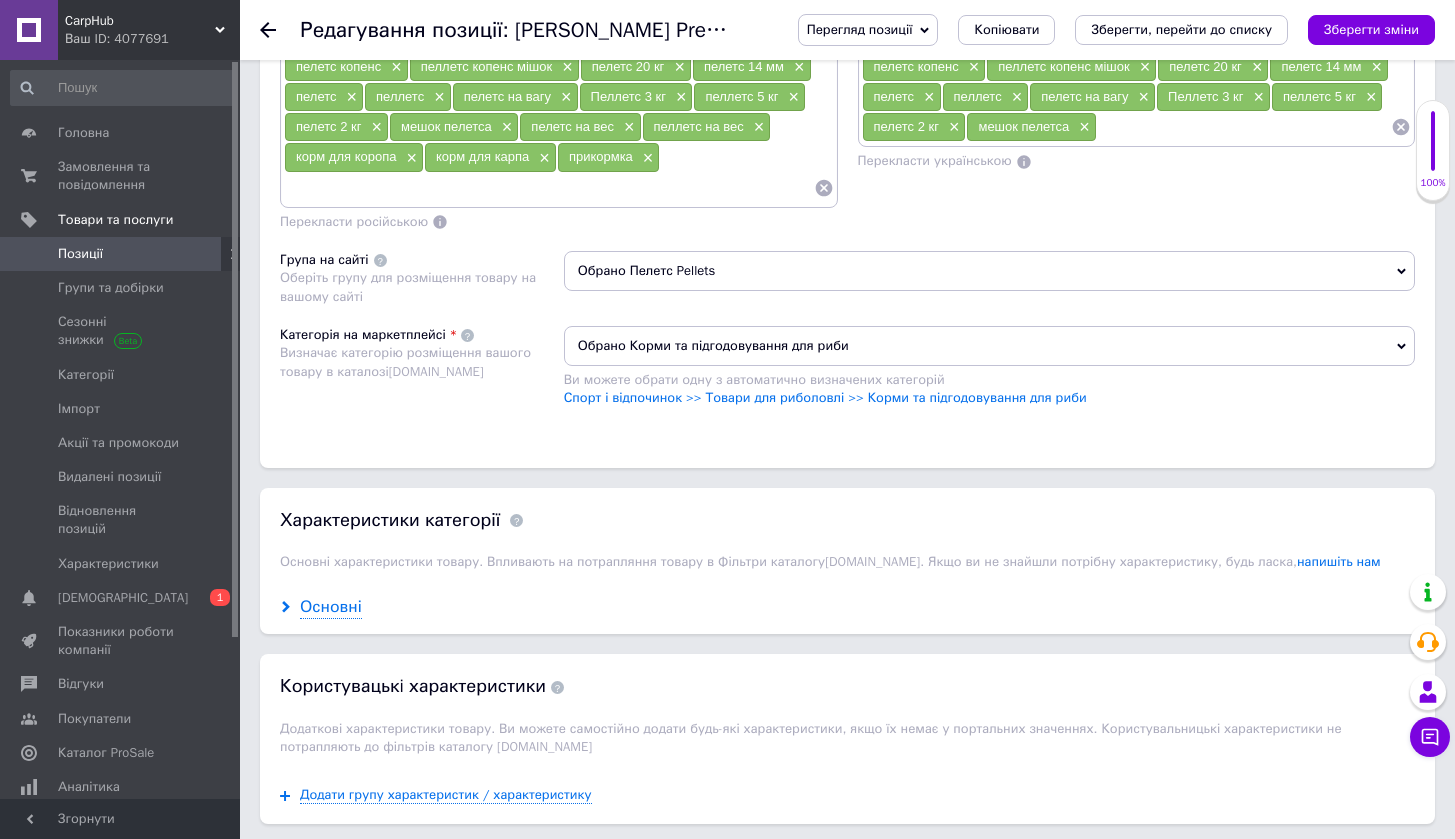 click on "Основні" at bounding box center [331, 607] 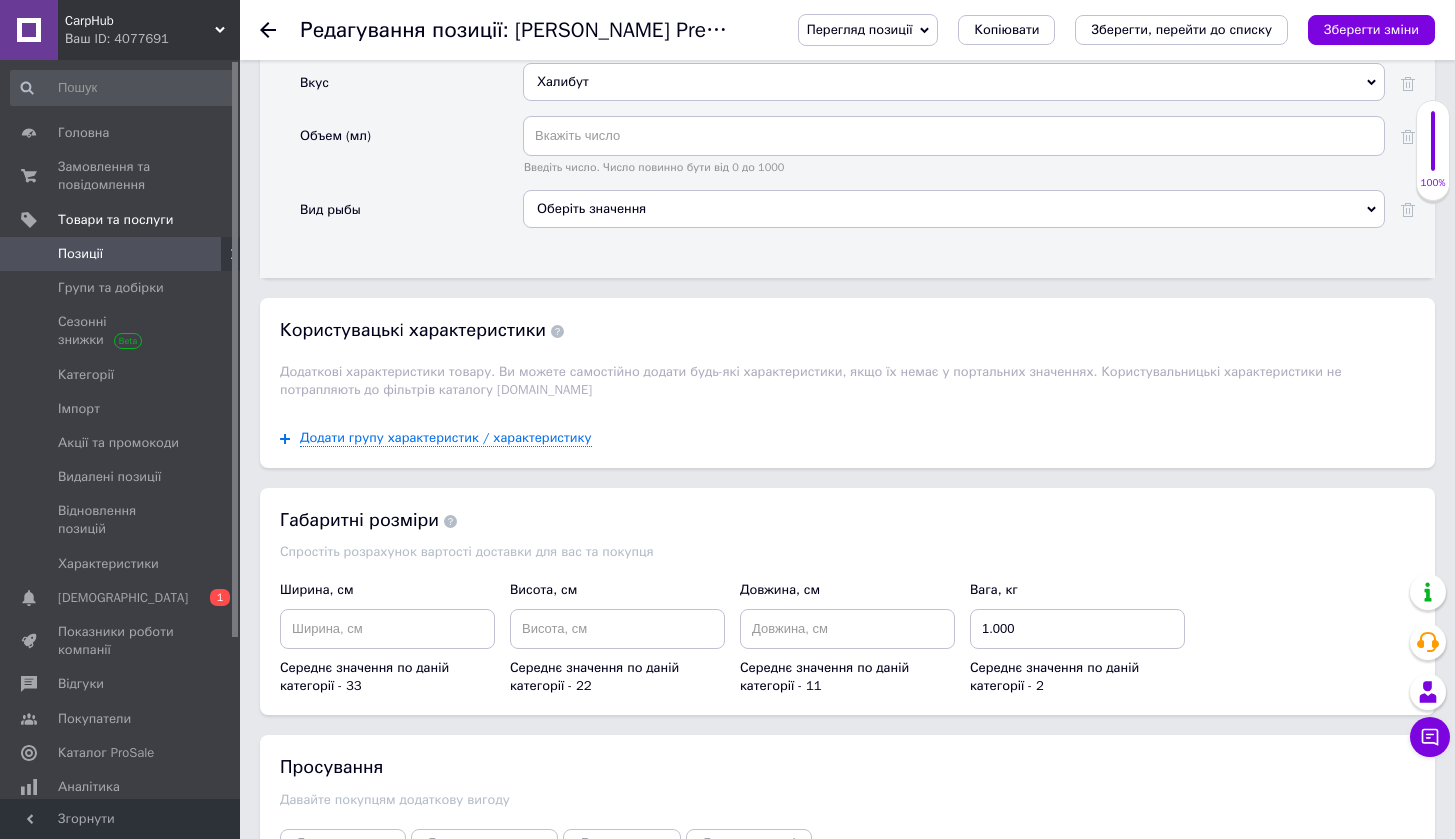 scroll, scrollTop: 2804, scrollLeft: 0, axis: vertical 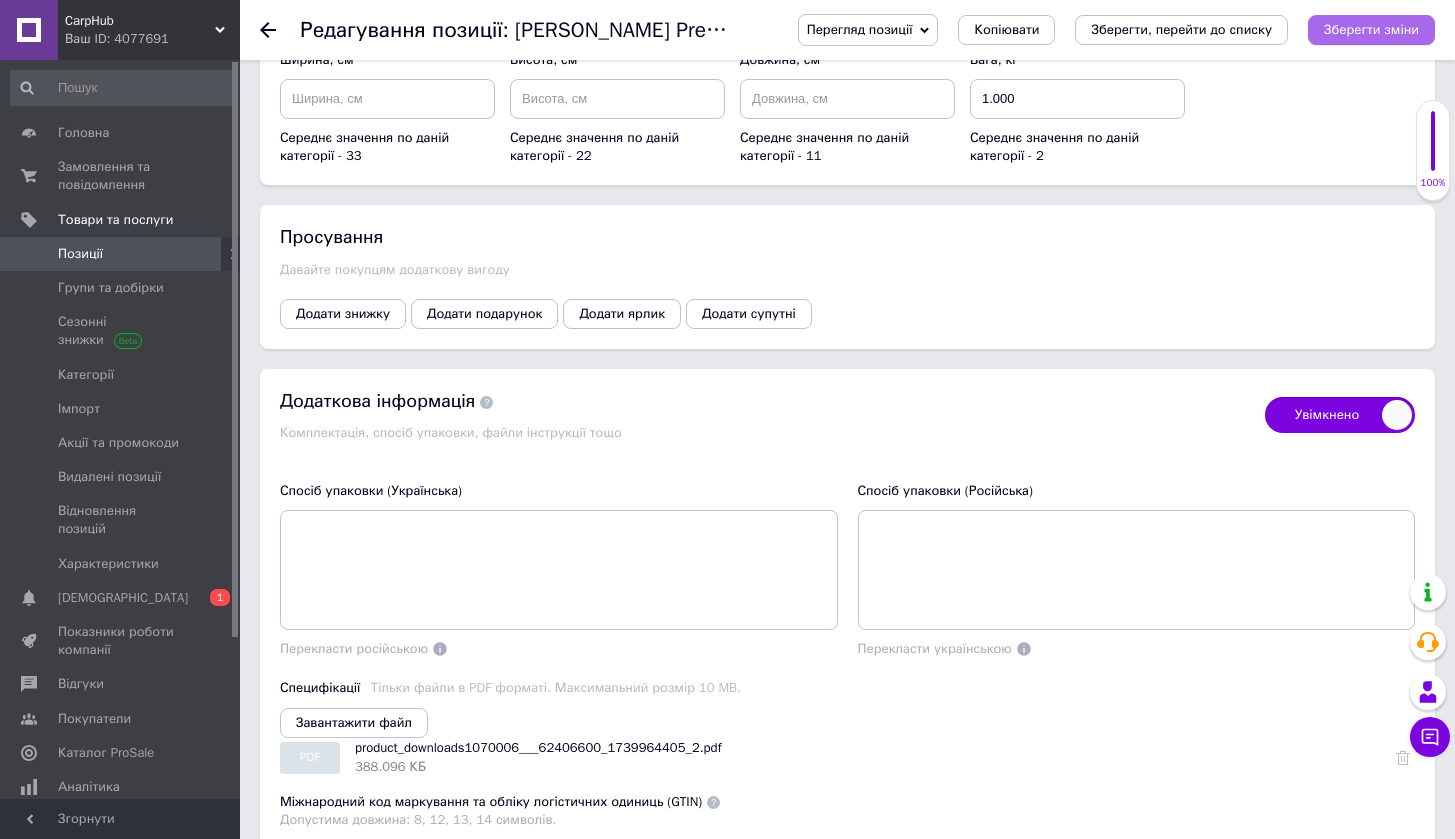 click on "Зберегти зміни" at bounding box center [1371, 29] 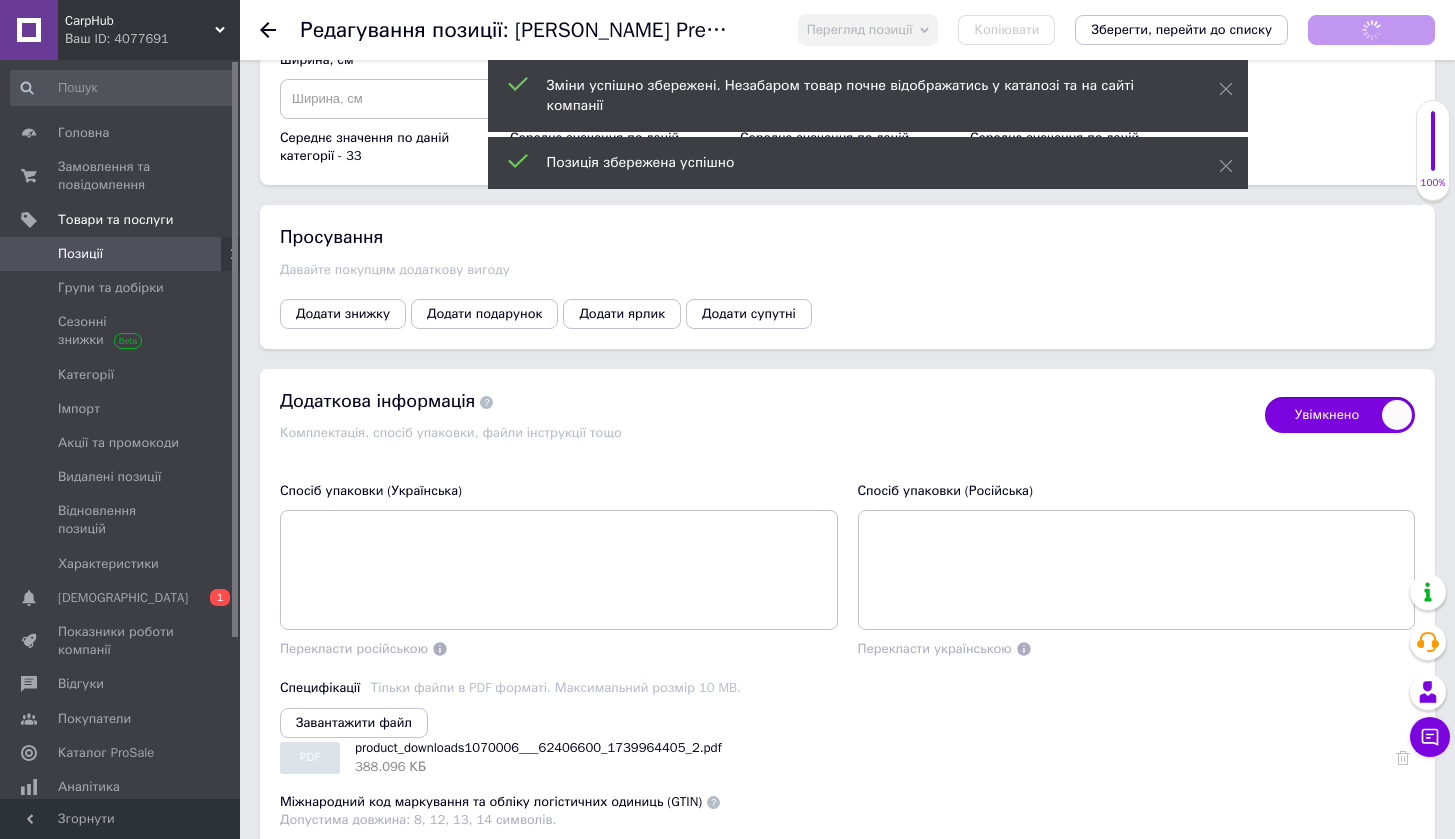 checkbox on "true" 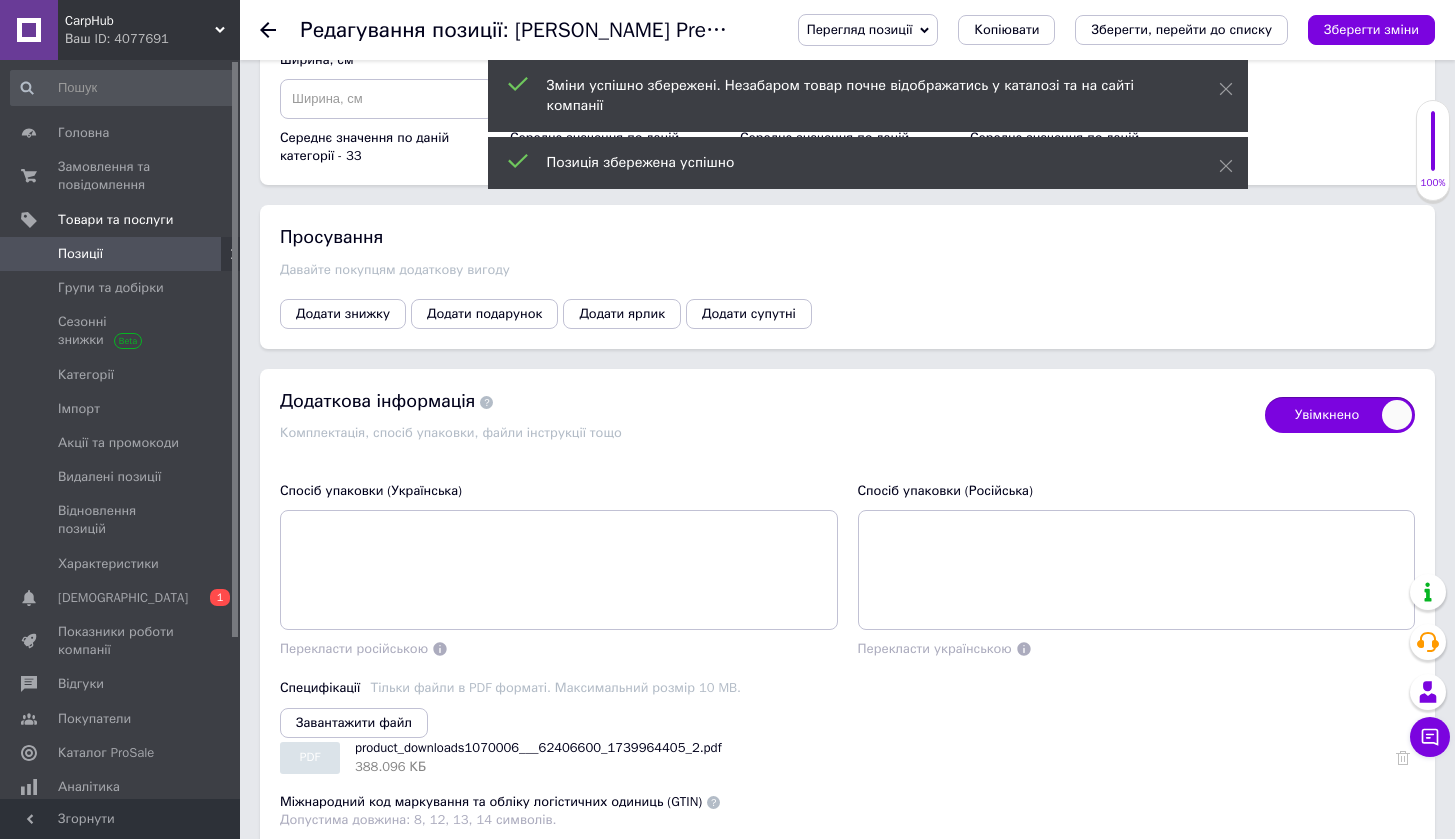 click 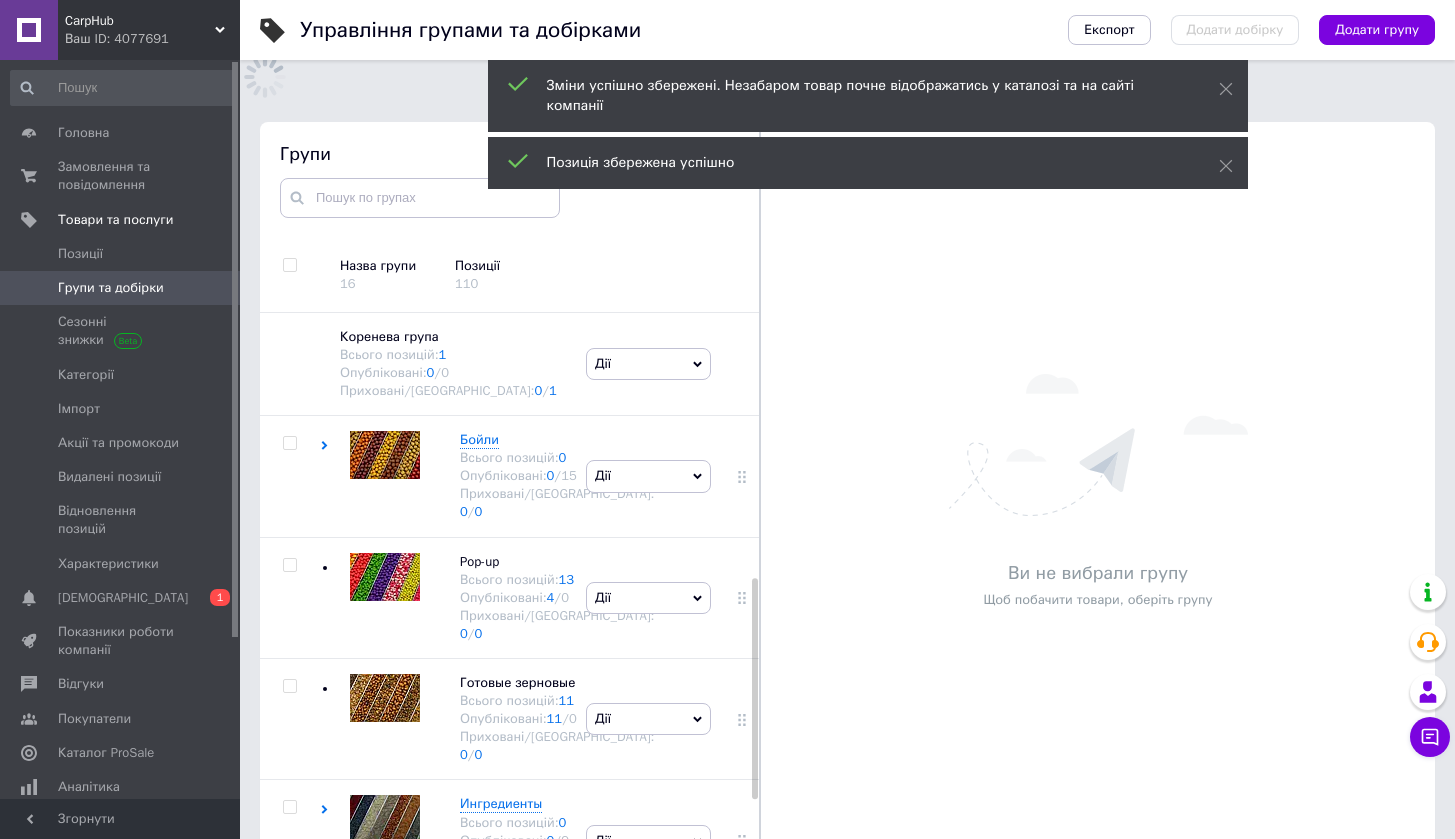 scroll, scrollTop: 180, scrollLeft: 0, axis: vertical 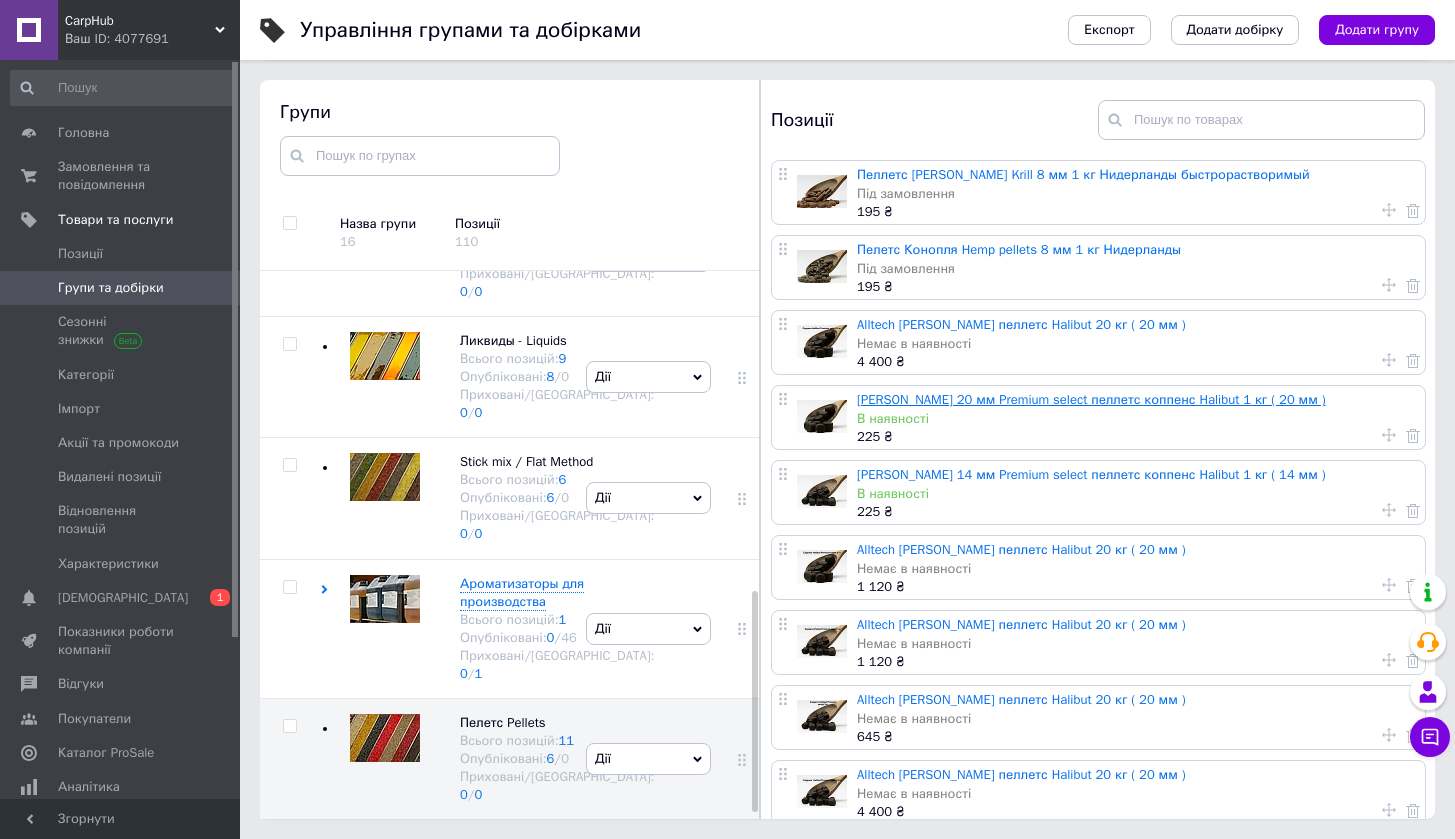 click on "[PERSON_NAME] 20 мм Premium select пеллетс коппенс Halibut  1 кг  ( 20 мм )" at bounding box center [1091, 399] 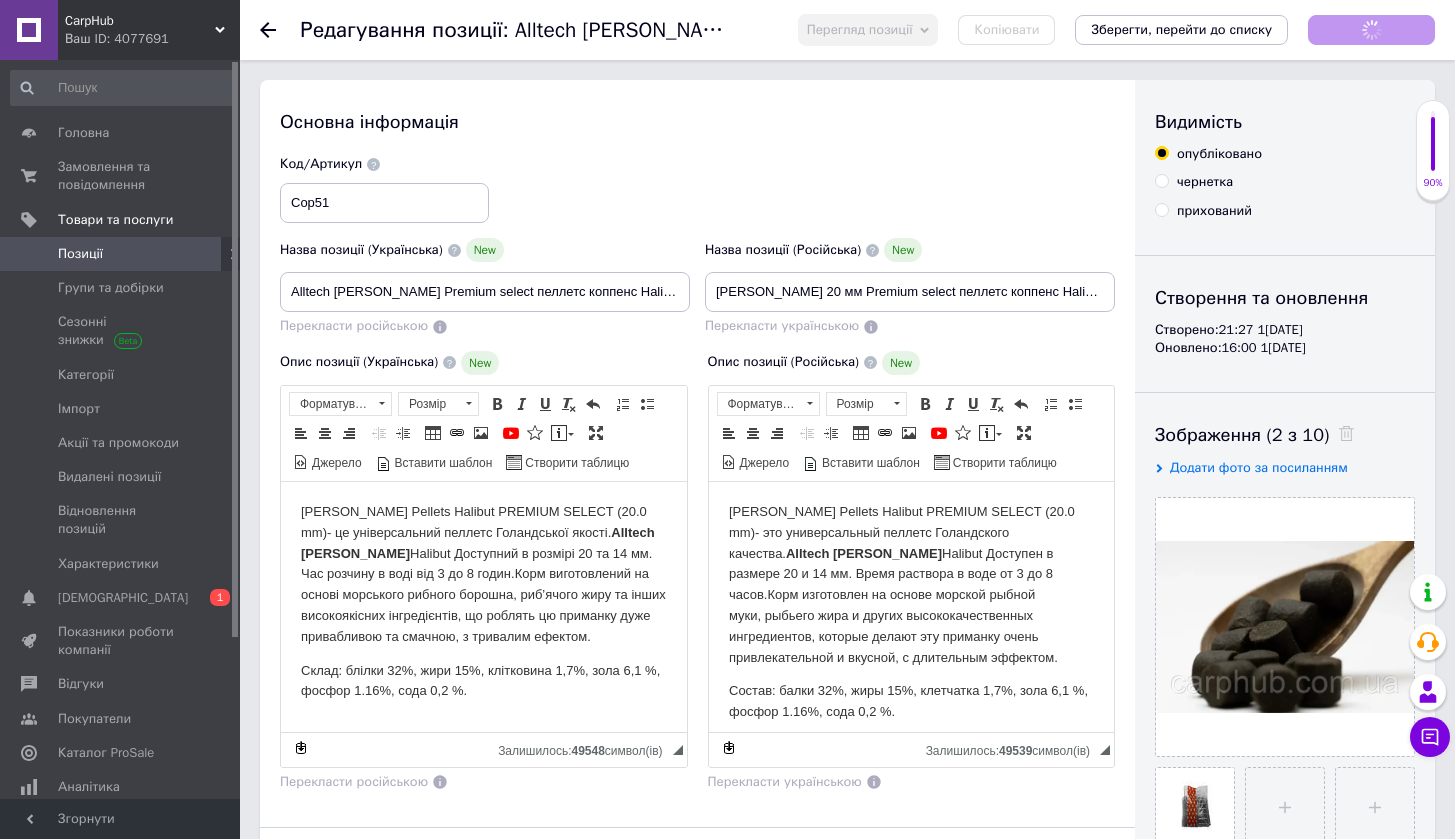 scroll, scrollTop: 0, scrollLeft: 0, axis: both 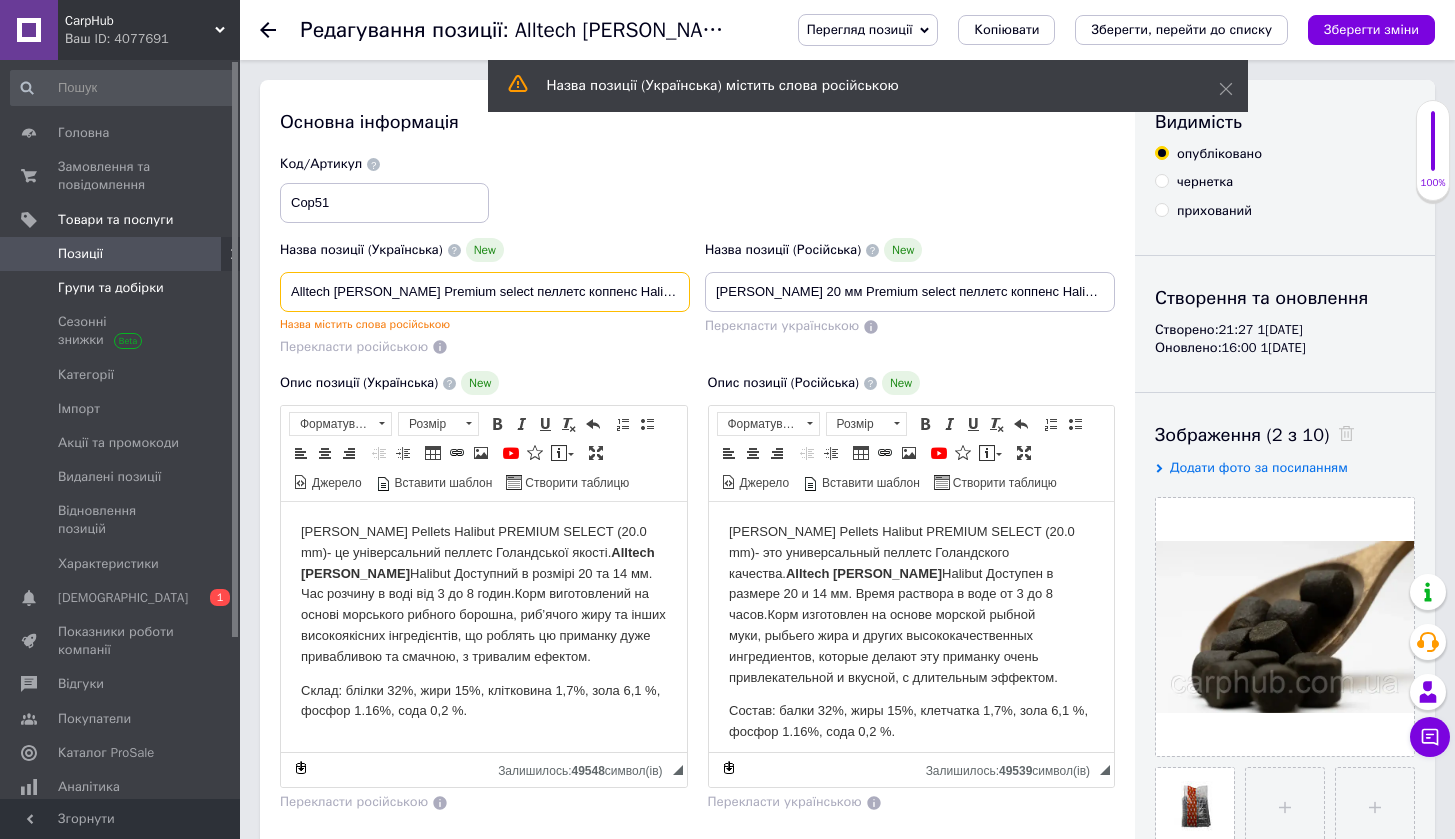 drag, startPoint x: 336, startPoint y: 295, endPoint x: 220, endPoint y: 294, distance: 116.00431 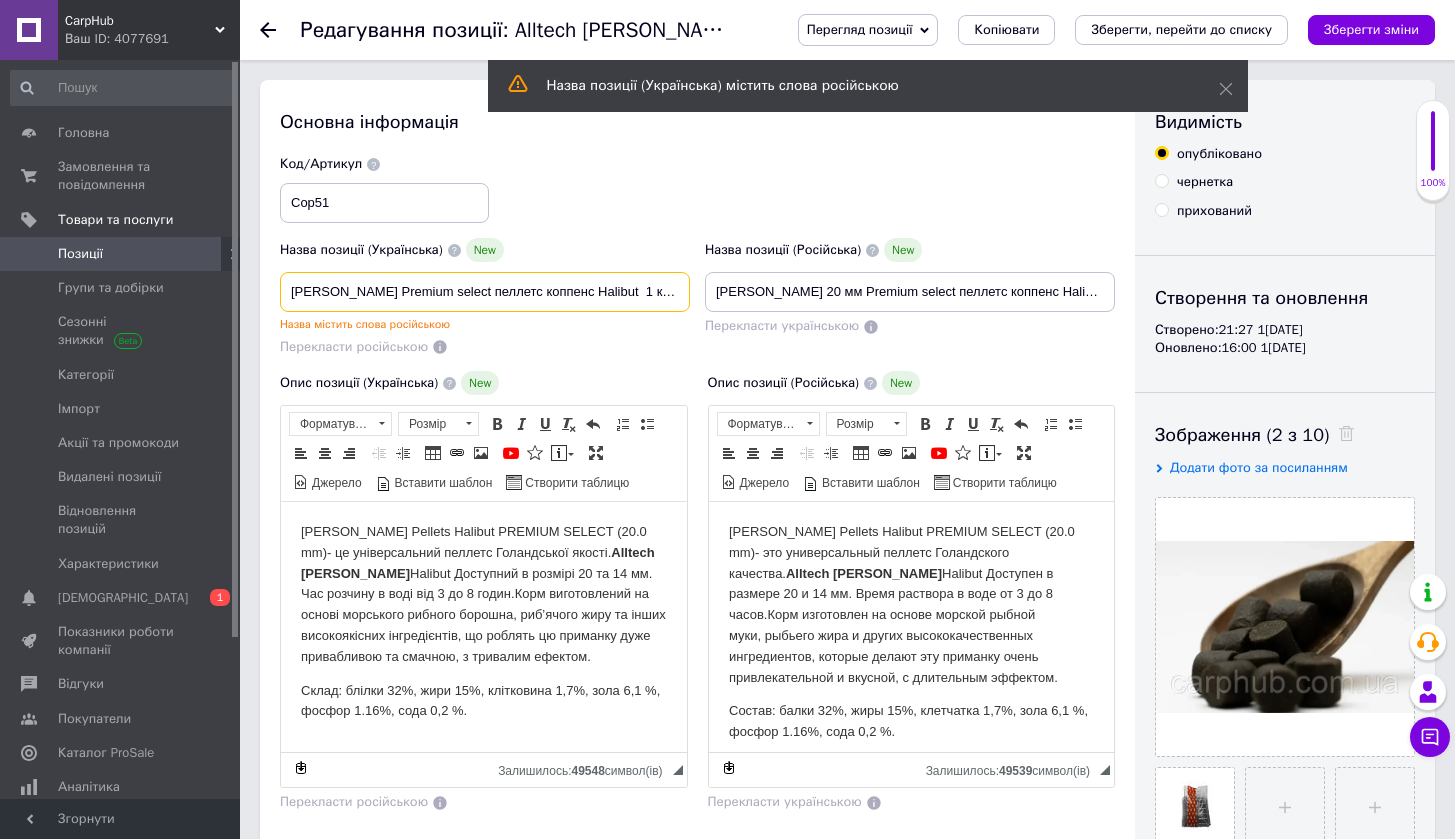 click on "[PERSON_NAME] Premium select пеллетс коппенс Halibut  1 кг  ( 20 мм )" at bounding box center (485, 292) 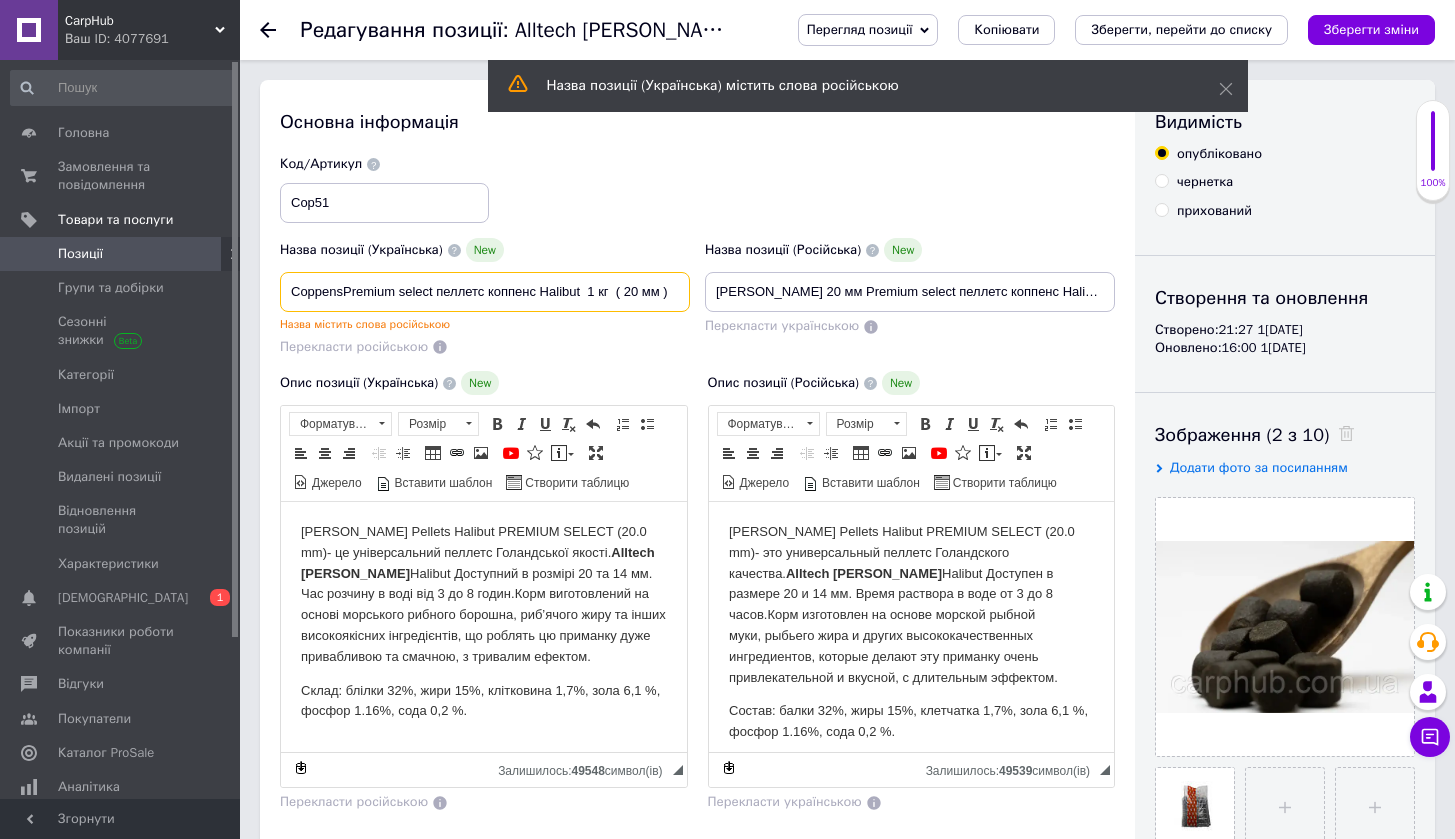 type on "[PERSON_NAME] Premium select пеллетс коппенс Halibut  1 кг  ( 20 мм )" 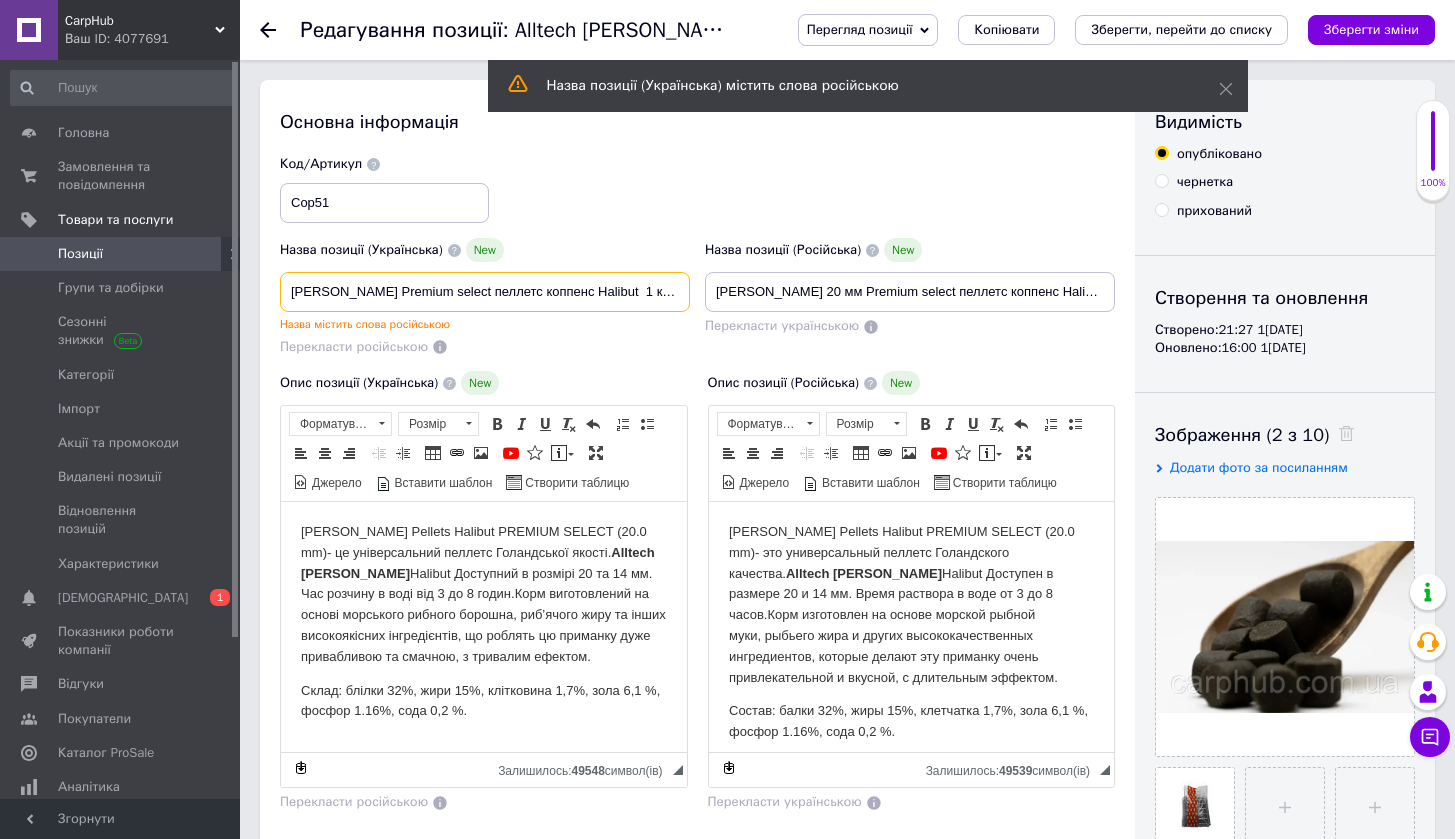 type on "[PERSON_NAME] 2Premium select пеллетс коппенс Halibut  1 кг  ( 20 мм )" 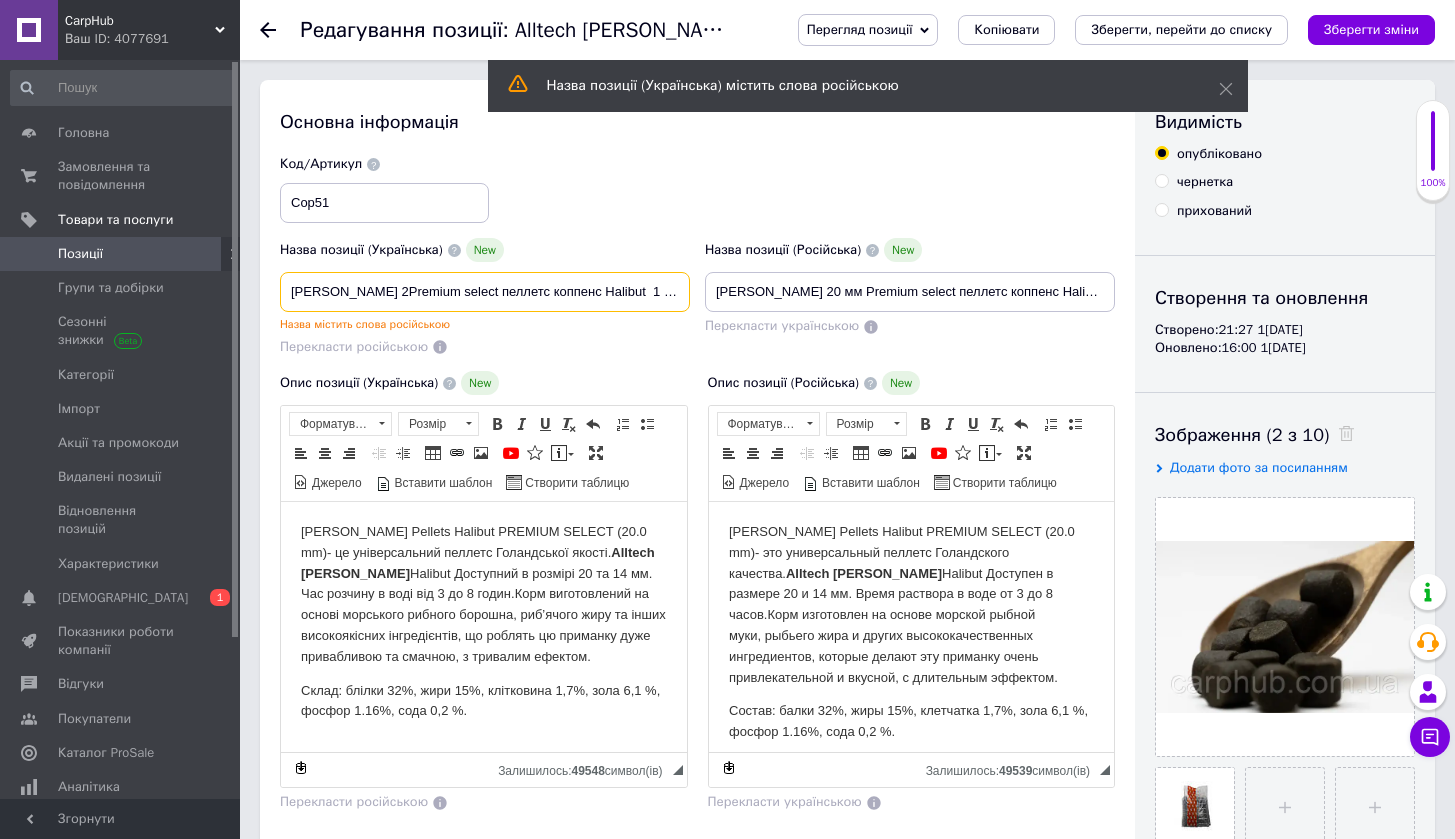 type on "[PERSON_NAME] 20Premium select пеллетс коппенс Halibut  1 кг  ( 20 мм )" 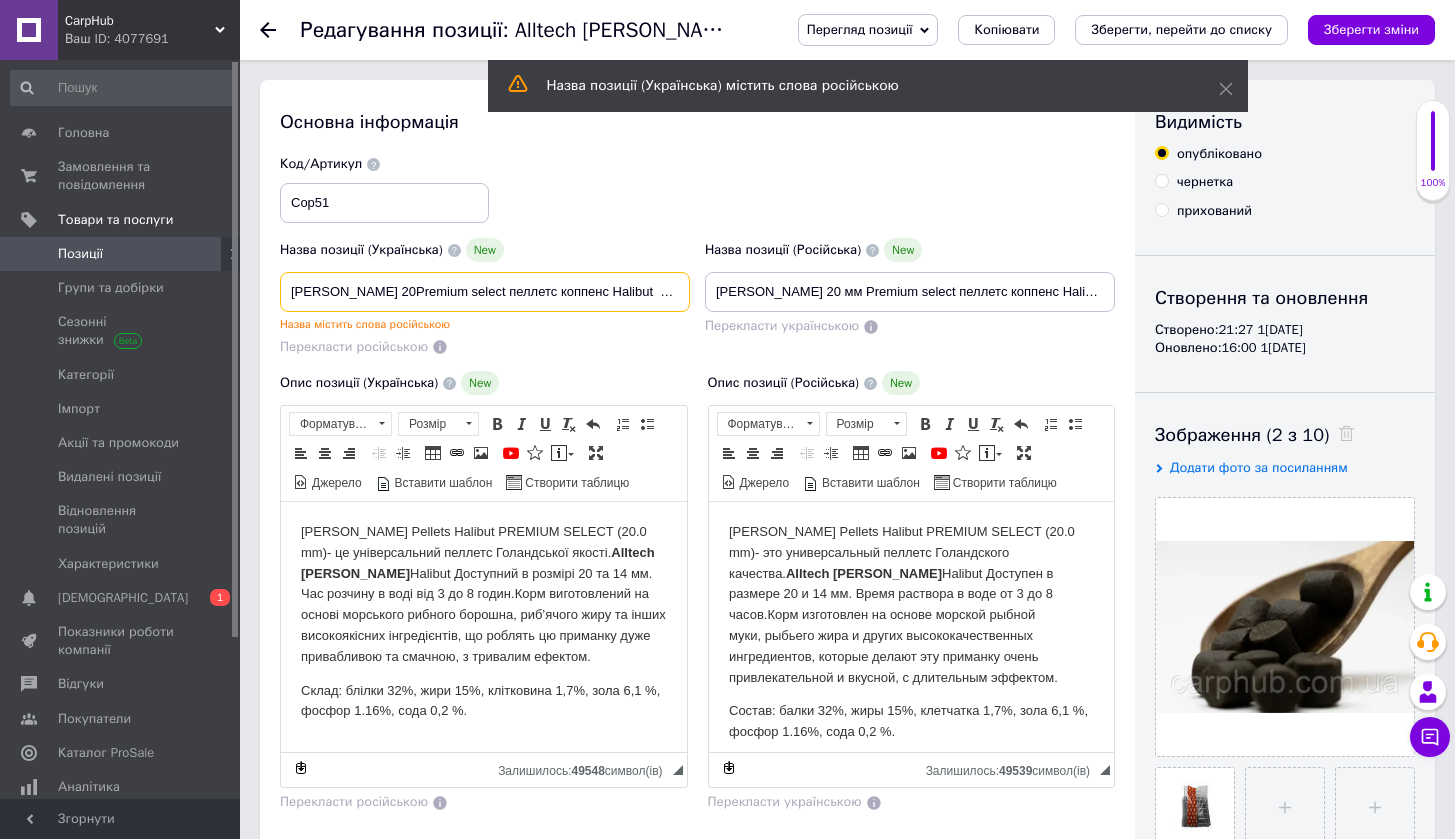 type on "[PERSON_NAME] 20 Premium select пеллетс коппенс Halibut  1 кг  ( 20 мм )" 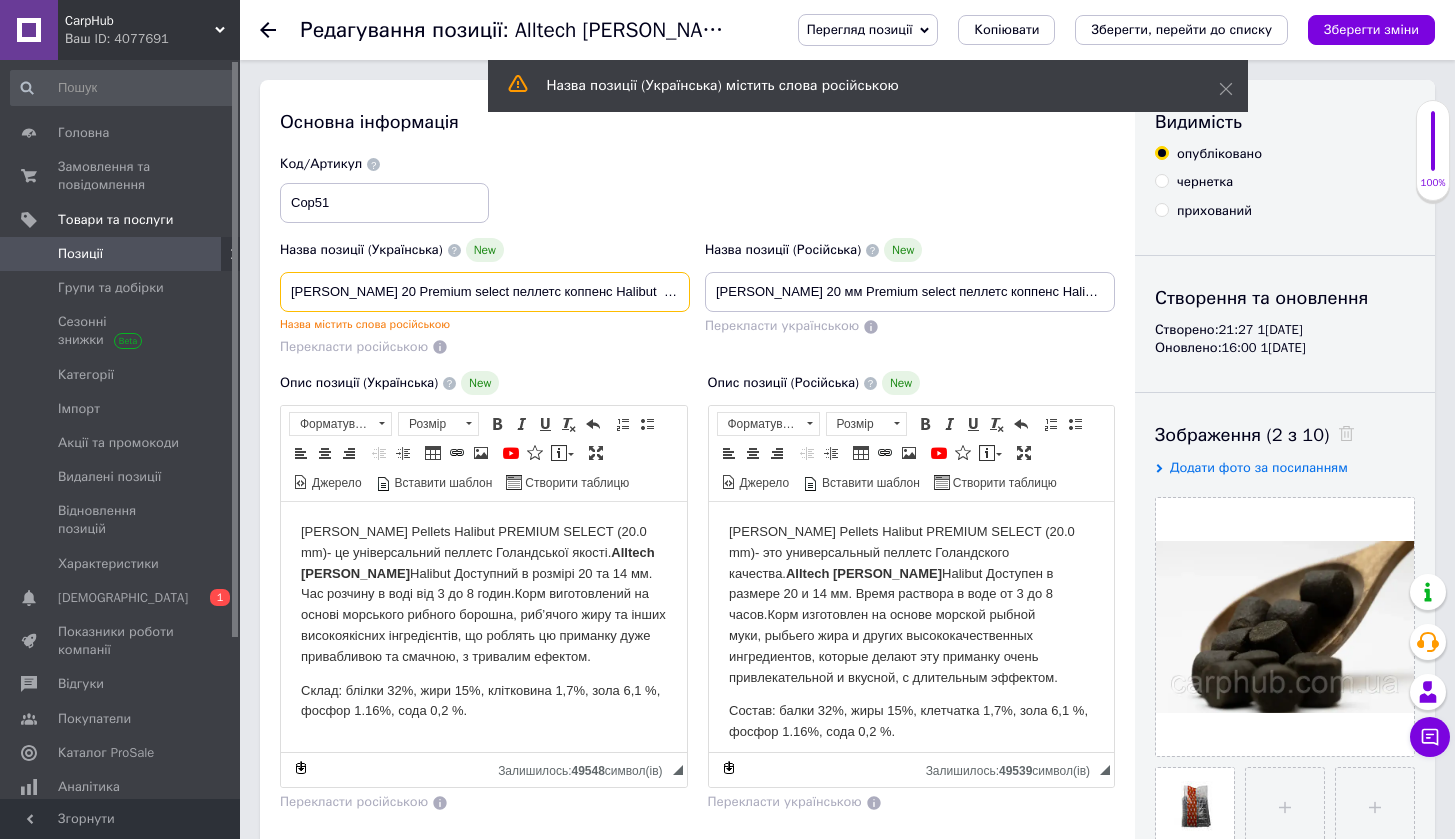 checkbox on "true" 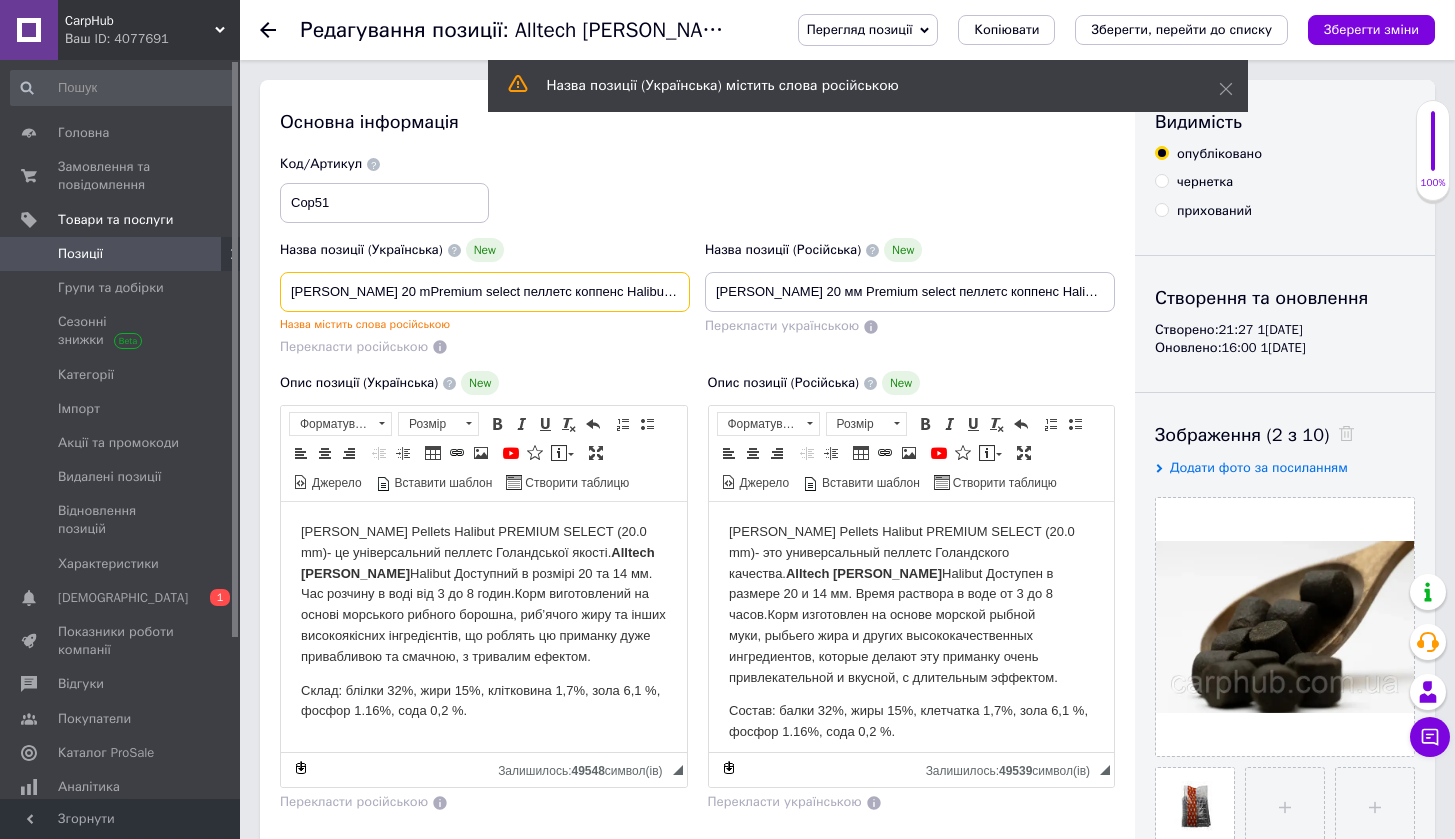 checkbox on "true" 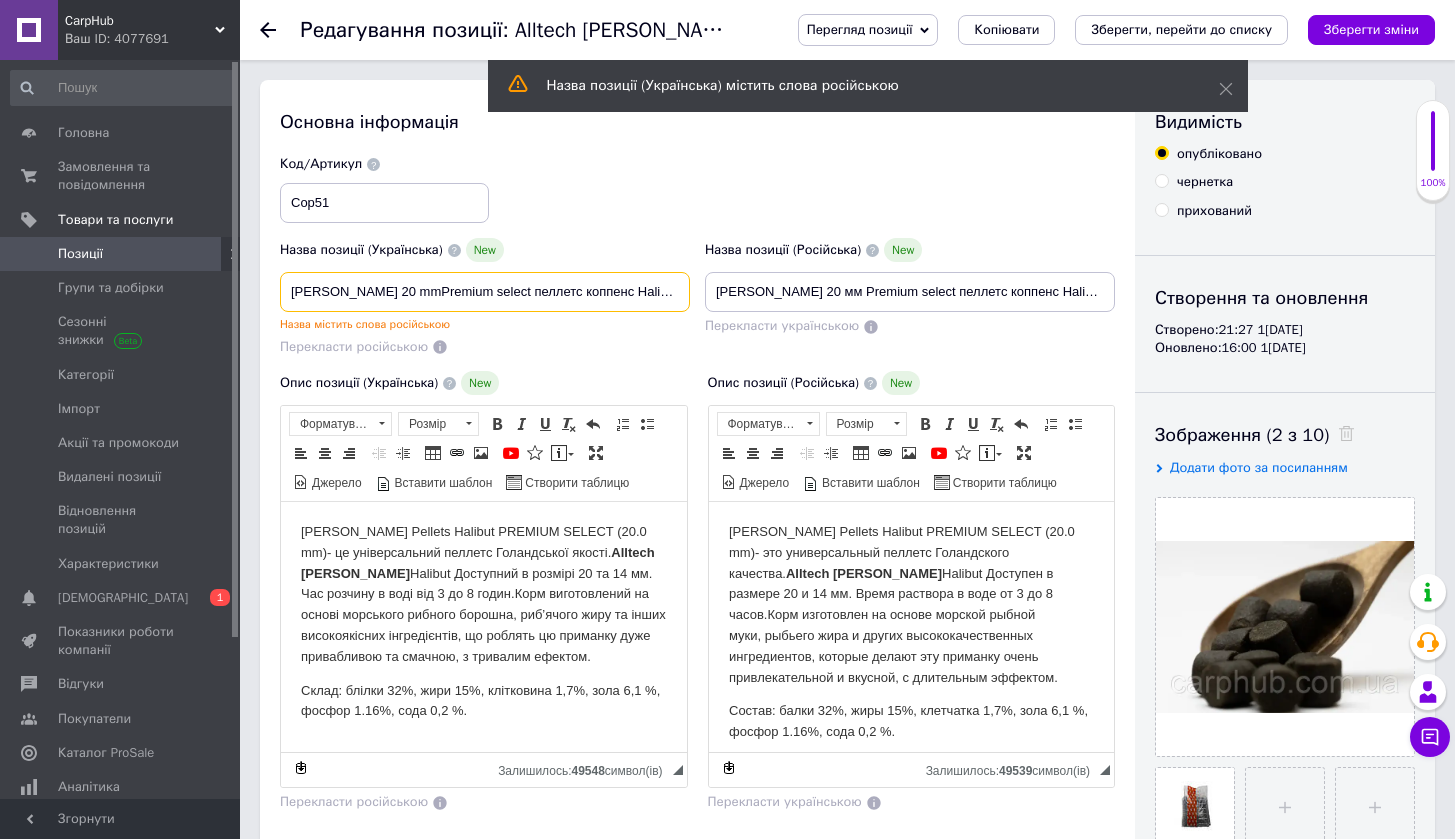 checkbox on "true" 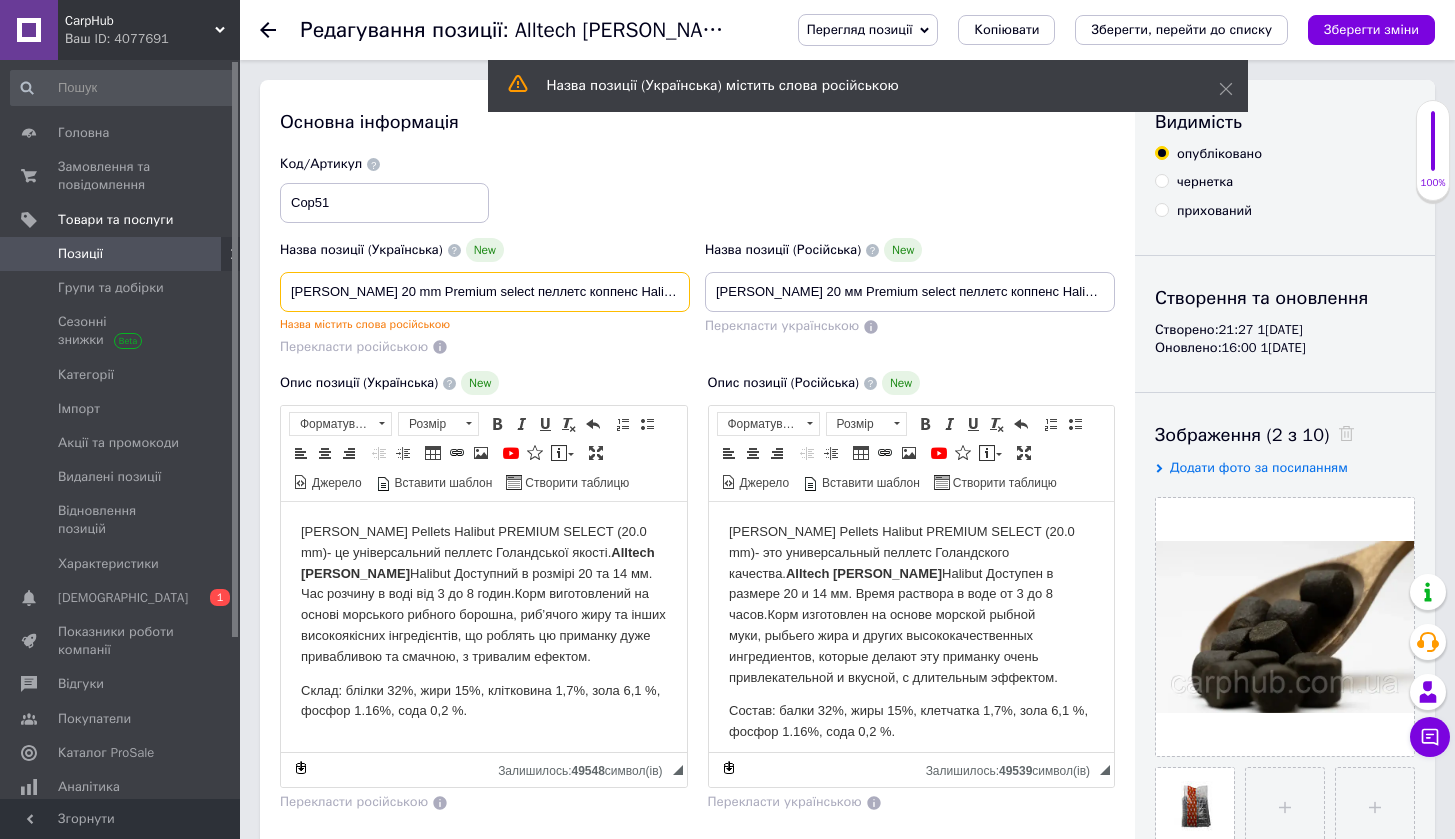 scroll, scrollTop: 211, scrollLeft: 0, axis: vertical 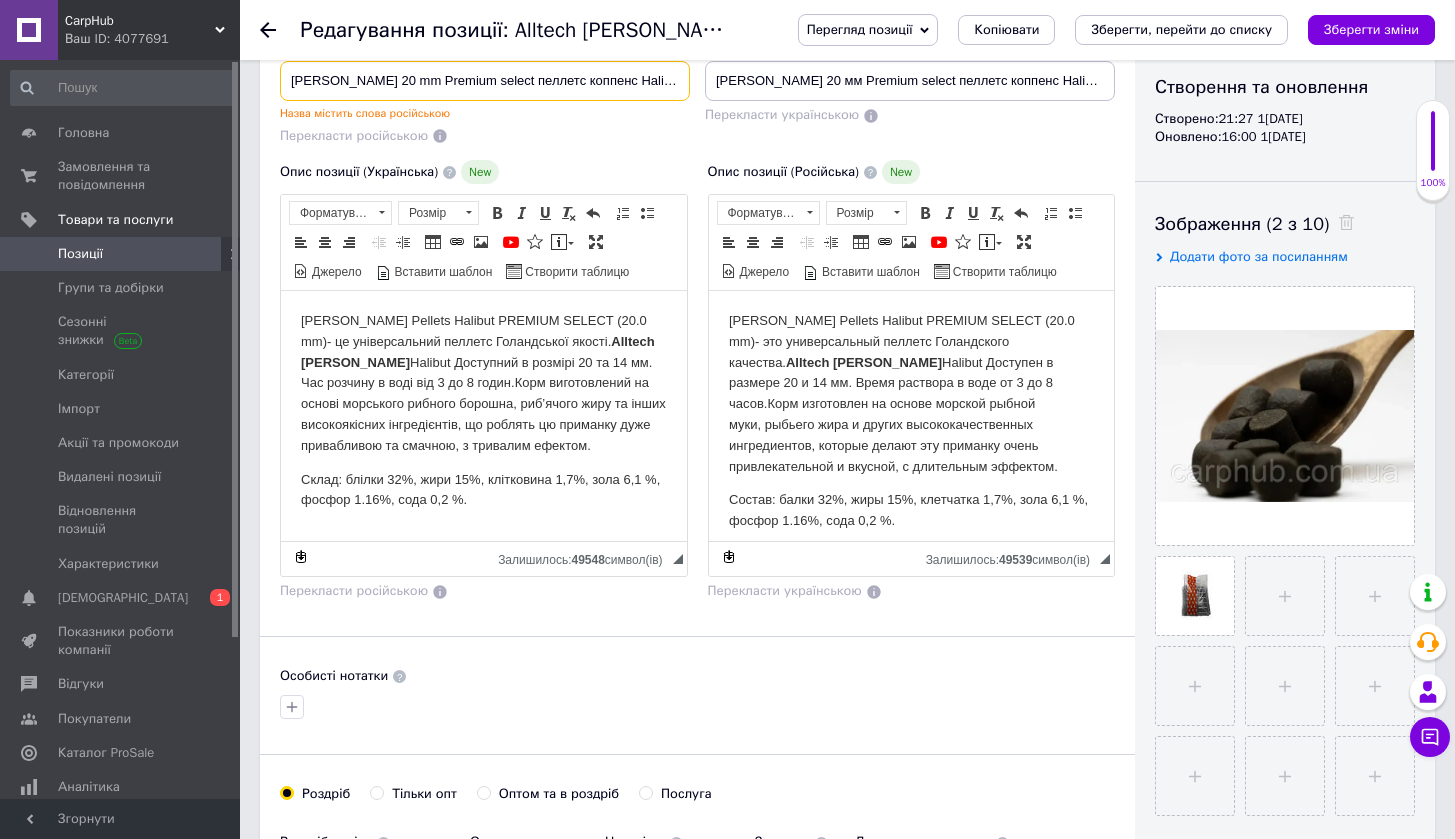 checkbox on "true" 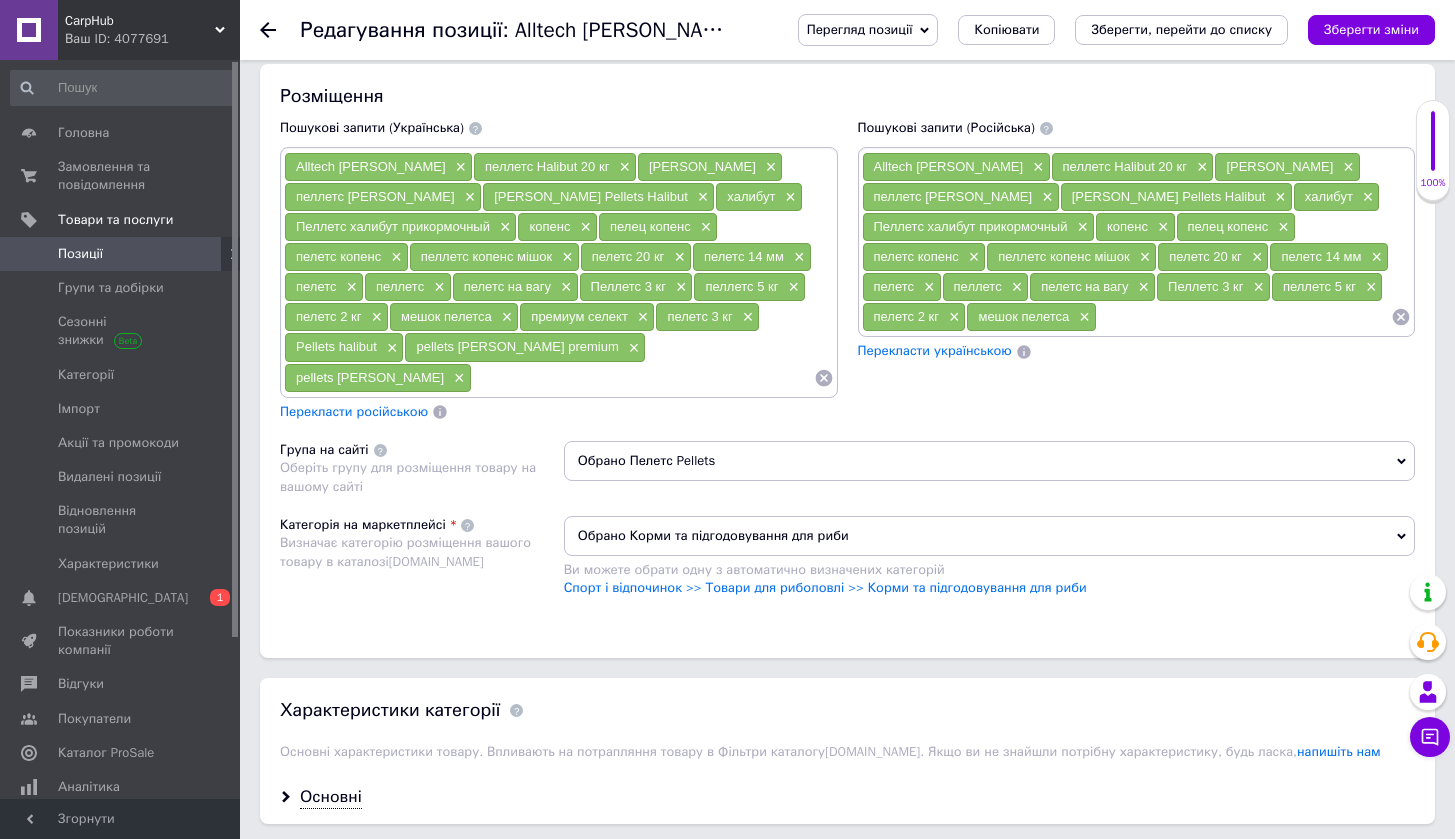 scroll, scrollTop: 1414, scrollLeft: 0, axis: vertical 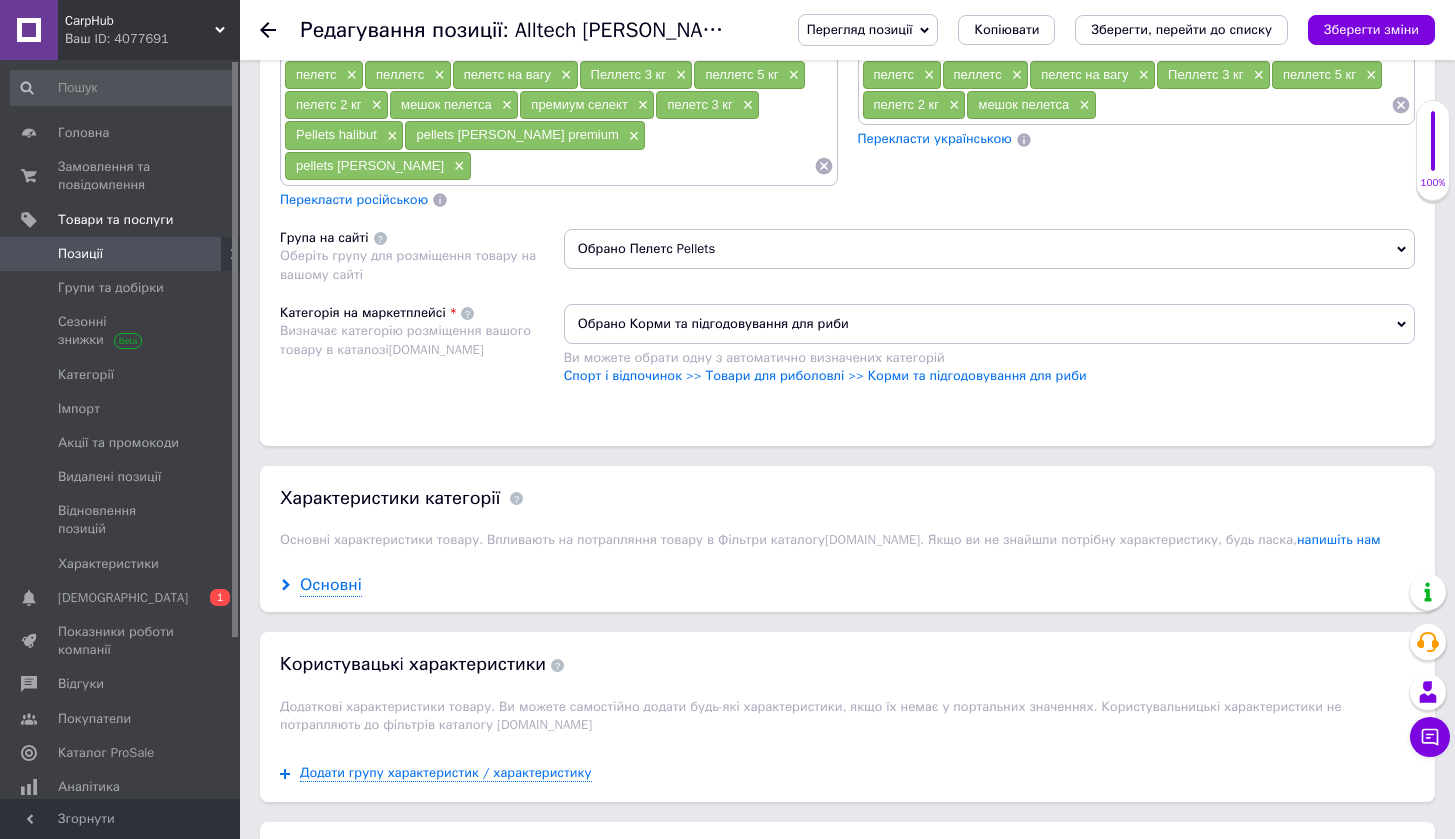type on "[PERSON_NAME] 20 mm Premium select пеллетс коппенс Halibut  1 кг  ( 20 мм )" 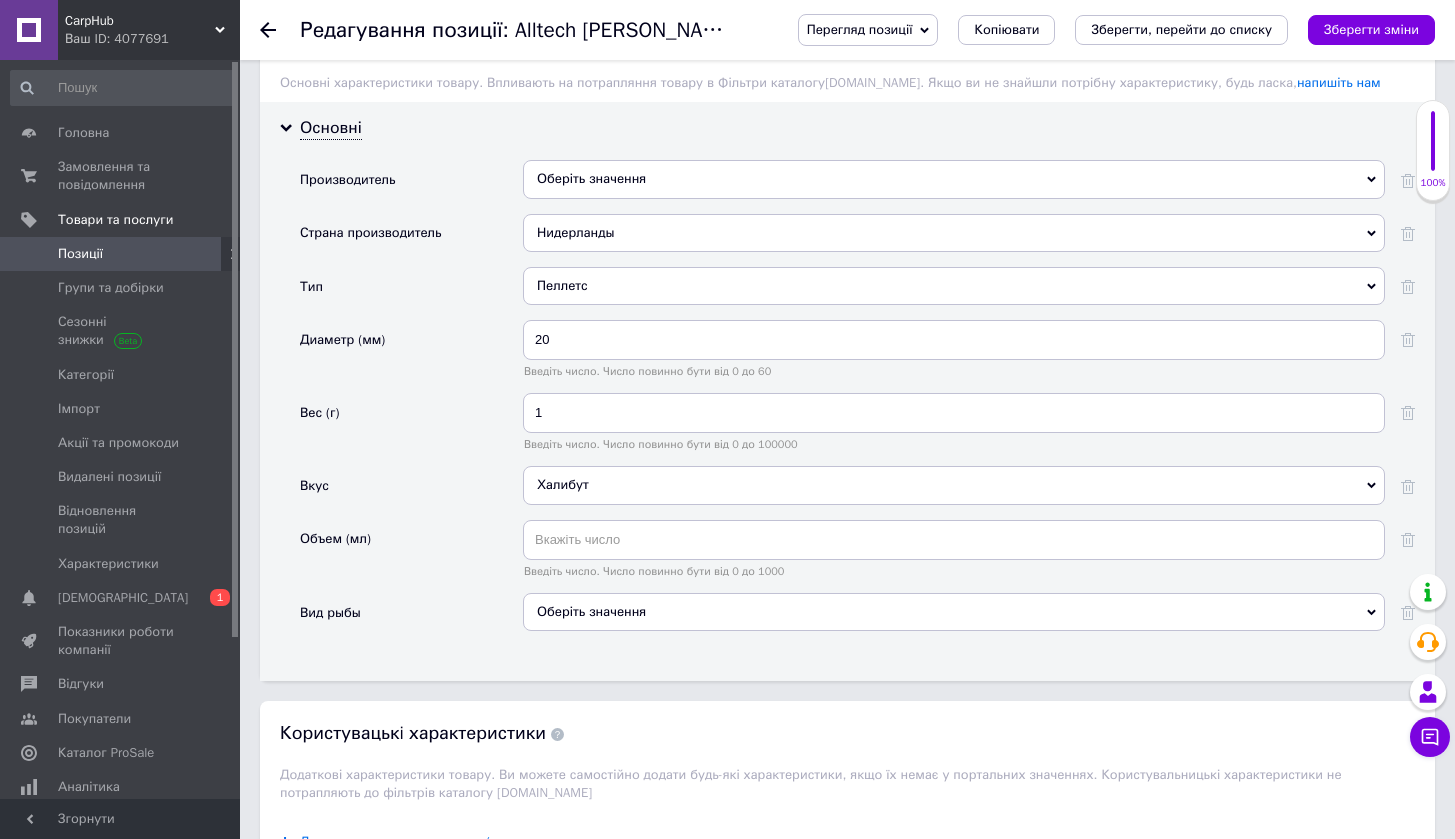 scroll, scrollTop: 2164, scrollLeft: 0, axis: vertical 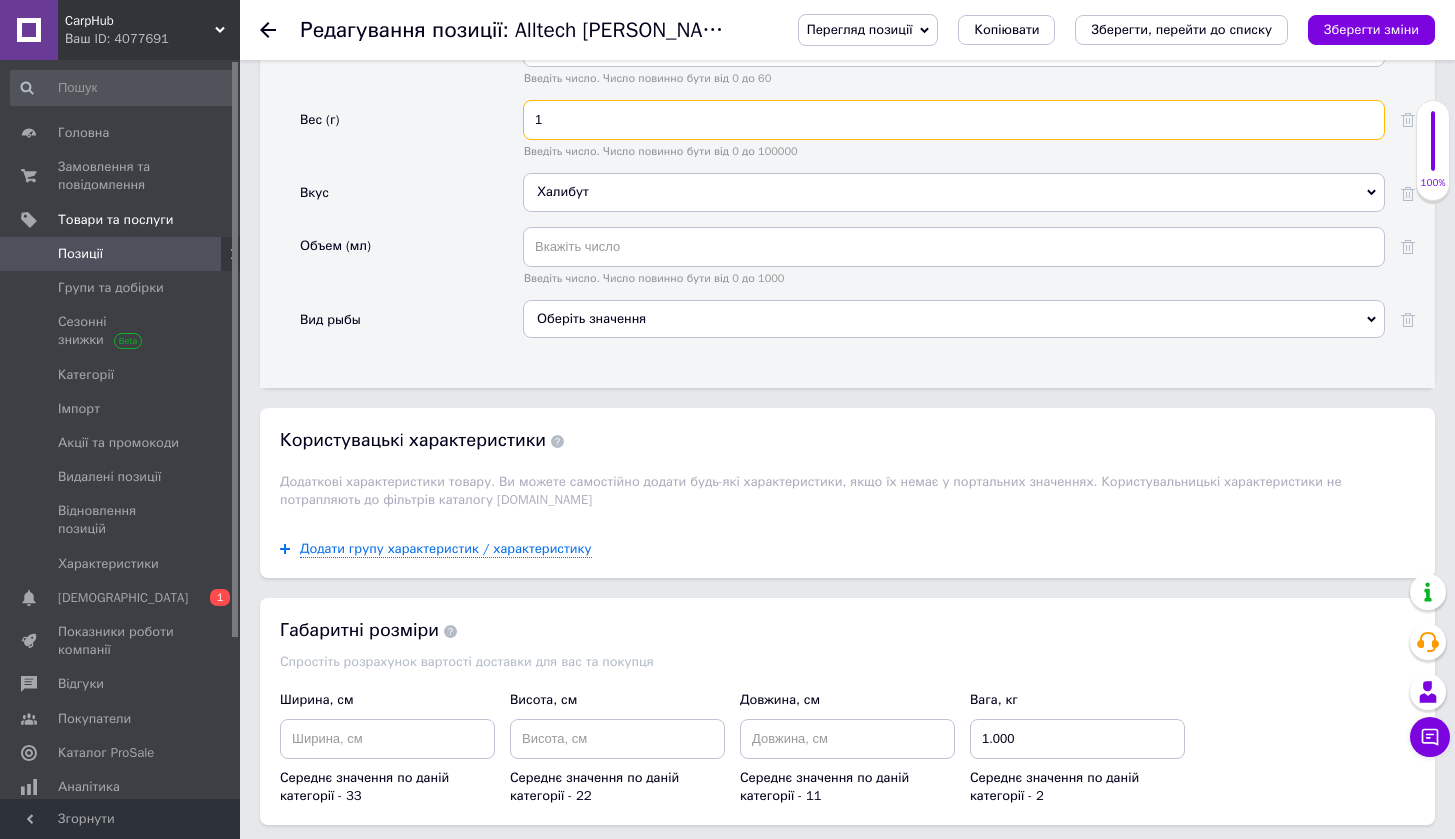 click on "1" at bounding box center (954, 120) 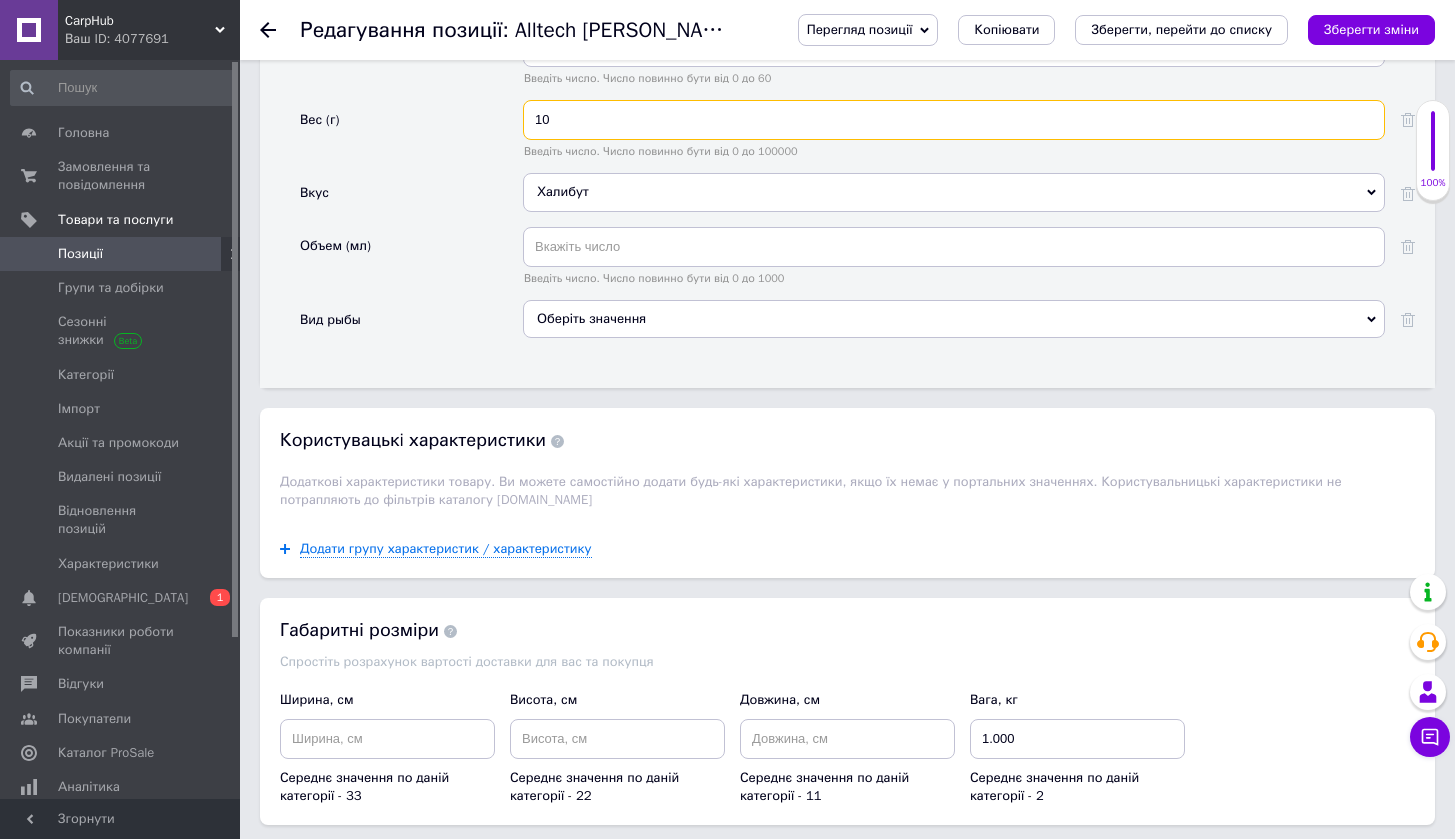checkbox on "true" 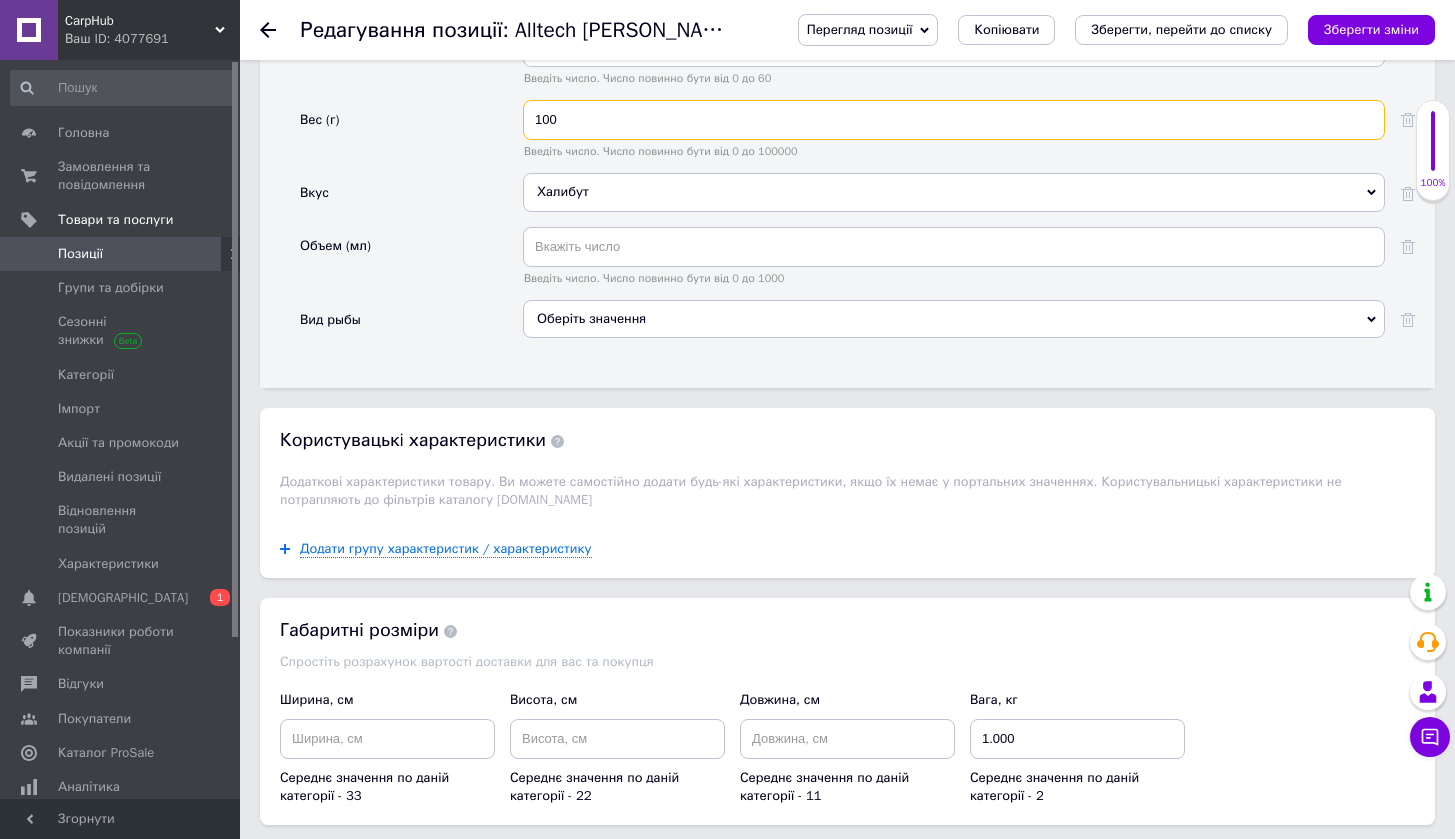 checkbox on "true" 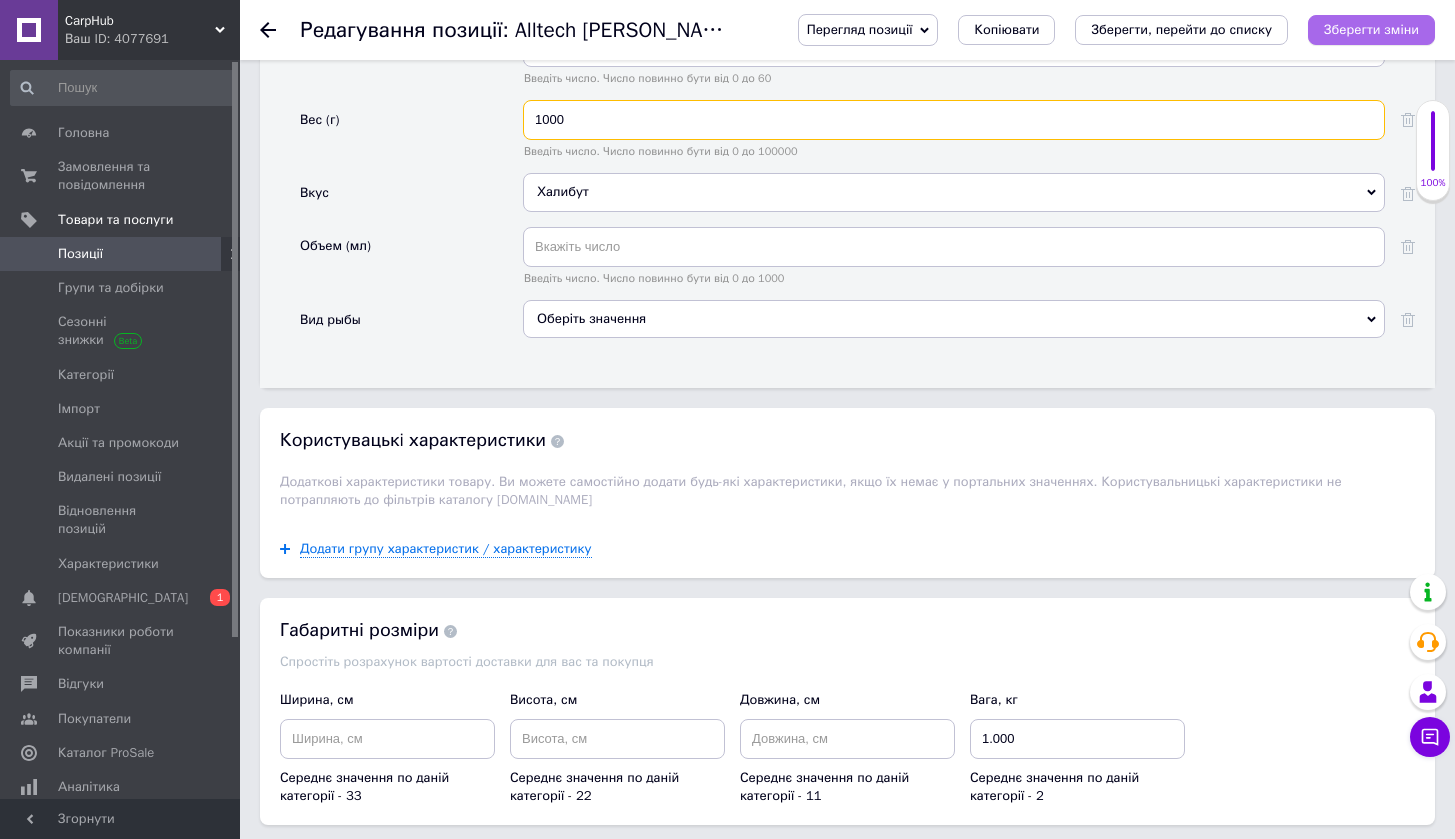 type on "1000" 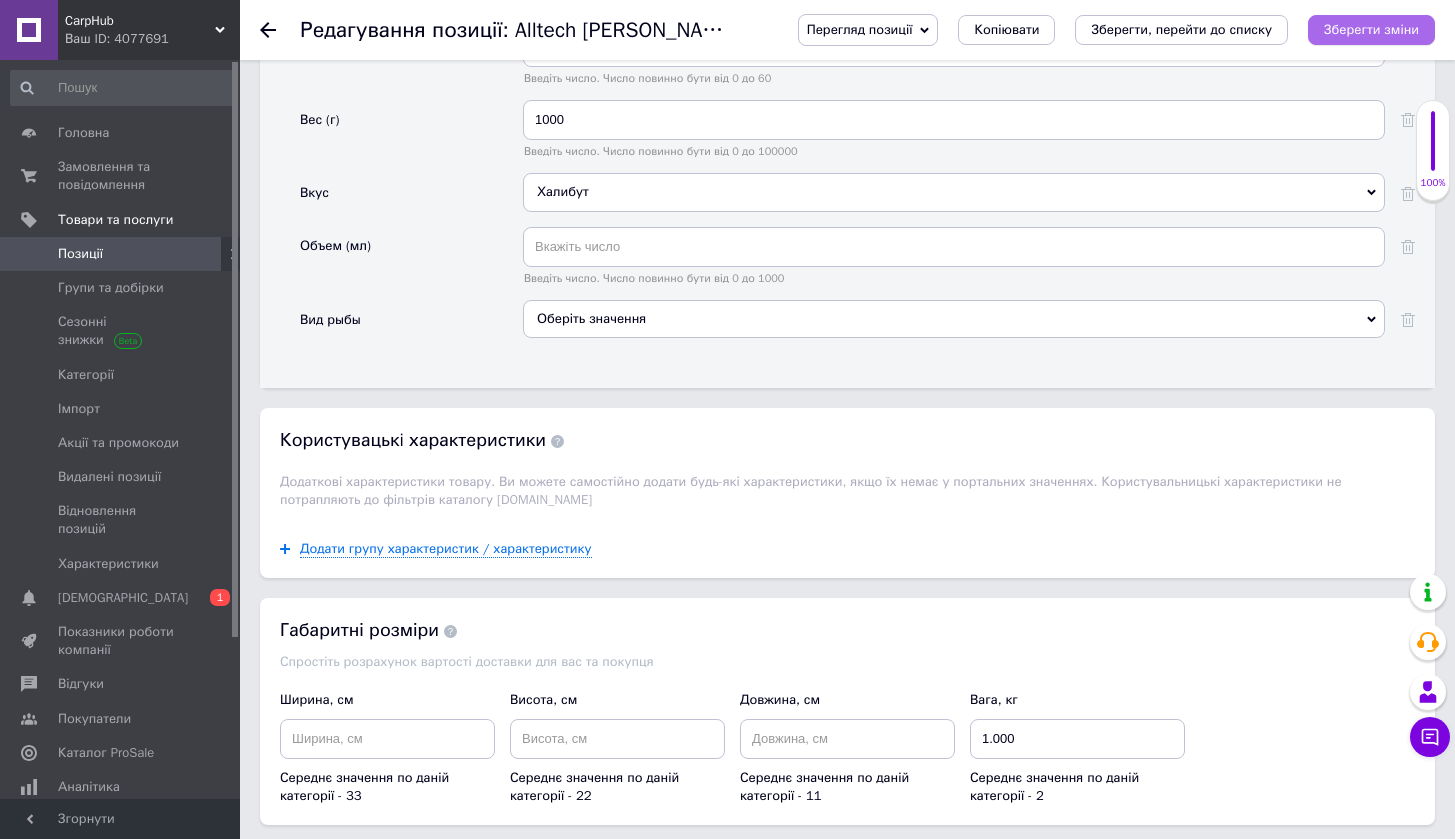 click on "Зберегти зміни" at bounding box center [1371, 29] 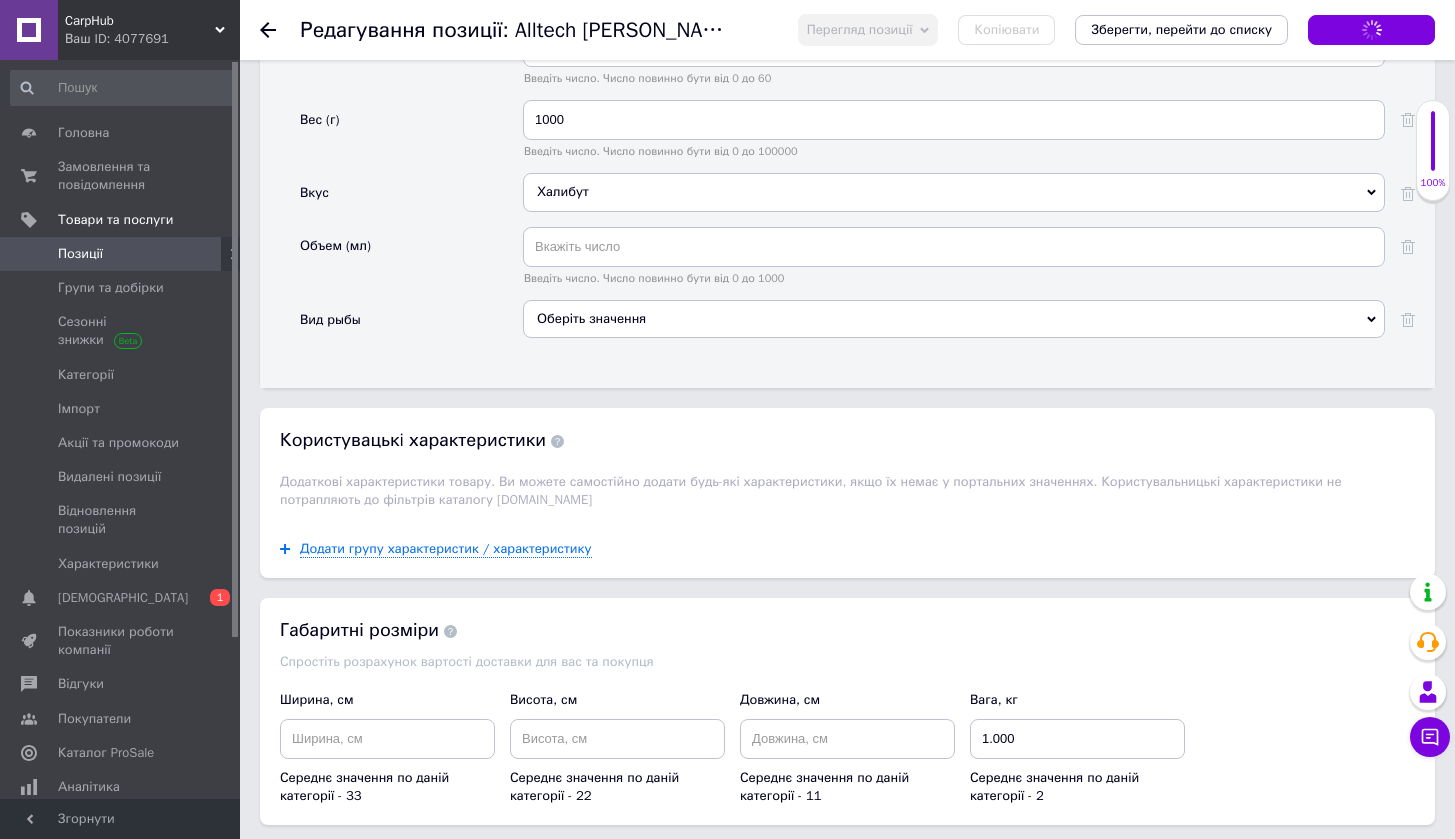 checkbox on "true" 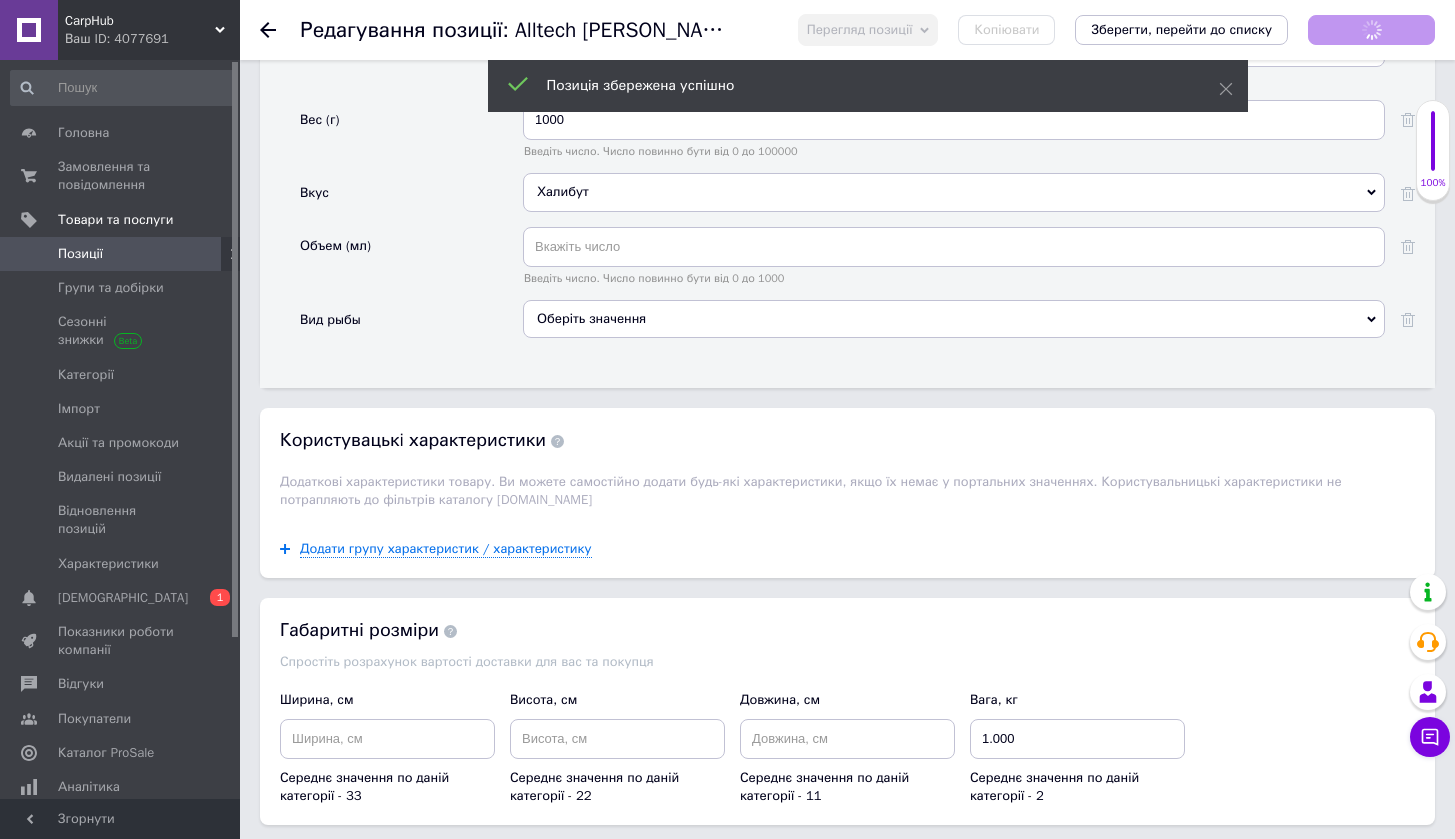 click 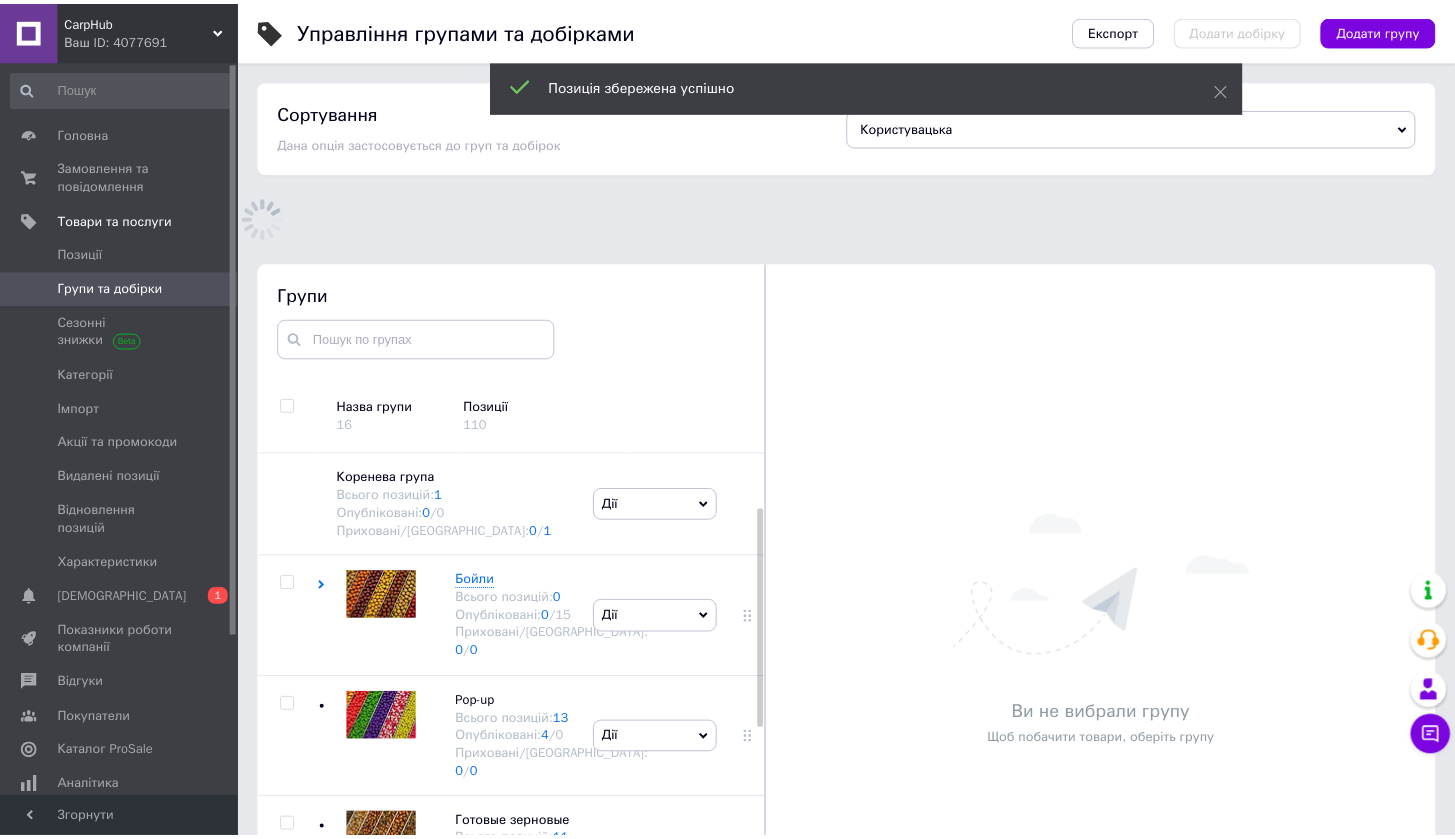 scroll, scrollTop: 178, scrollLeft: 0, axis: vertical 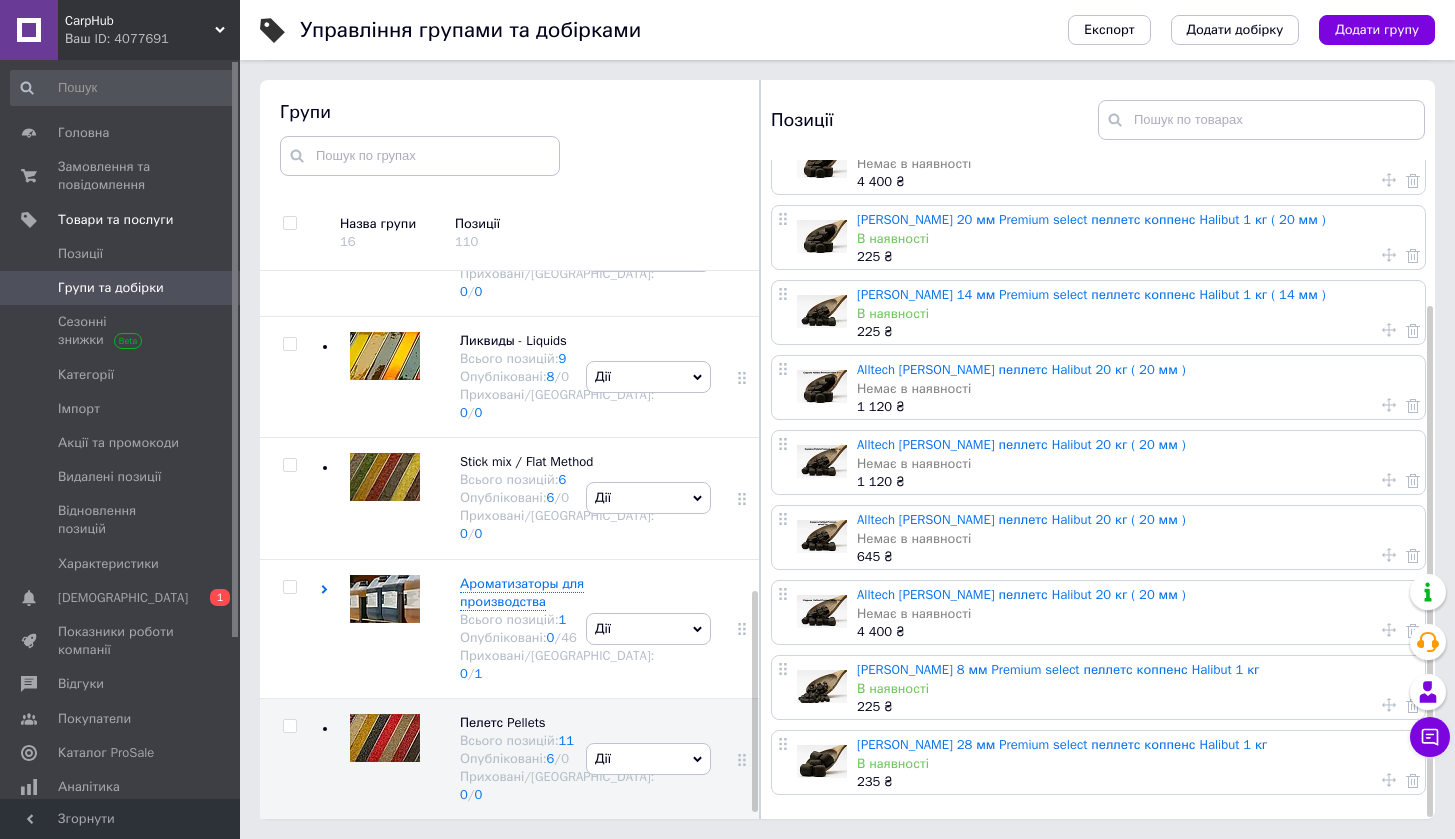 click on "[PERSON_NAME] 8 мм Premium select пеллетс коппенс Halibut  1 кг" at bounding box center (1058, 669) 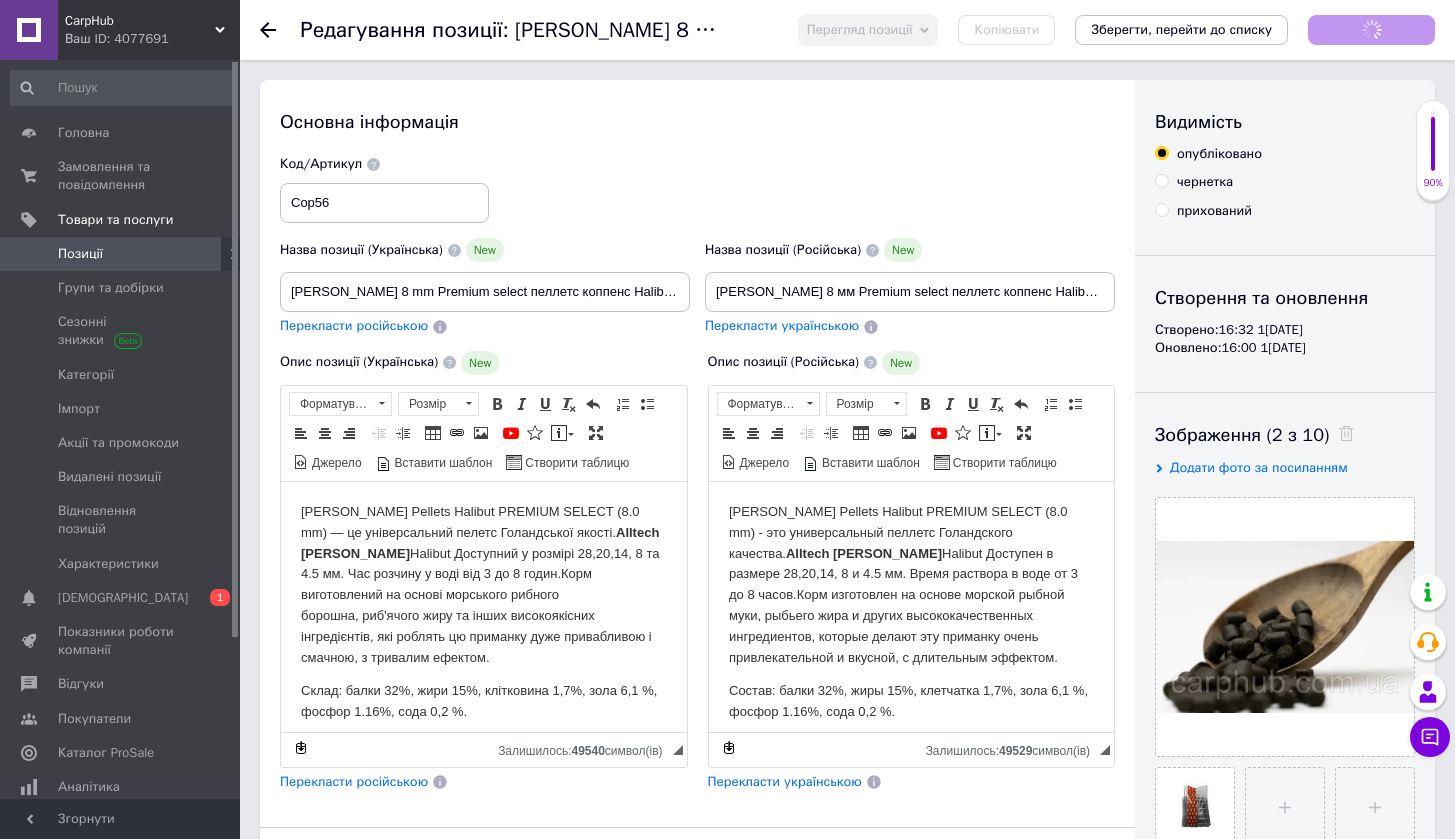 scroll, scrollTop: 0, scrollLeft: 0, axis: both 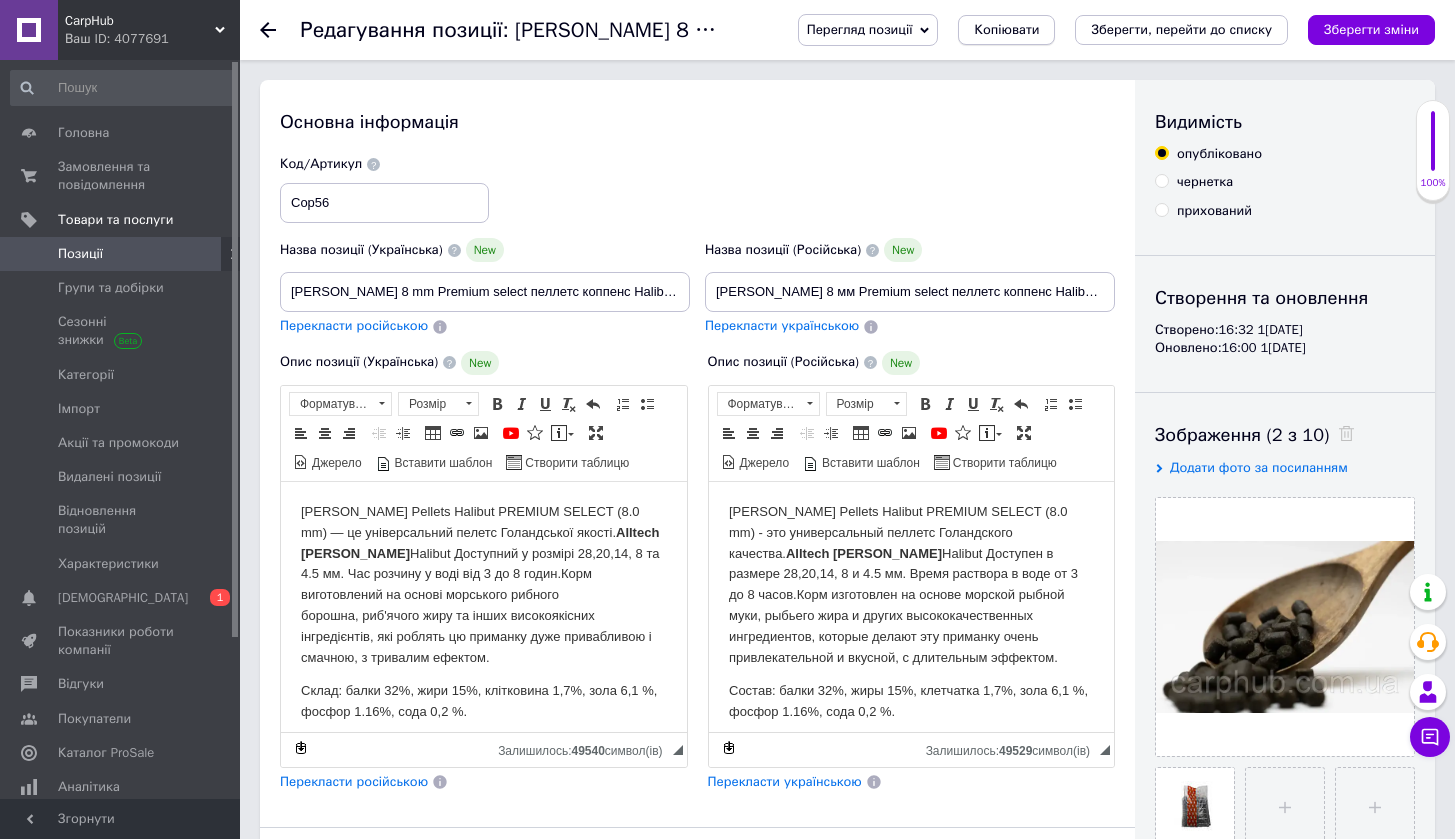 click on "Копіювати" at bounding box center (1006, 30) 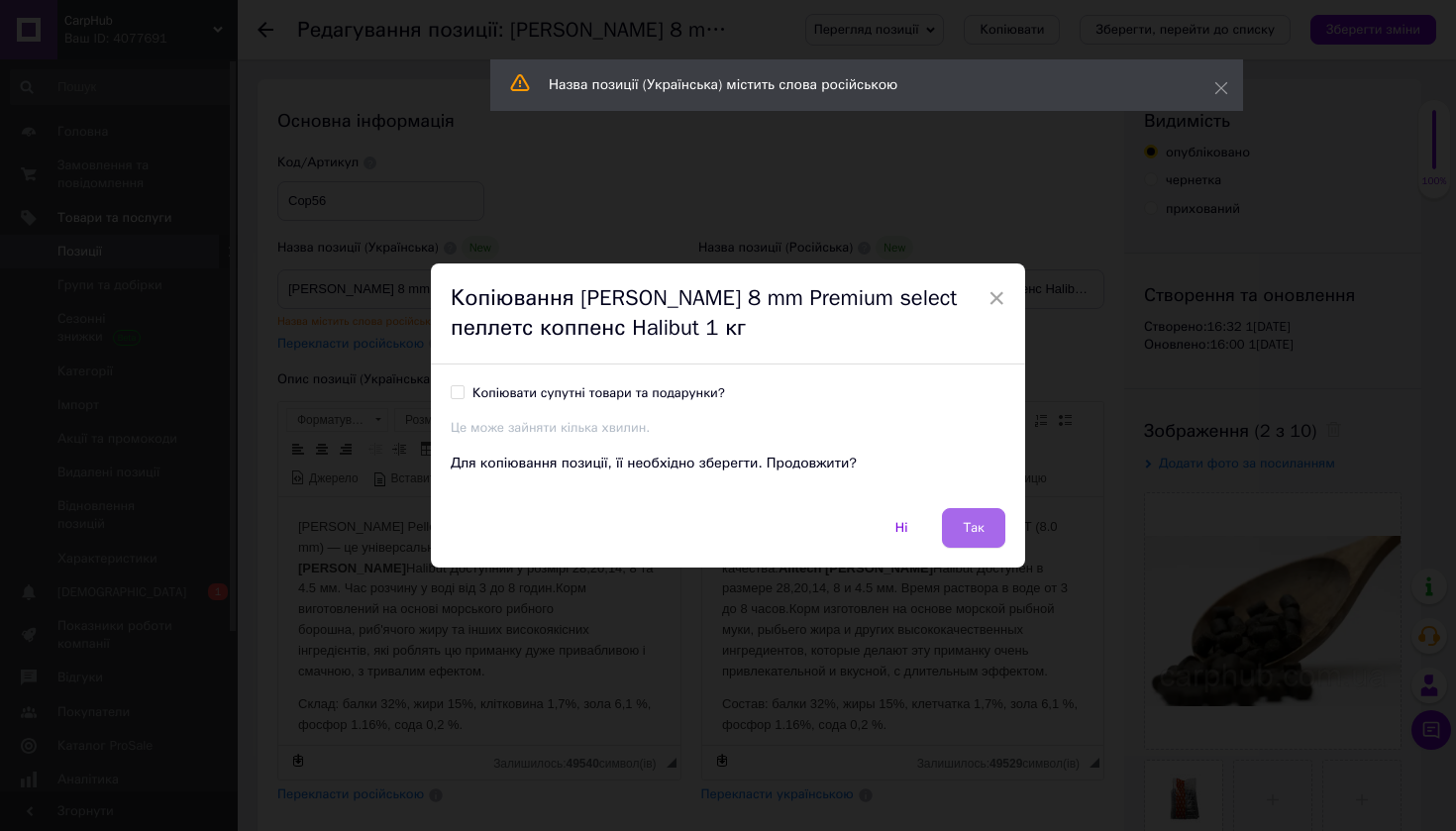 click on "Так" at bounding box center [974, 528] 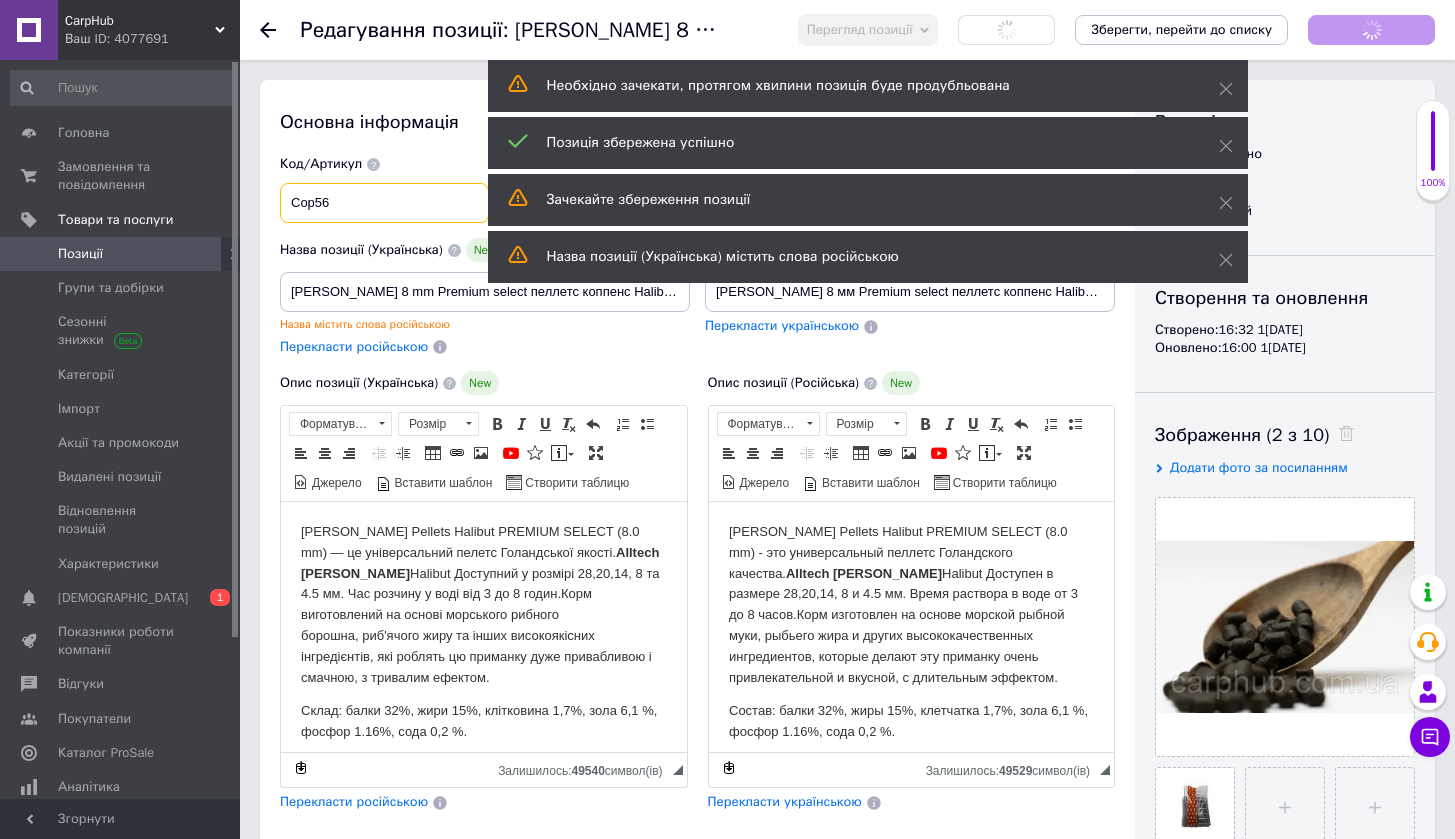click on "Cop56" at bounding box center [384, 203] 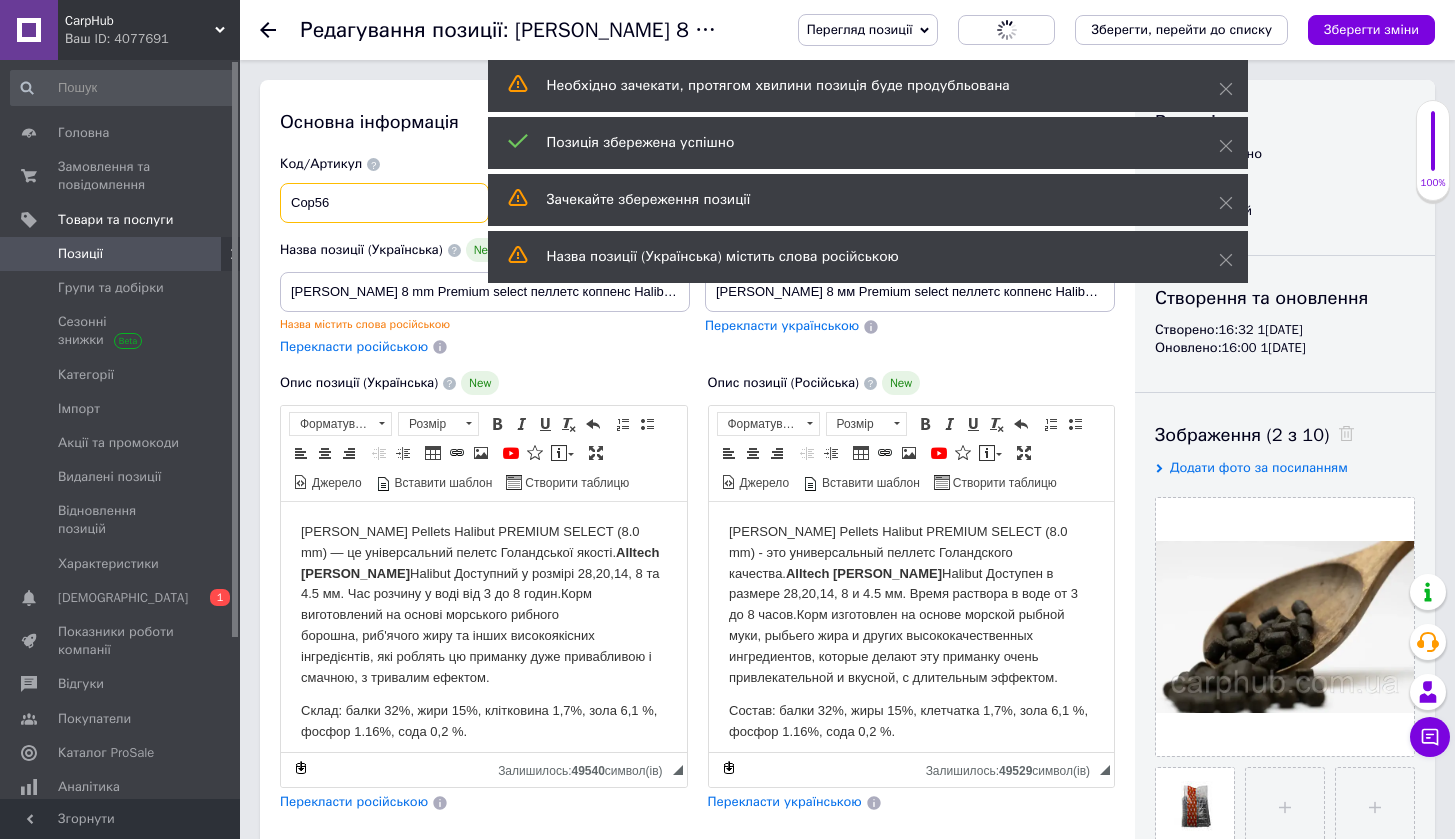 click on "Cop56" at bounding box center (384, 203) 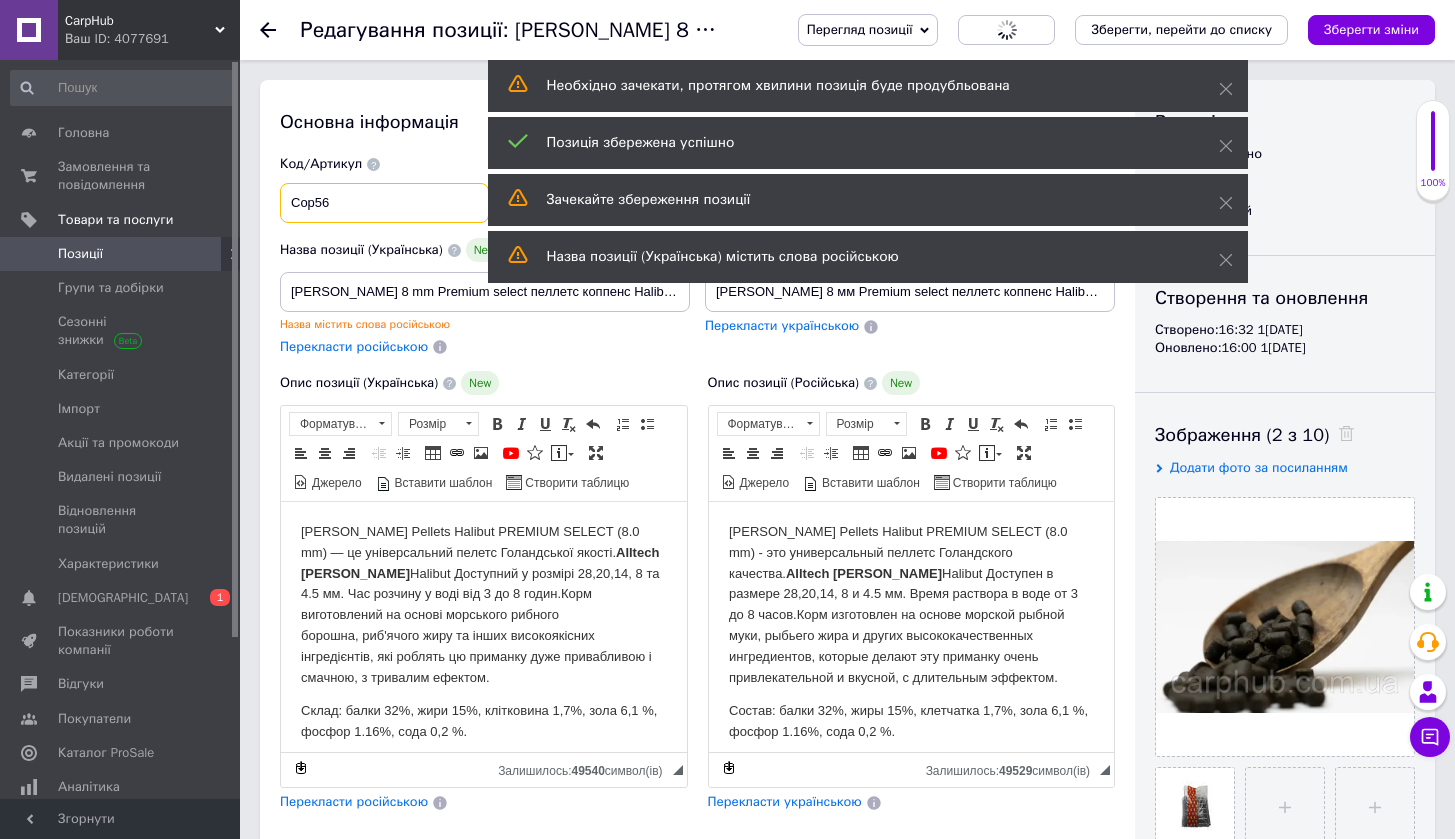 click on "Cop56" at bounding box center (384, 203) 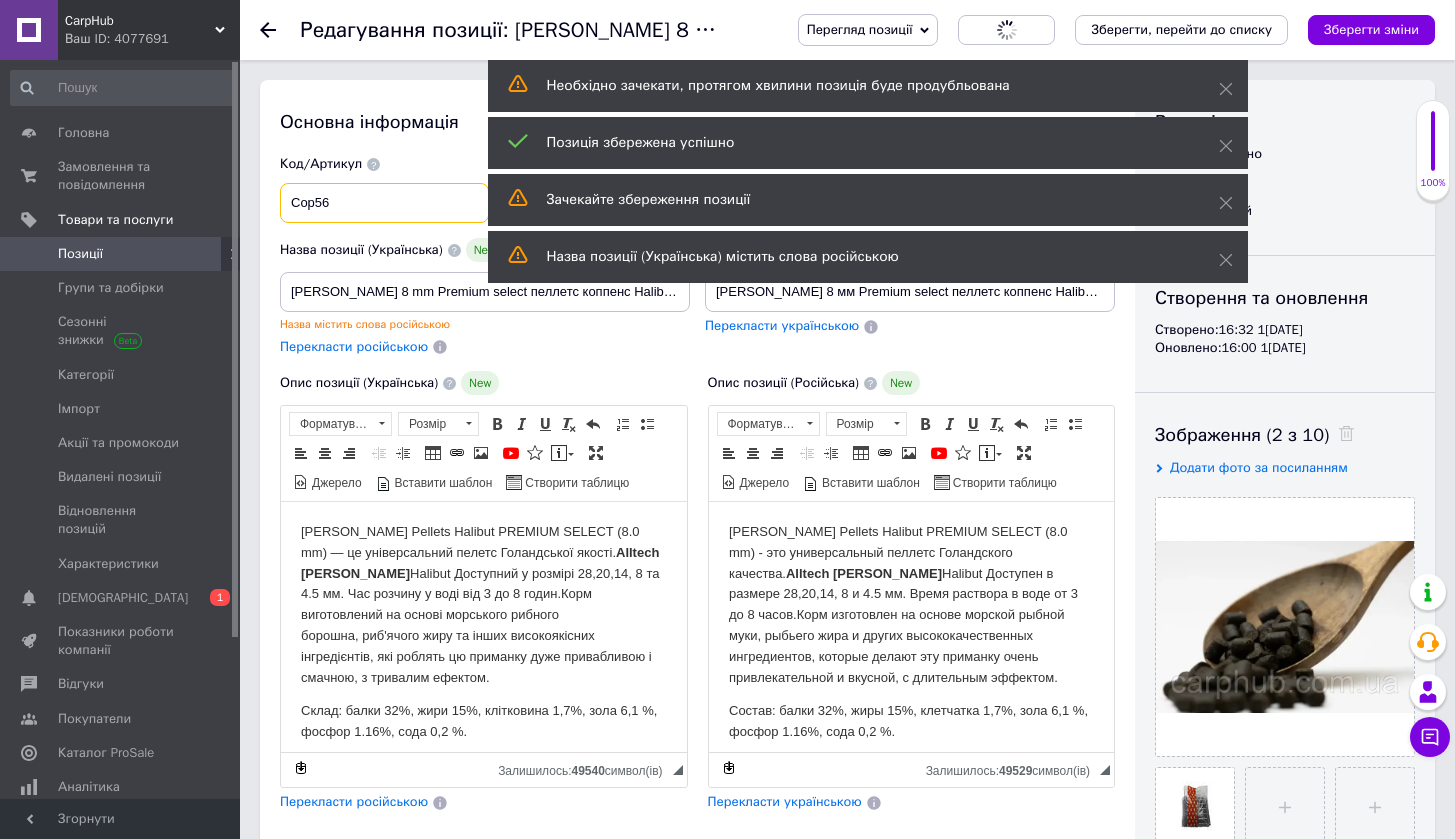 checkbox on "true" 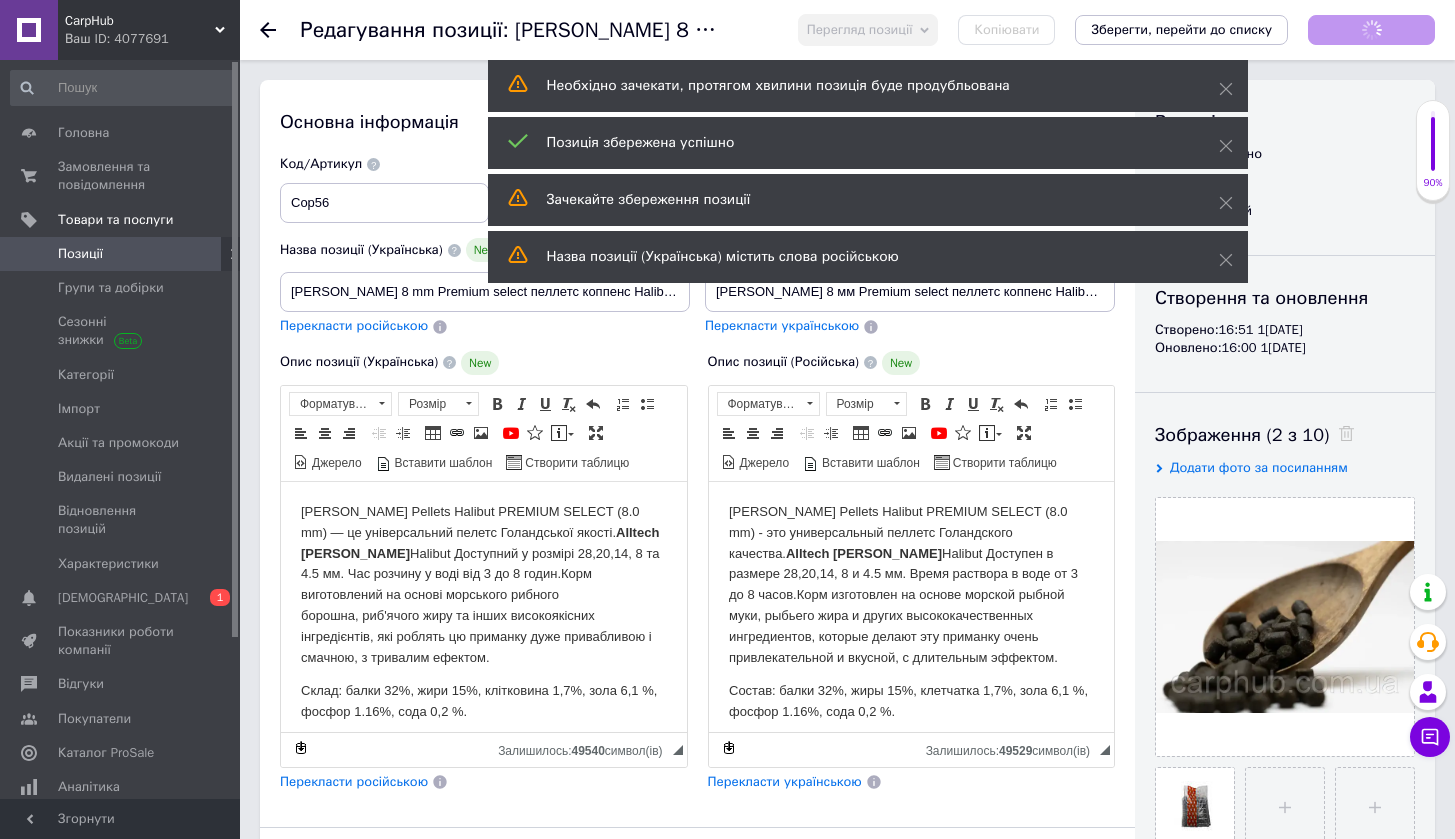 scroll, scrollTop: 0, scrollLeft: 0, axis: both 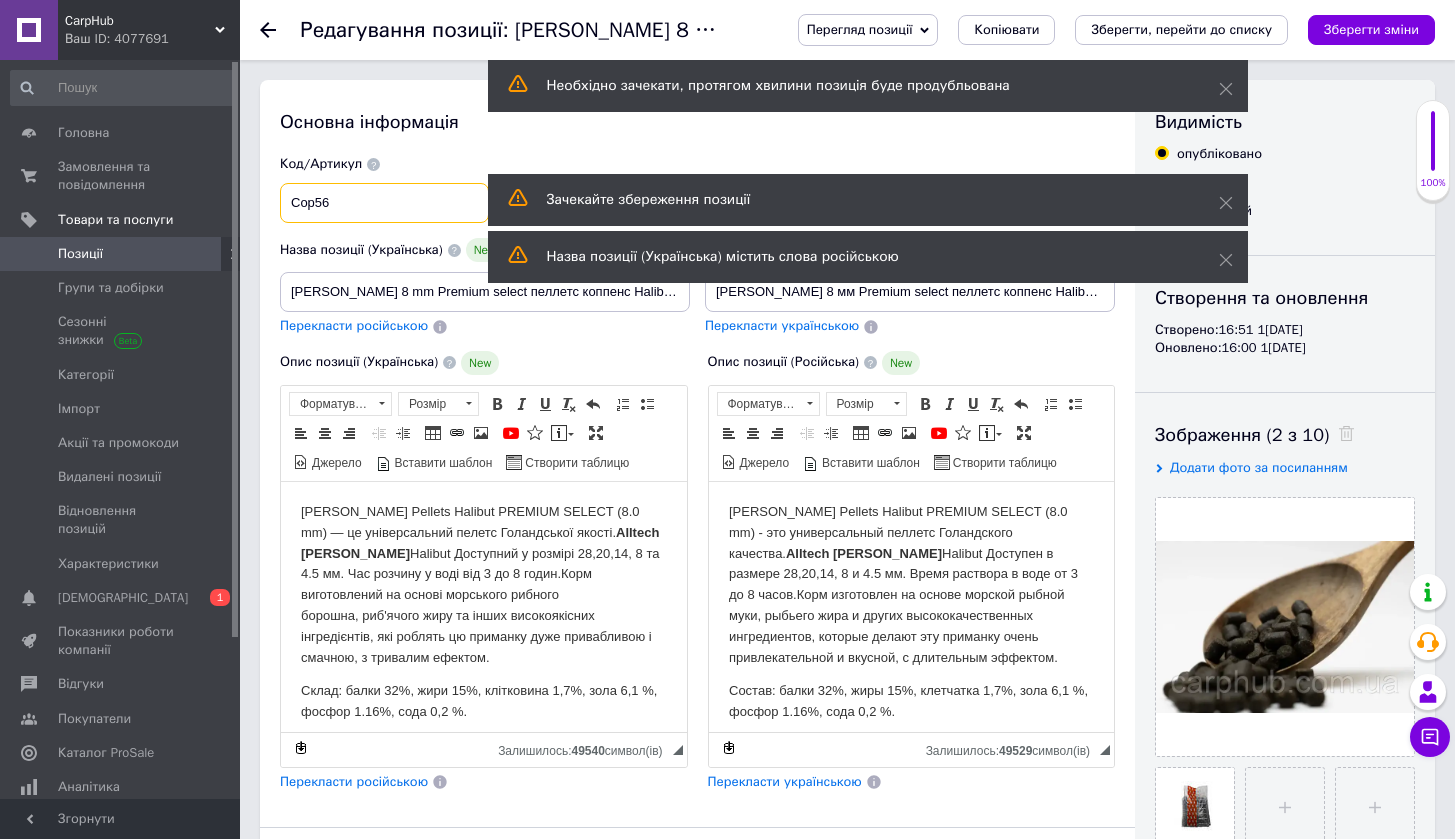 click on "Cop56" at bounding box center [384, 203] 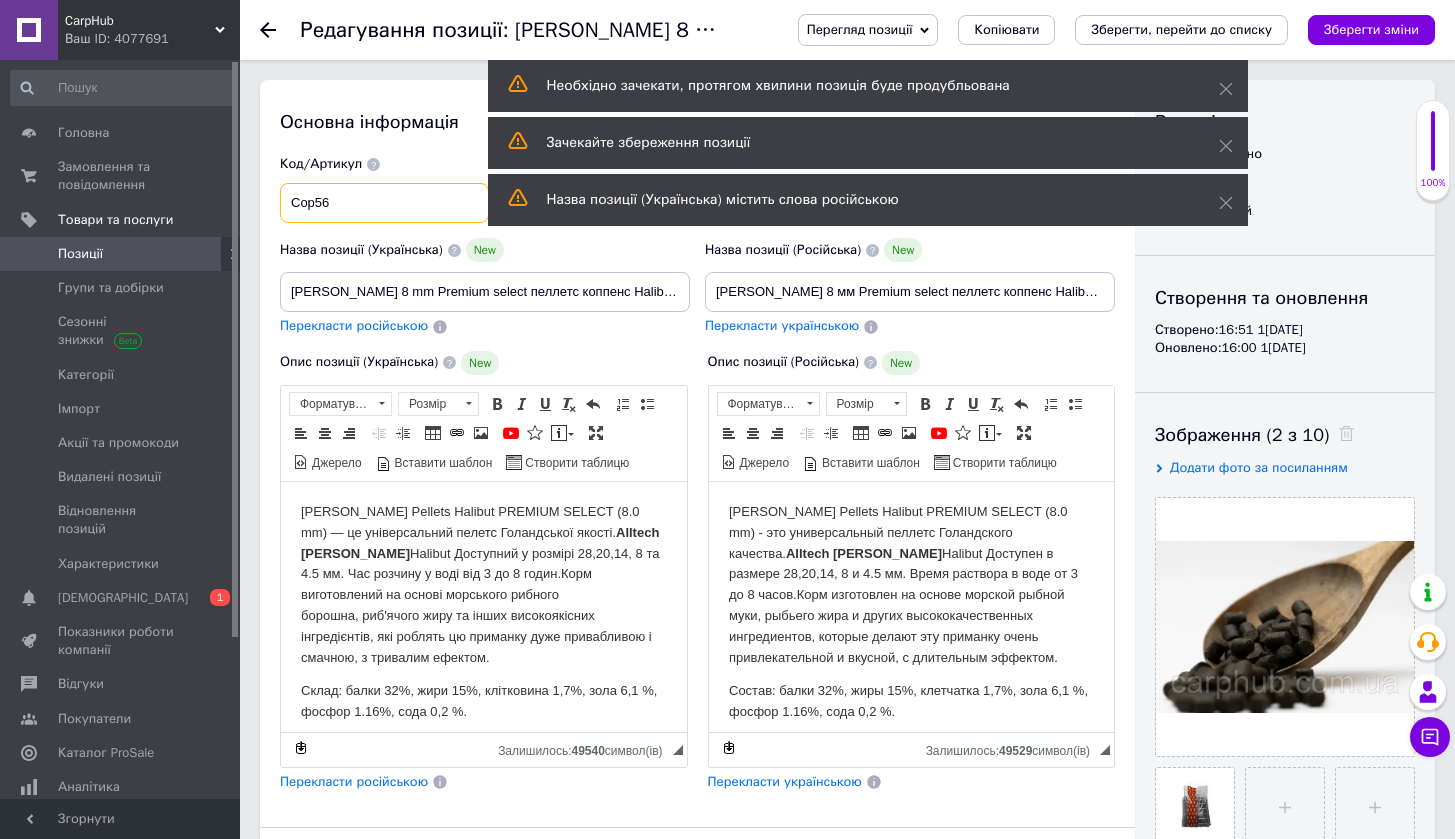 checkbox on "true" 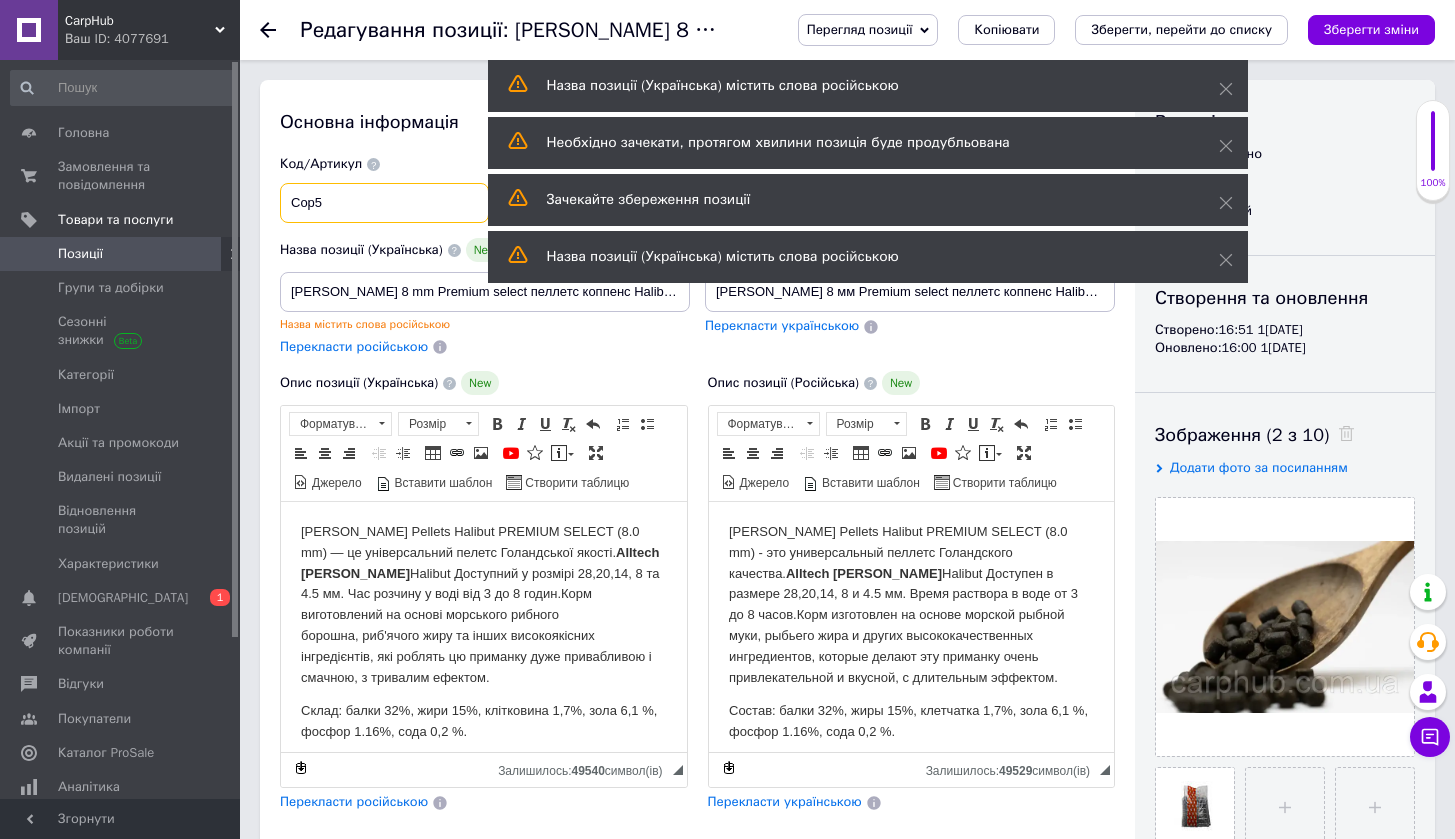 type on "Cop59" 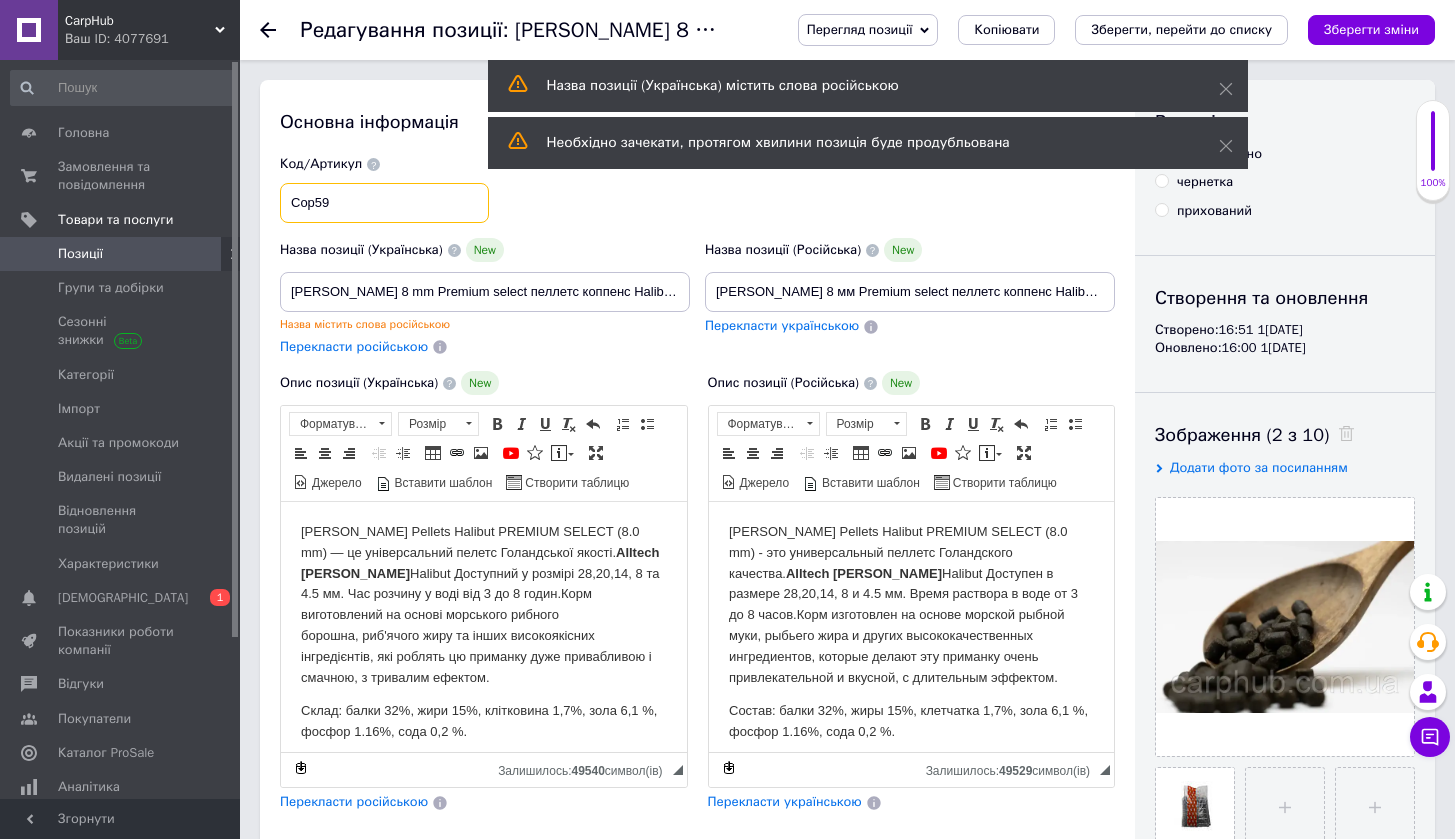 type on "Cop59" 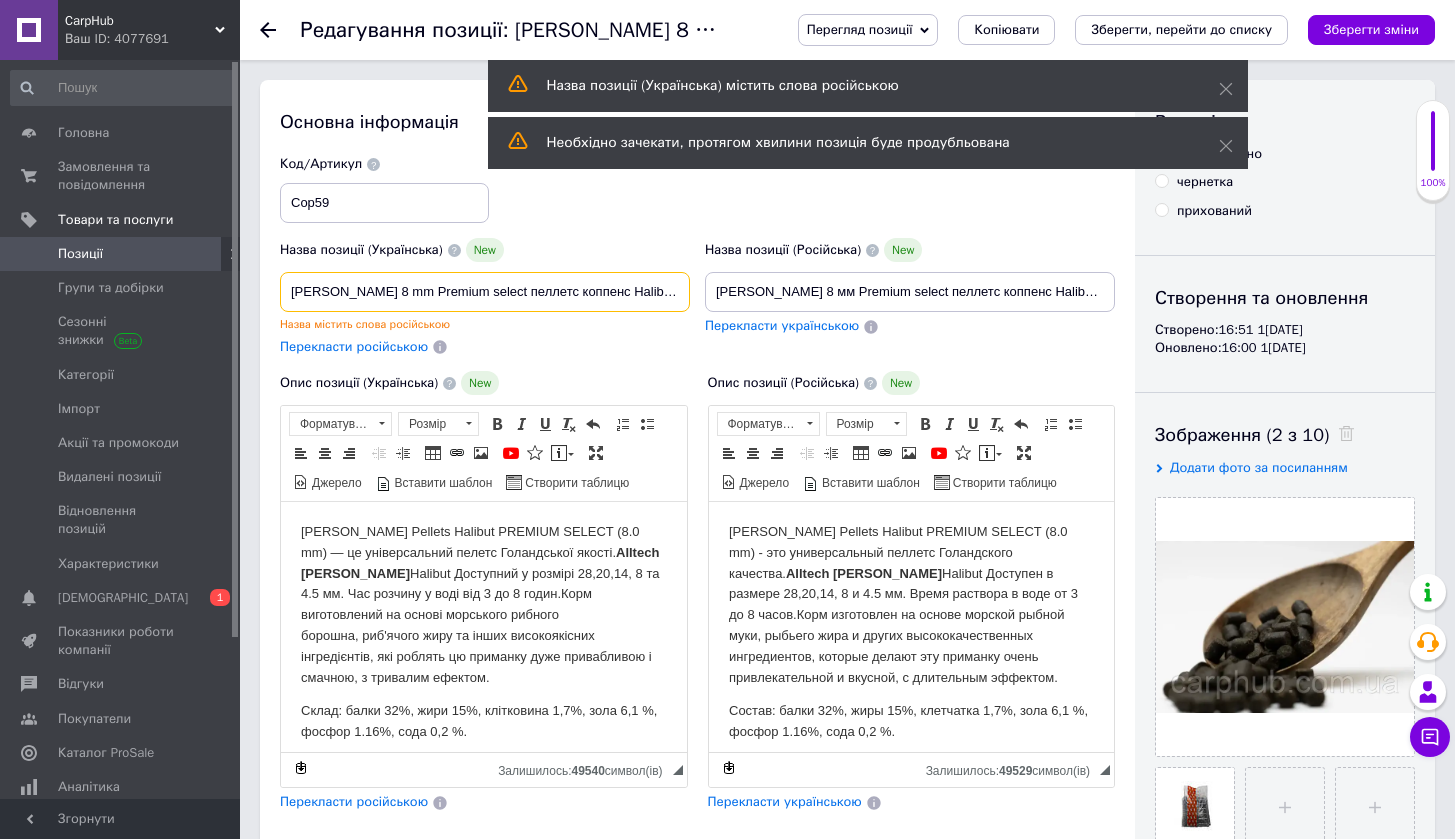 drag, startPoint x: 353, startPoint y: 293, endPoint x: 384, endPoint y: 303, distance: 32.572994 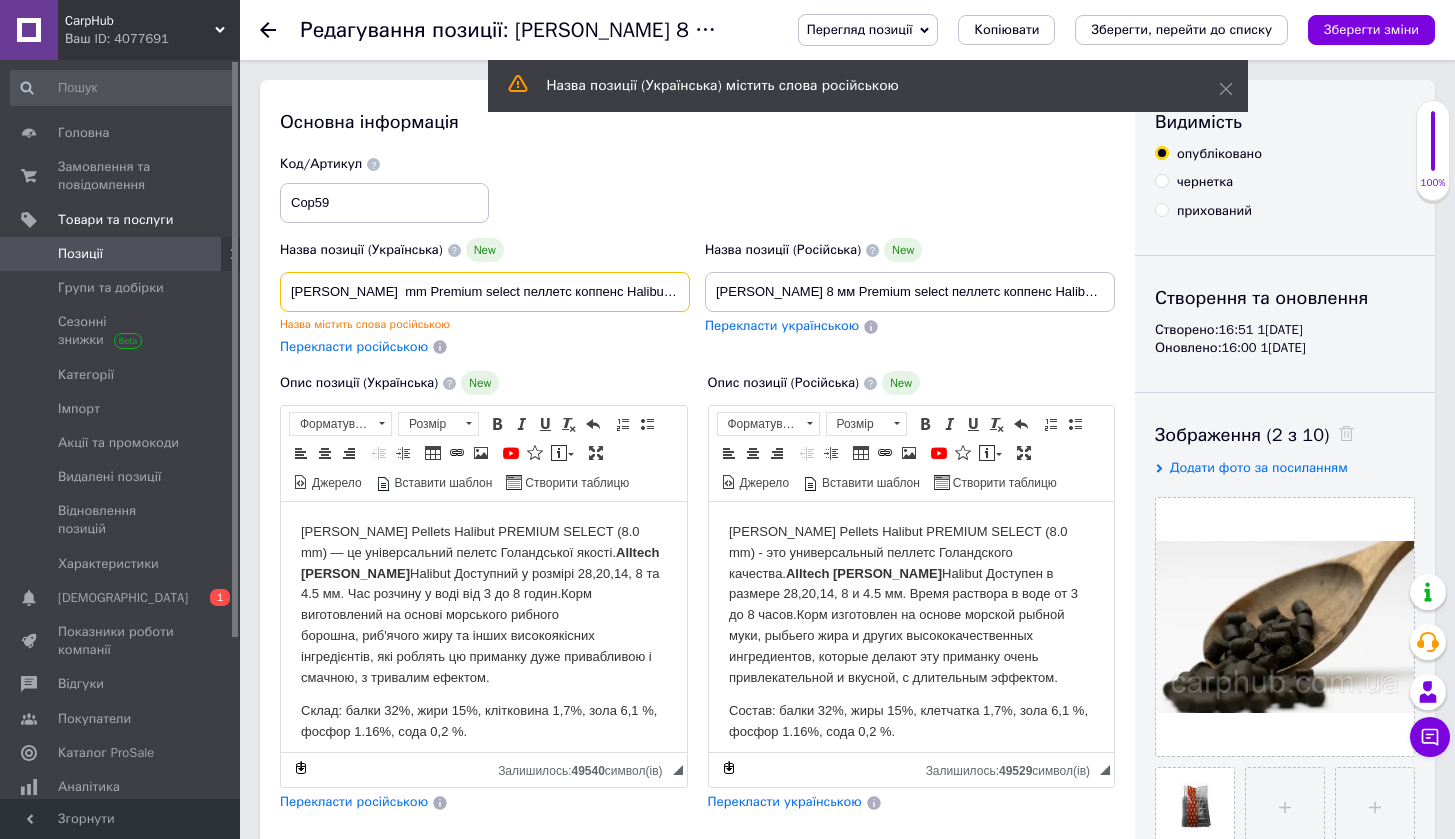 type on "[PERSON_NAME] 4 mm Premium select пеллетс коппенс Halibut  1 кг" 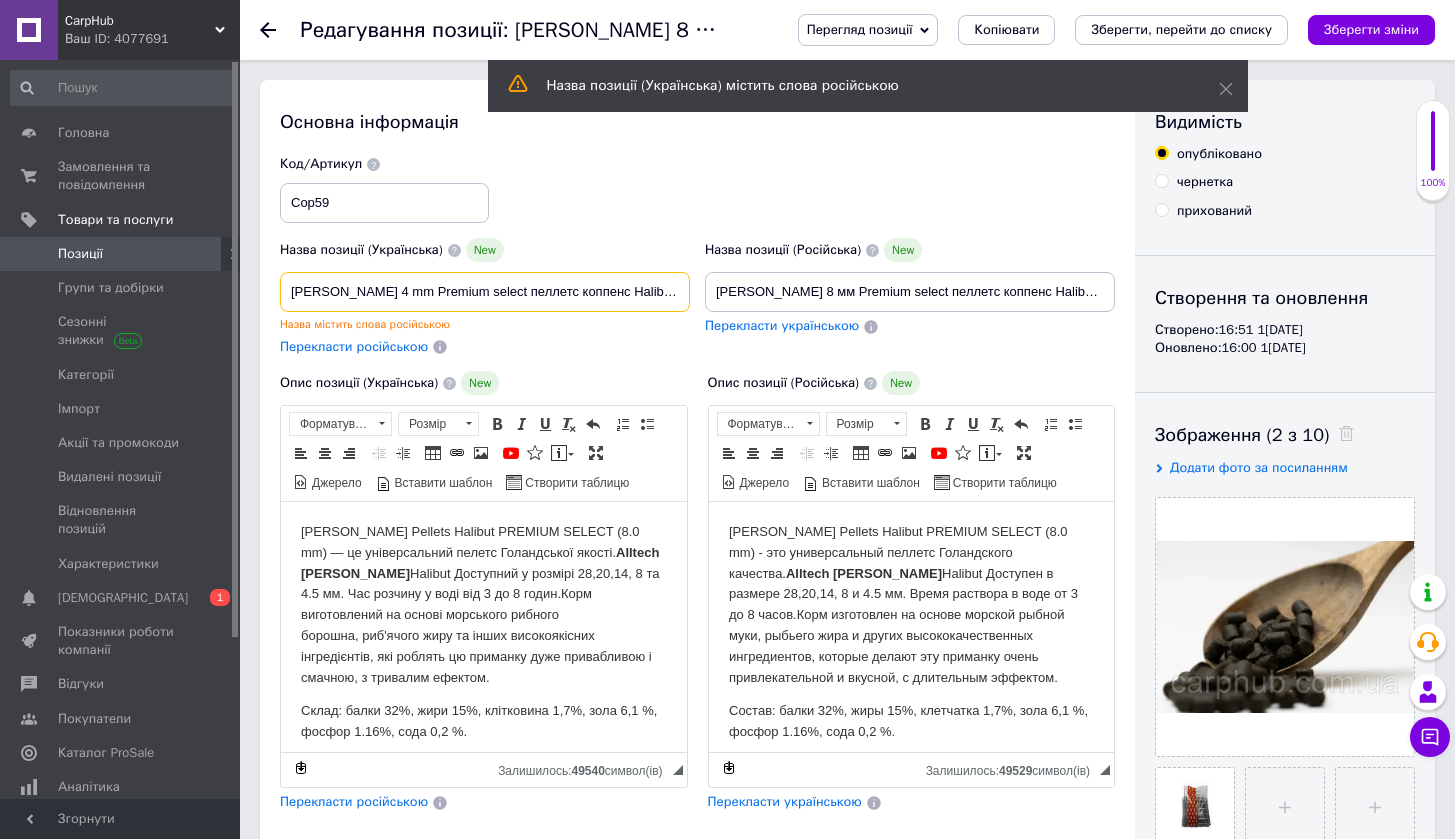 type on "[PERSON_NAME] 4. mm Premium select пеллетс коппенс Halibut  1 кг" 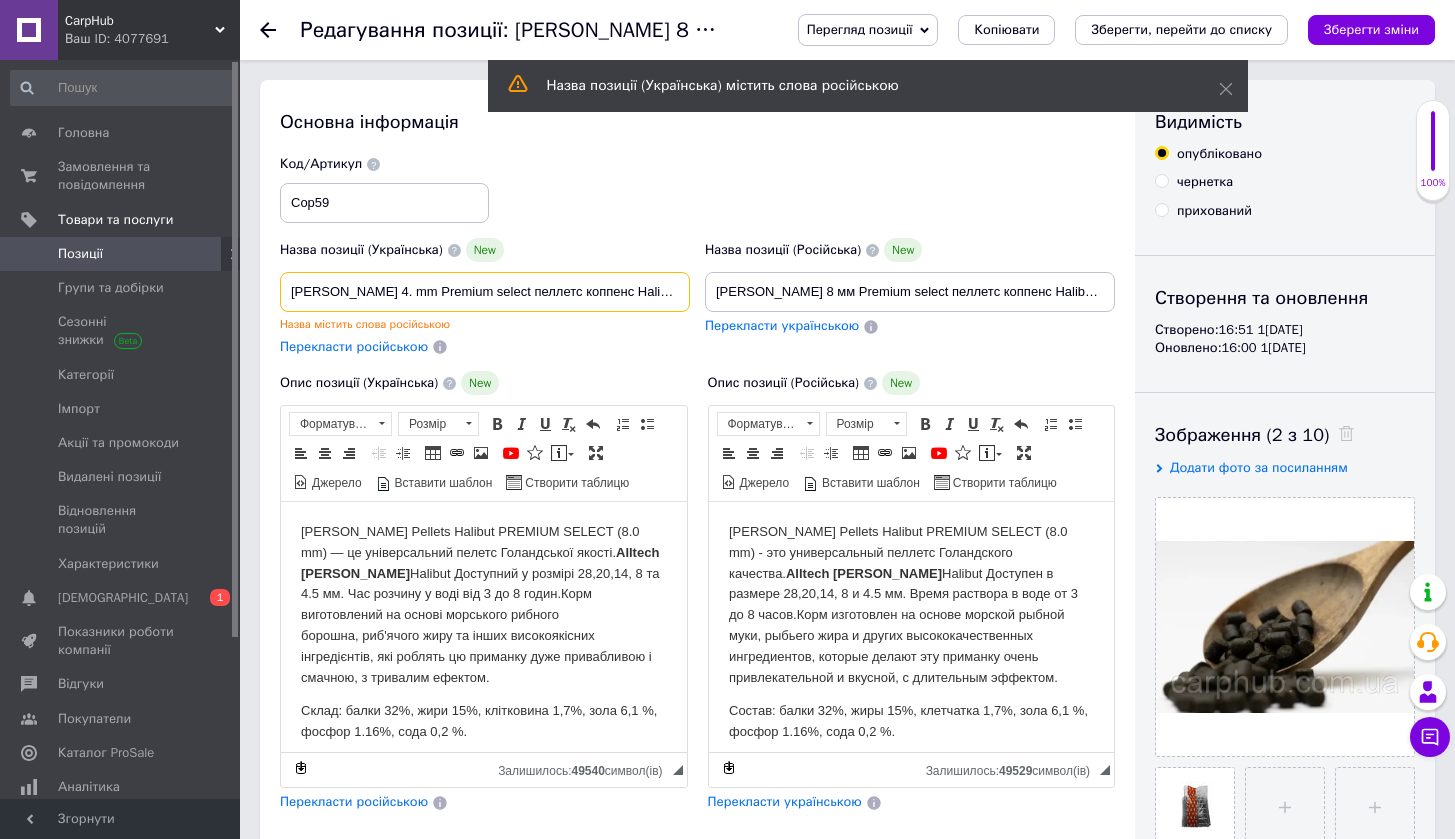type on "[PERSON_NAME] 4.. mm Premium select пеллетс коппенс Halibut  1 кг" 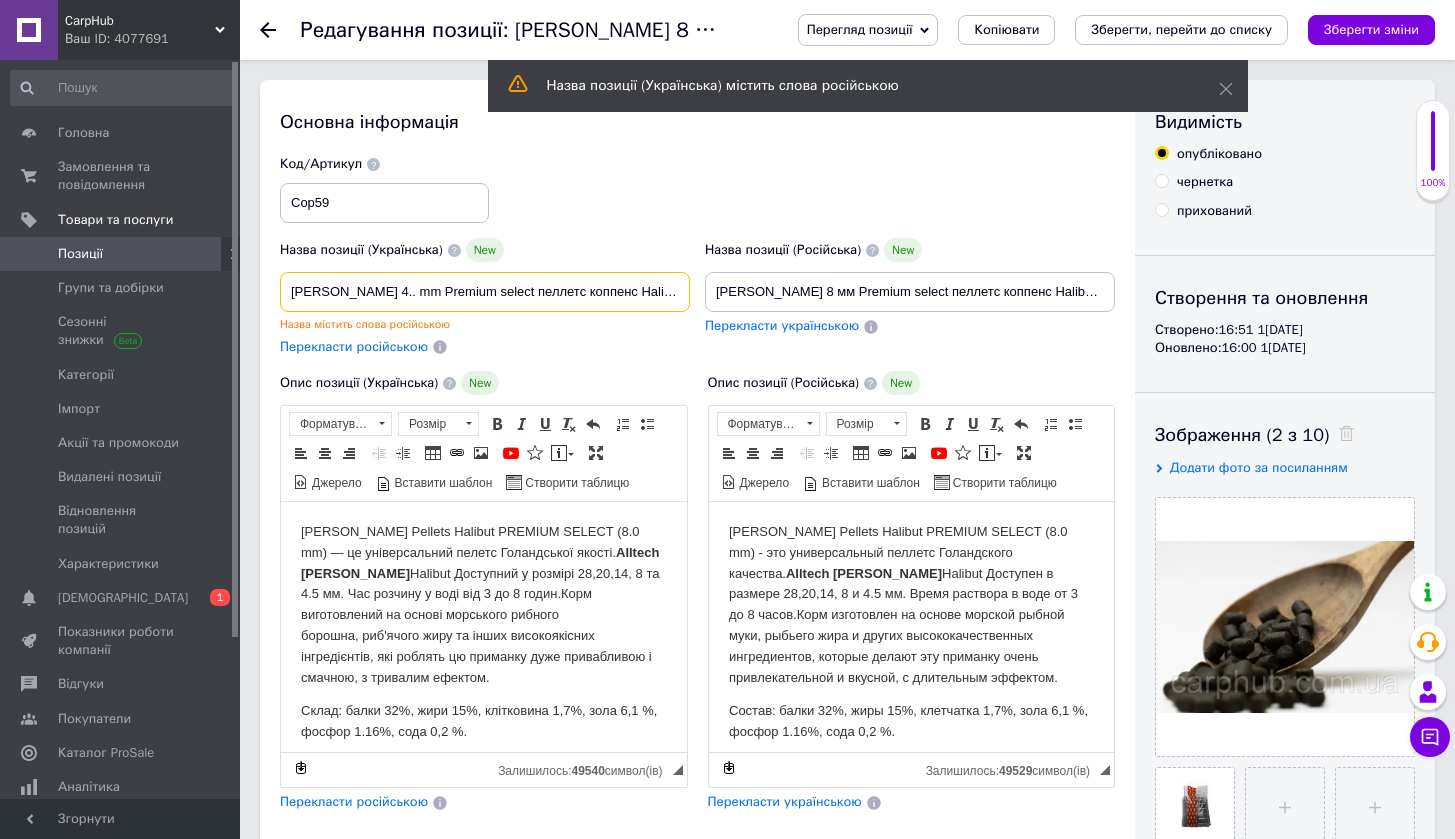 type on "[PERSON_NAME] 4. mm Premium select пеллетс коппенс Halibut  1 кг" 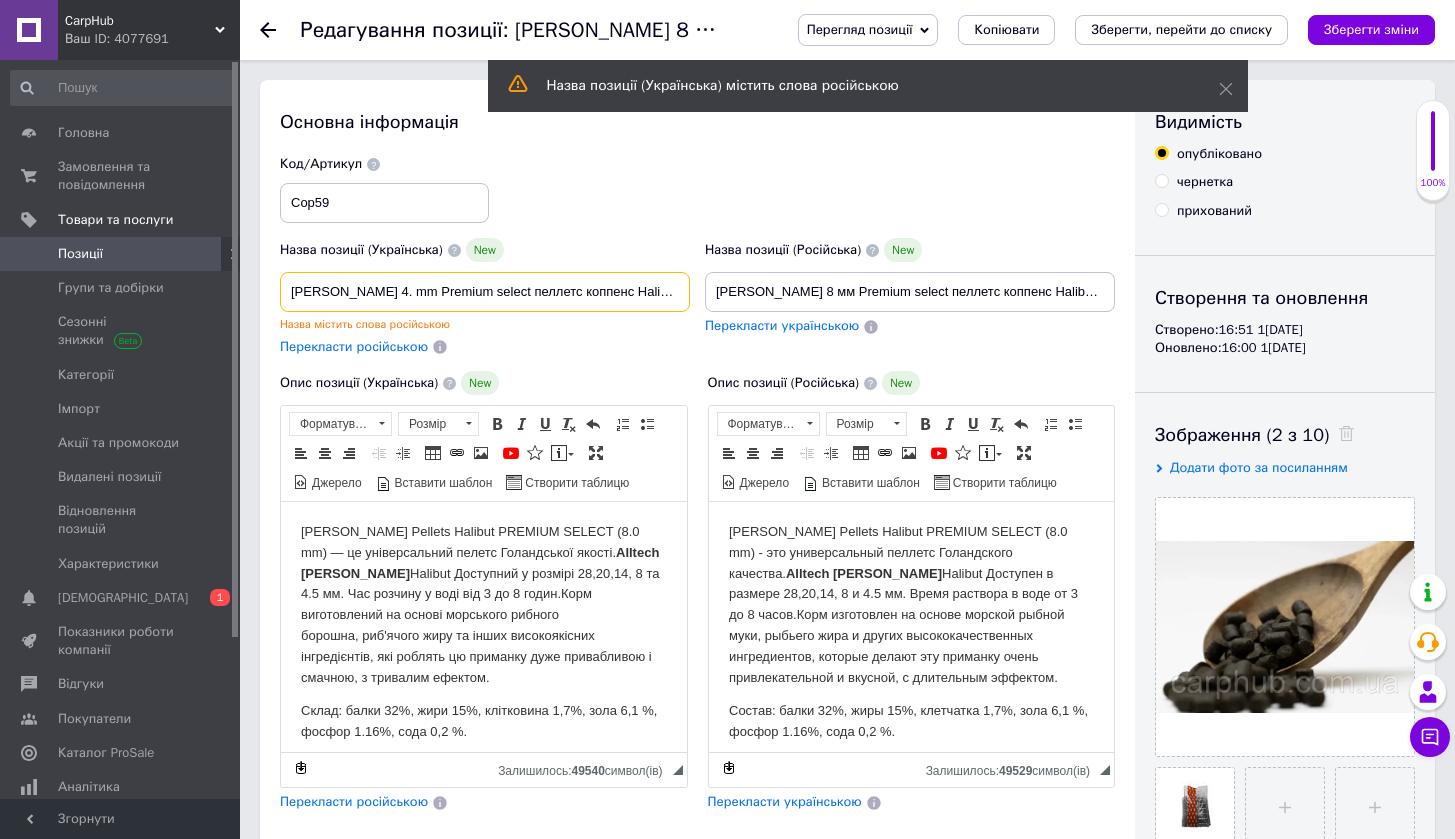 checkbox on "true" 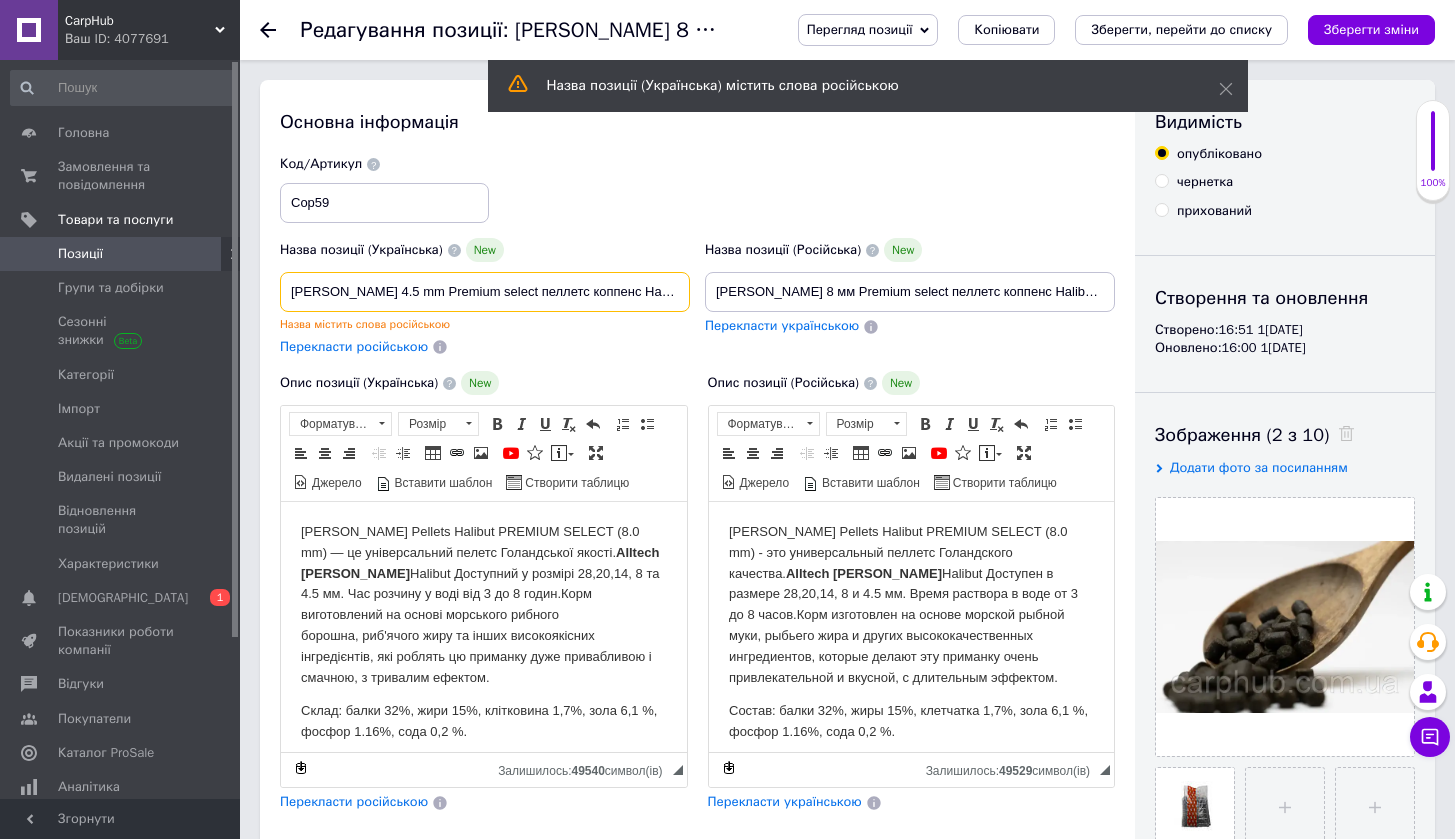 type on "[PERSON_NAME] 4.5  mm Premium select пеллетс коппенс Halibut  1 кг" 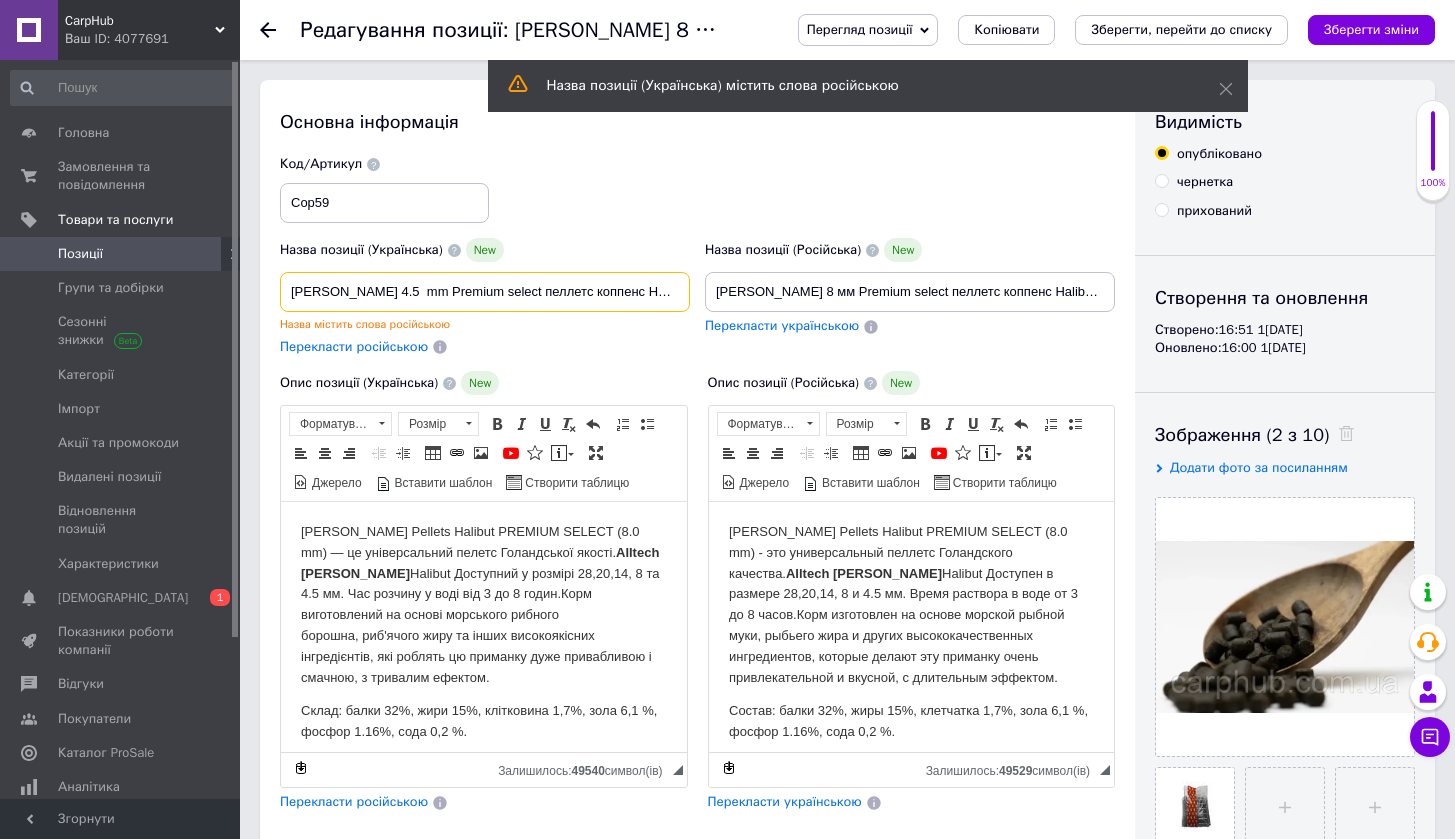 type on "[PERSON_NAME] 4.5 m mm Premium select пеллетс коппенс Halibut  1 кг" 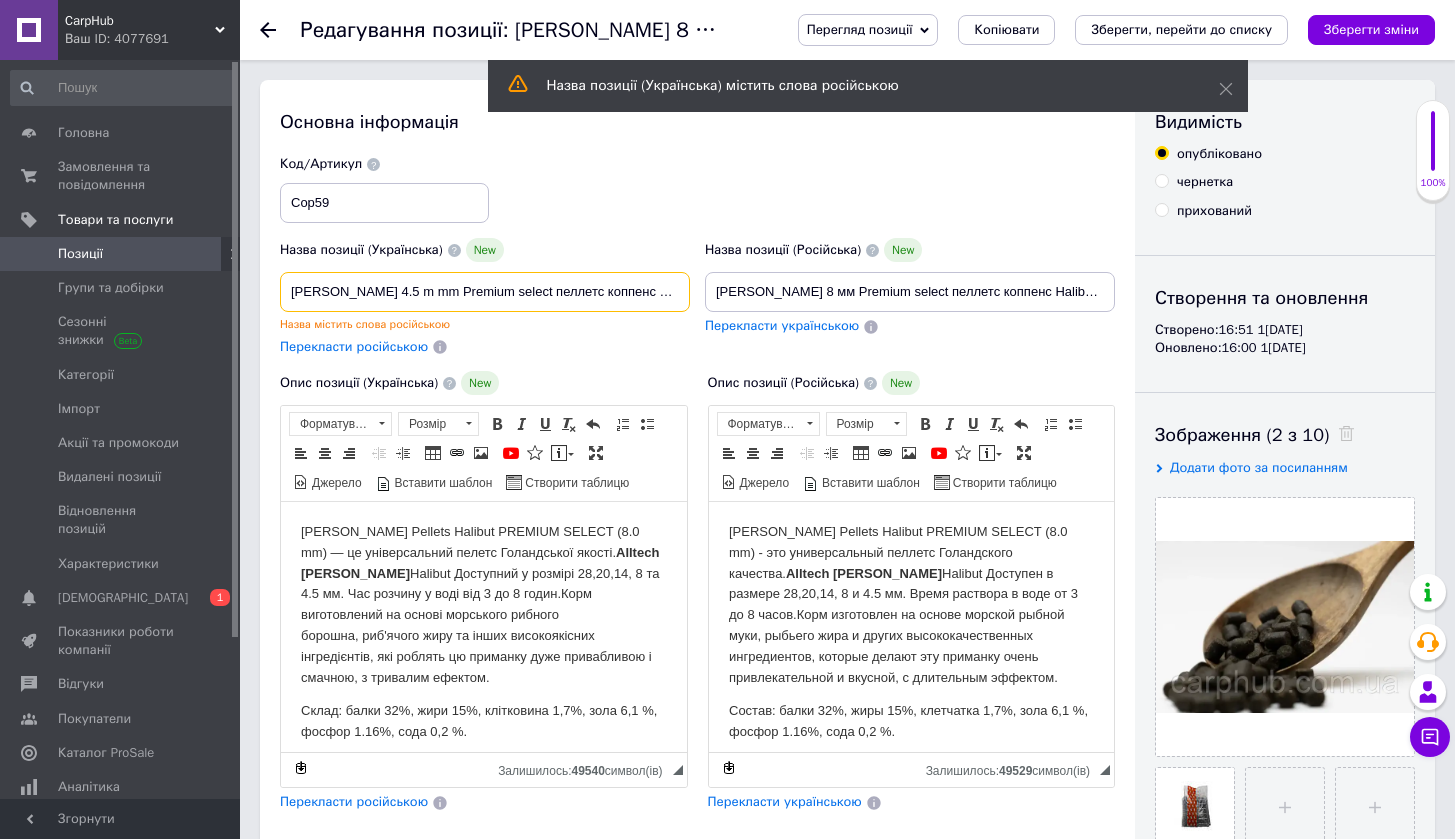 type on "[PERSON_NAME] 4.5 mm mm Premium select пеллетс коппенс Halibut  1 кг" 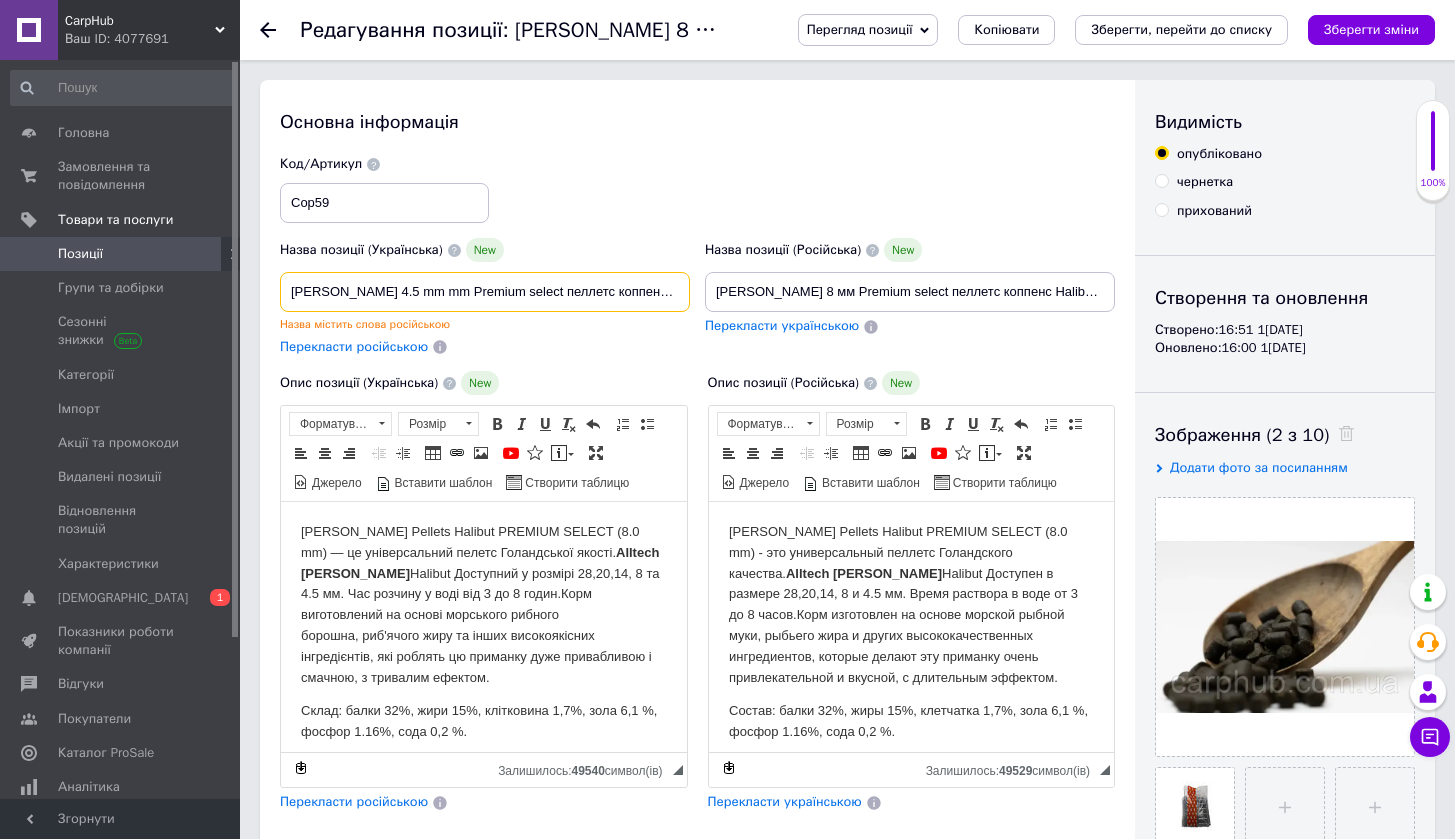 checkbox on "true" 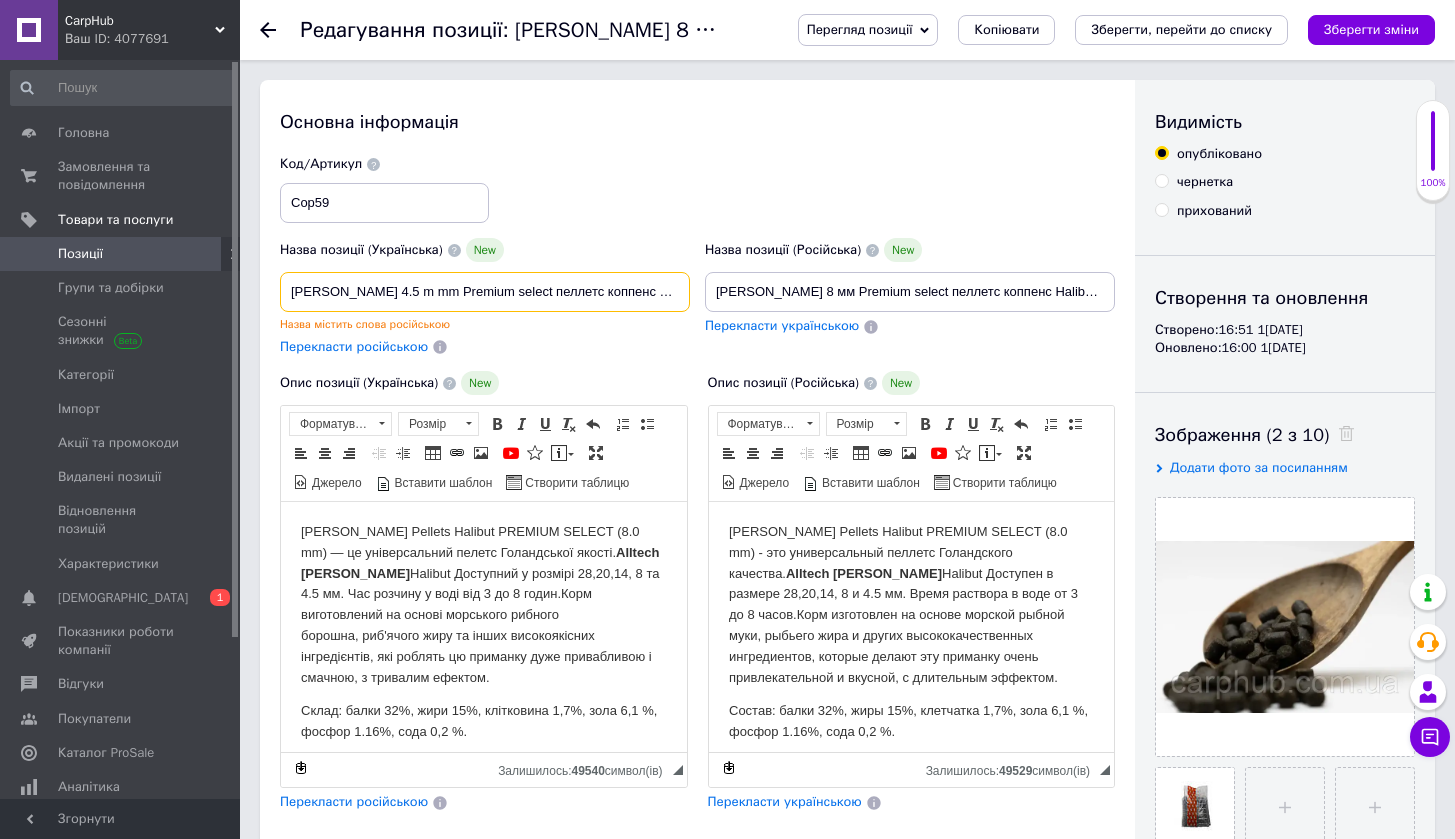 type on "[PERSON_NAME] 4.5  mm Premium select пеллетс коппенс Halibut  1 кг" 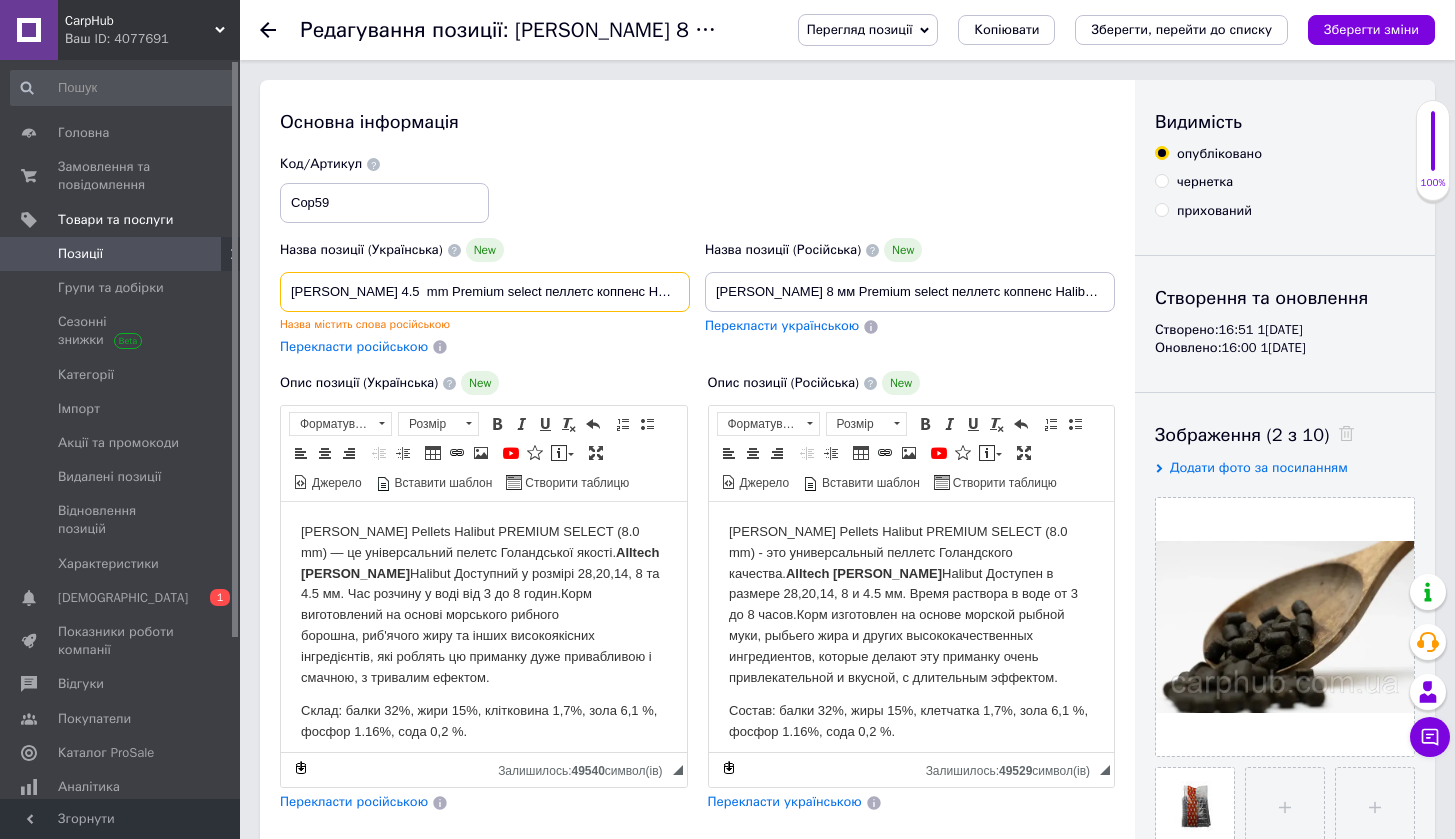 checkbox on "true" 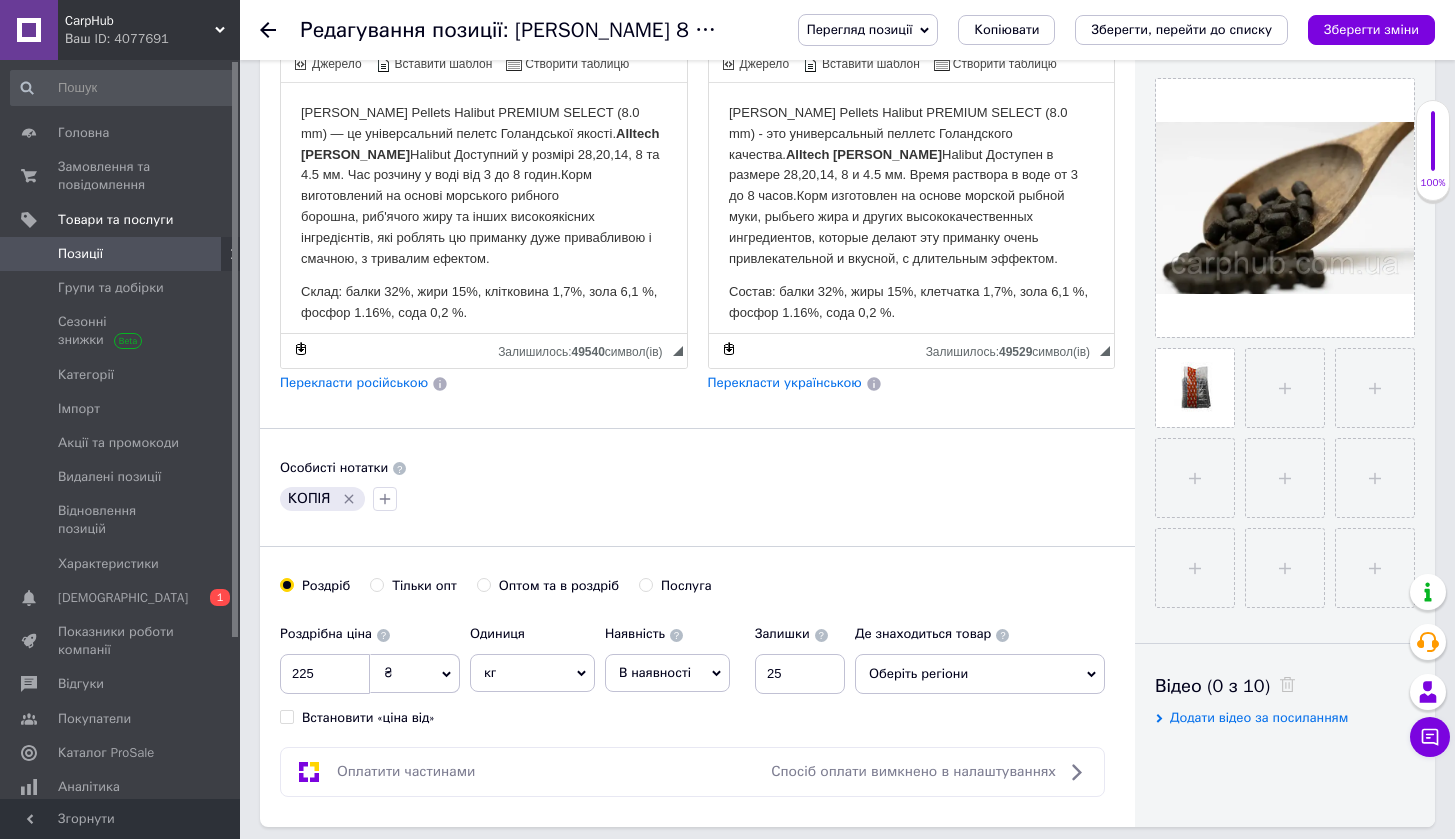 scroll, scrollTop: 381, scrollLeft: 0, axis: vertical 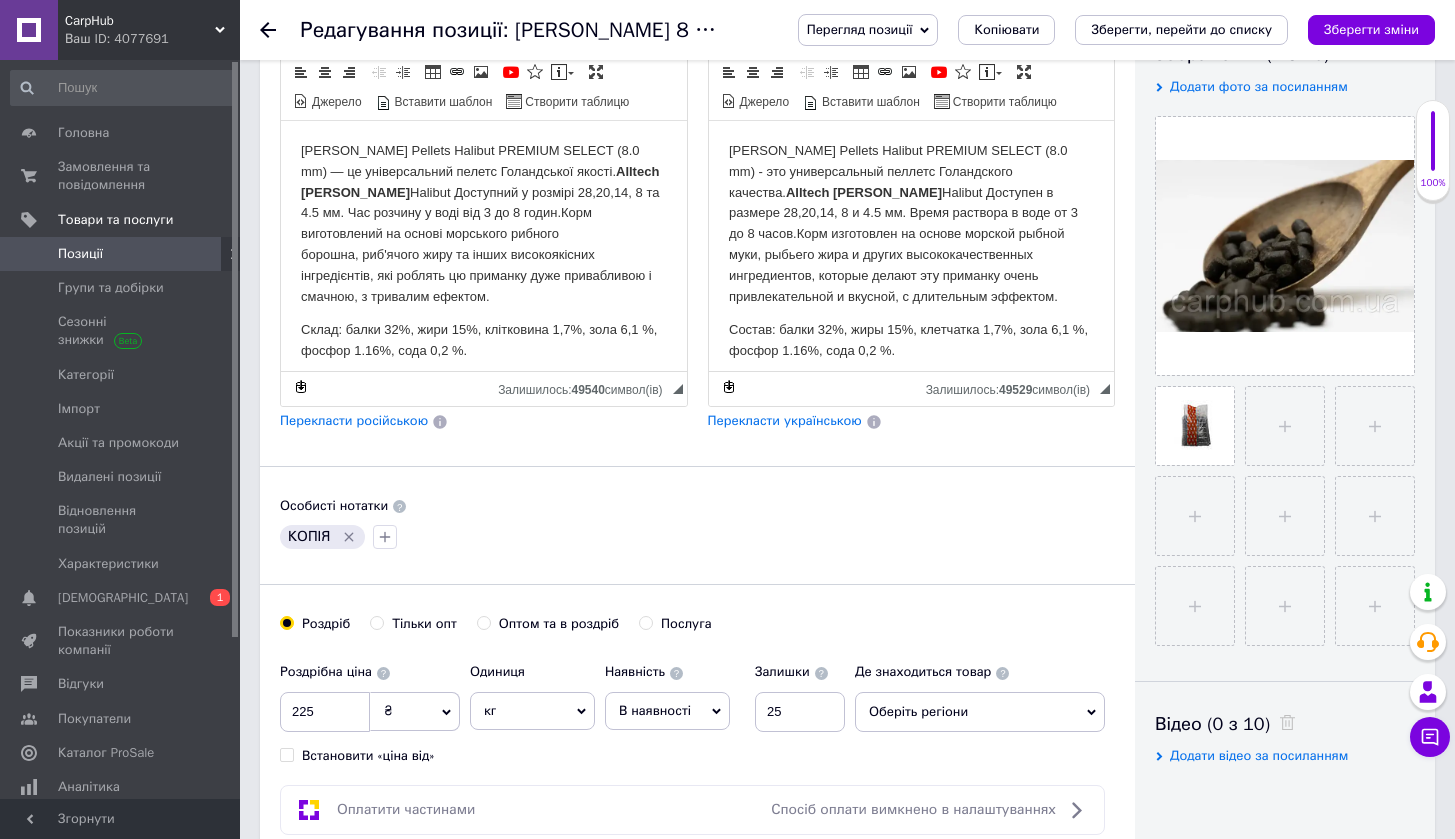 type on "[PERSON_NAME] 4.5  mm Premium select пеллетс коппенс Halibut  1 кг" 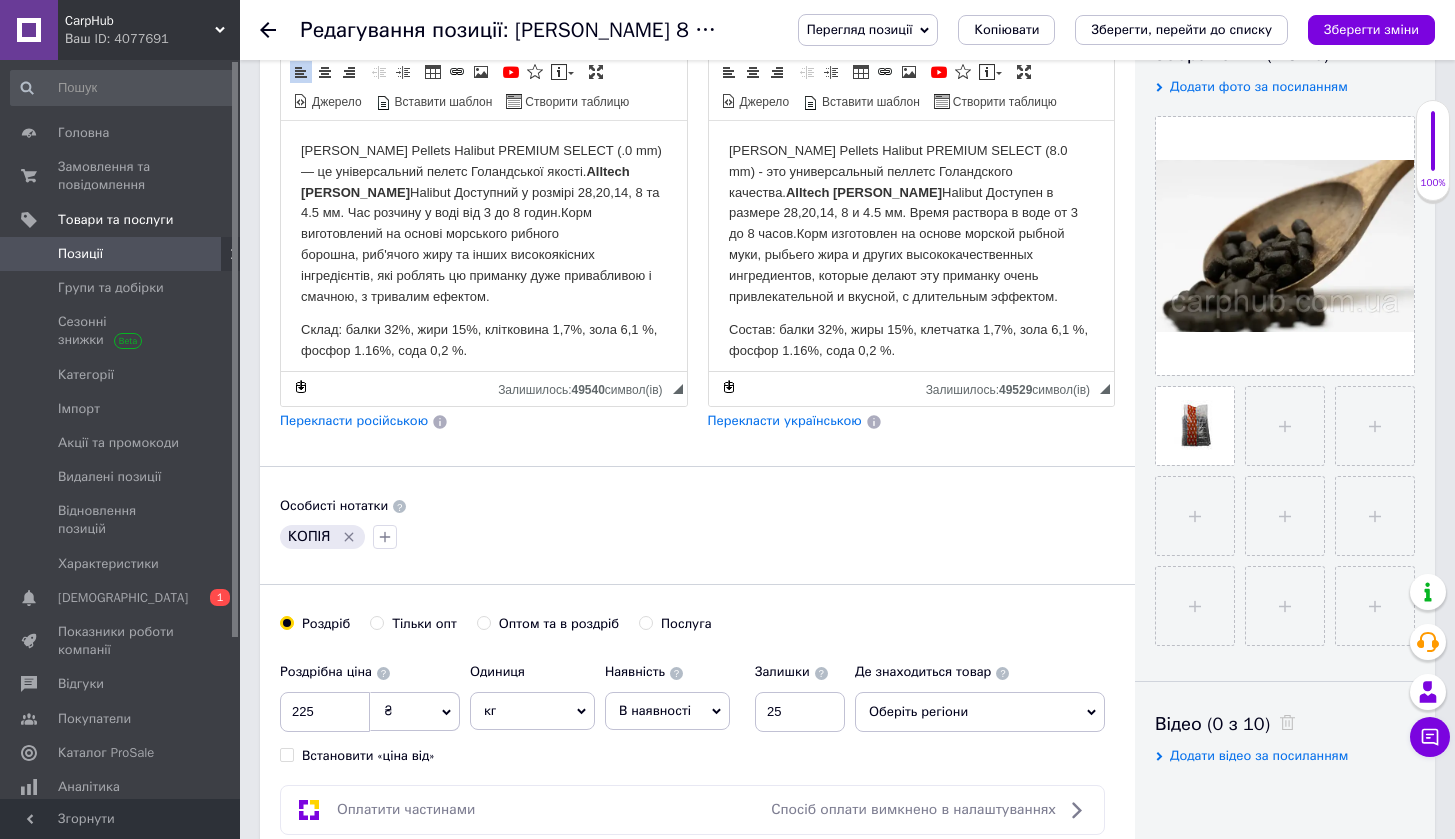 type 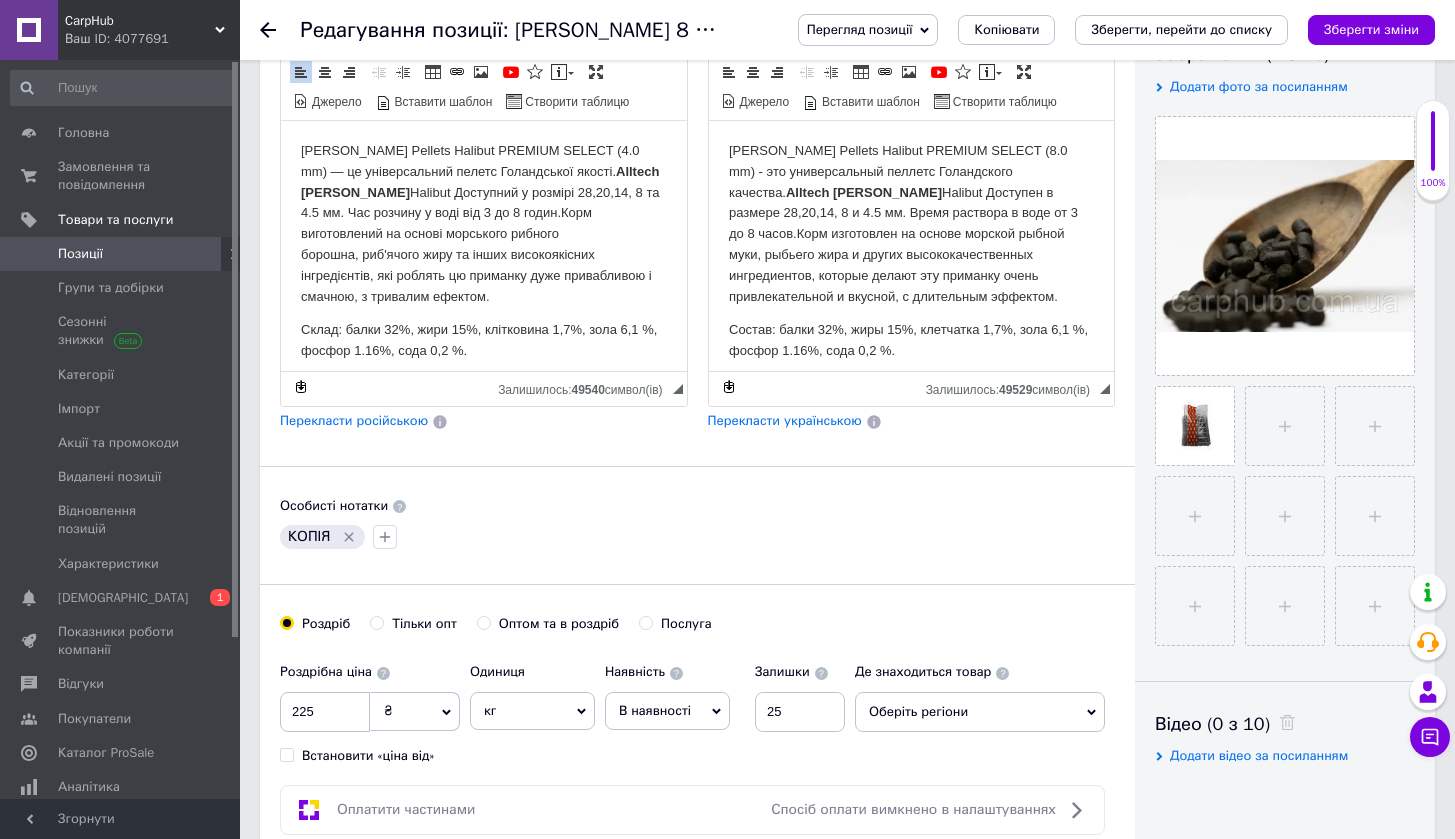 click on "[PERSON_NAME] Pellets Halibut PREMIUM SELECT (4.0 mm) — це універсальний пелетс Голандської якості.  Alltech [PERSON_NAME]  Halibut Доступний у розмірі 28,20,14, 8 та 4.5 мм. Час розчину у воді від 3 до 8 годин.  Корм виготовлений на основі морського рибного борошна, риб'ячого жиру та інших високоякісних інгредієнтів, які роблять цю приманку дуже привабливою і смачною, з тривалим ефектом." at bounding box center (484, 224) 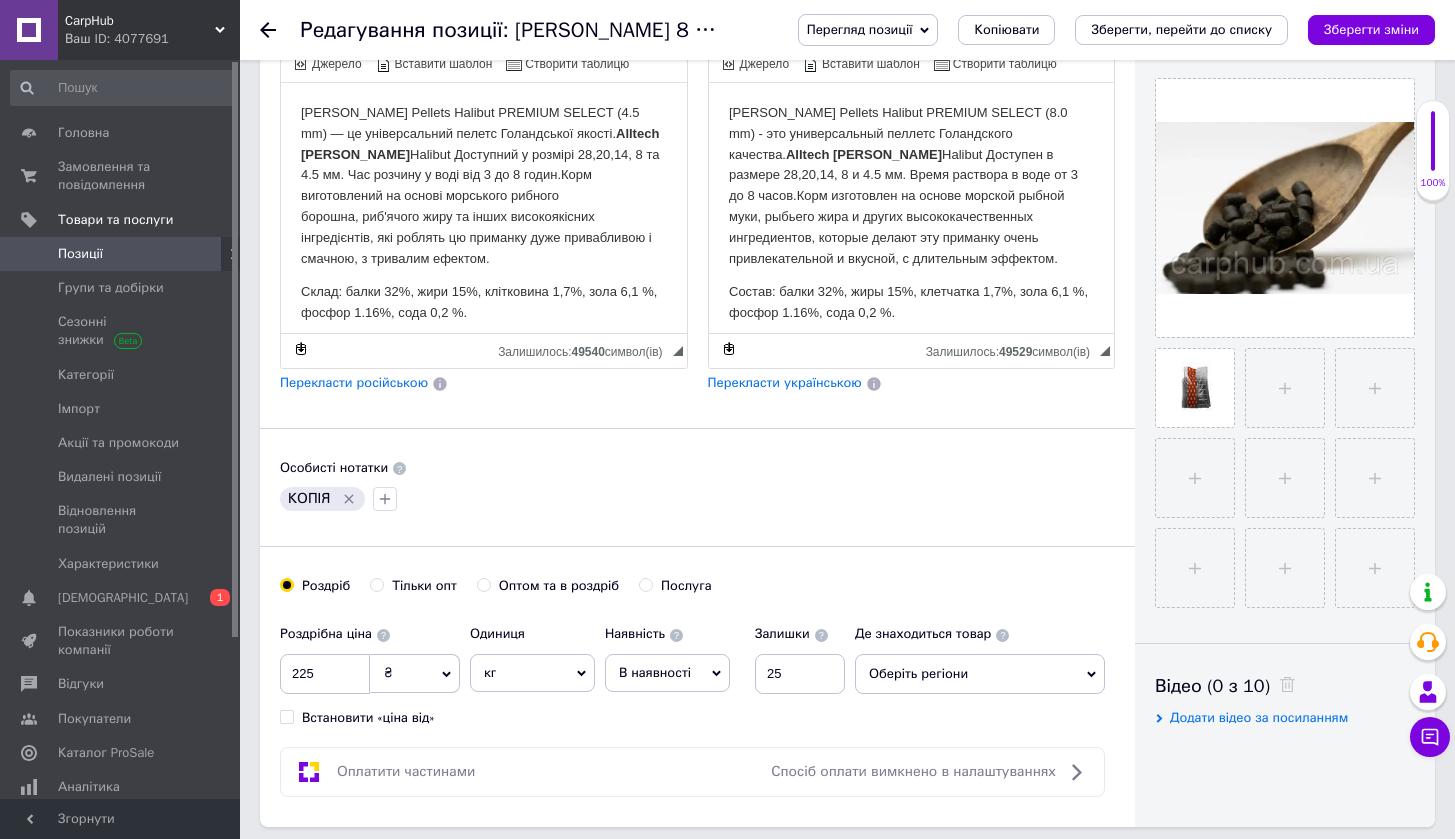scroll, scrollTop: 505, scrollLeft: 0, axis: vertical 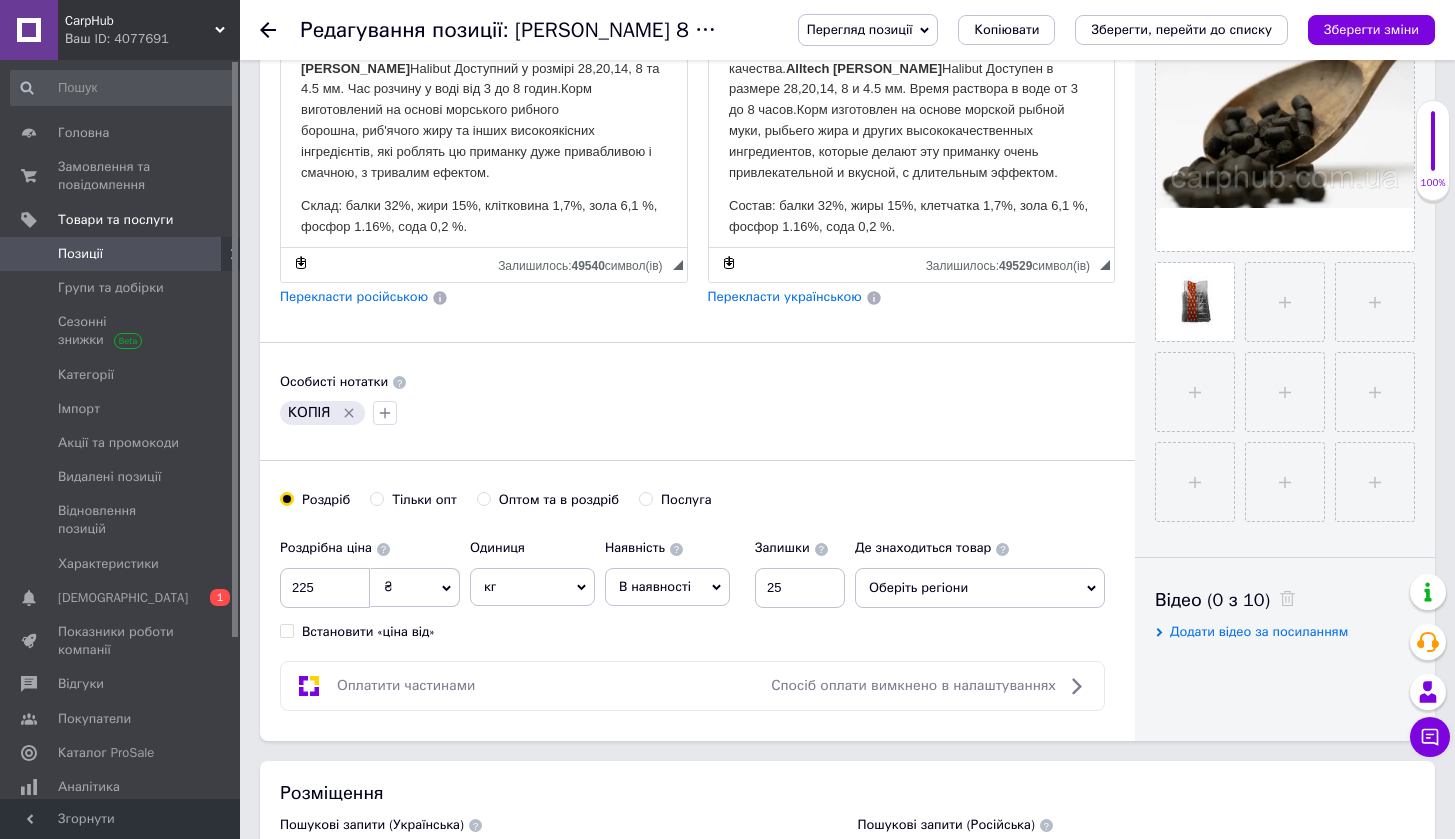 click 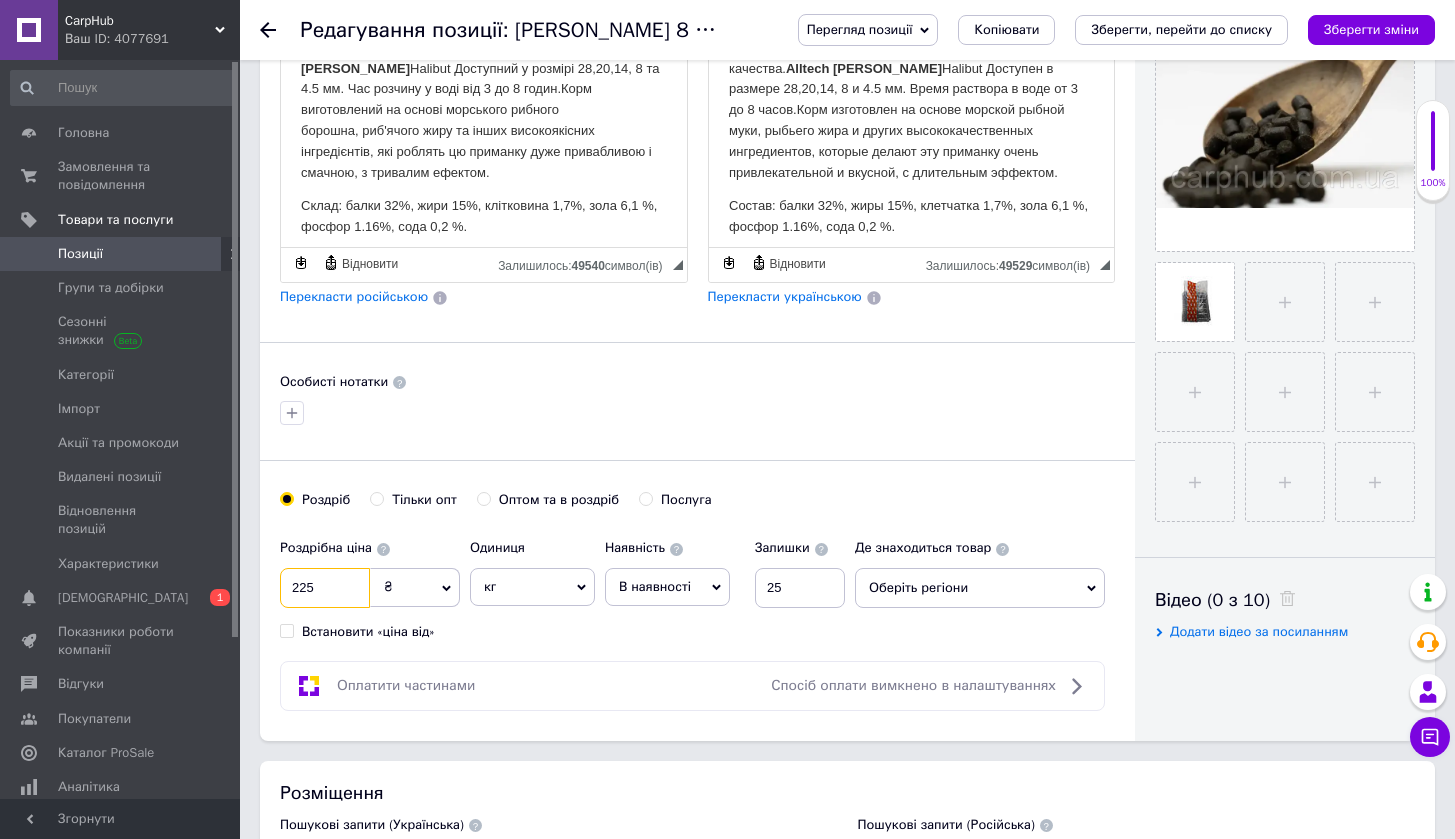 click on "225" at bounding box center [325, 588] 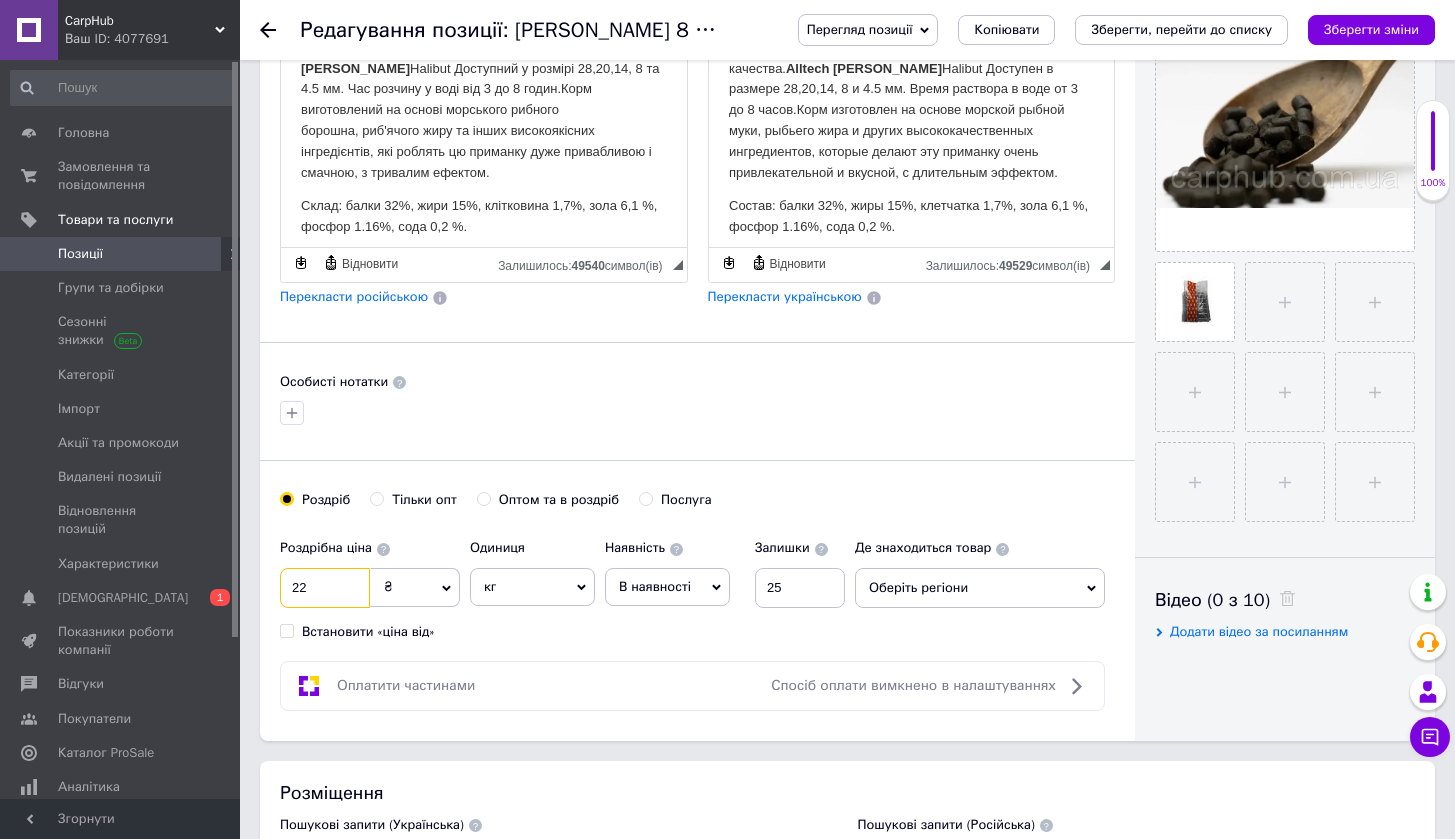 type on "2" 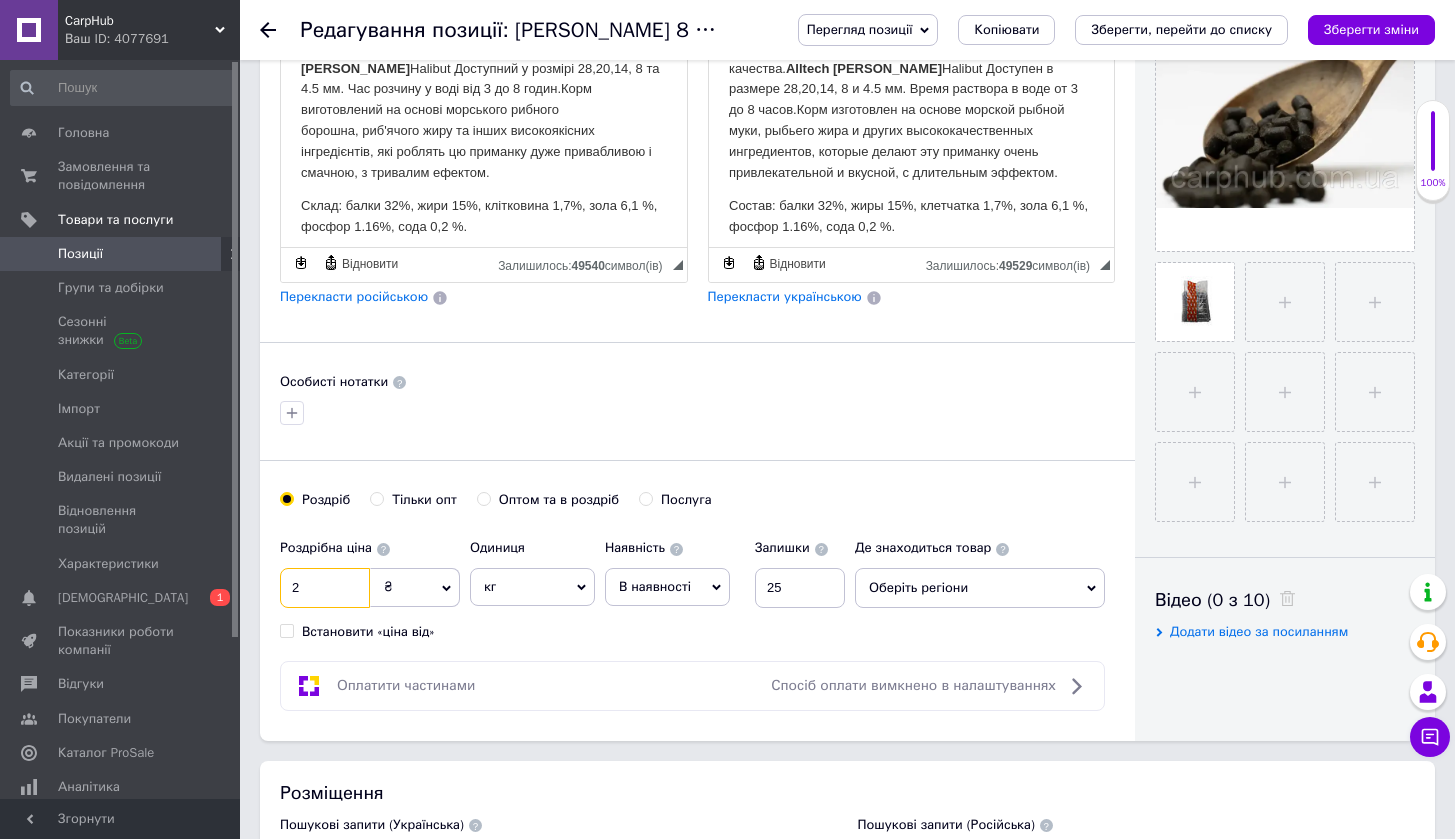 type on "21" 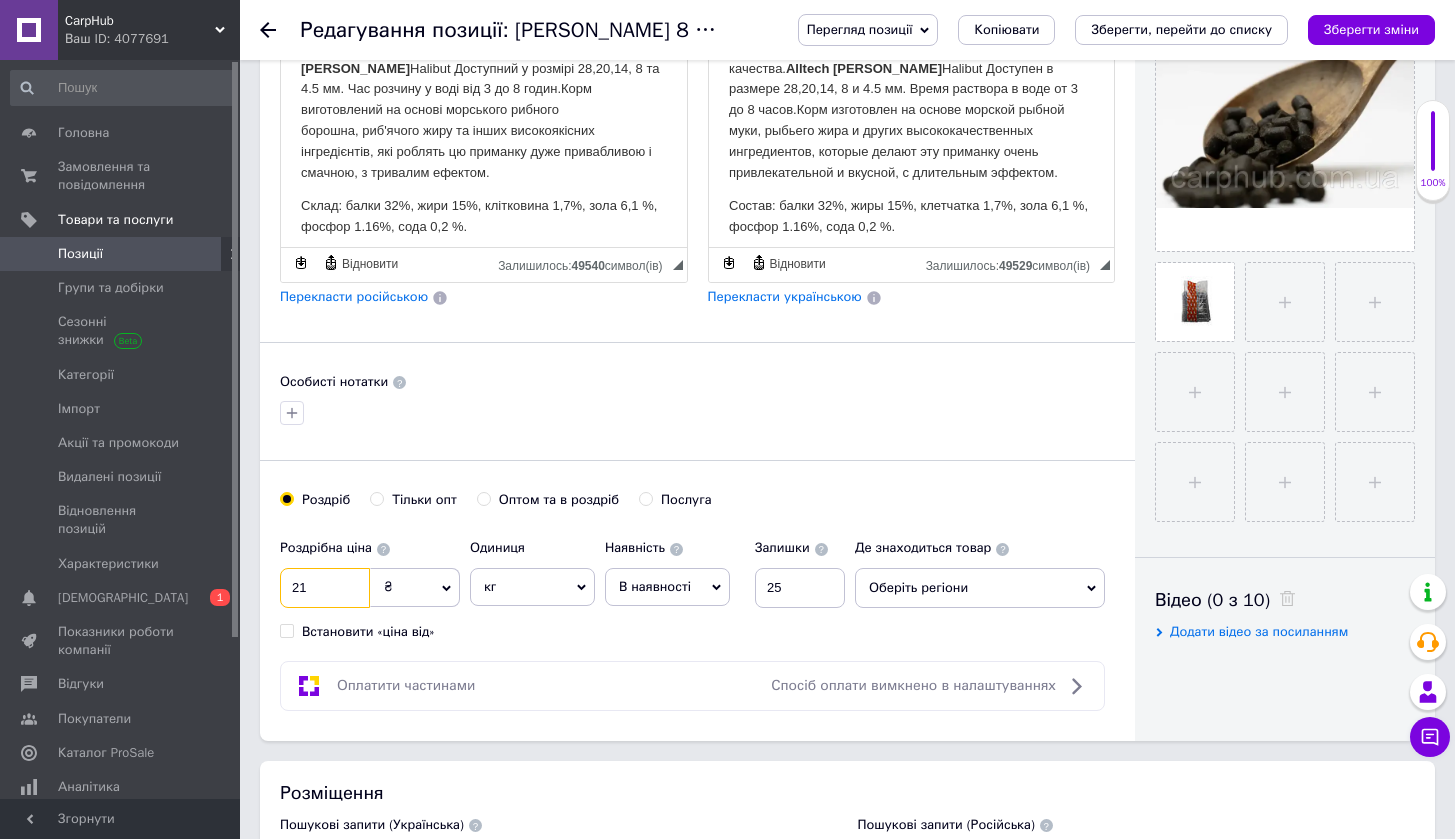 type on "215" 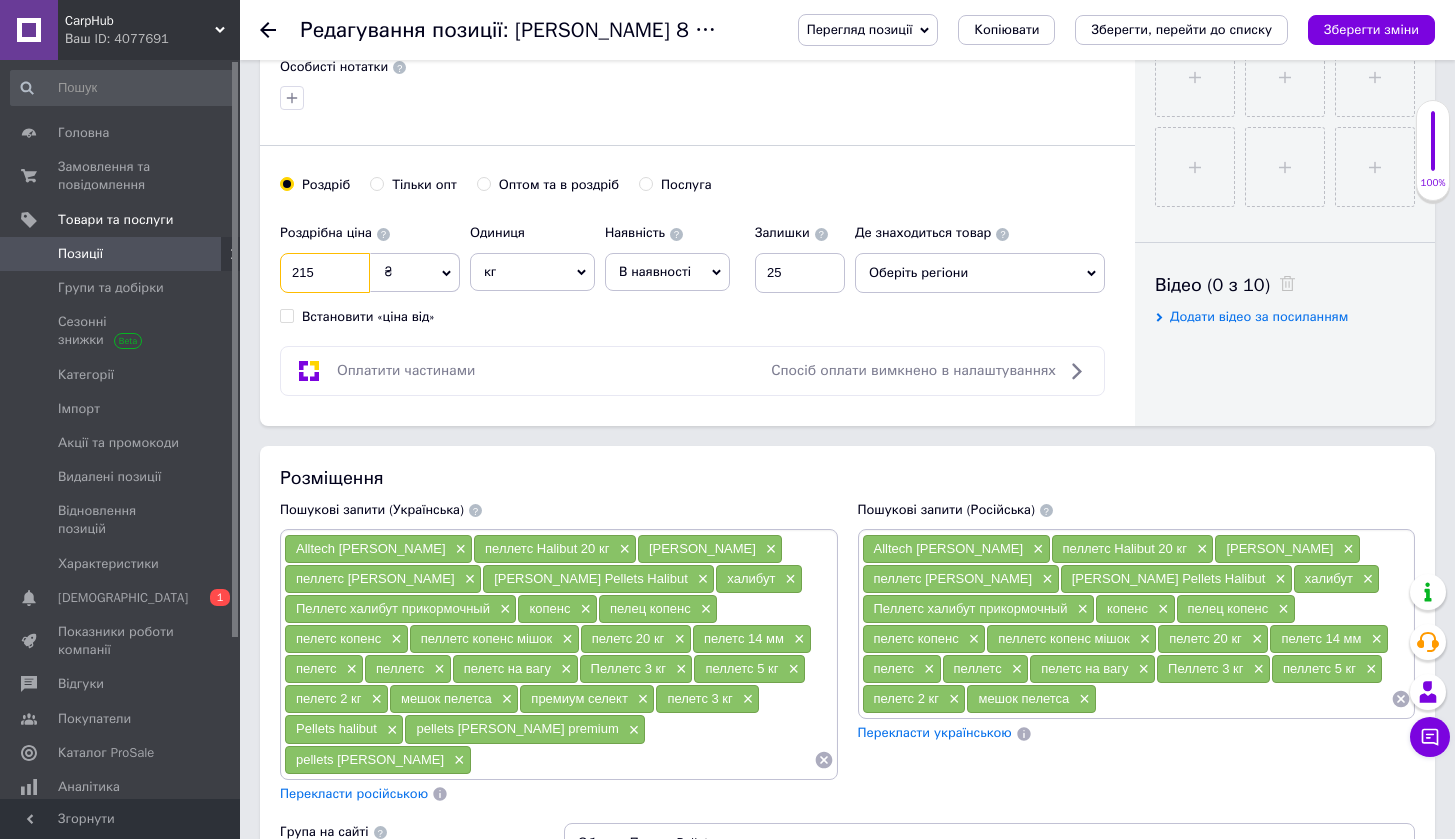 scroll, scrollTop: 837, scrollLeft: 0, axis: vertical 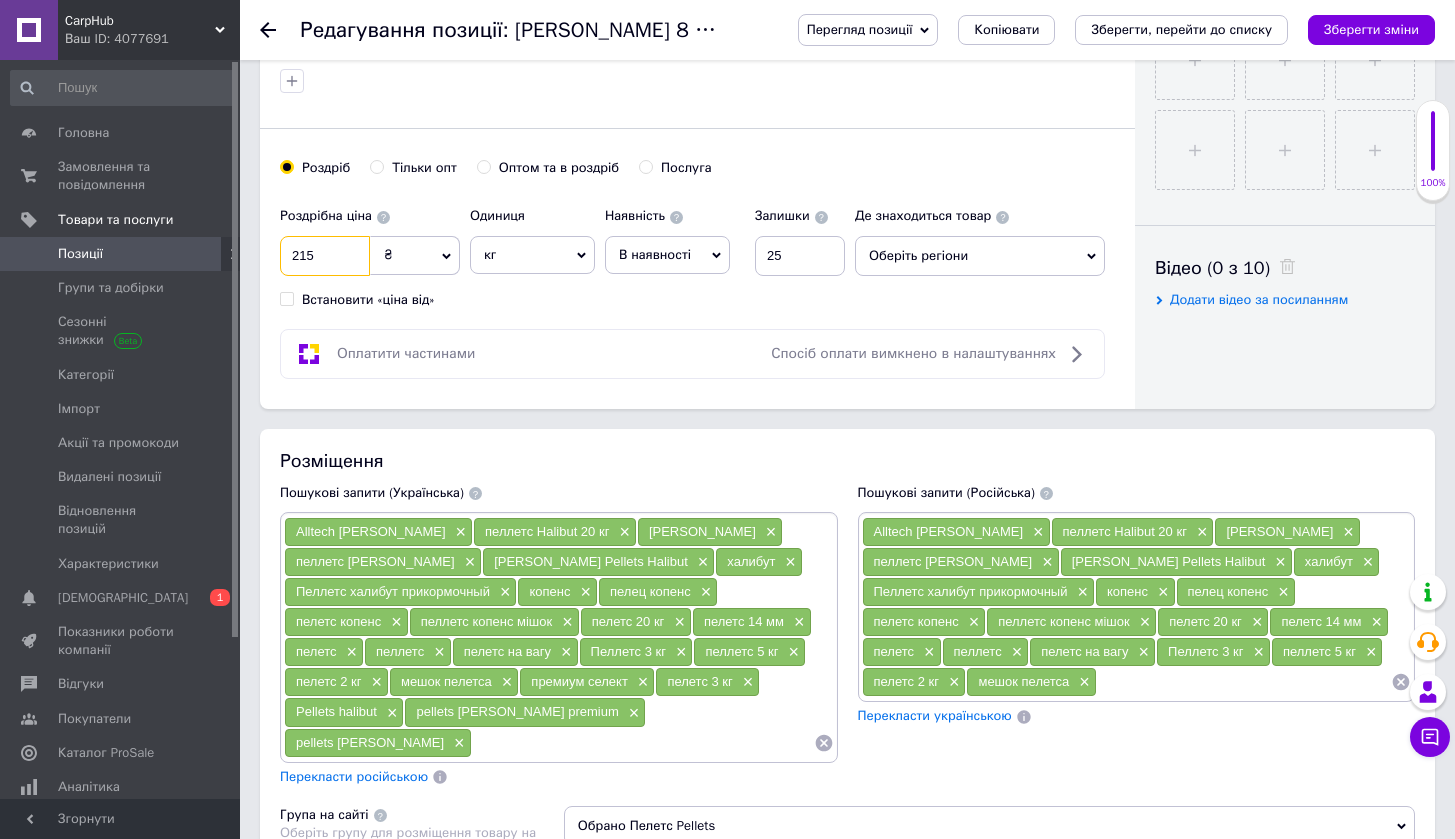 type on "21" 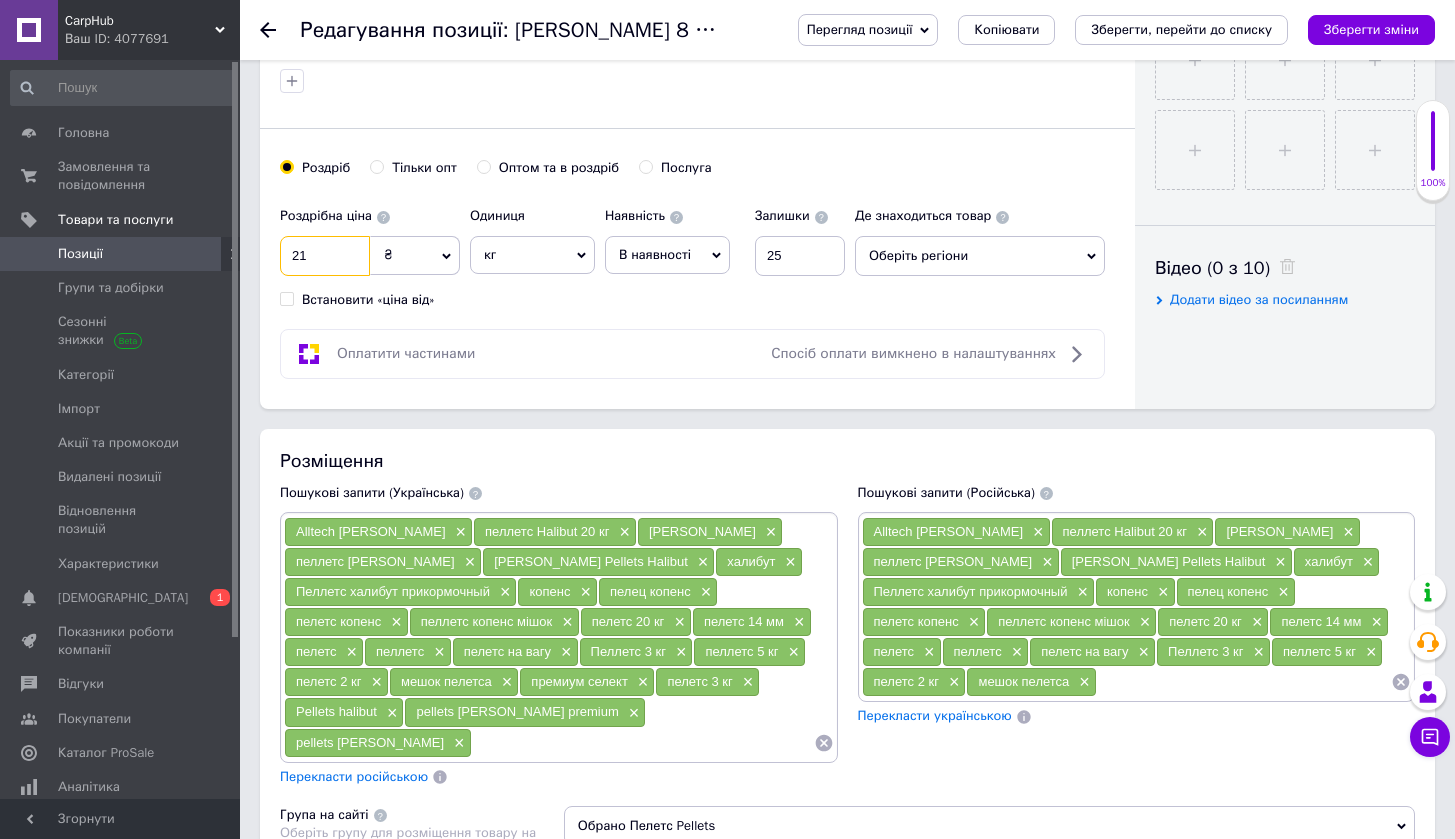 type on "2" 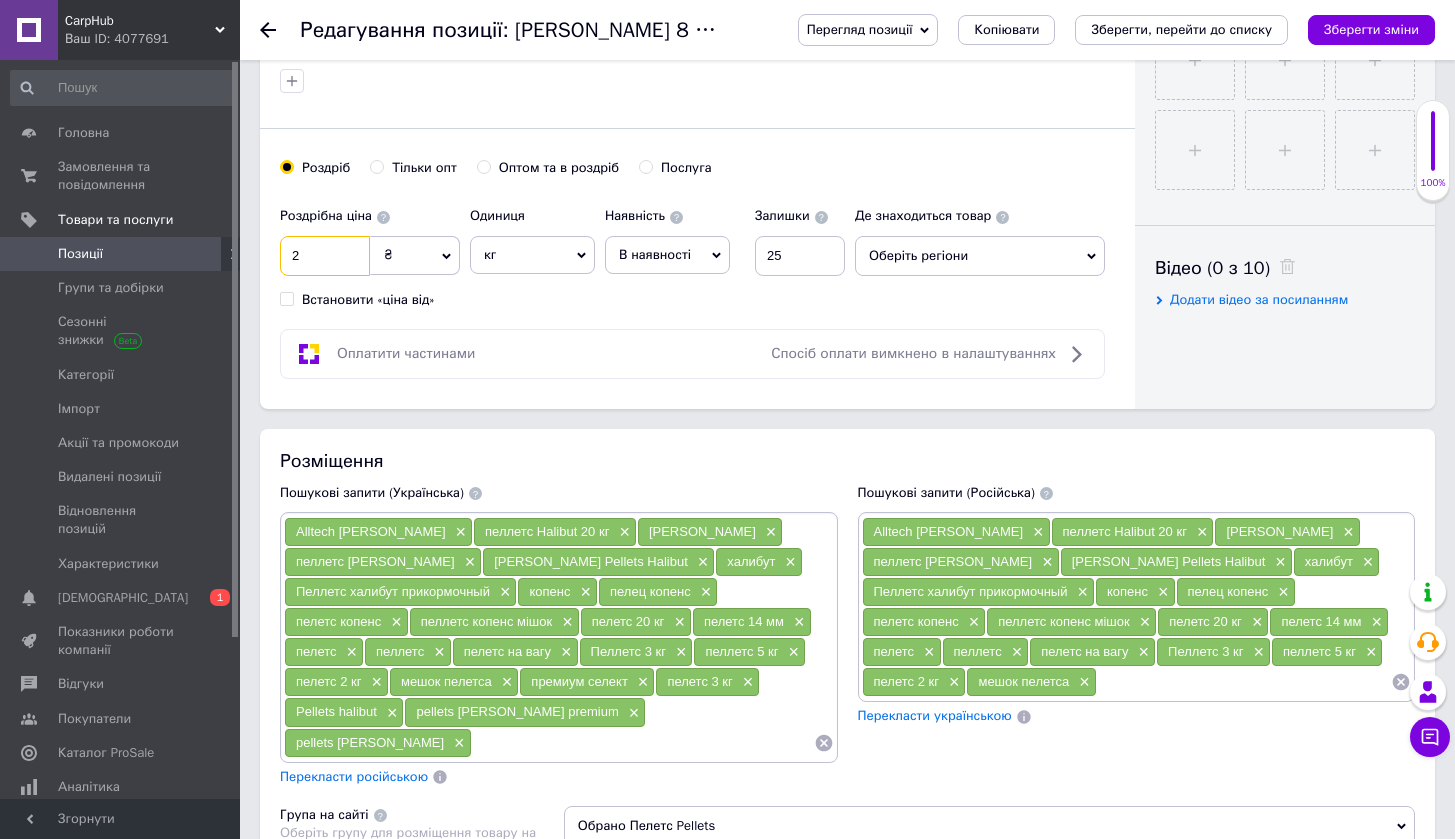 type on "22" 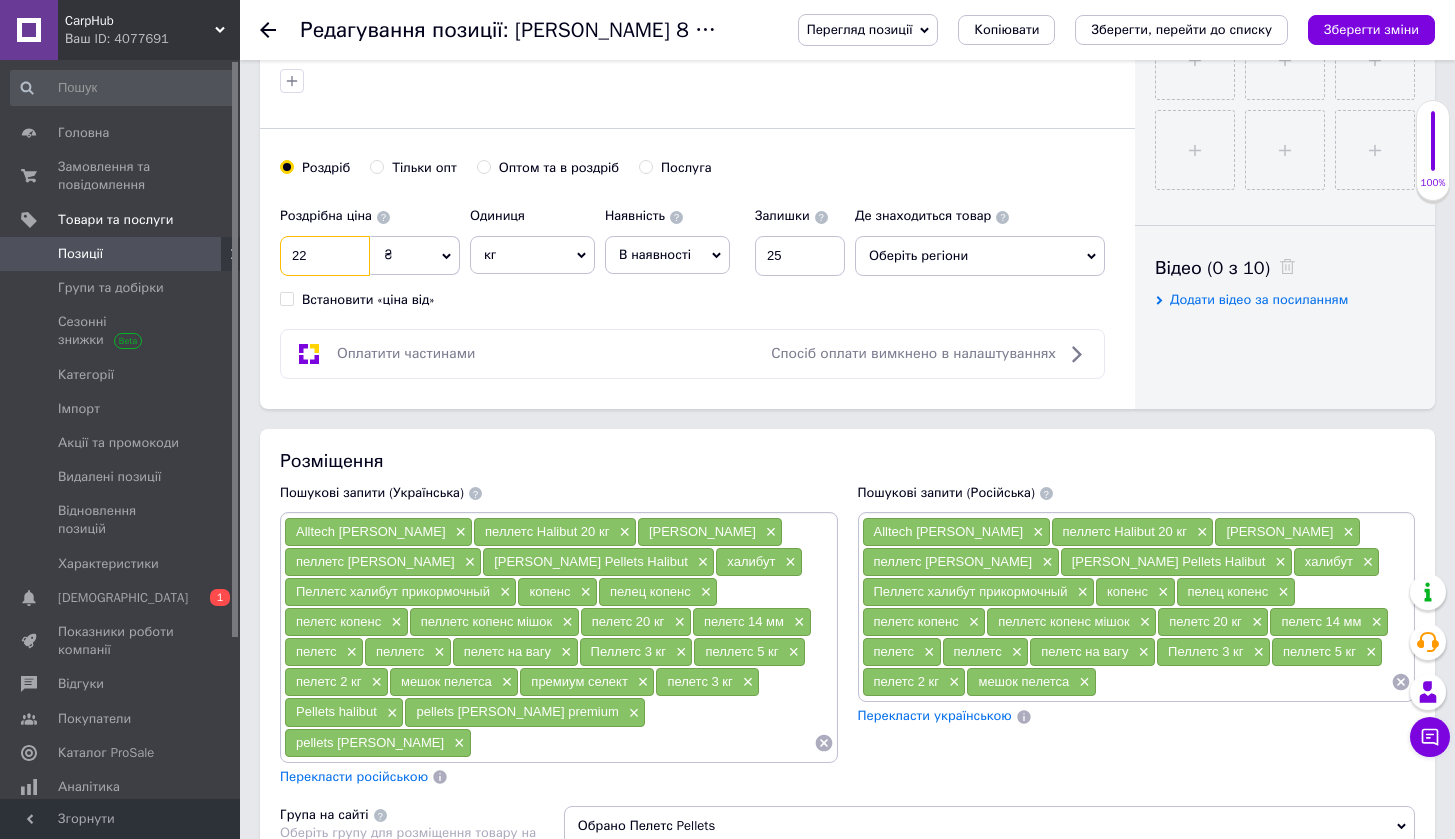 type on "220" 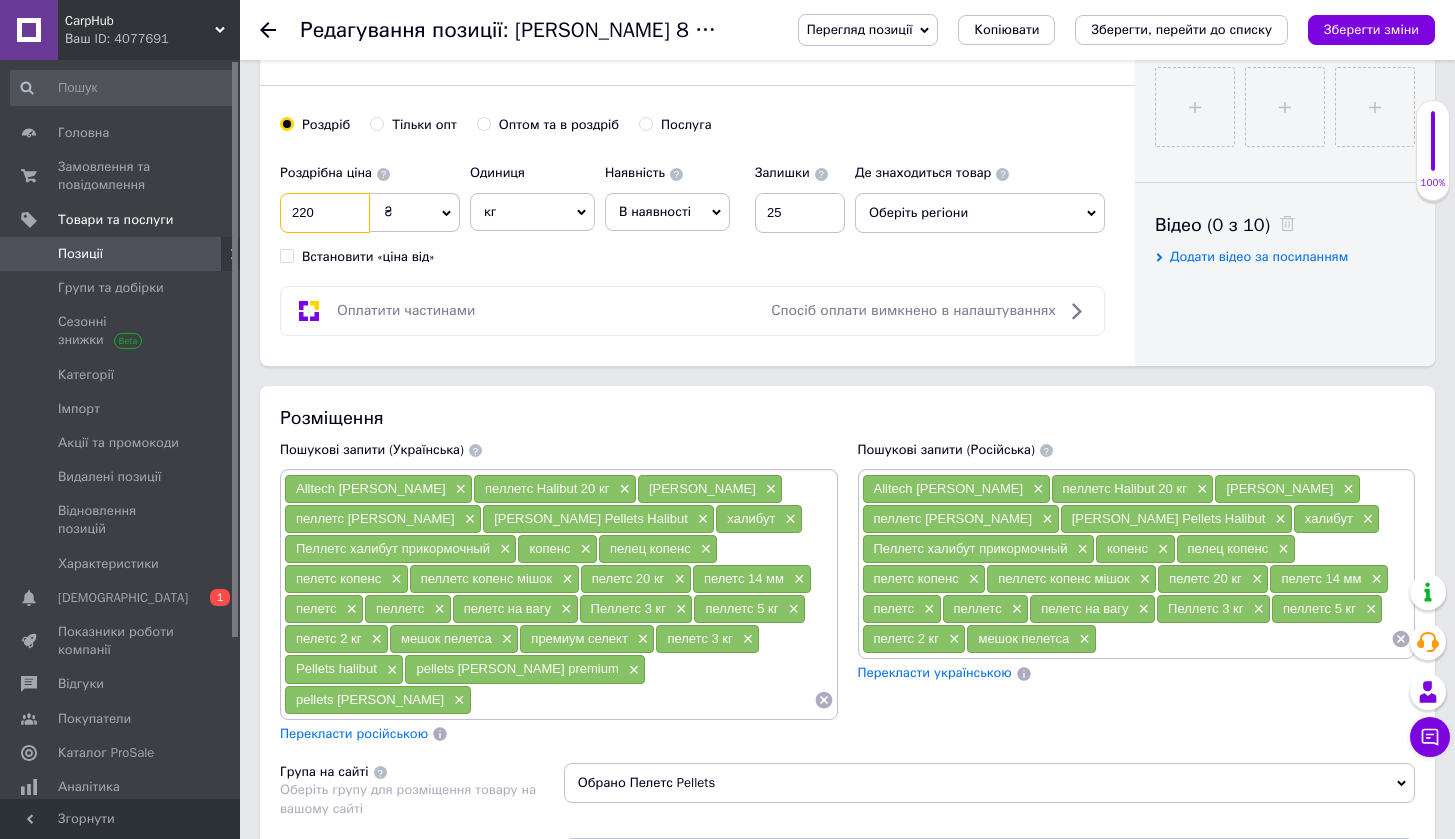 scroll, scrollTop: 1099, scrollLeft: 0, axis: vertical 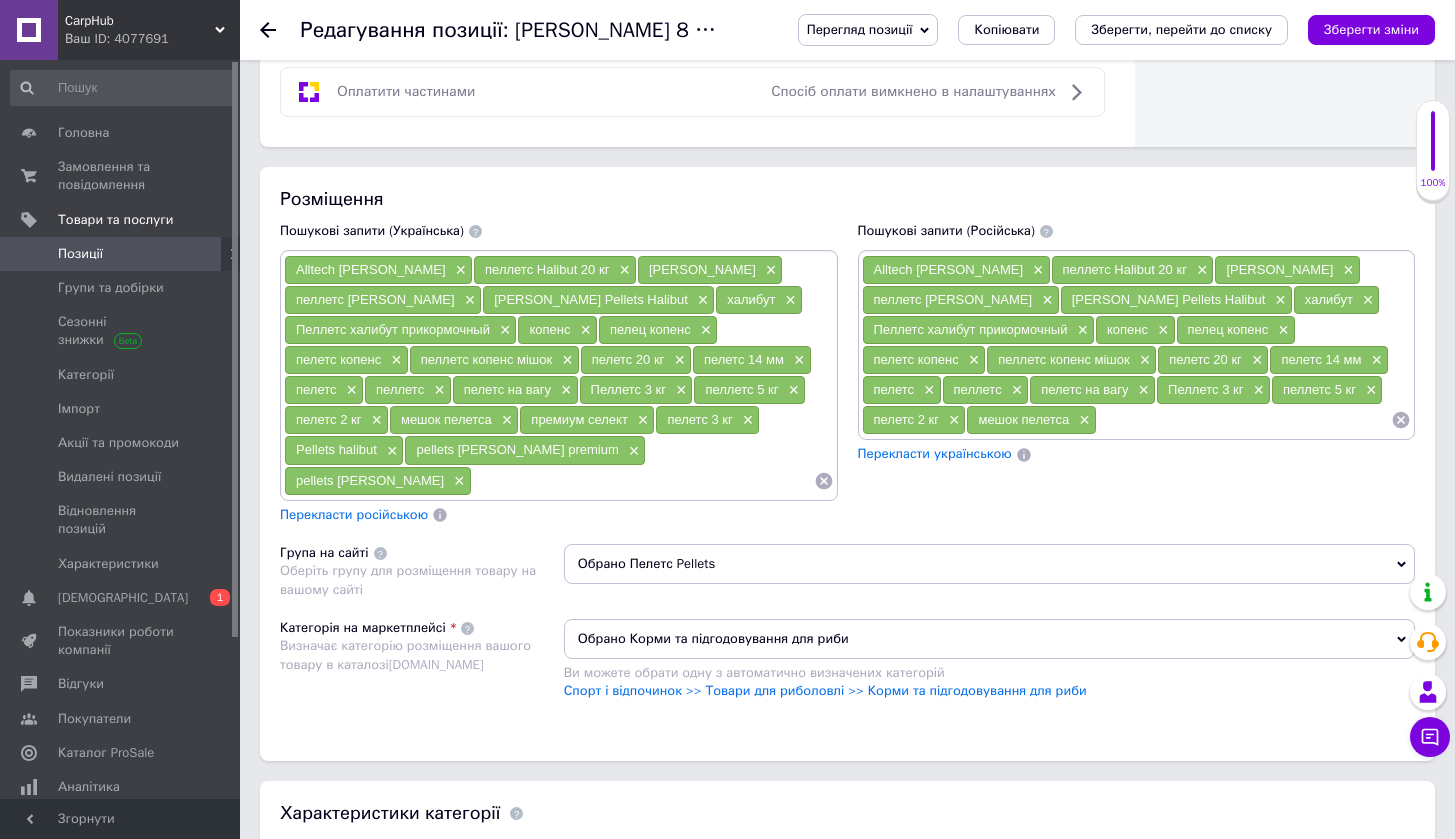 type on "220" 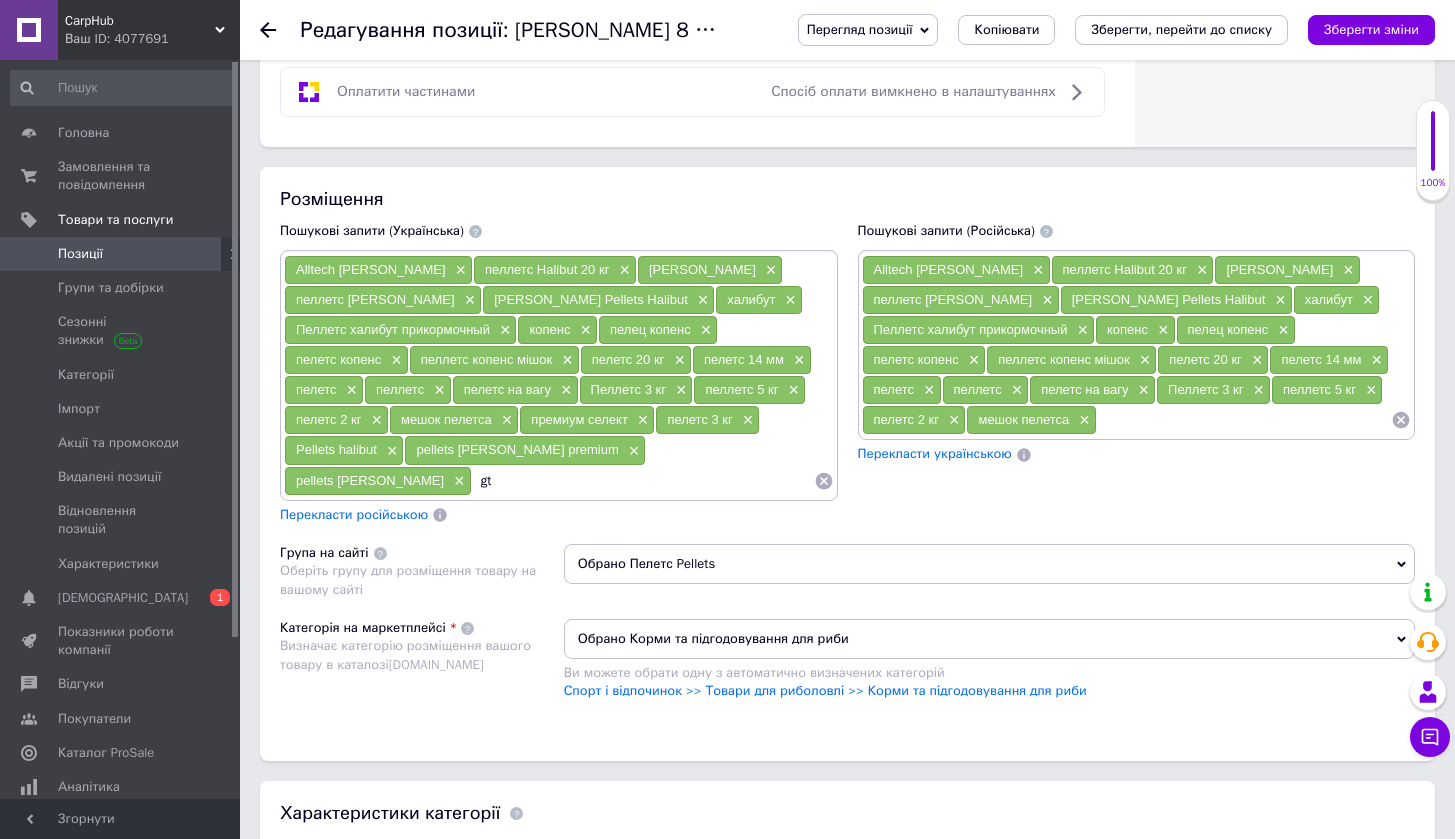 type on "g" 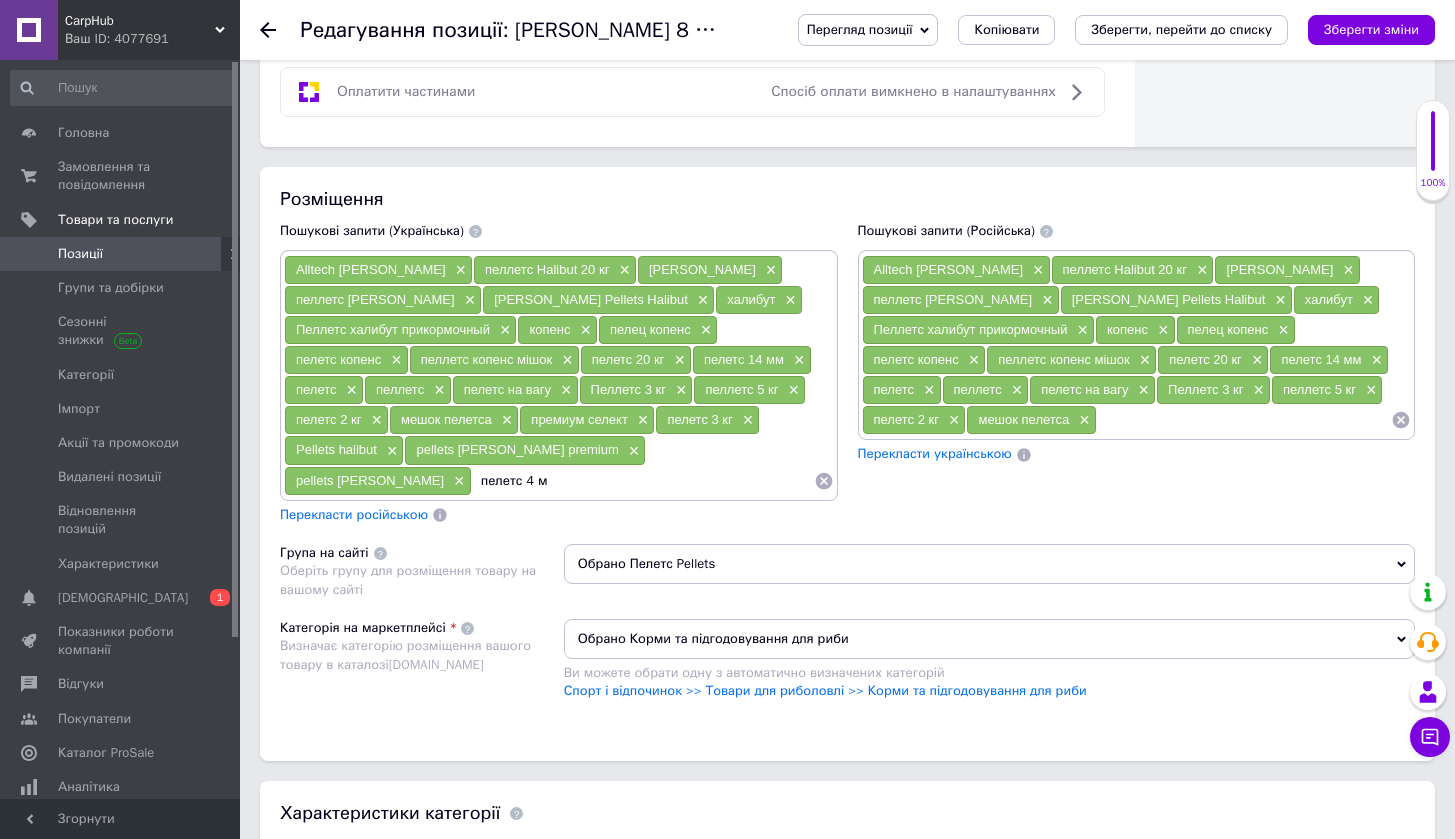 type on "пелетс 4 мм" 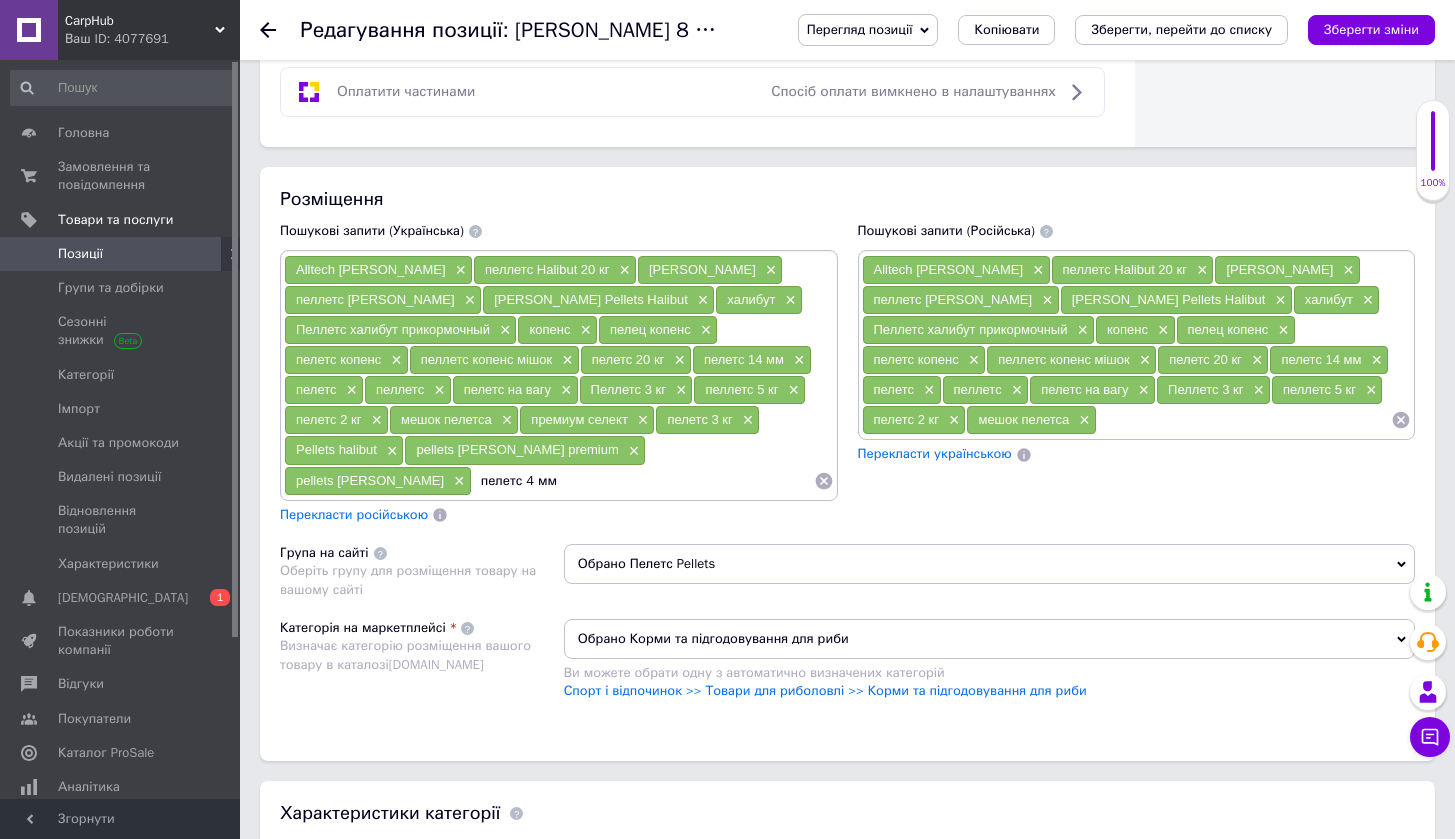 type 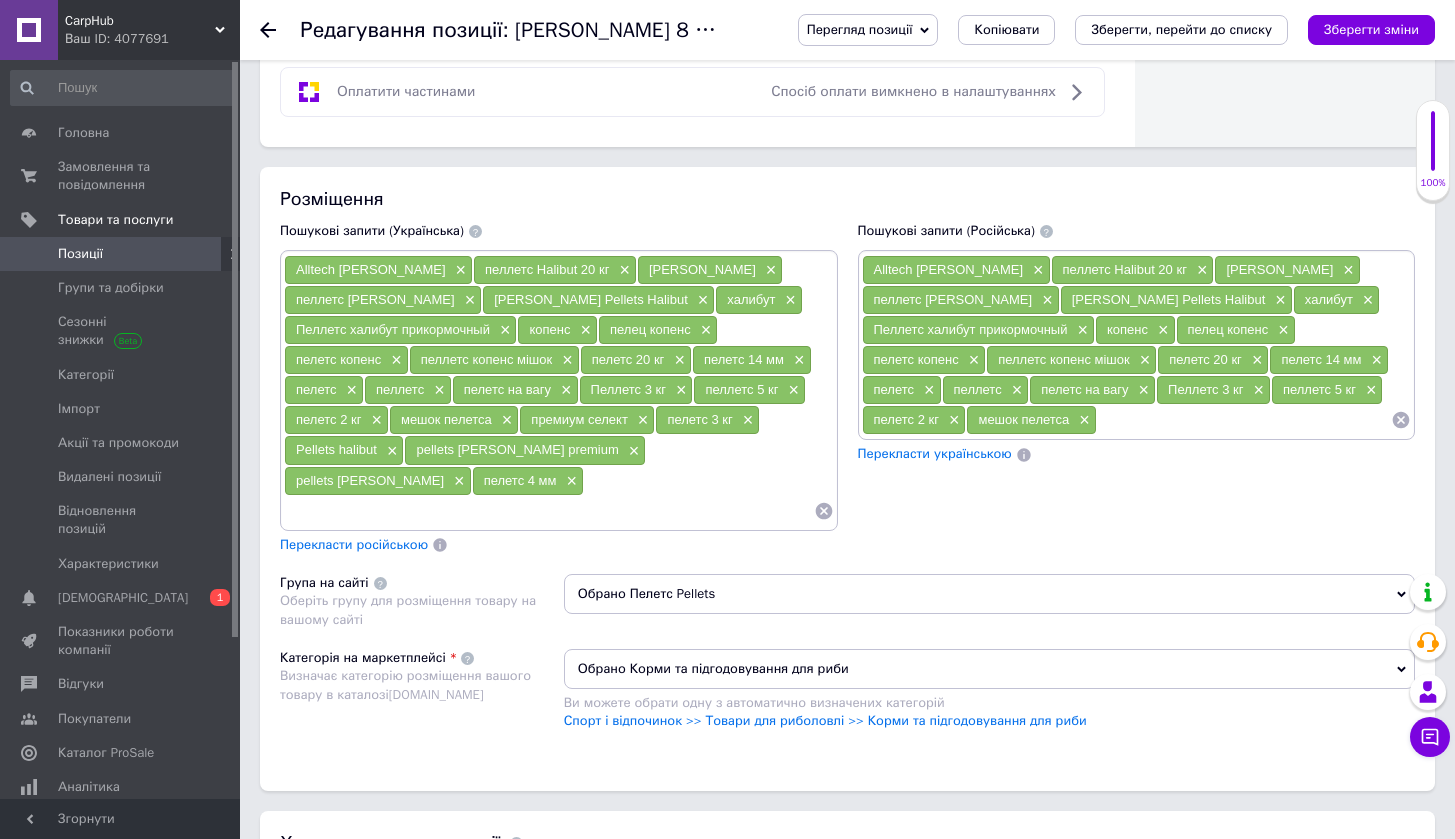 checkbox on "true" 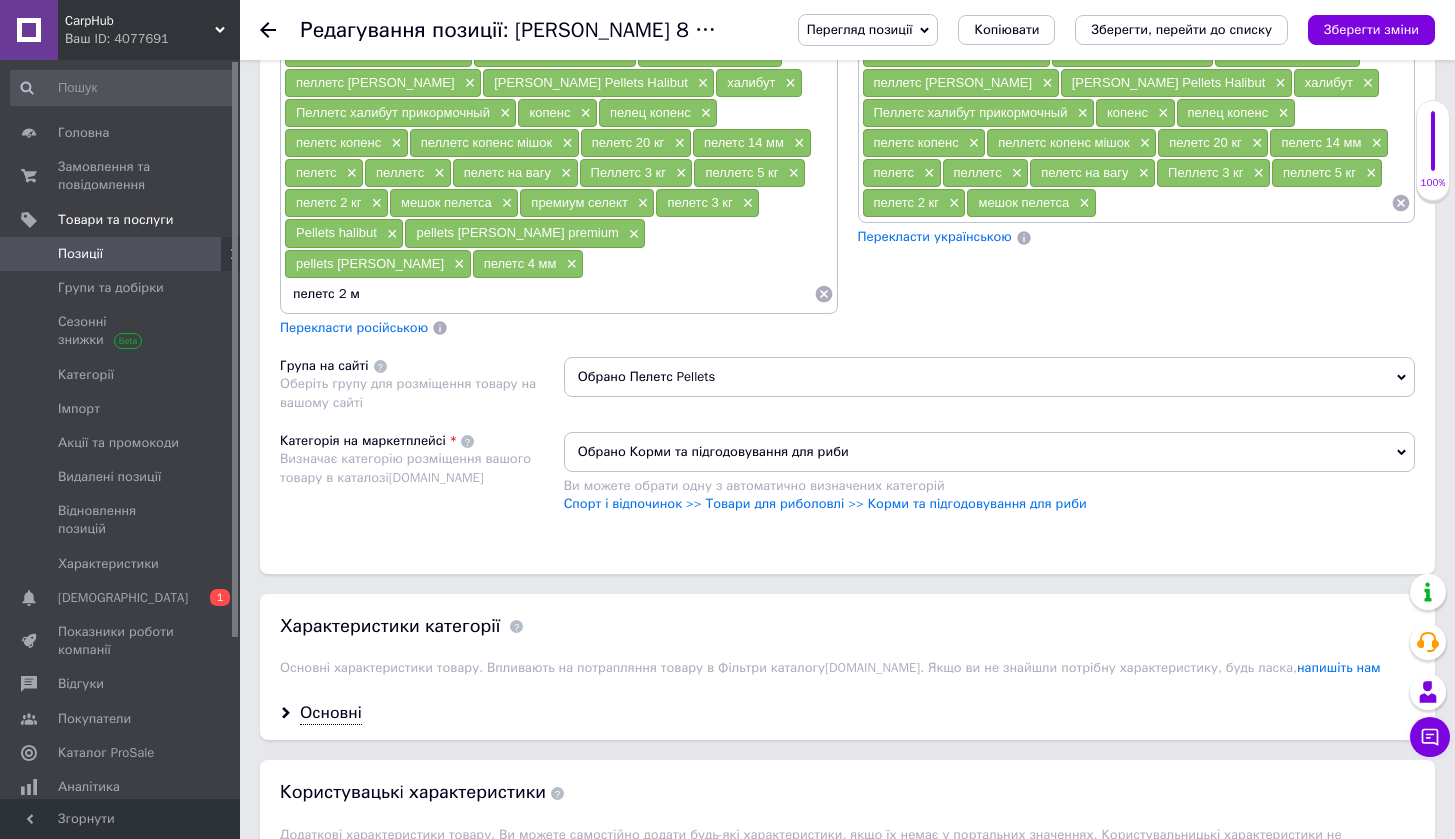 type on "пелетс 2 мм" 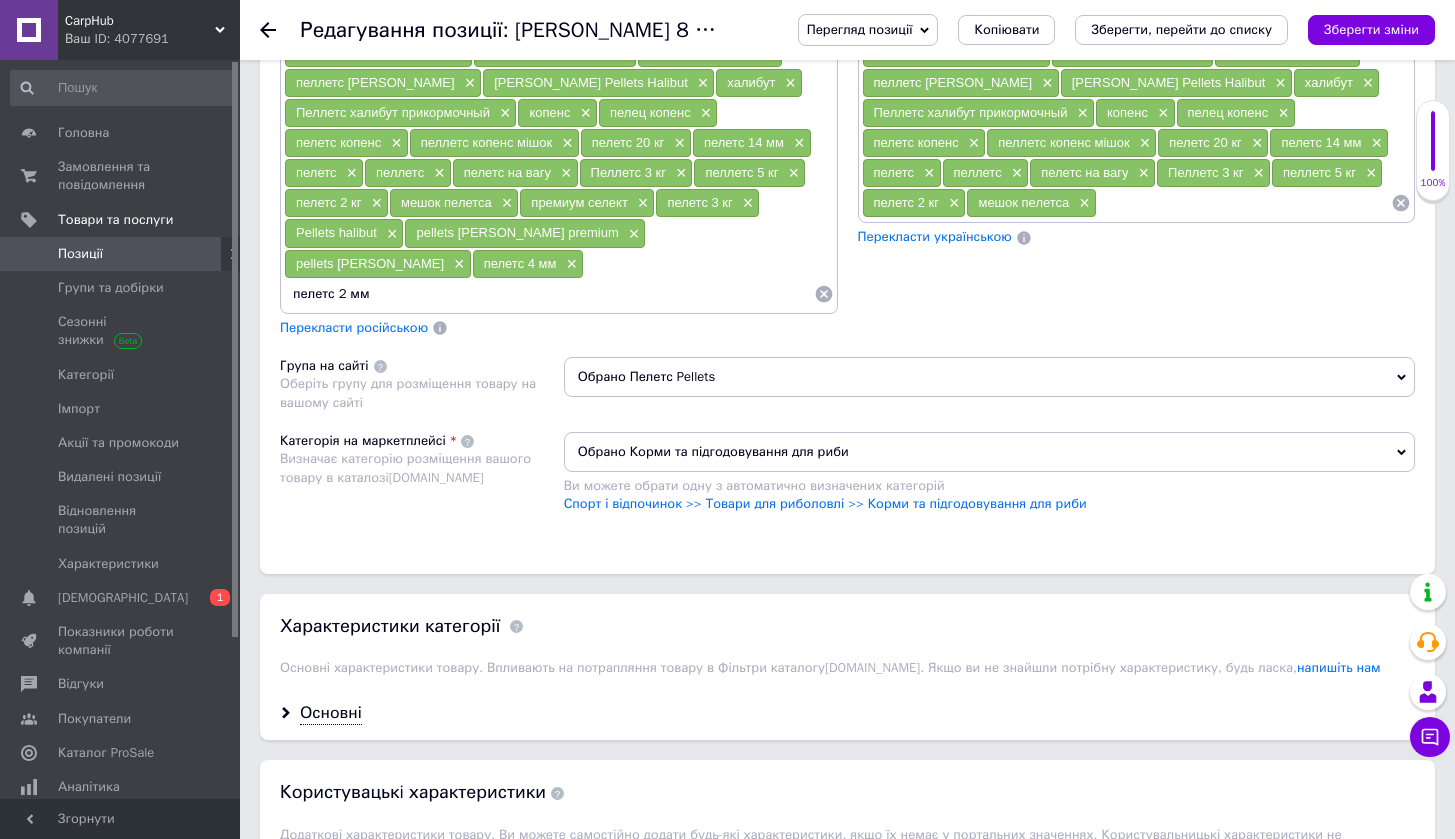 type 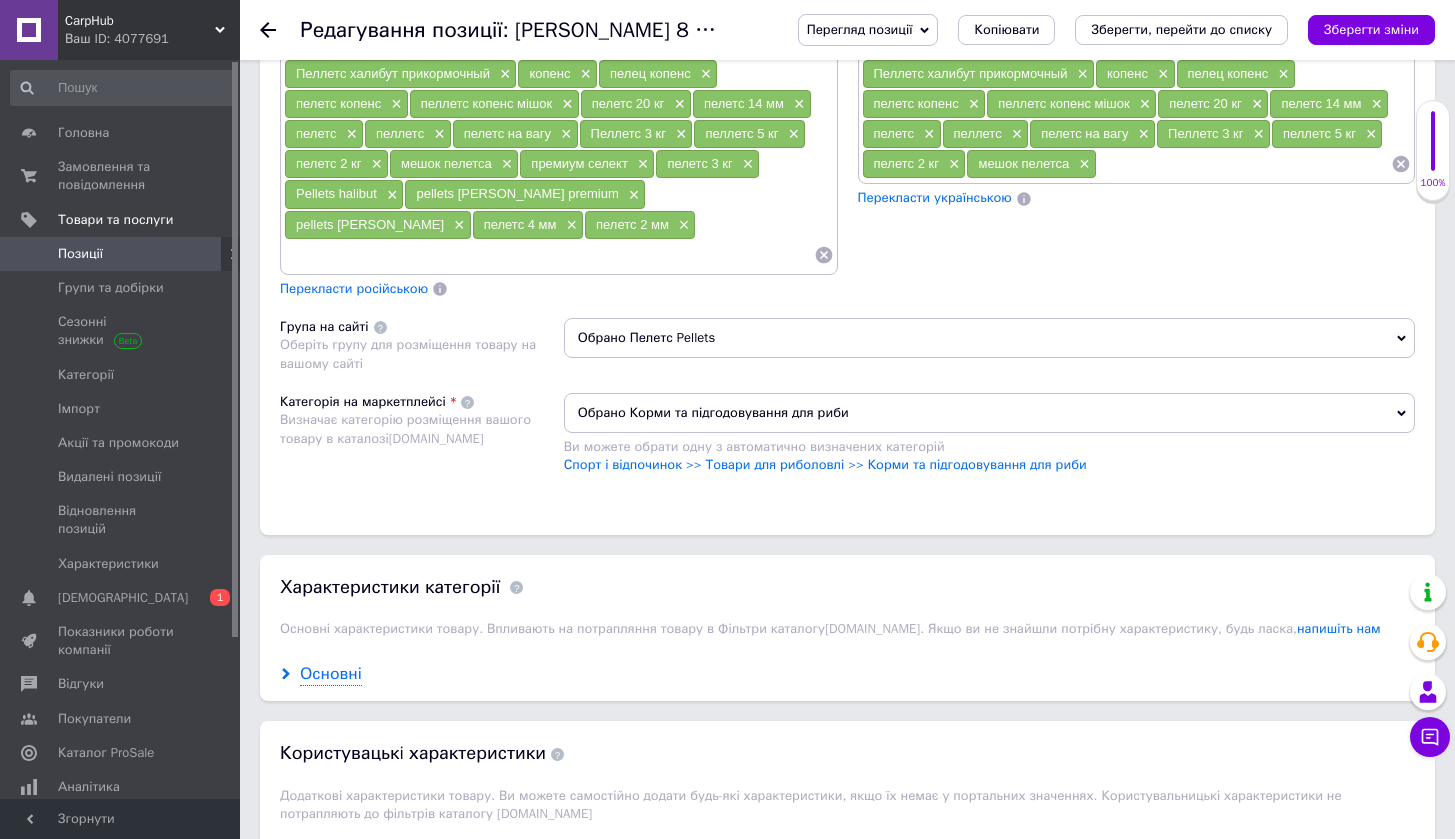 click on "Основні" at bounding box center (331, 674) 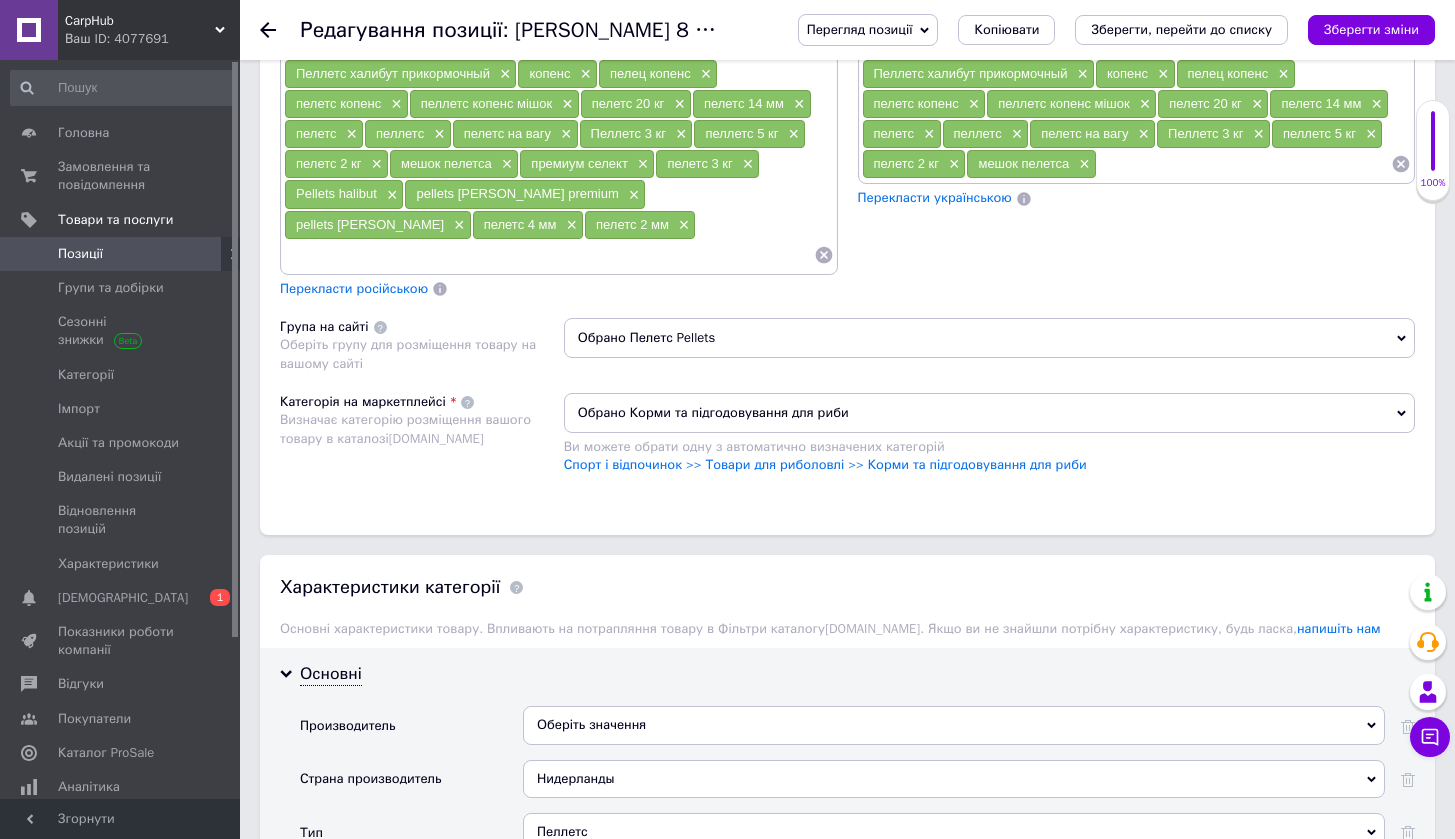 scroll, scrollTop: 1838, scrollLeft: 0, axis: vertical 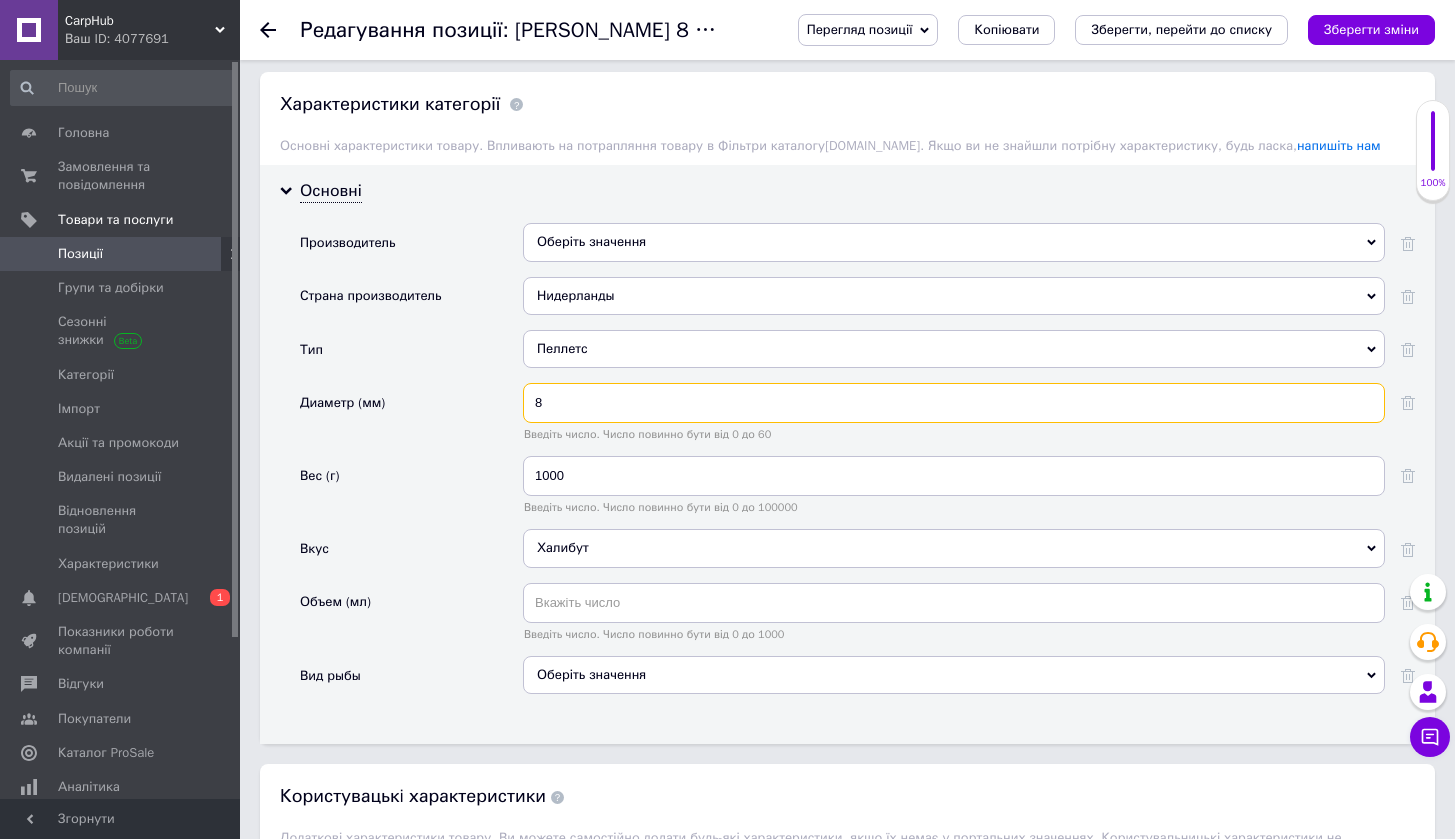 click on "8" at bounding box center (954, 403) 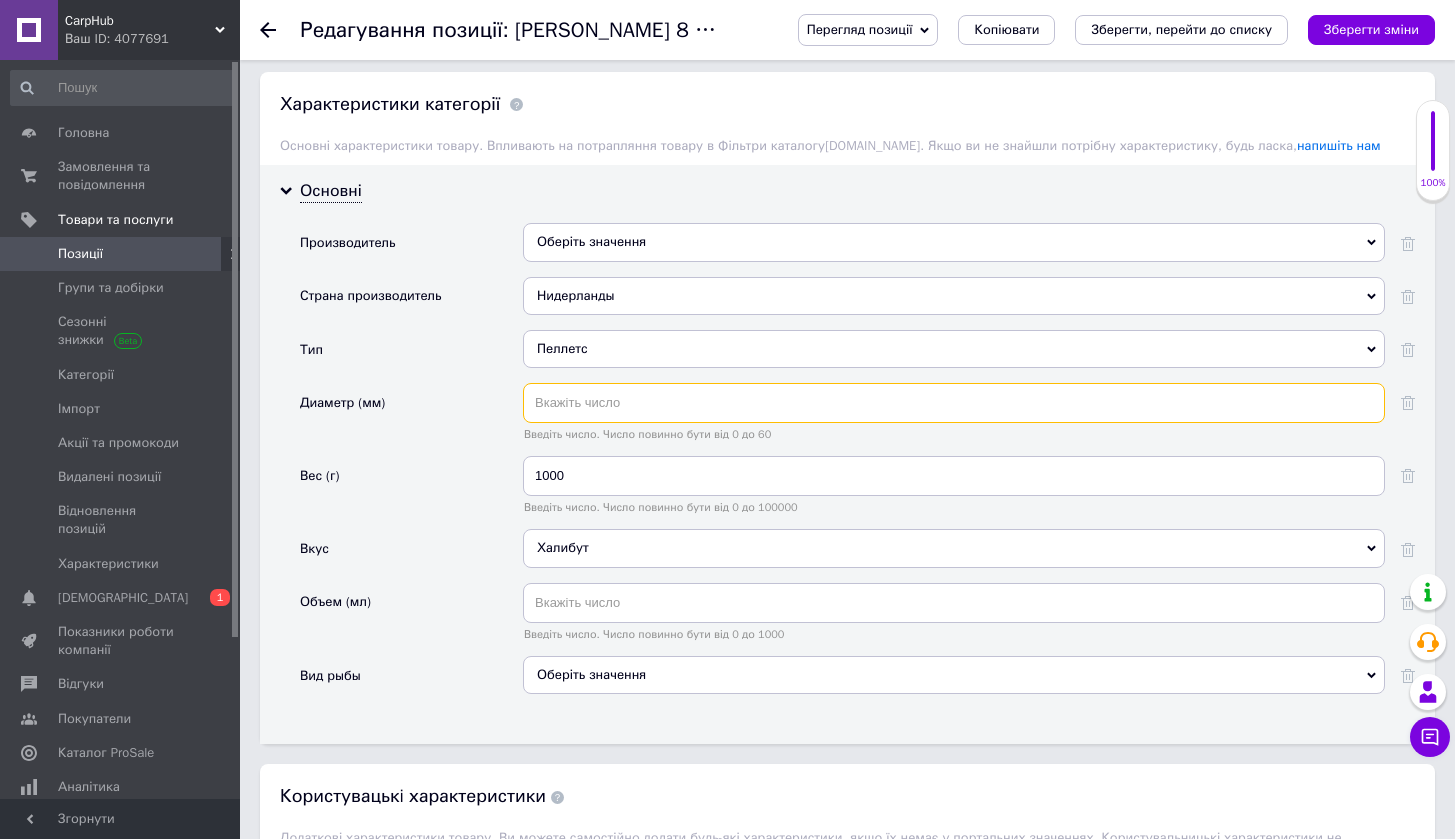 checkbox on "true" 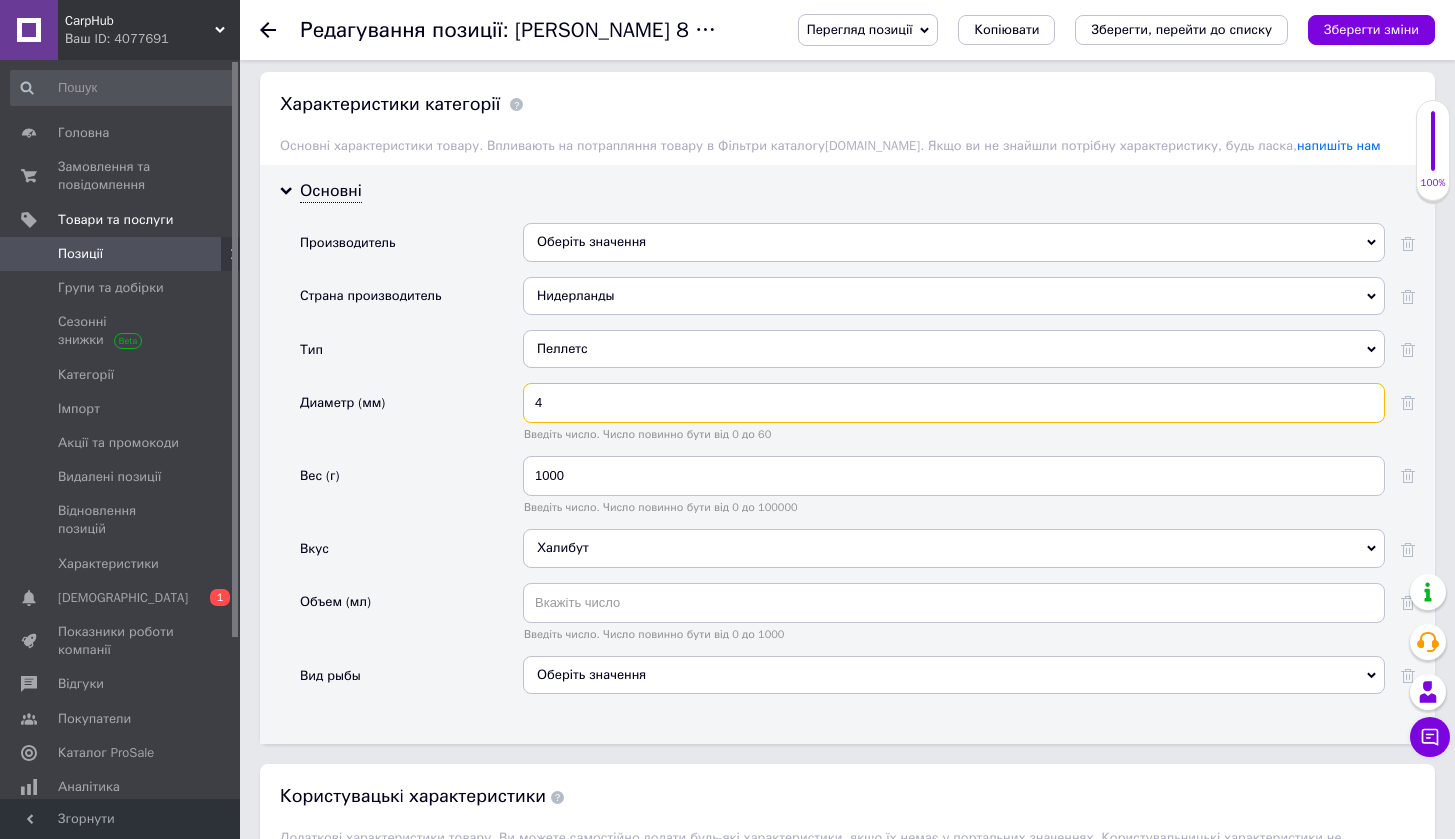 type on "4" 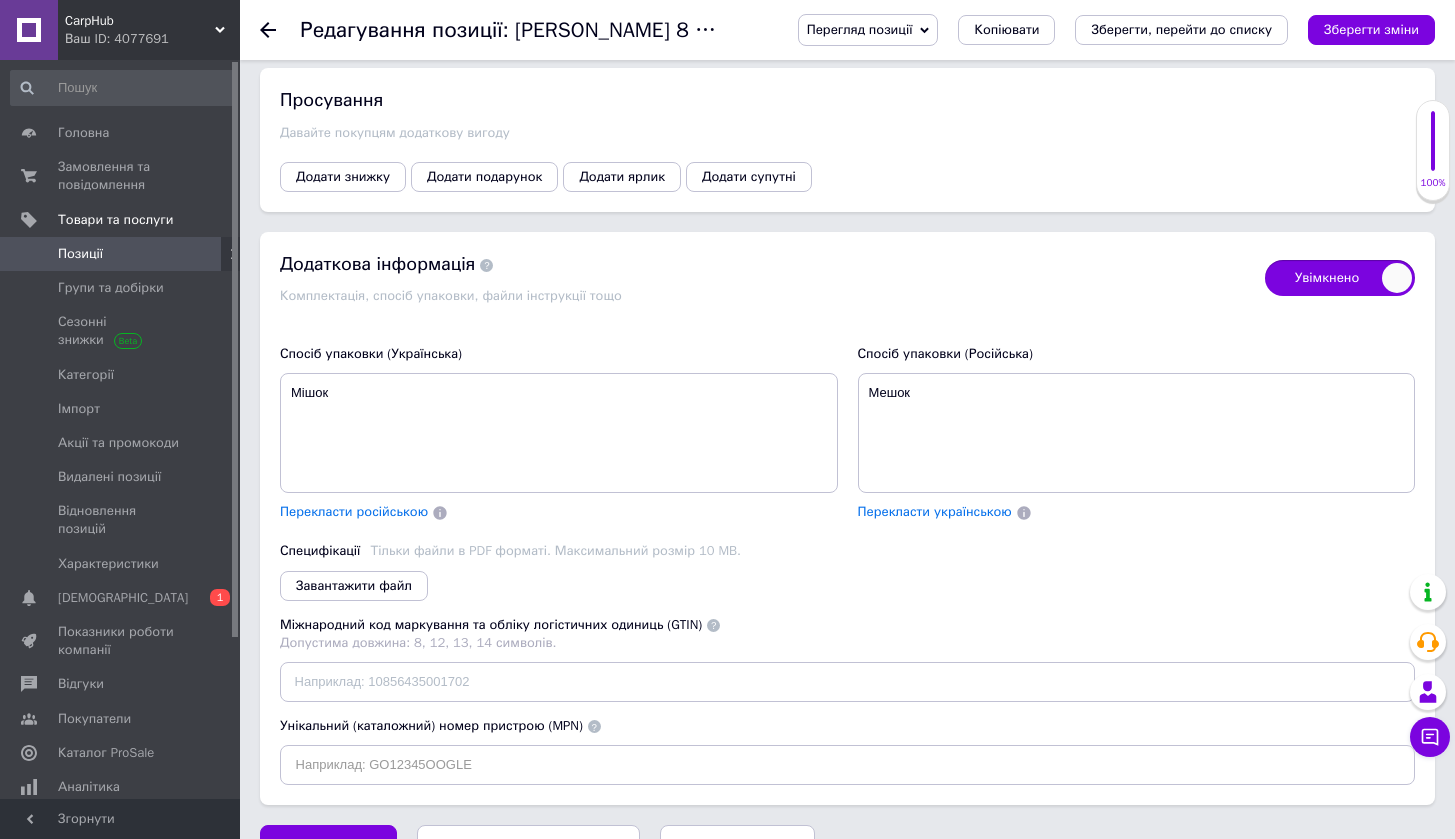 click on "Увімкнено" at bounding box center (1340, 278) 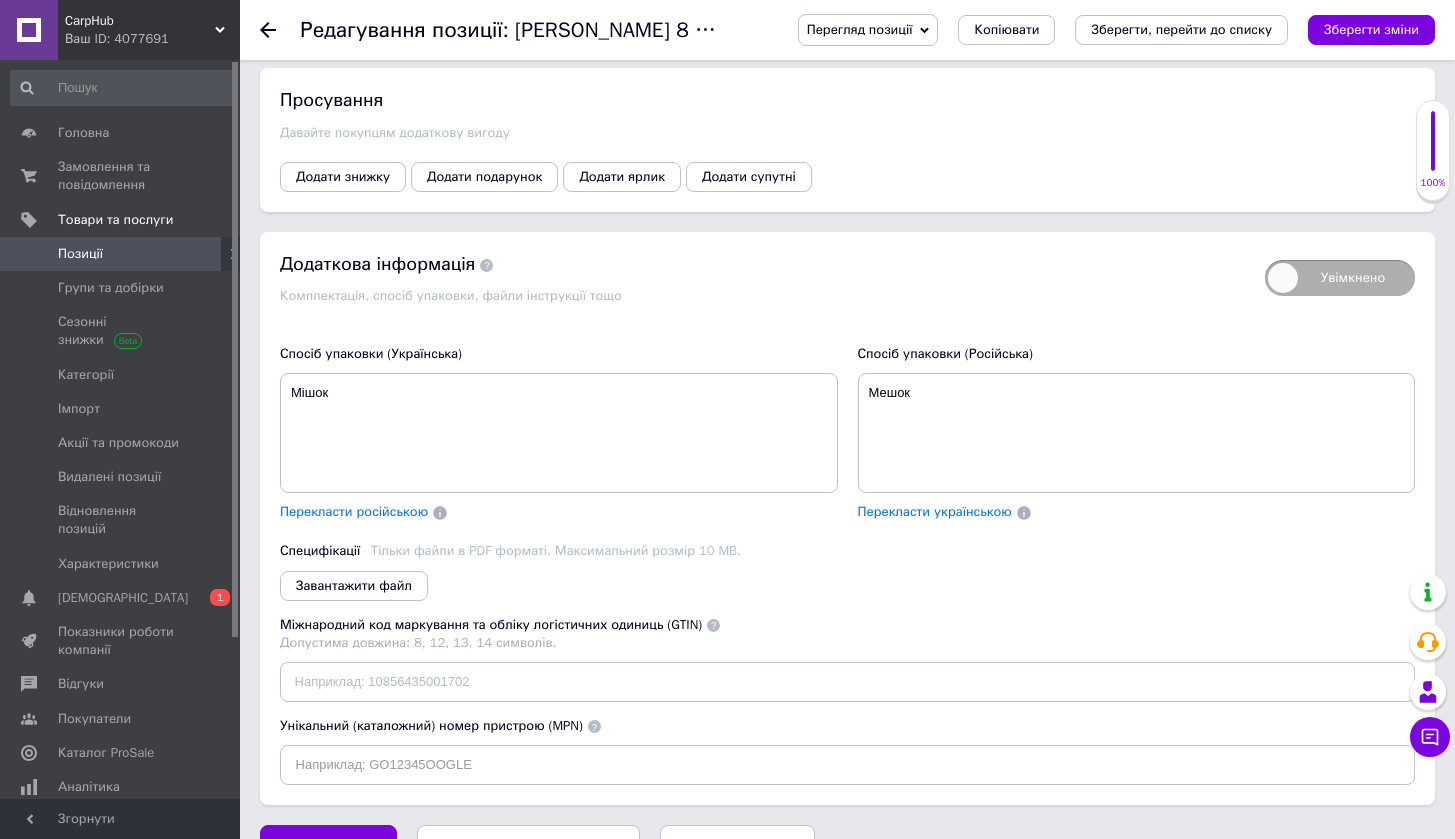 checkbox on "false" 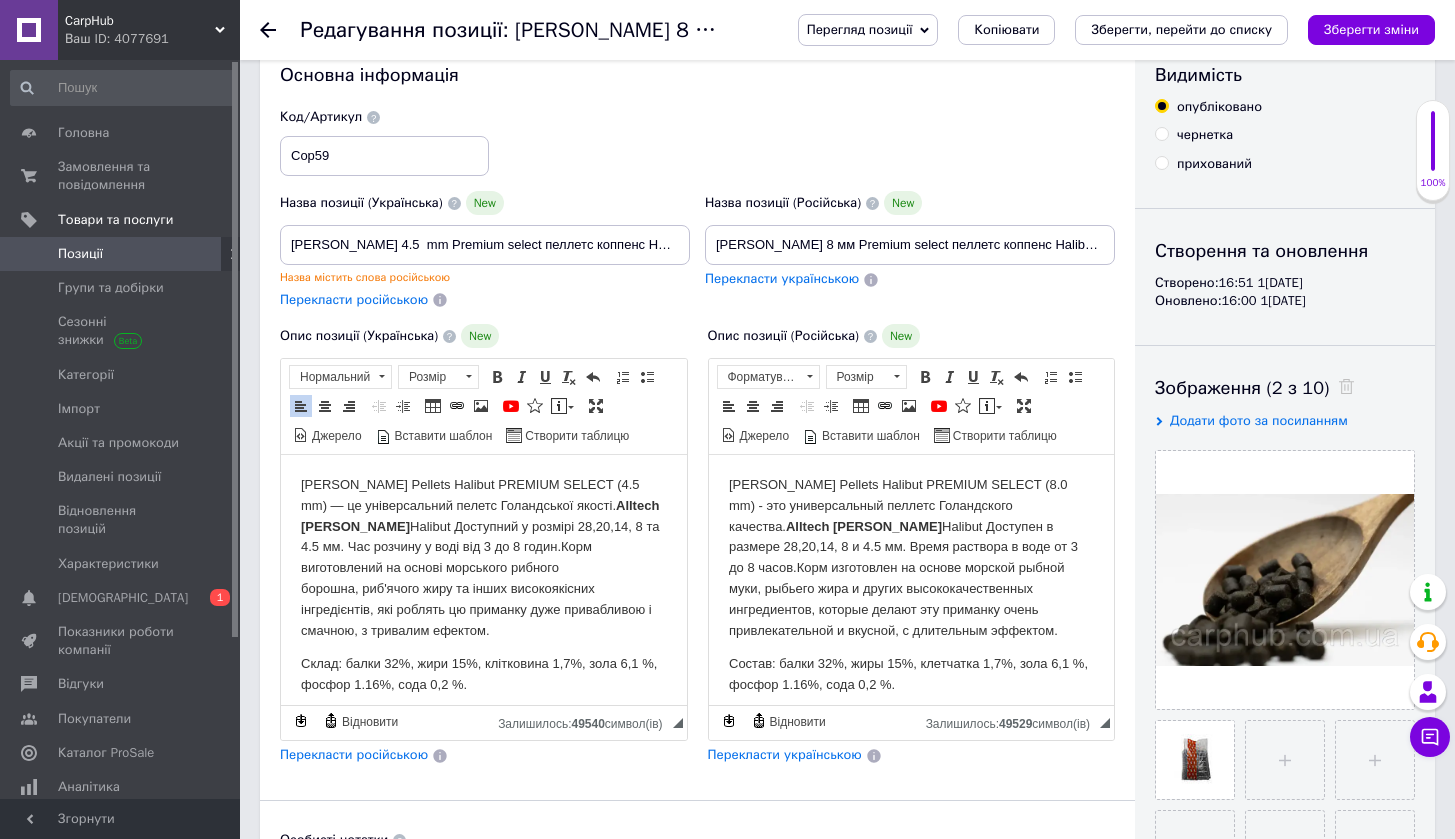 scroll, scrollTop: 568, scrollLeft: 0, axis: vertical 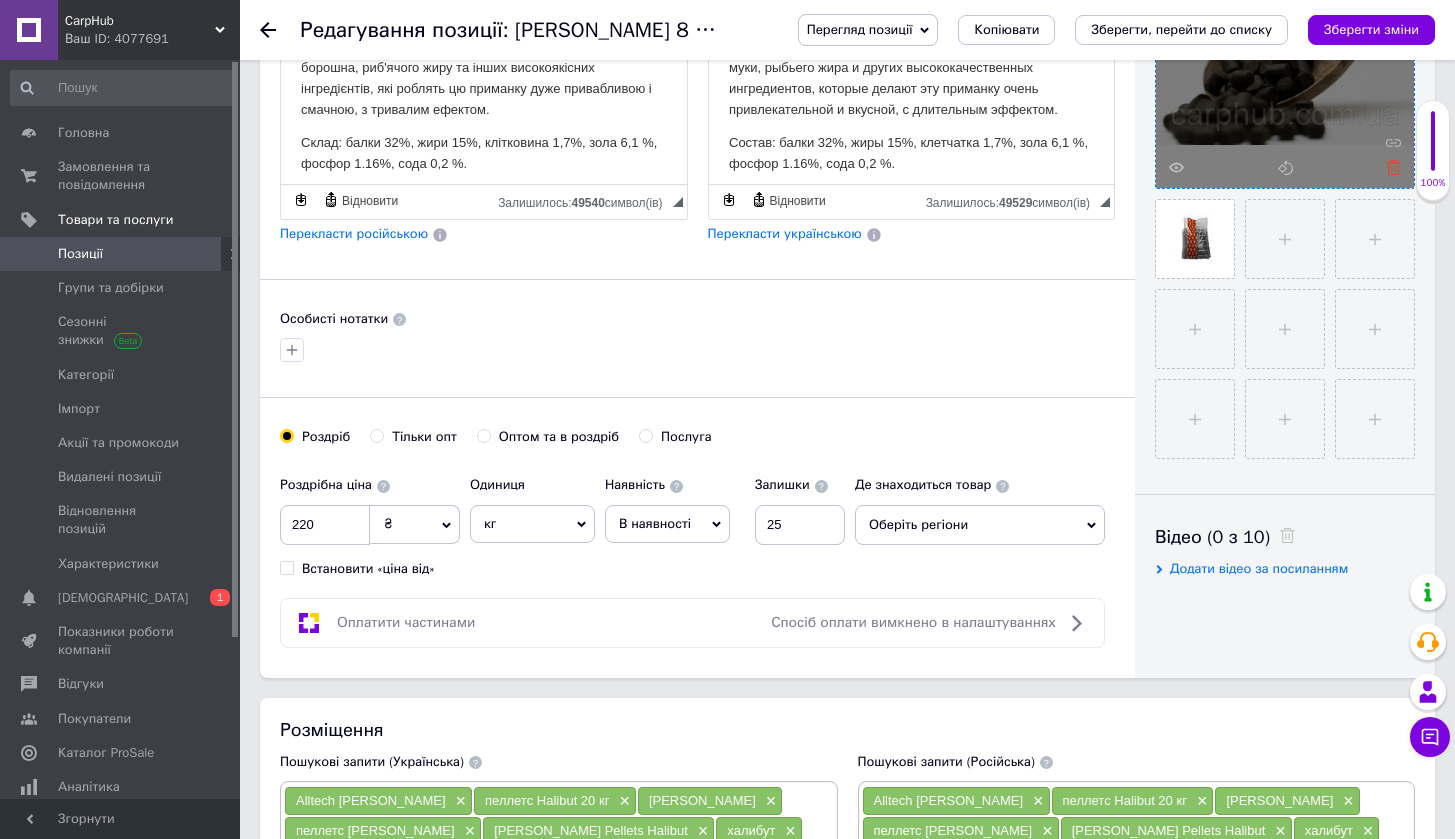 click 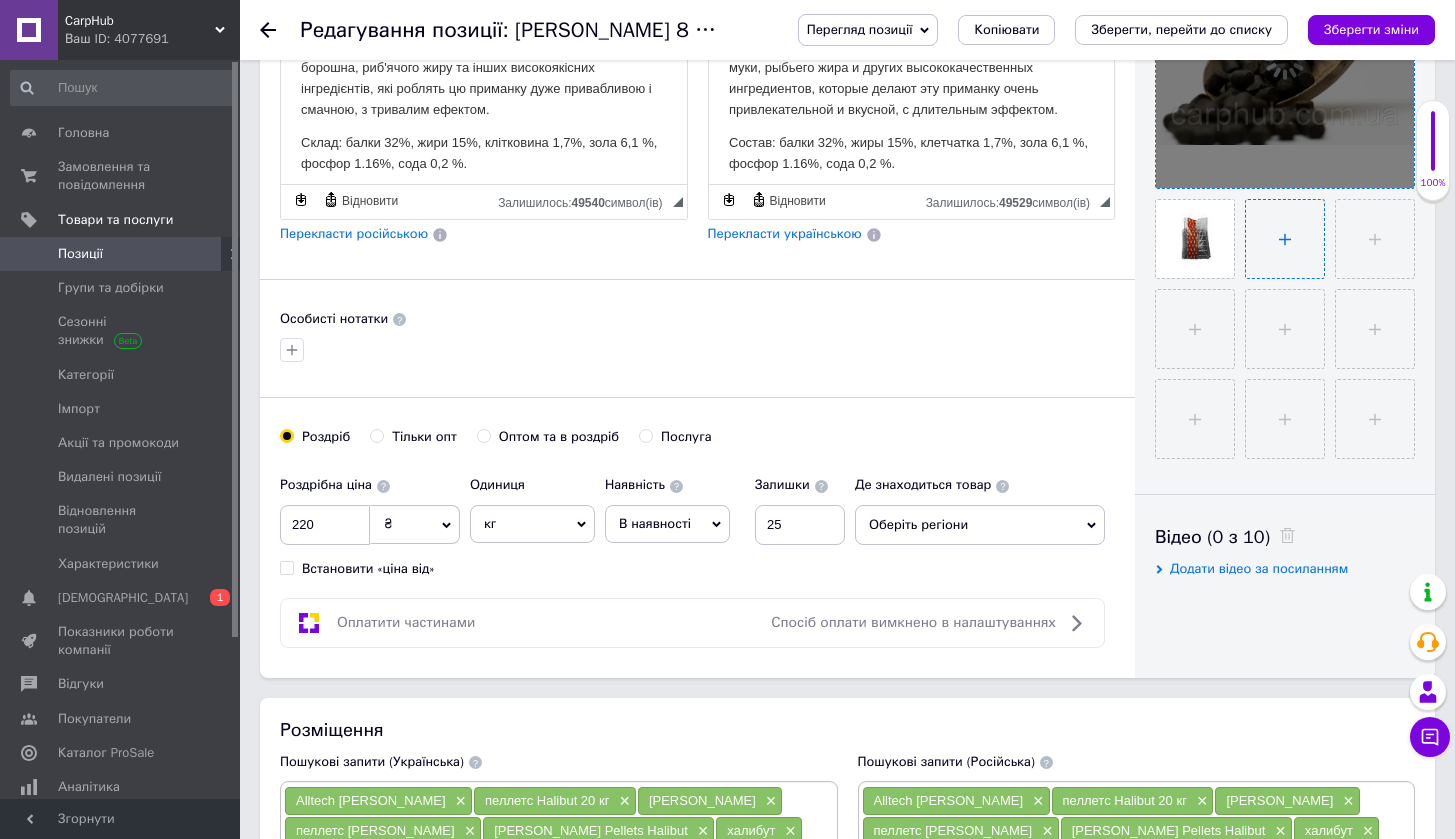 click at bounding box center [1285, 239] 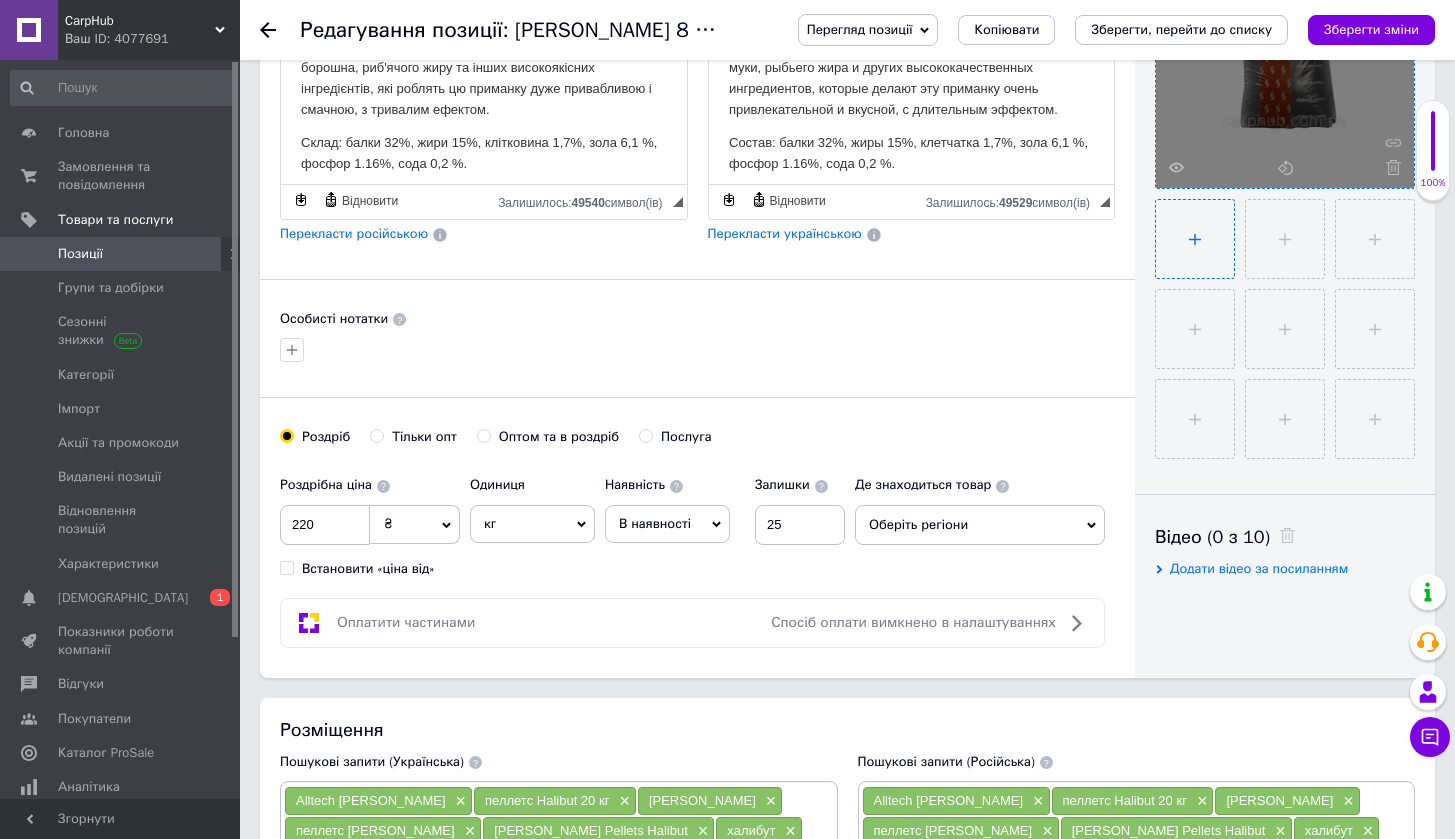 type on "C:\fakepath\1070003-1-021244400-1739962030_medium.webp" 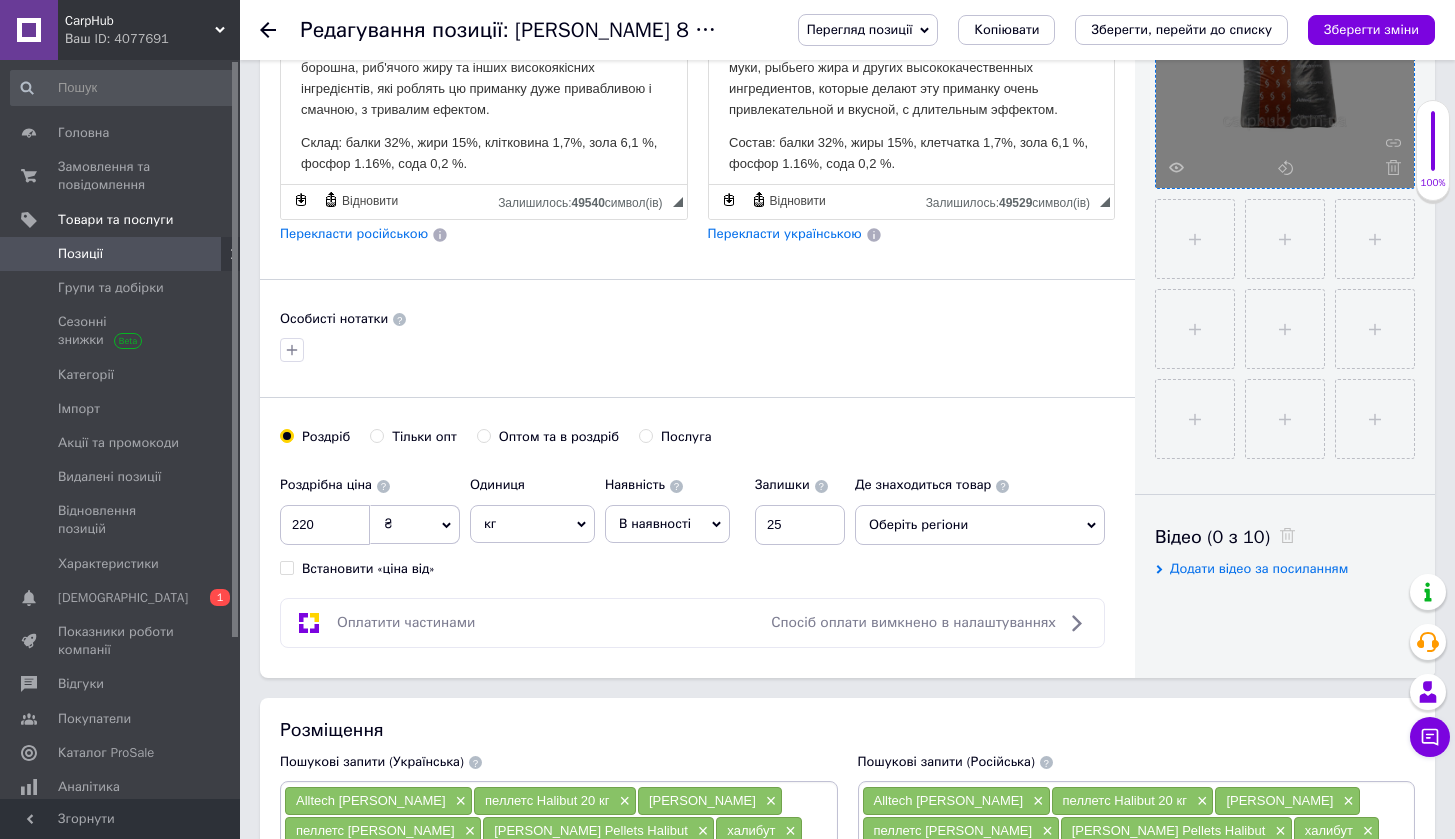 drag, startPoint x: 1283, startPoint y: 239, endPoint x: 1205, endPoint y: 683, distance: 450.7993 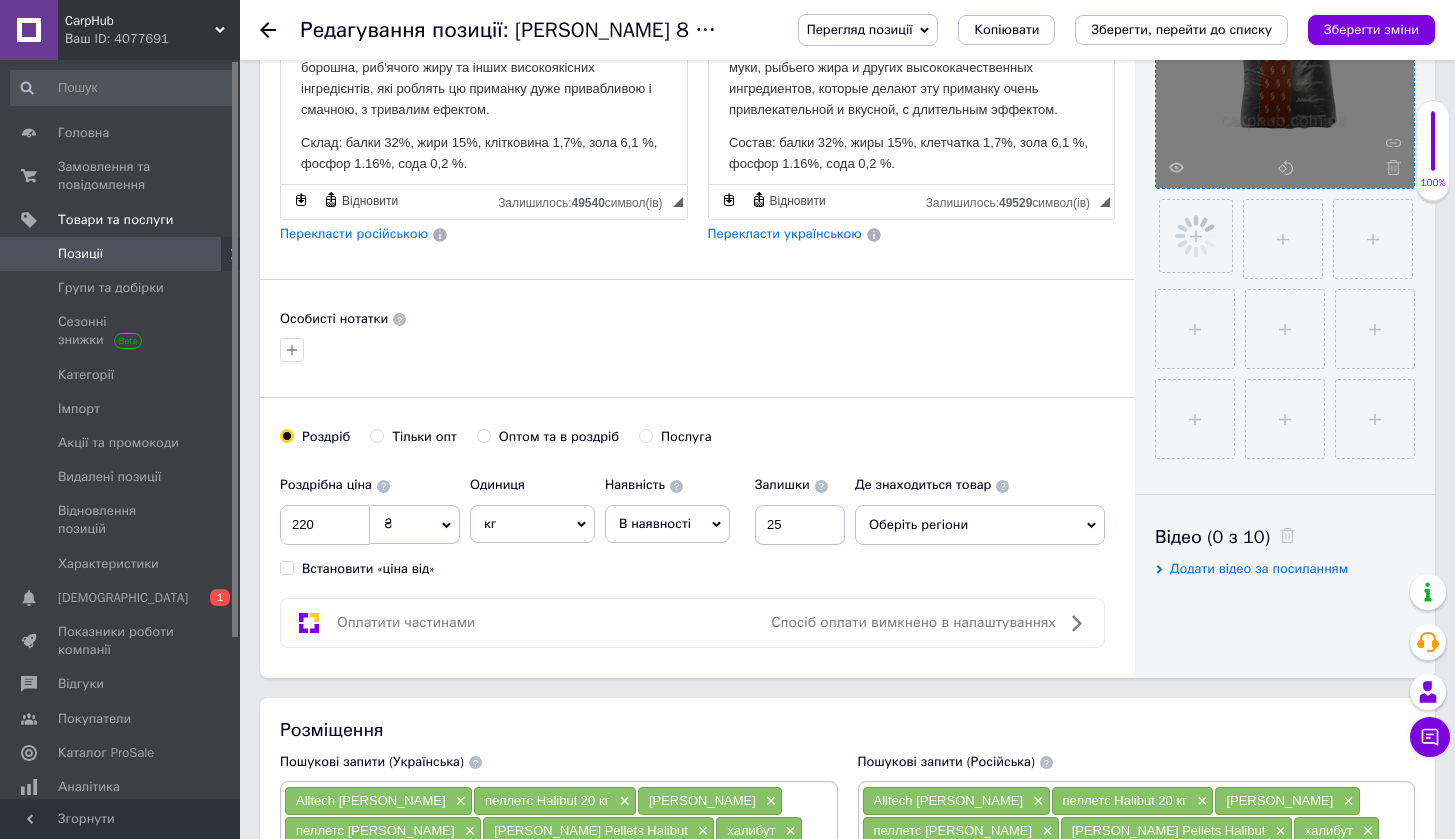 scroll, scrollTop: 108, scrollLeft: 0, axis: vertical 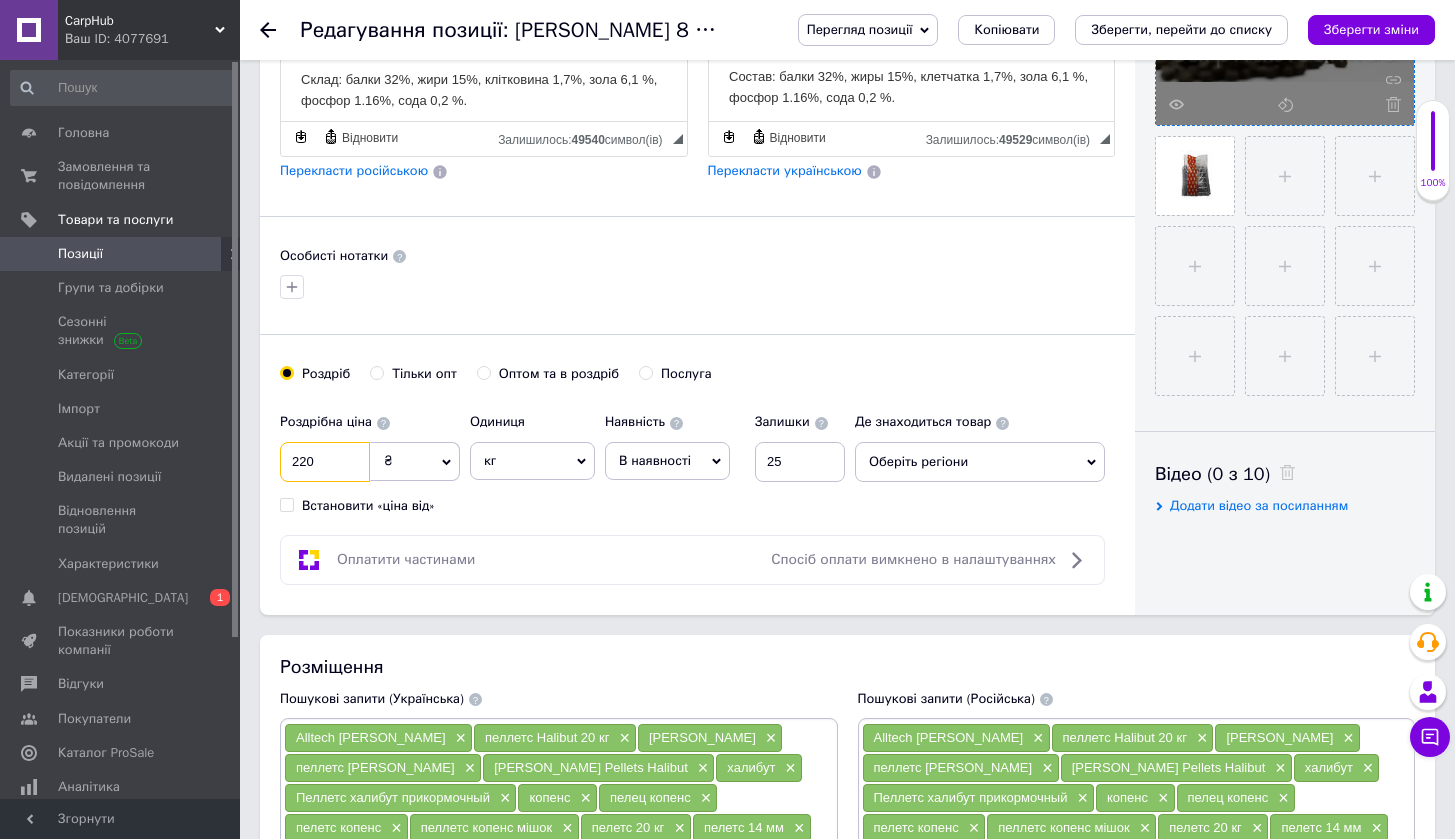 click on "220" at bounding box center [325, 462] 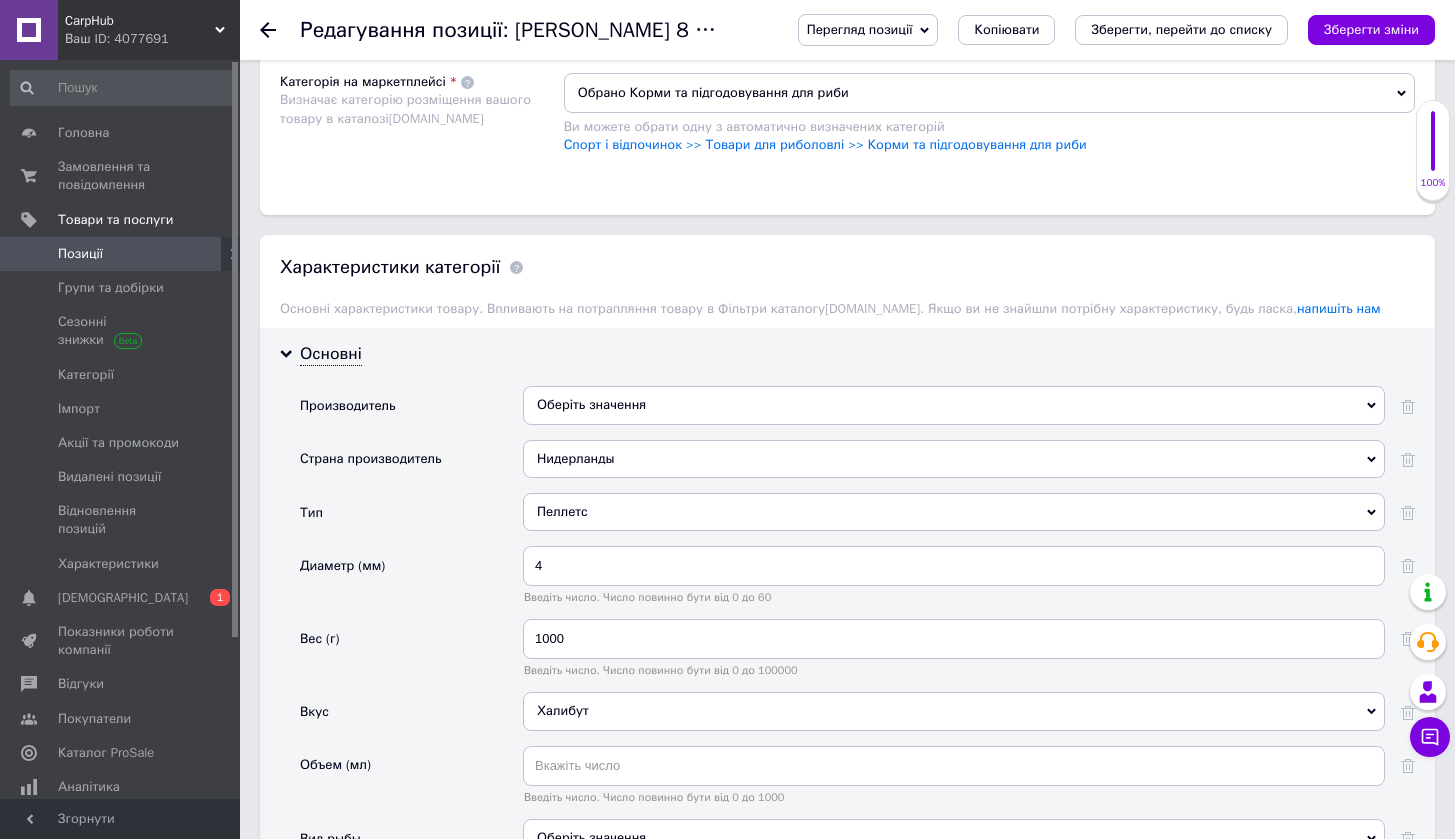 scroll, scrollTop: 1887, scrollLeft: 0, axis: vertical 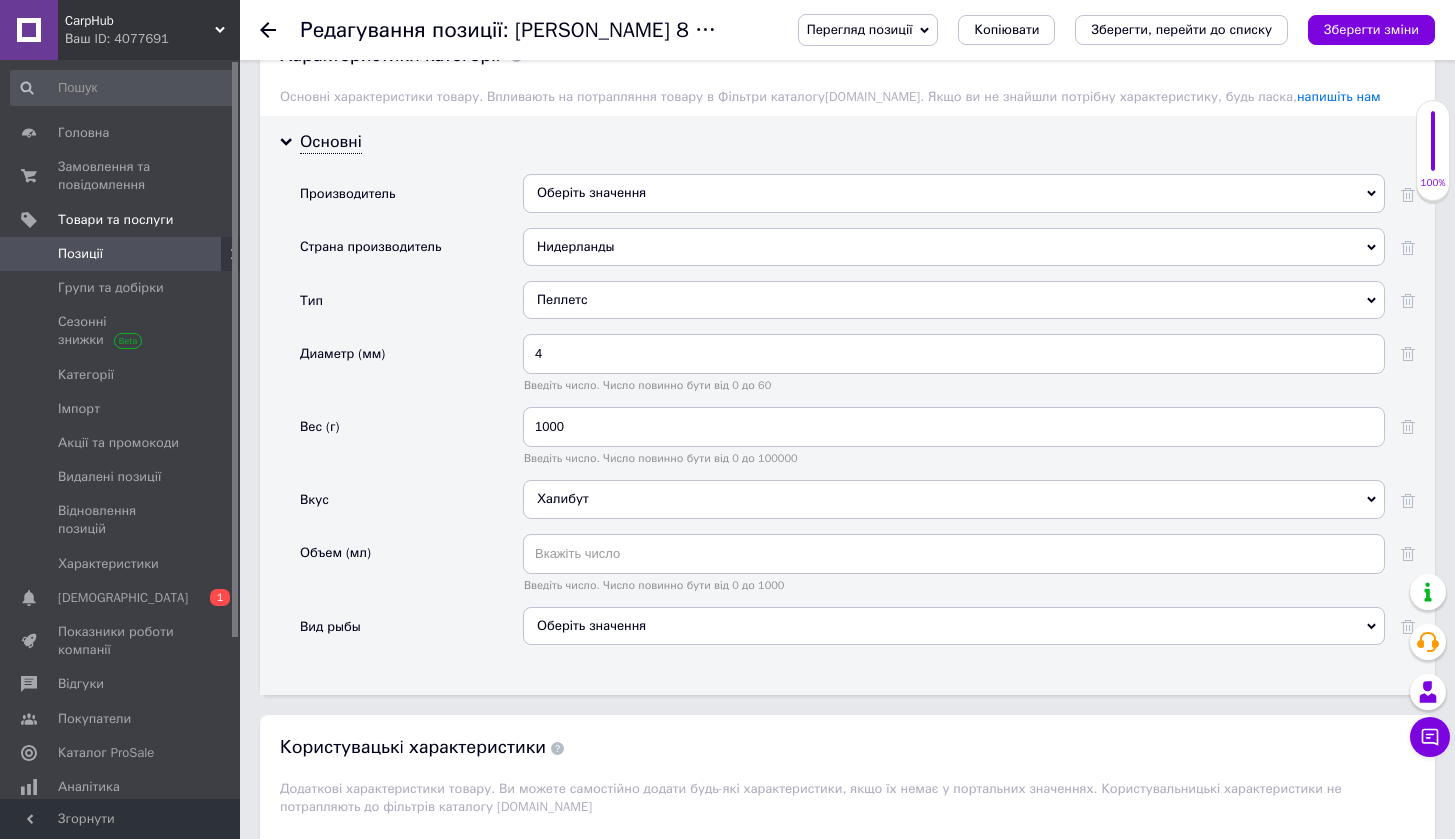 type on "225" 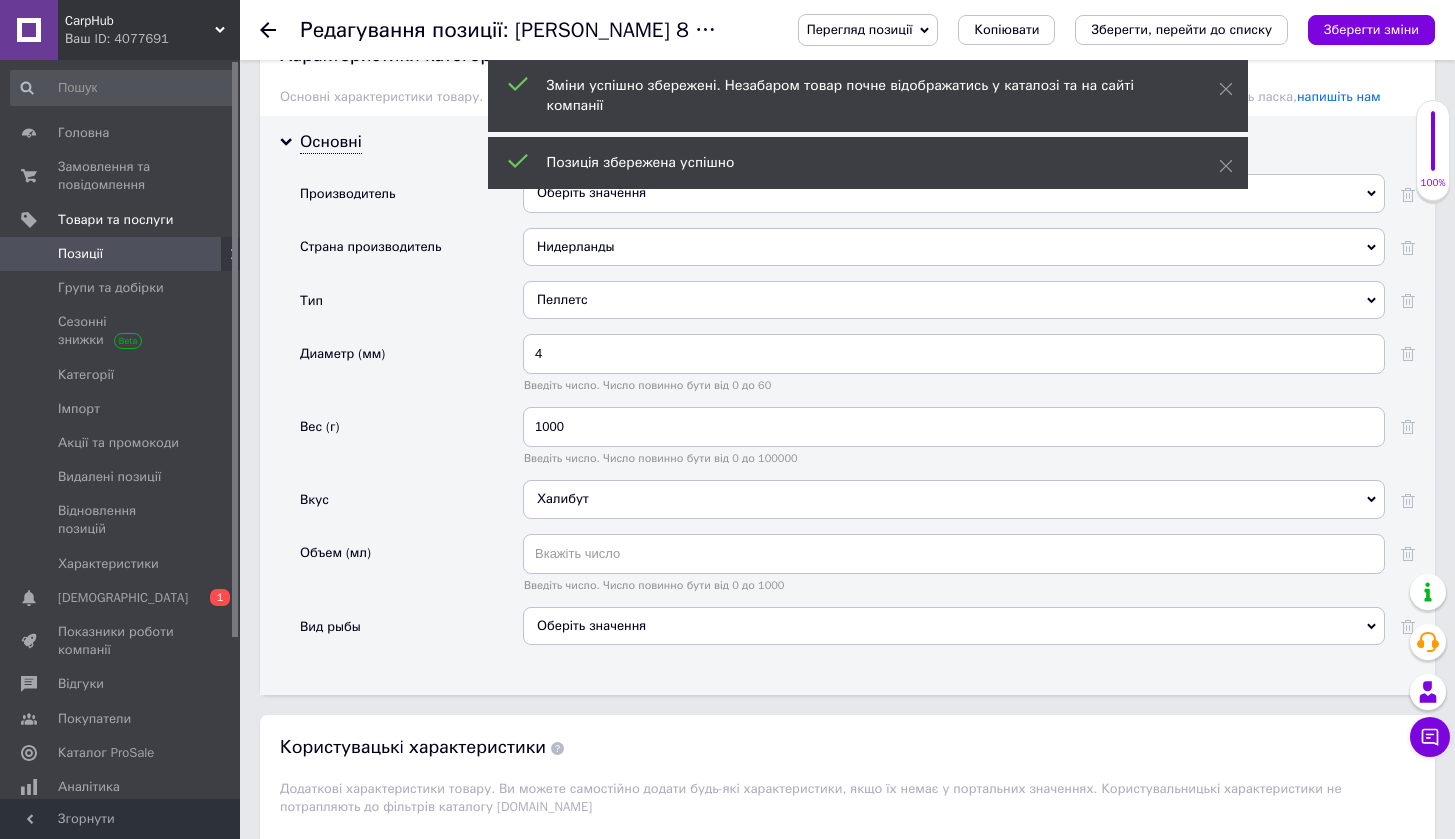 click 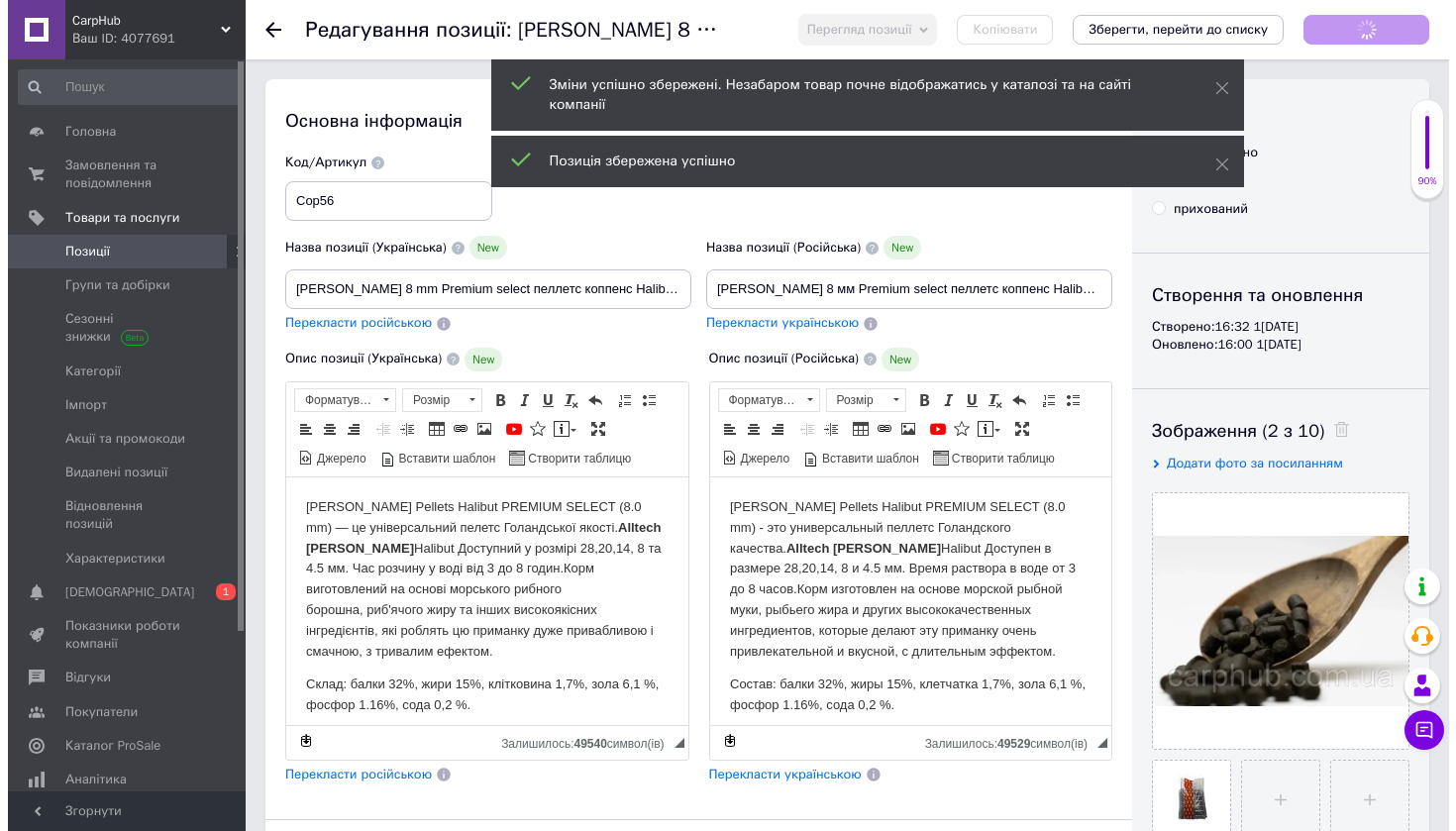 scroll, scrollTop: 0, scrollLeft: 0, axis: both 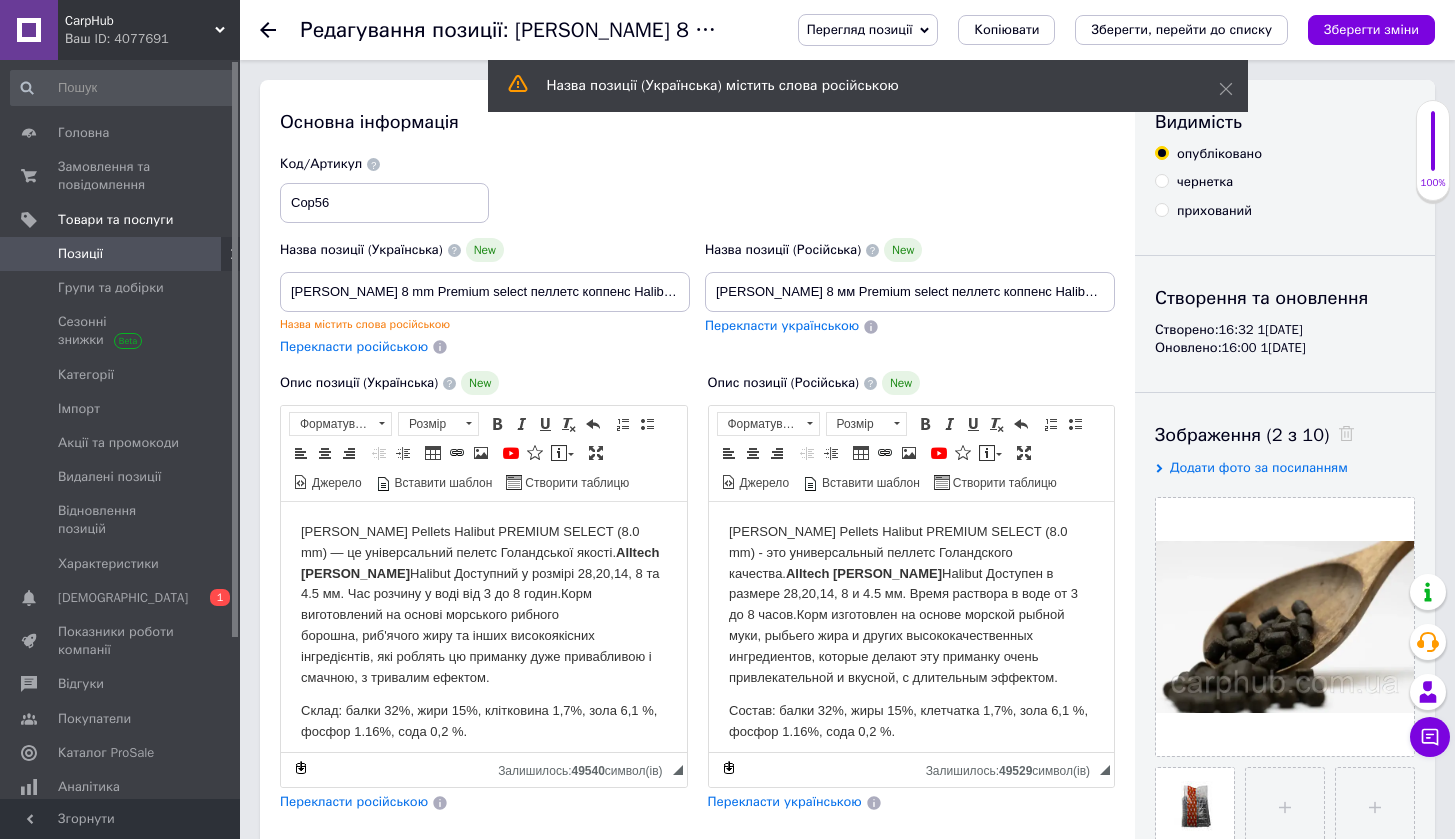 click on "Редагування позиції: [PERSON_NAME] 8 mm Premium select пеллетс коппенс Halibut  1 кг Перегляд позиції Зберегти та переглянути на сайті Зберегти та переглянути на маркетплейсі Копіювати Зберегти, перейти до списку Зберегти зміни" at bounding box center (847, 30) 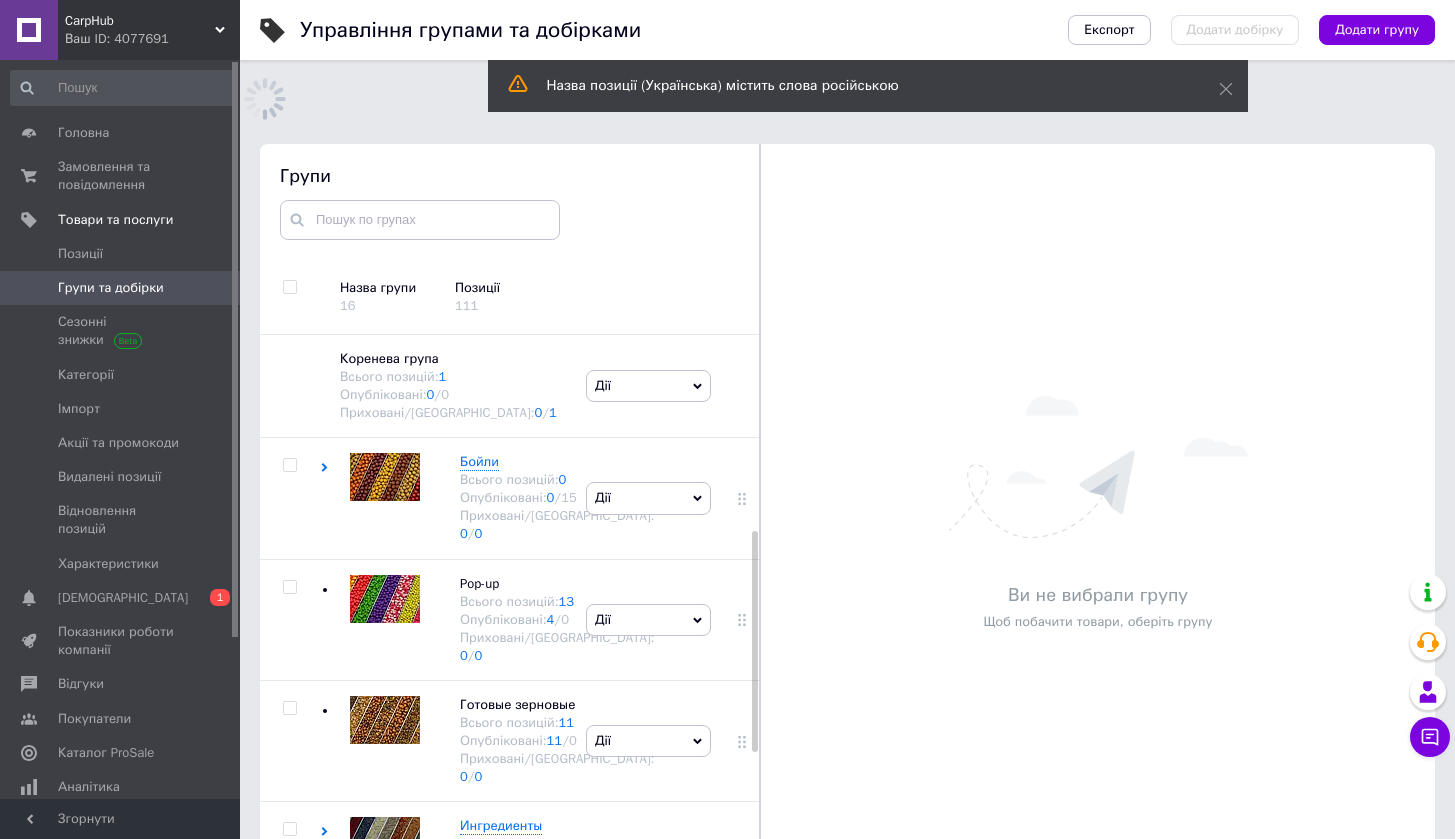 scroll, scrollTop: 183, scrollLeft: 0, axis: vertical 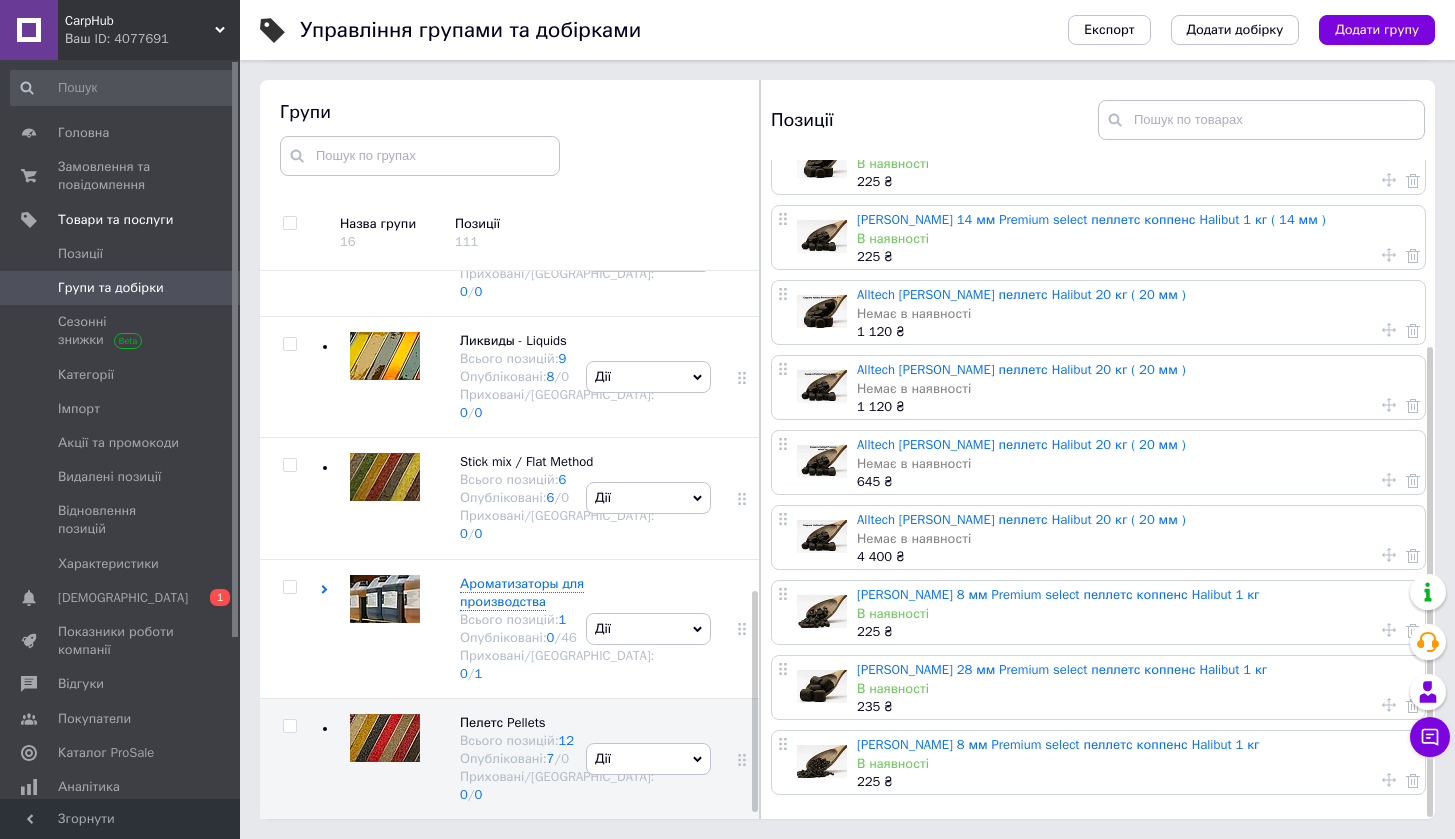 click at bounding box center [822, 611] 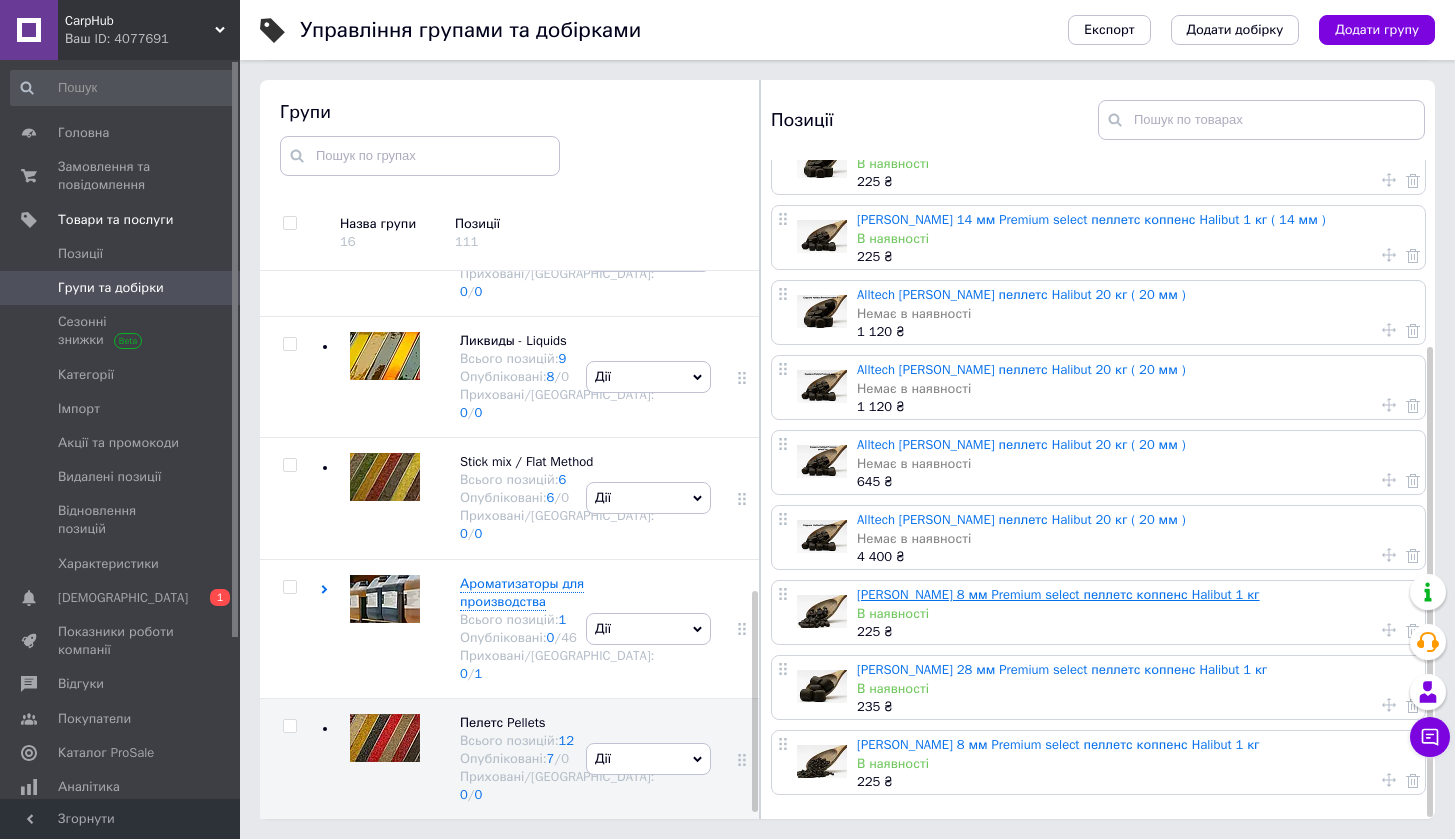 click on "[PERSON_NAME] 8 мм Premium select пеллетс коппенс Halibut  1 кг" at bounding box center [1058, 594] 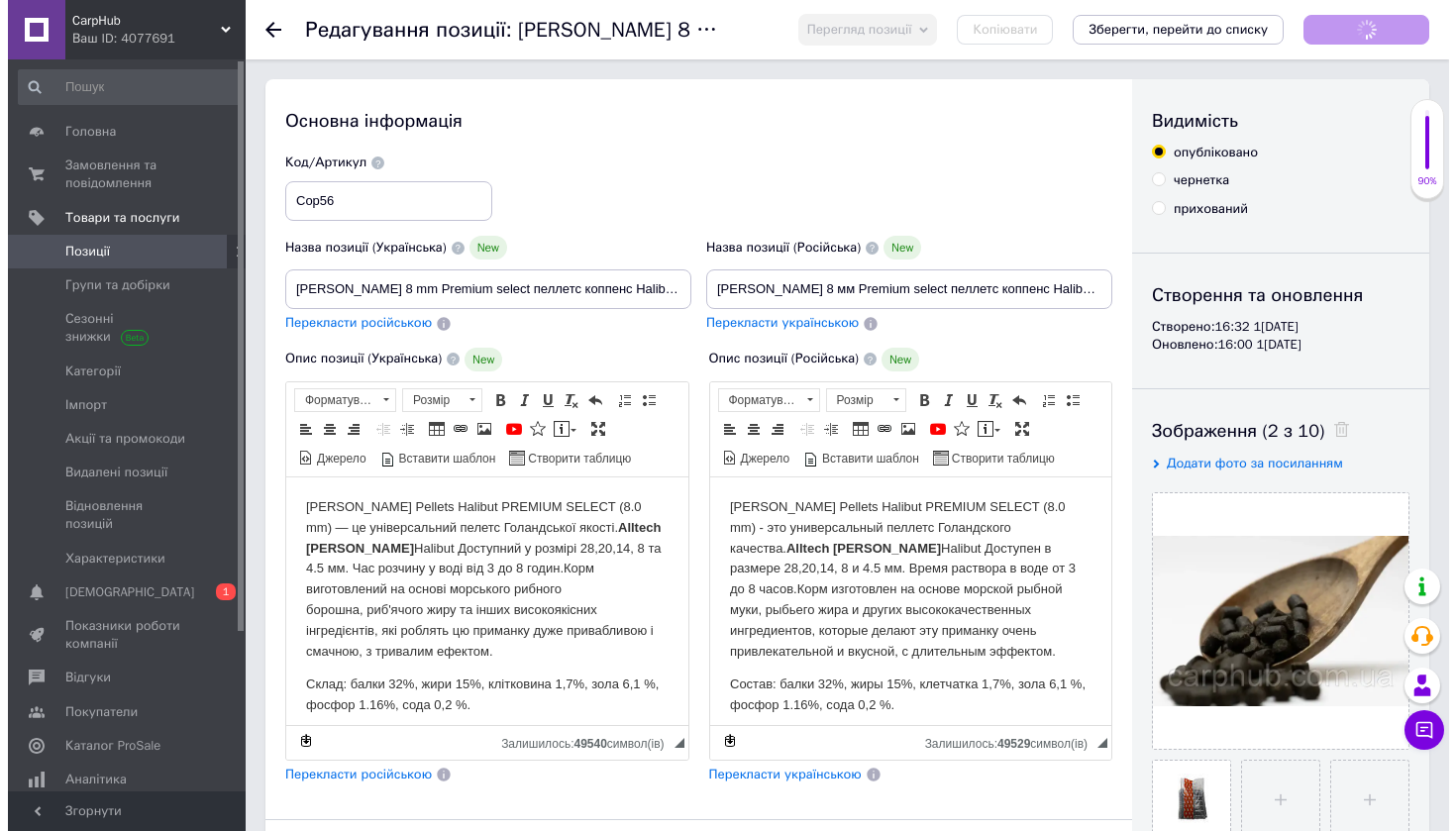 scroll, scrollTop: 0, scrollLeft: 0, axis: both 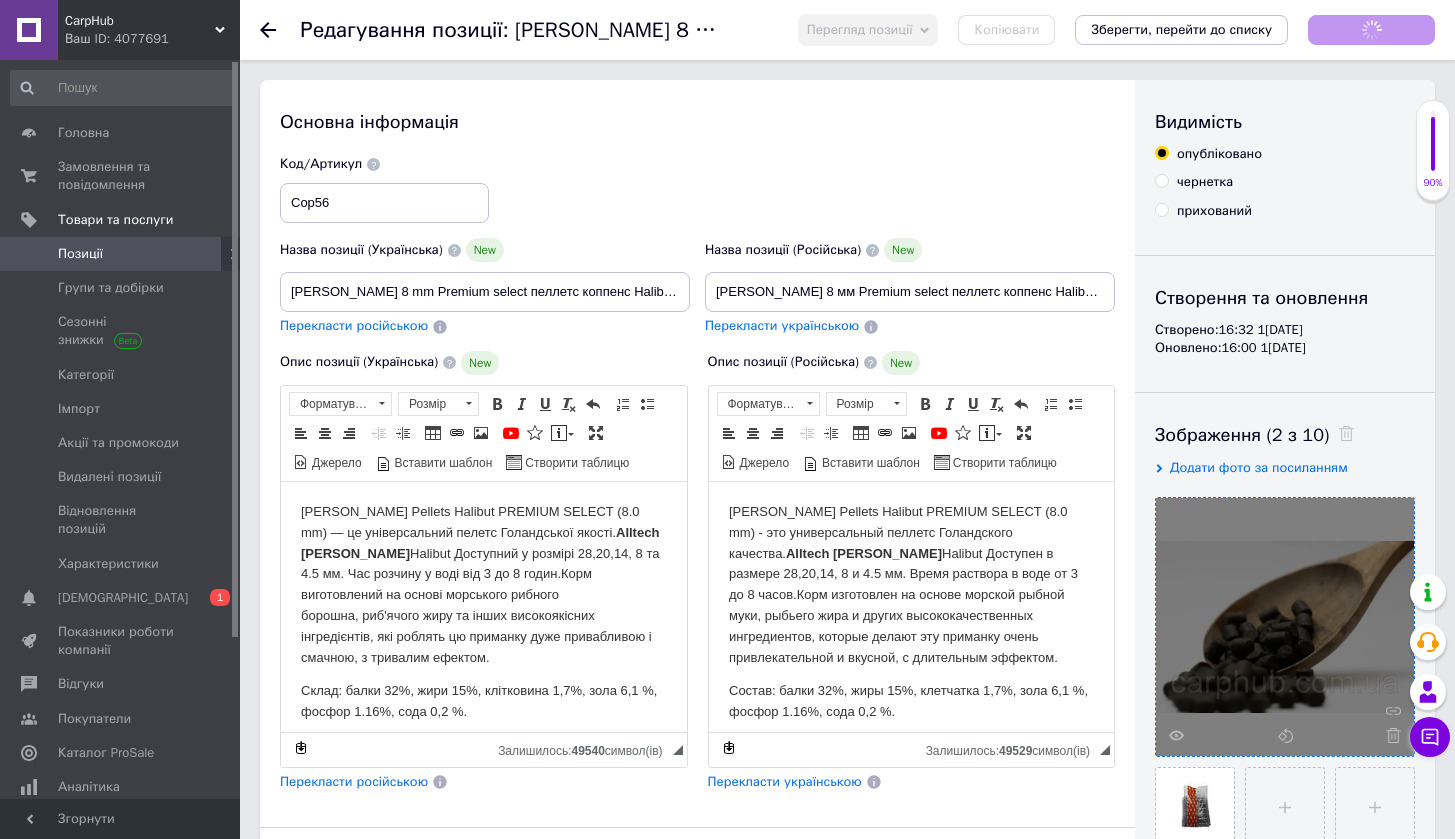 checkbox on "true" 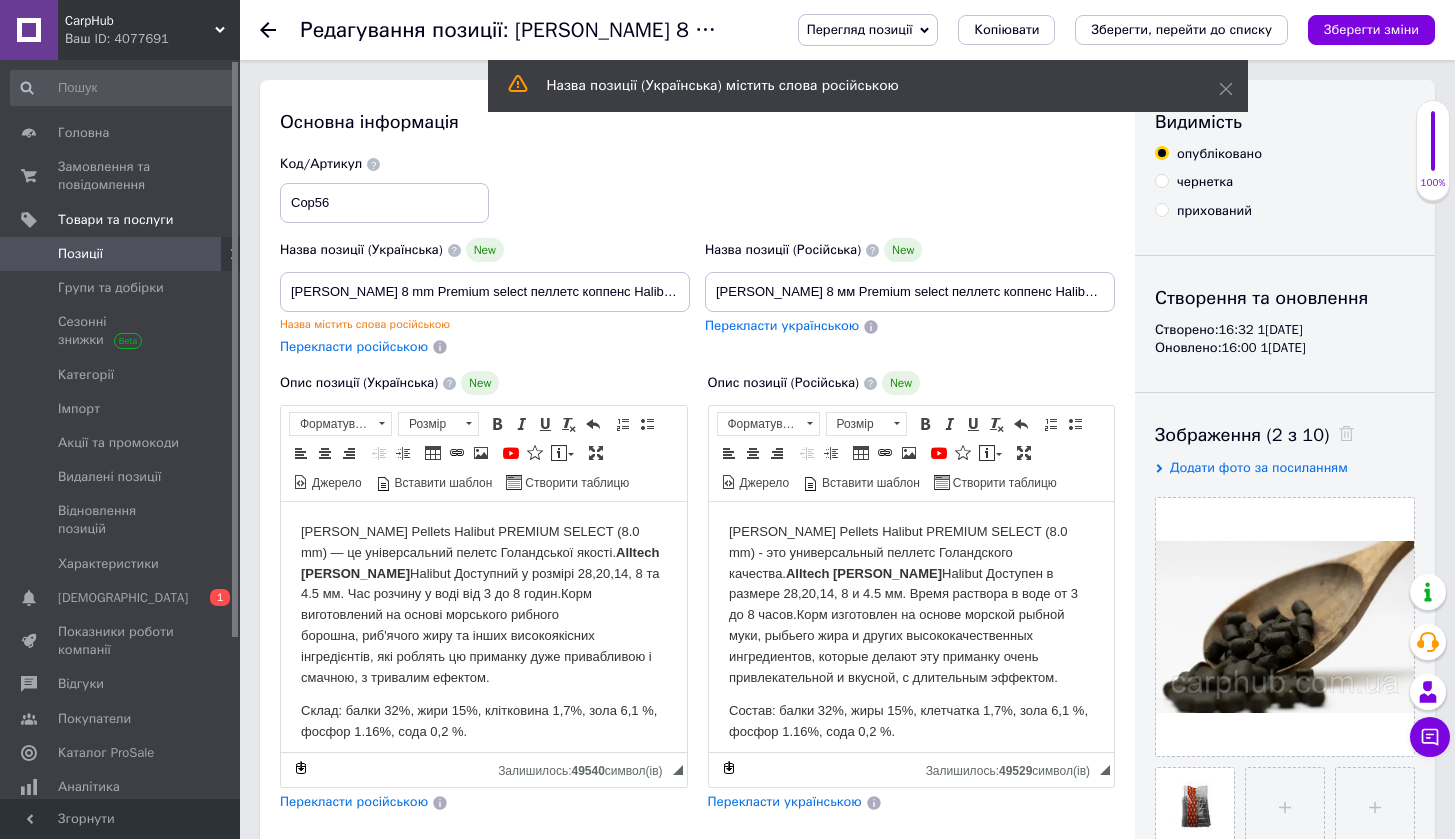 click 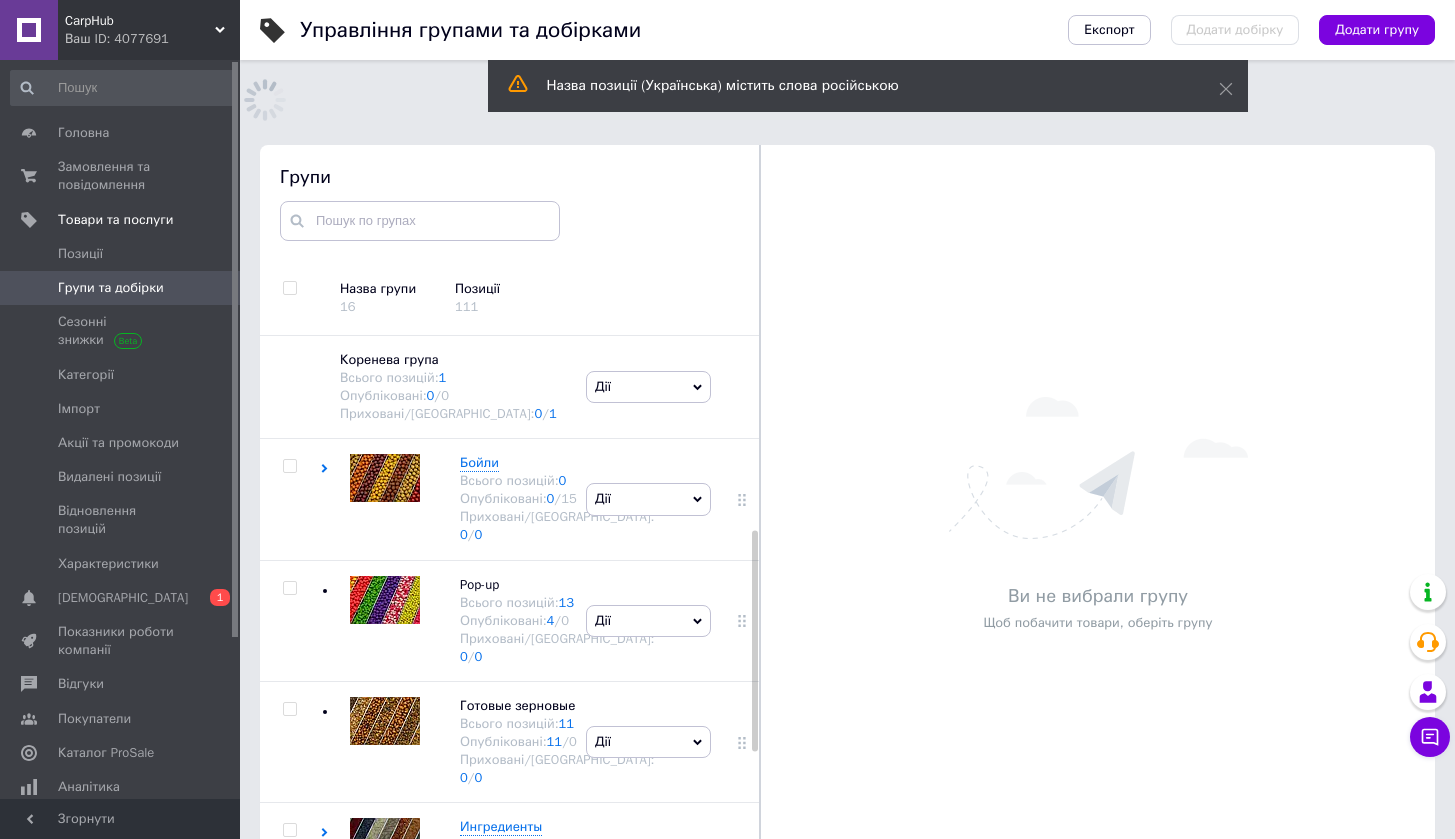scroll, scrollTop: 183, scrollLeft: 0, axis: vertical 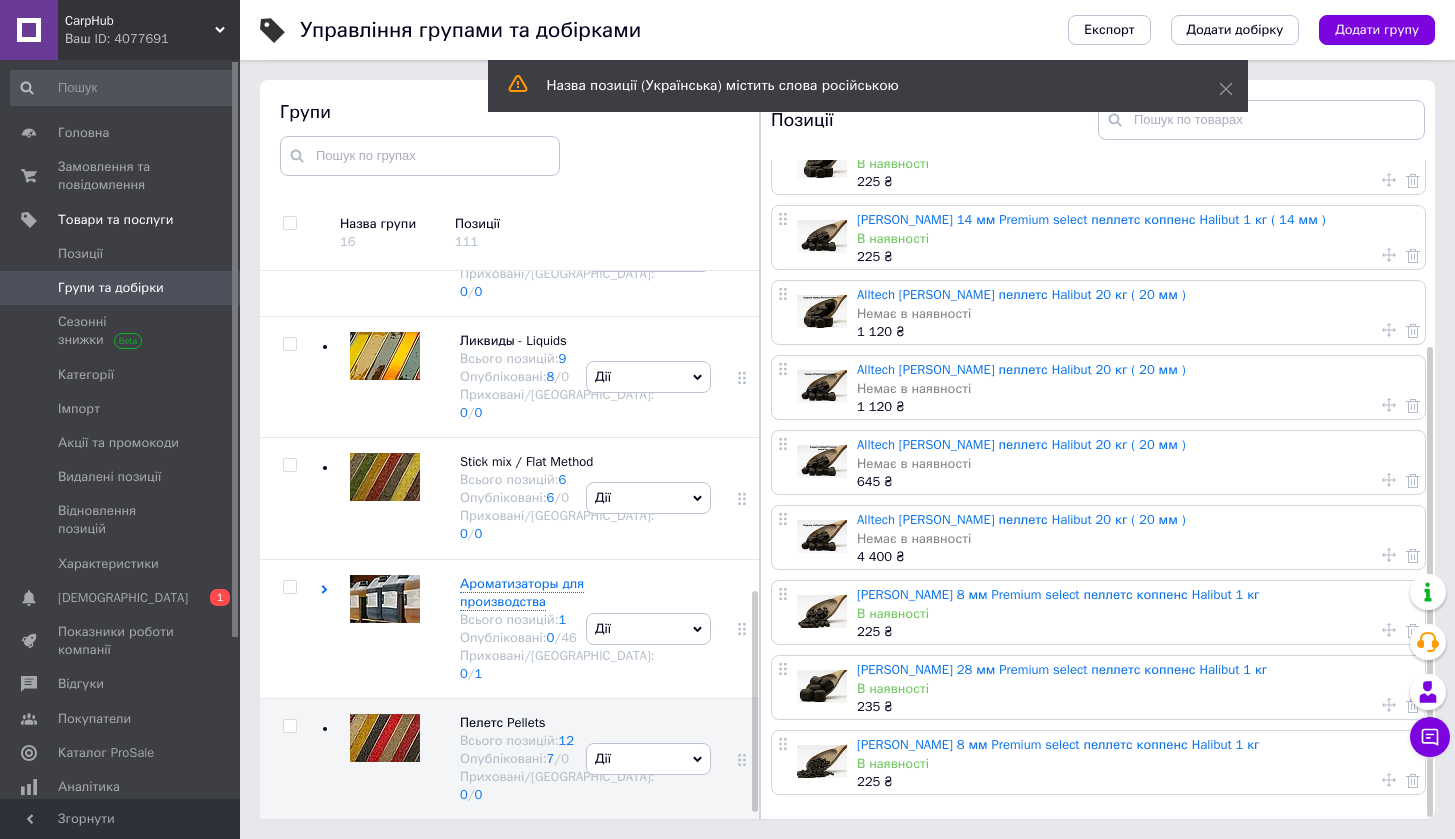click on "[PERSON_NAME] 8 мм Premium select пеллетс коппенс Halibut  1 кг" at bounding box center [1058, 744] 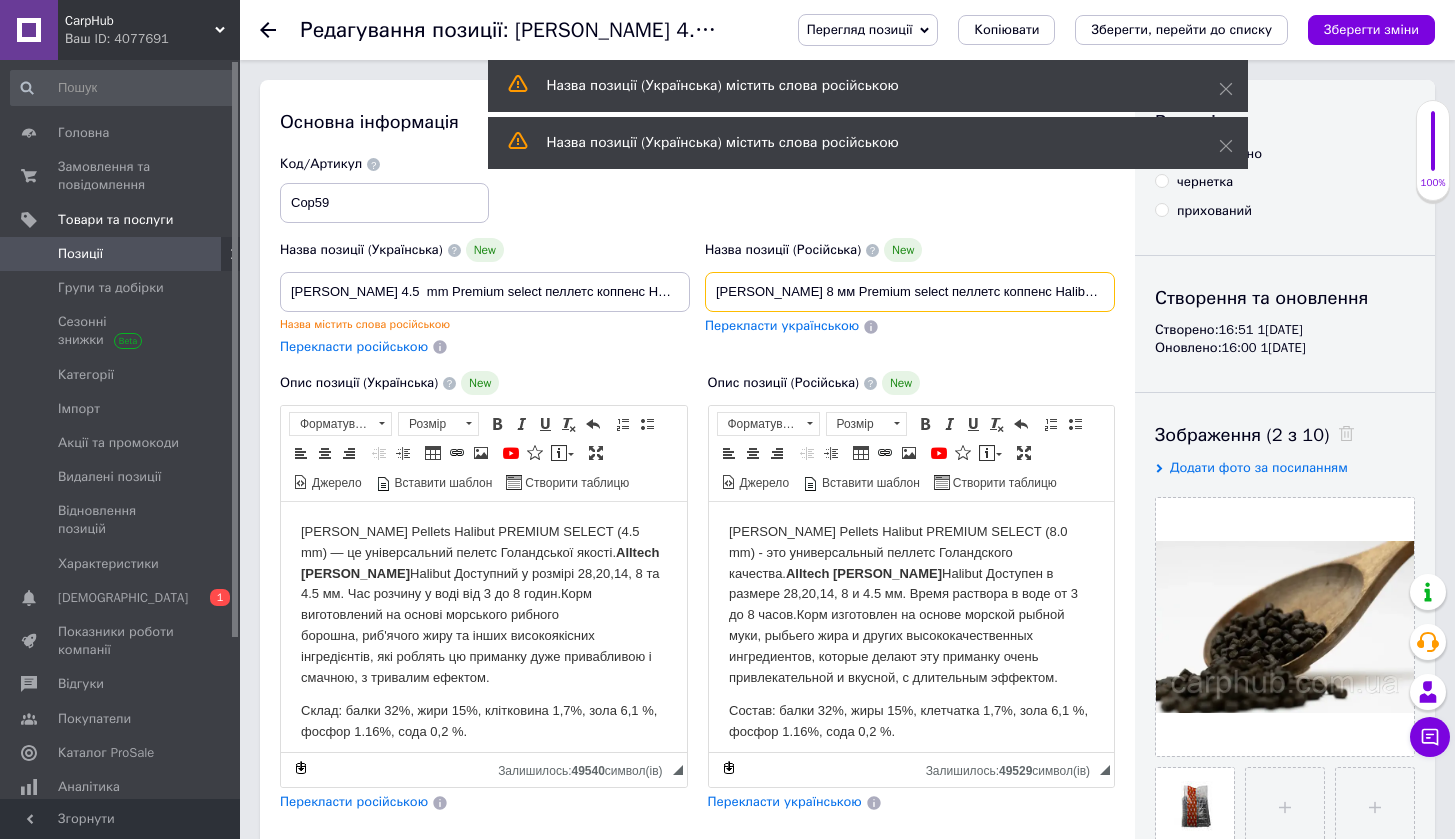 click on "[PERSON_NAME] 8 мм Premium select пеллетс коппенс Halibut  1 кг" at bounding box center (910, 292) 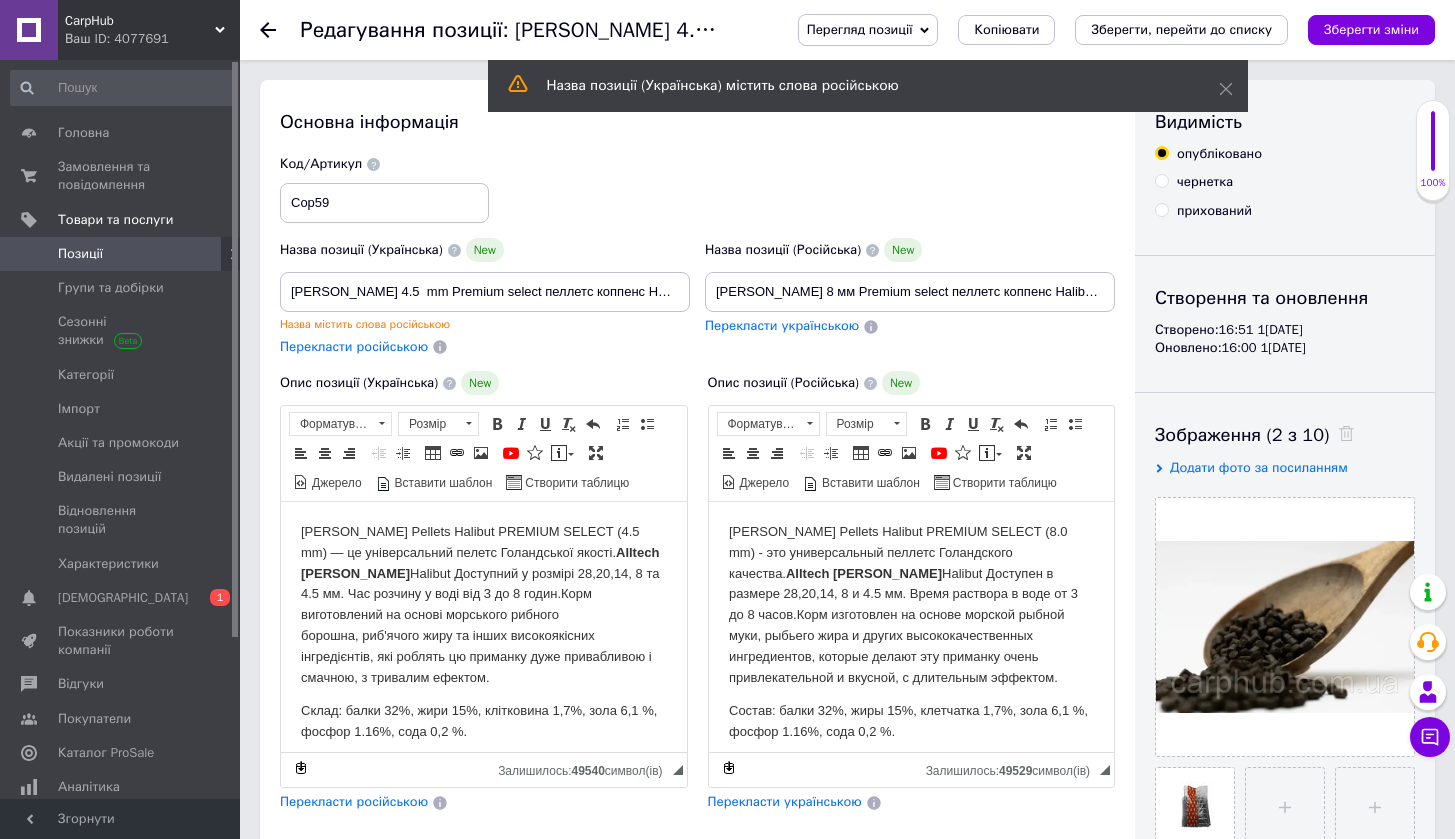 click on "Перекласти російською" at bounding box center [354, 801] 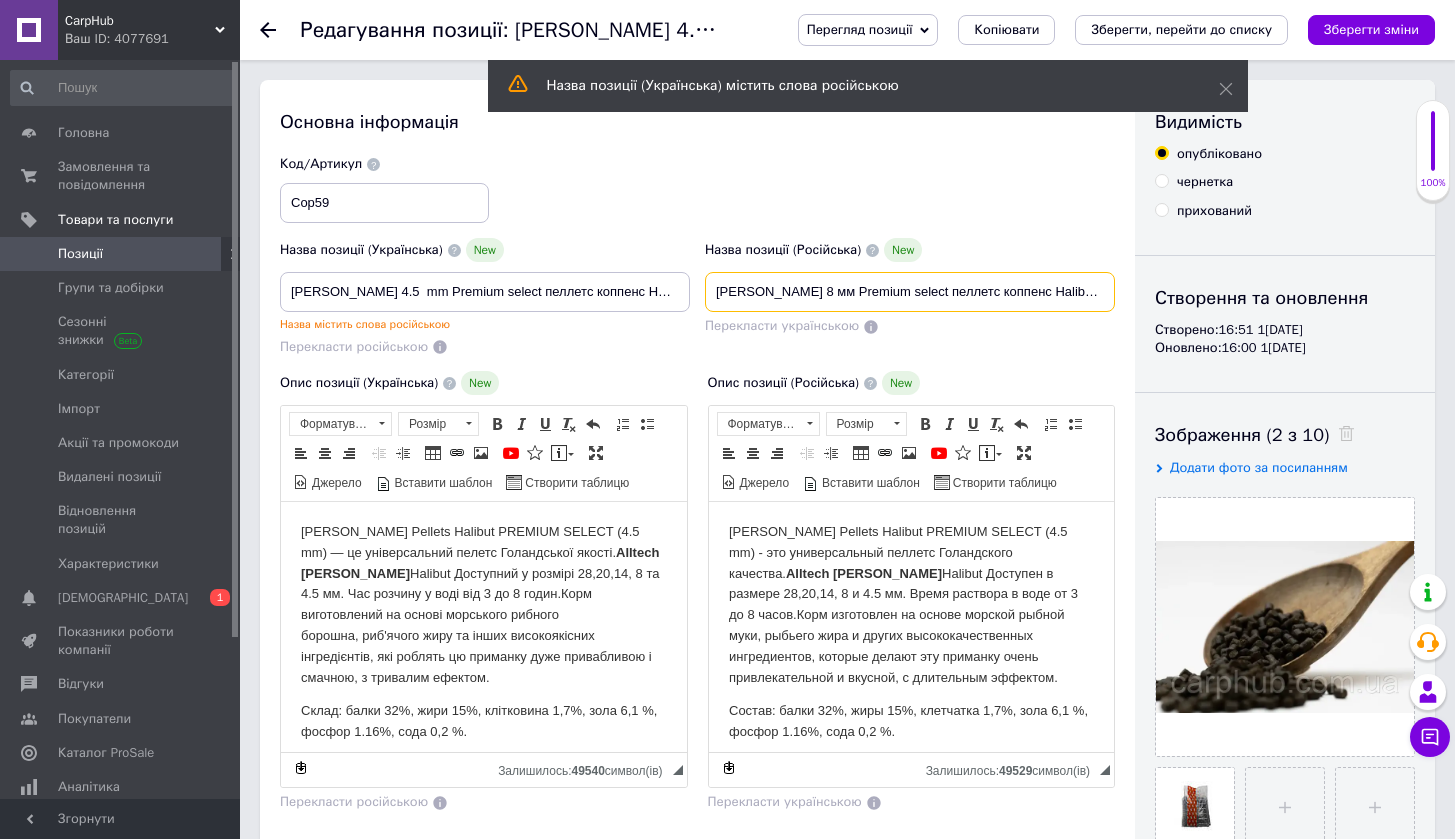 click on "[PERSON_NAME] 8 мм Premium select пеллетс коппенс Halibut  1 кг" at bounding box center (910, 292) 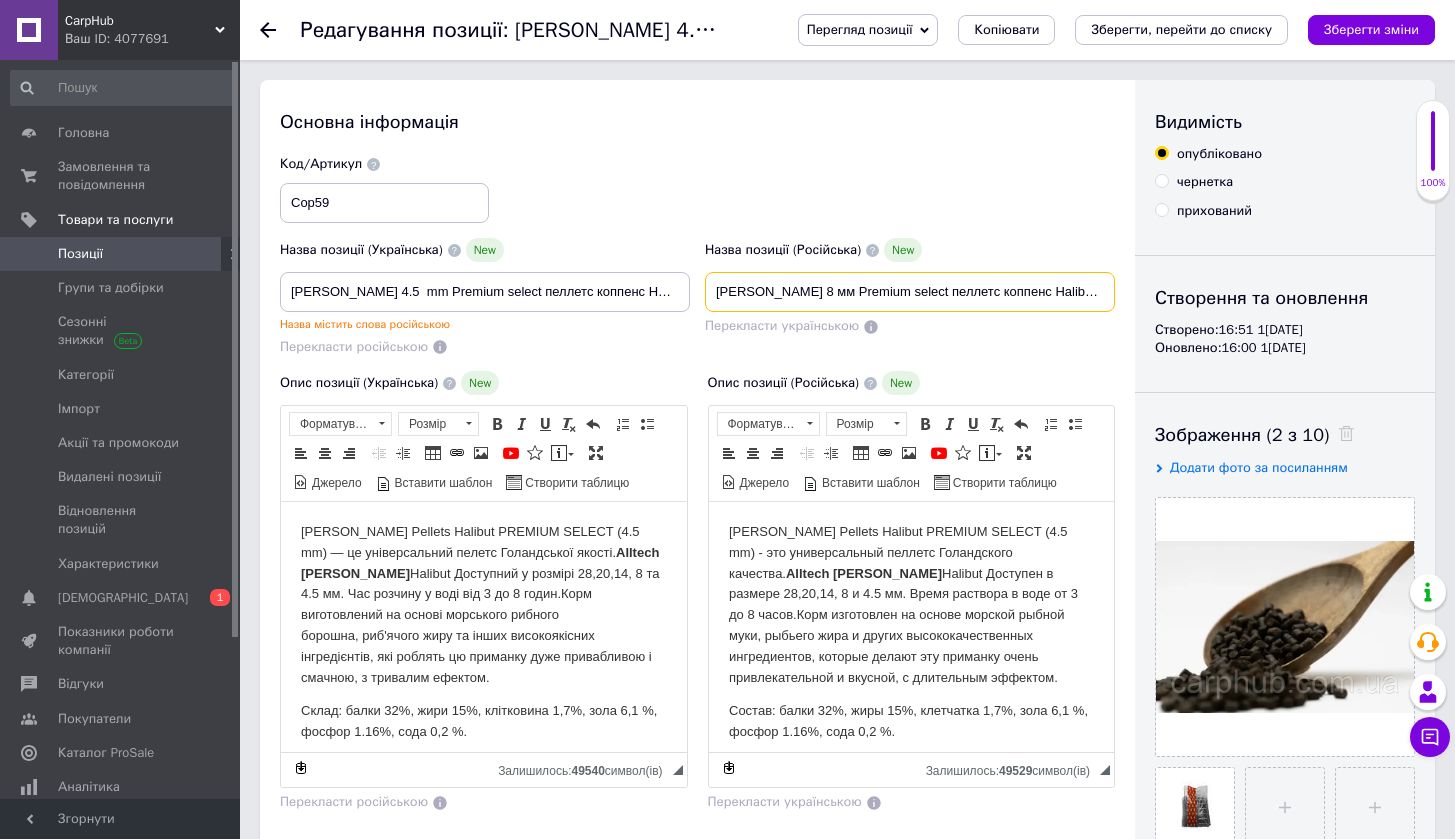 type on "[PERSON_NAME]  мм Premium select пеллетс коппенс Halibut  1 кг" 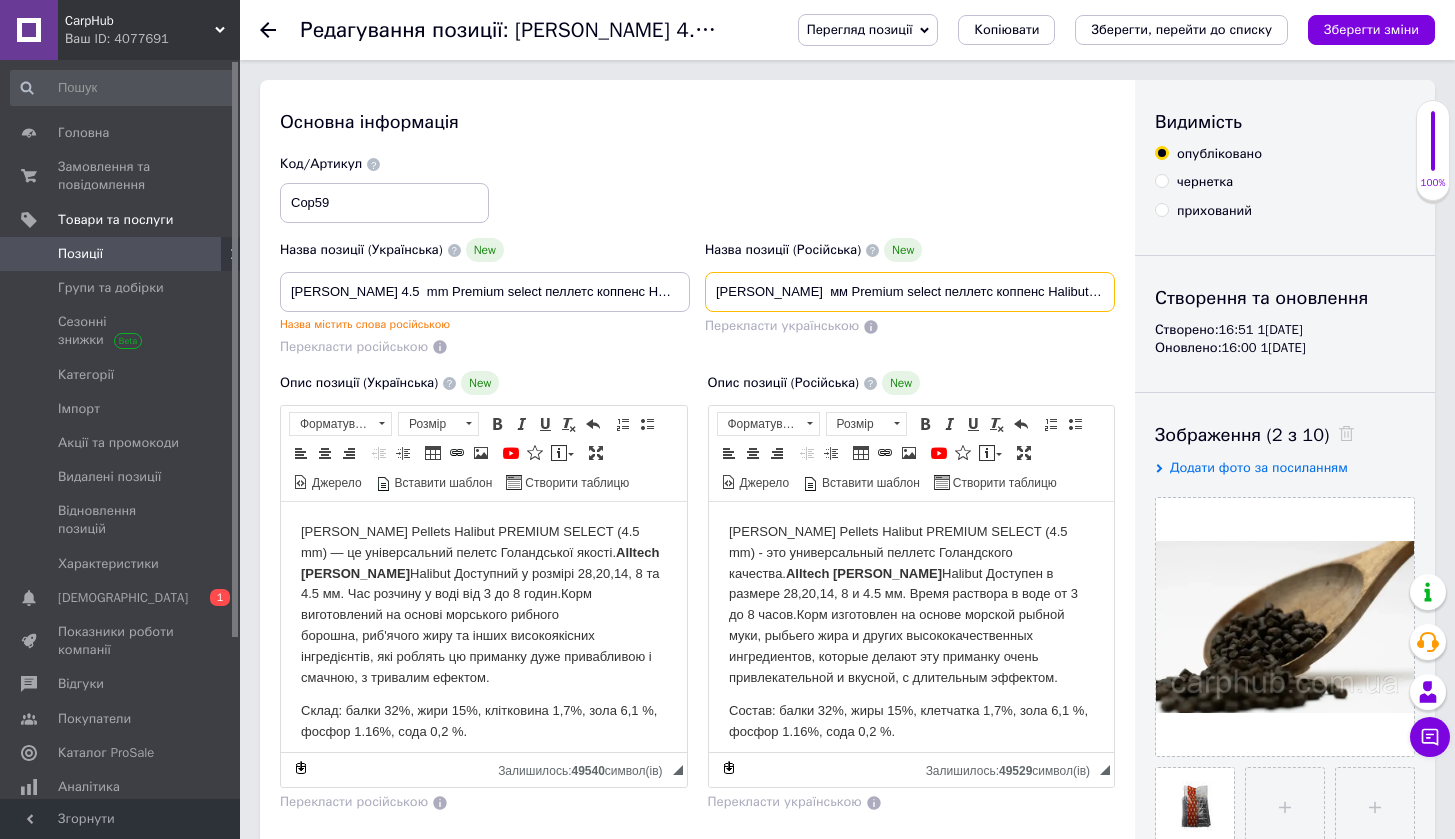 type on "[PERSON_NAME] 4 мм Premium select пеллетс коппенс Halibut  1 кг" 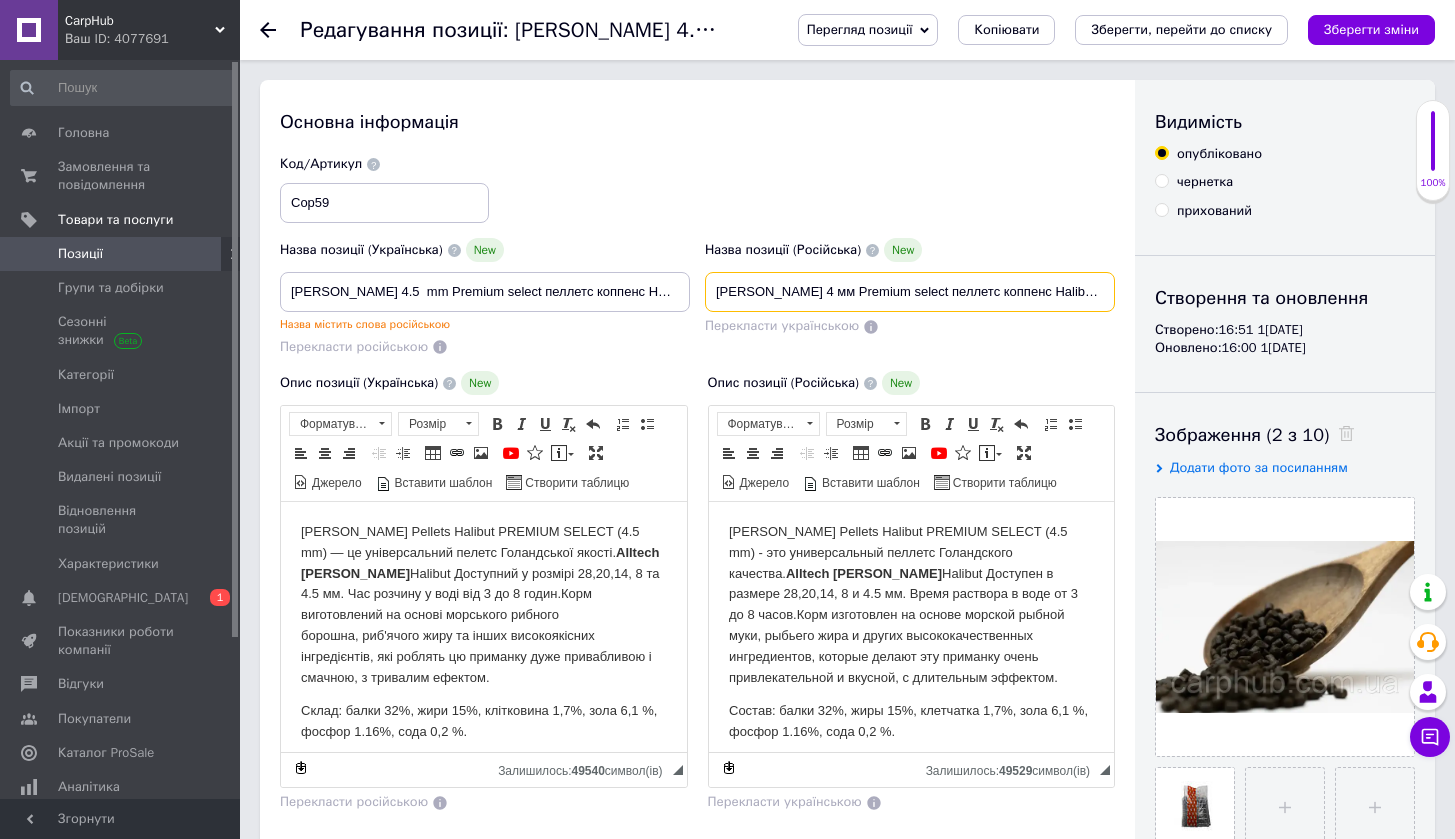type on "[PERSON_NAME] 4/ мм Premium select пеллетс коппенс Halibut  1 кг" 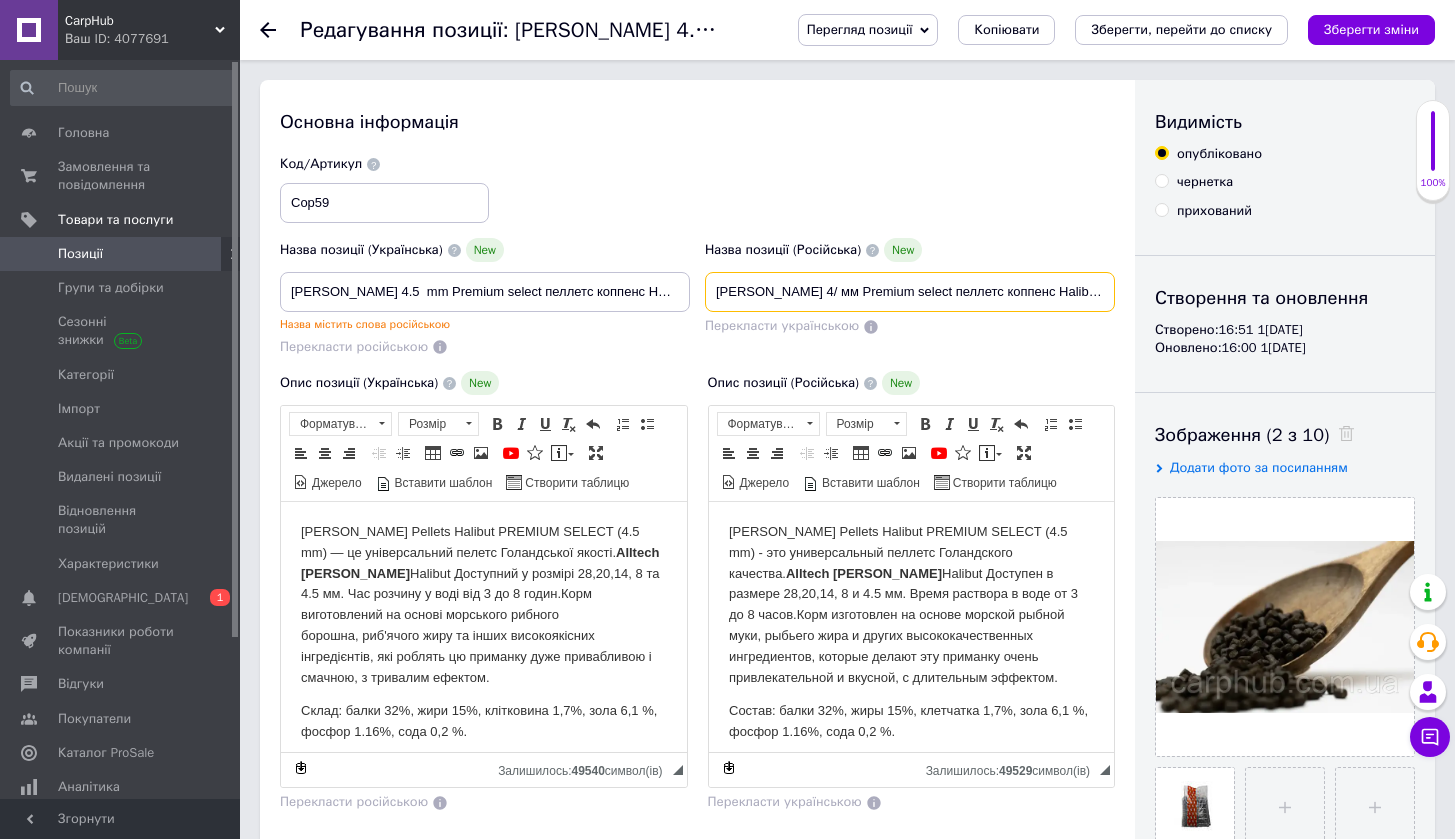 type on "[PERSON_NAME] 4 мм Premium select пеллетс коппенс Halibut  1 кг" 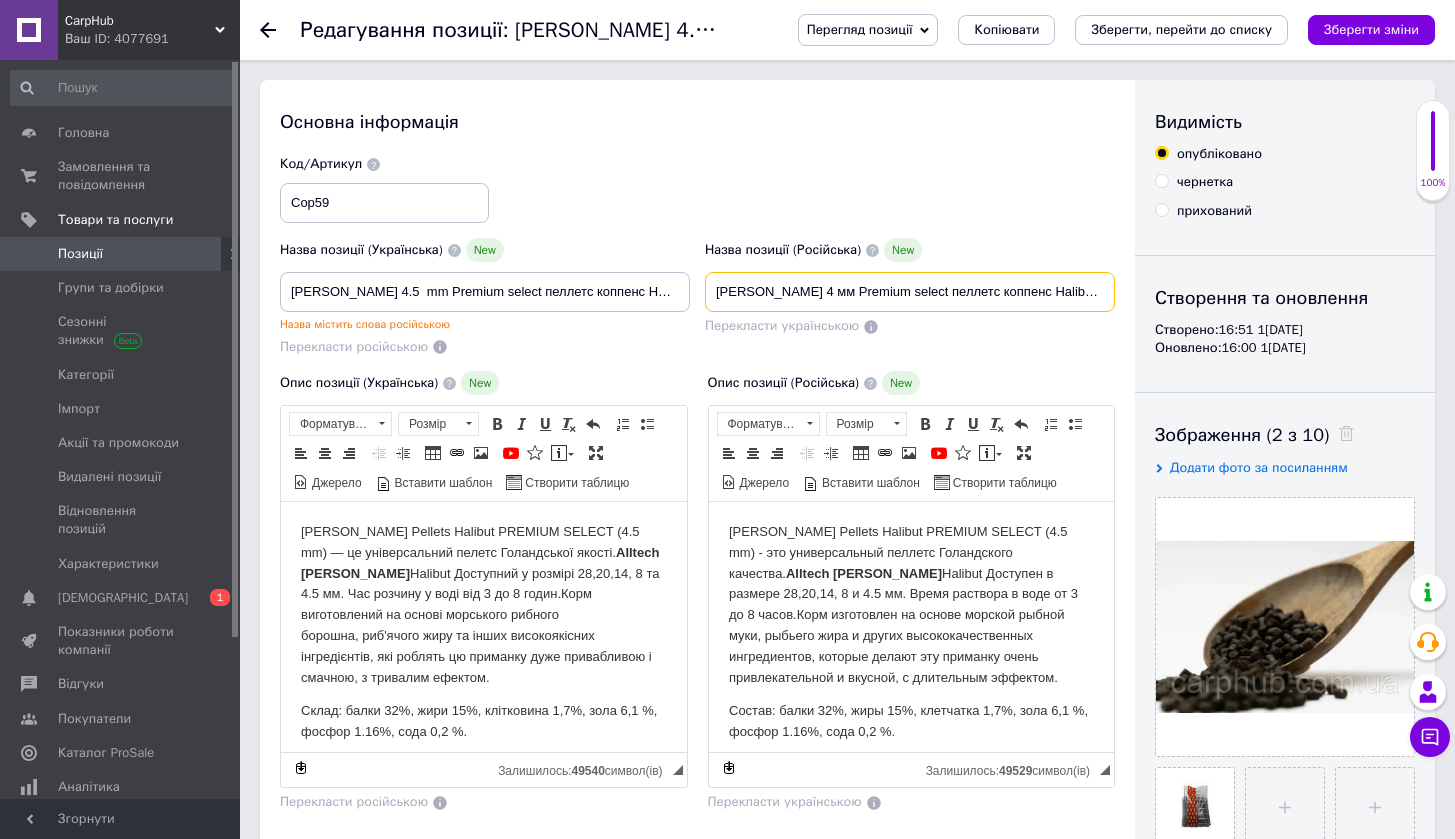 checkbox on "true" 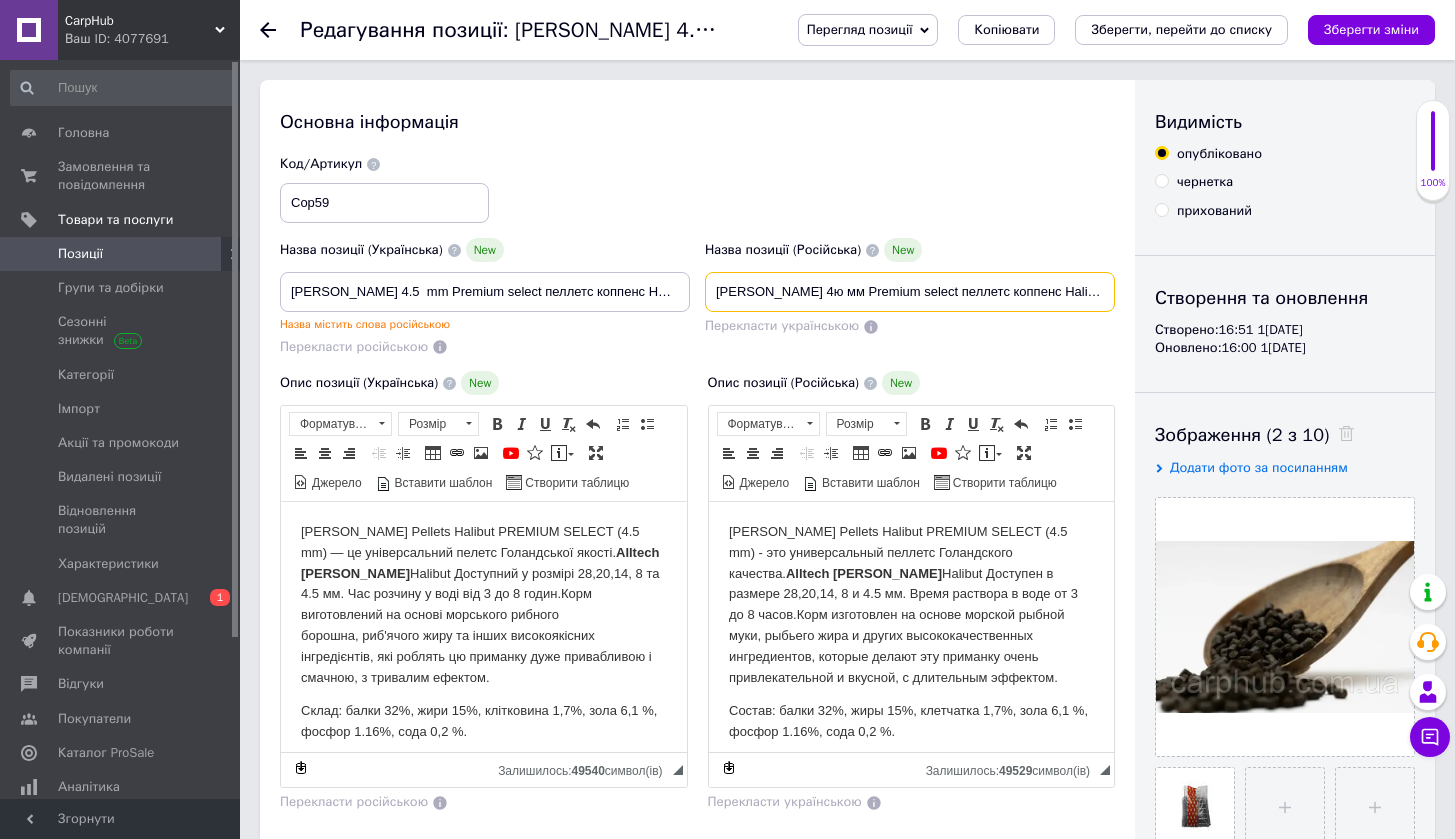 checkbox on "true" 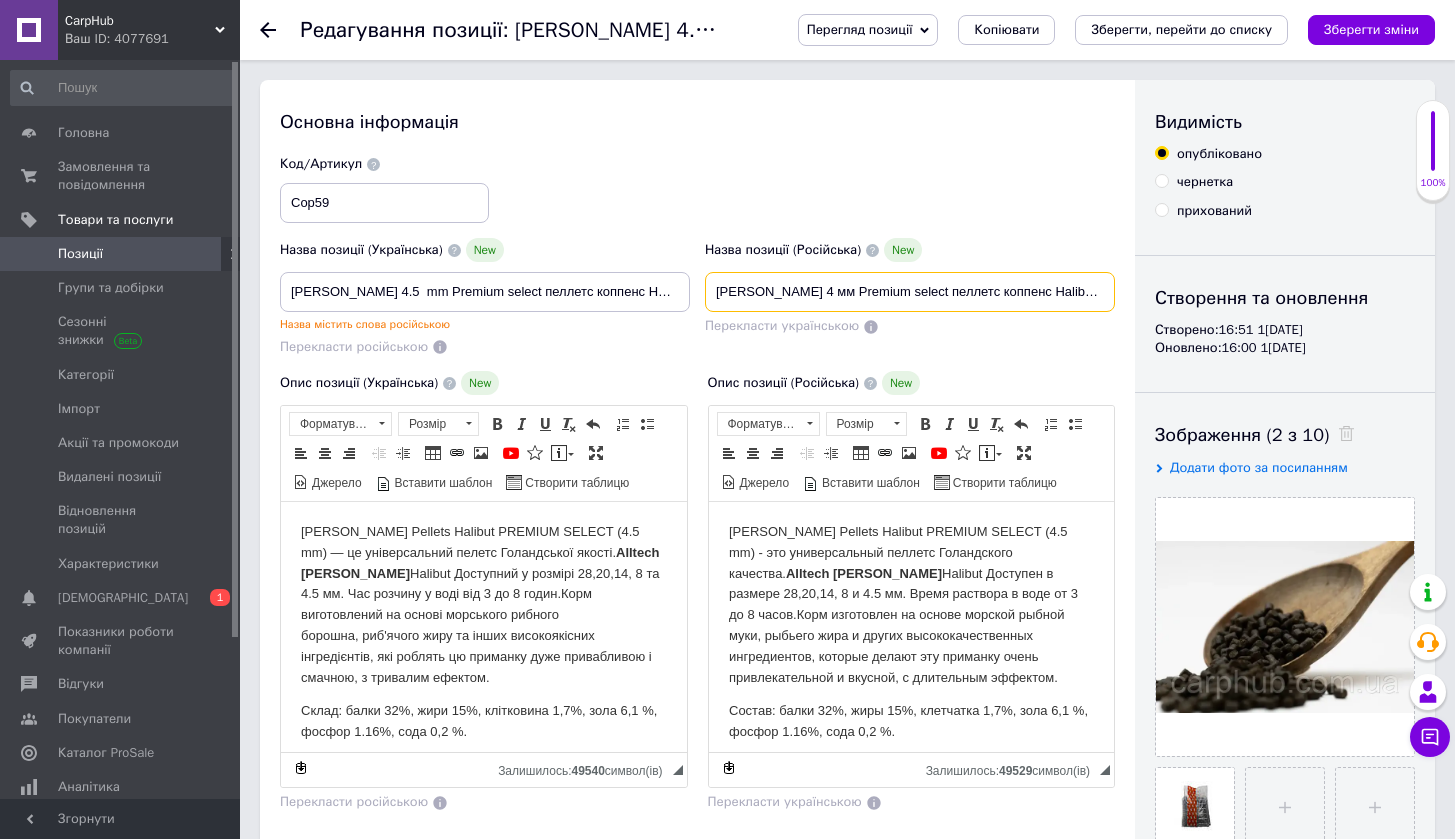type on "[PERSON_NAME] 4/ мм Premium select пеллетс коппенс Halibut  1 кг" 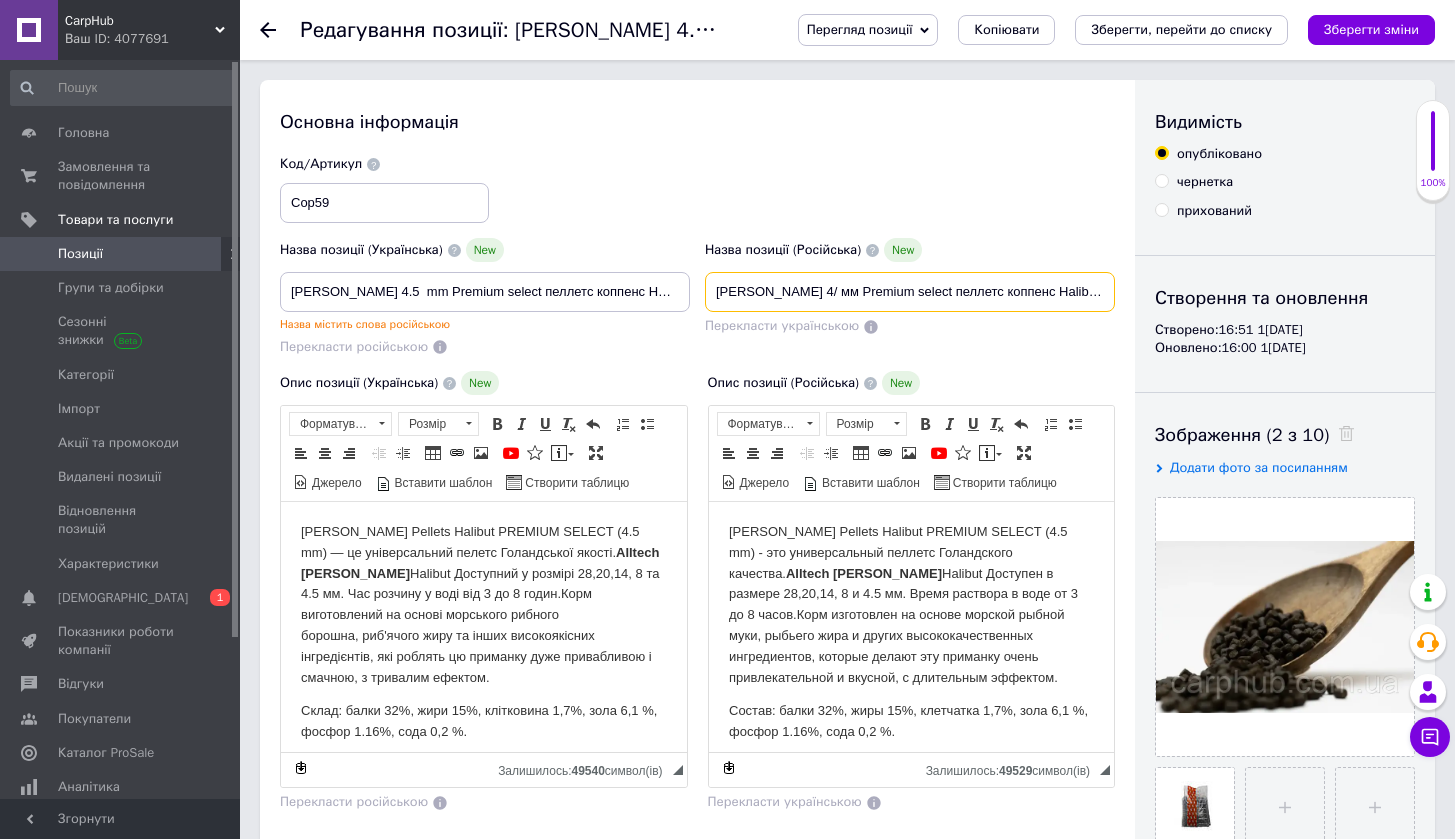 type on "[PERSON_NAME] 4 мм Premium select пеллетс коппенс Halibut  1 кг" 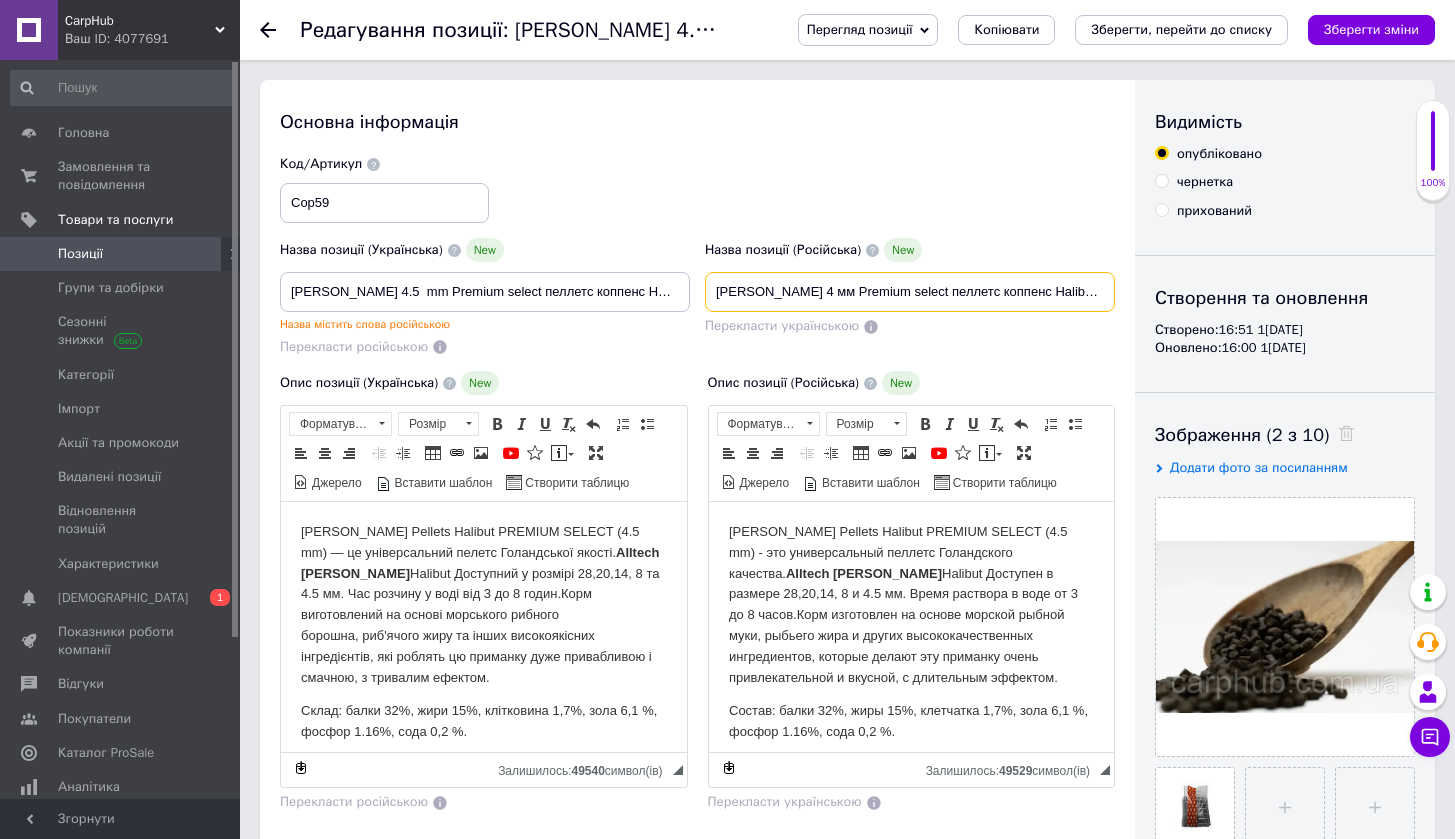 type on "[PERSON_NAME] 4б мм Premium select пеллетс коппенс Halibut  1 кг" 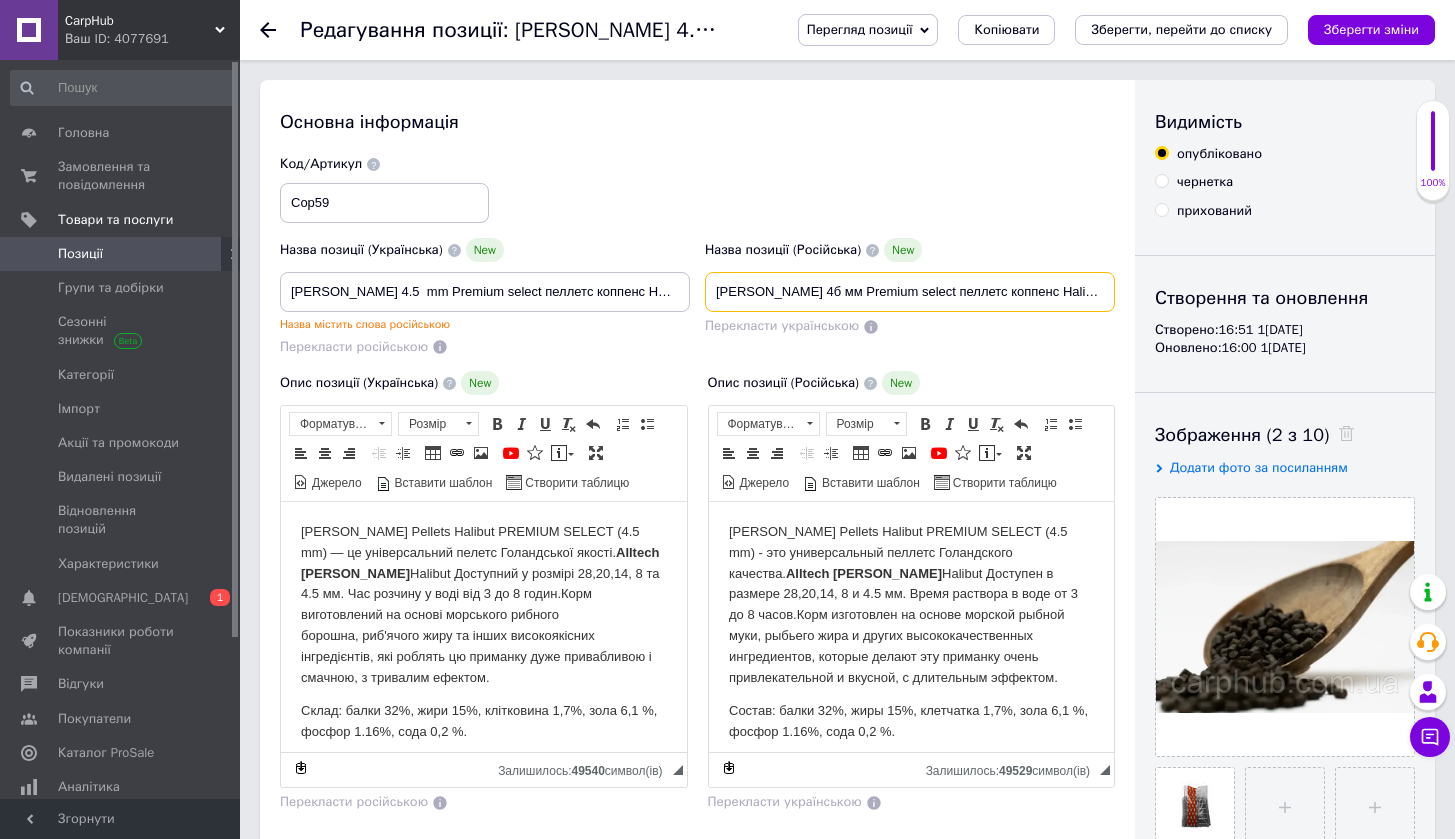 type on "[PERSON_NAME] 4 мм Premium select пеллетс коппенс Halibut  1 кг" 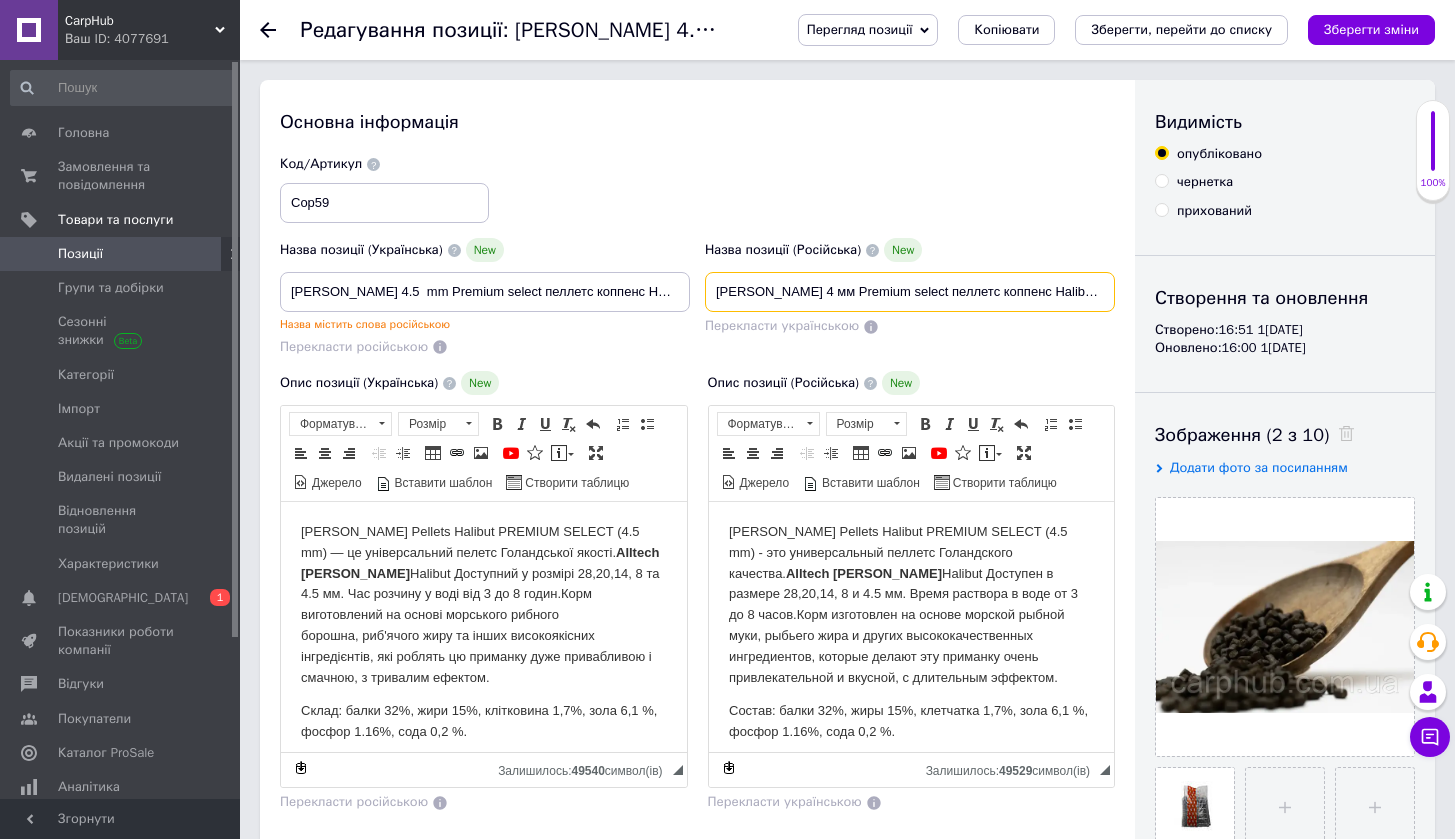 checkbox on "true" 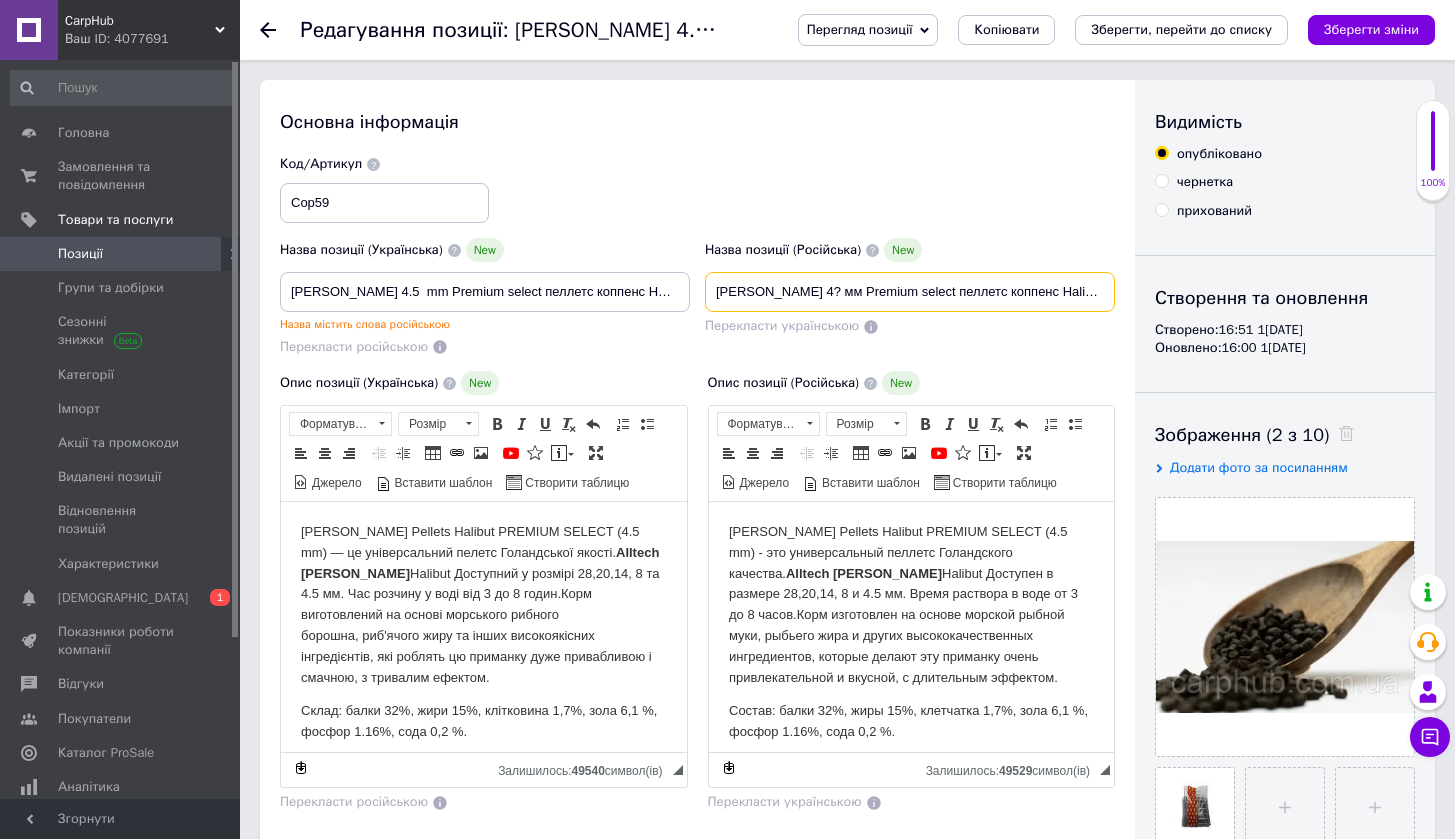 type on "[PERSON_NAME] 4 мм Premium select пеллетс коппенс Halibut  1 кг" 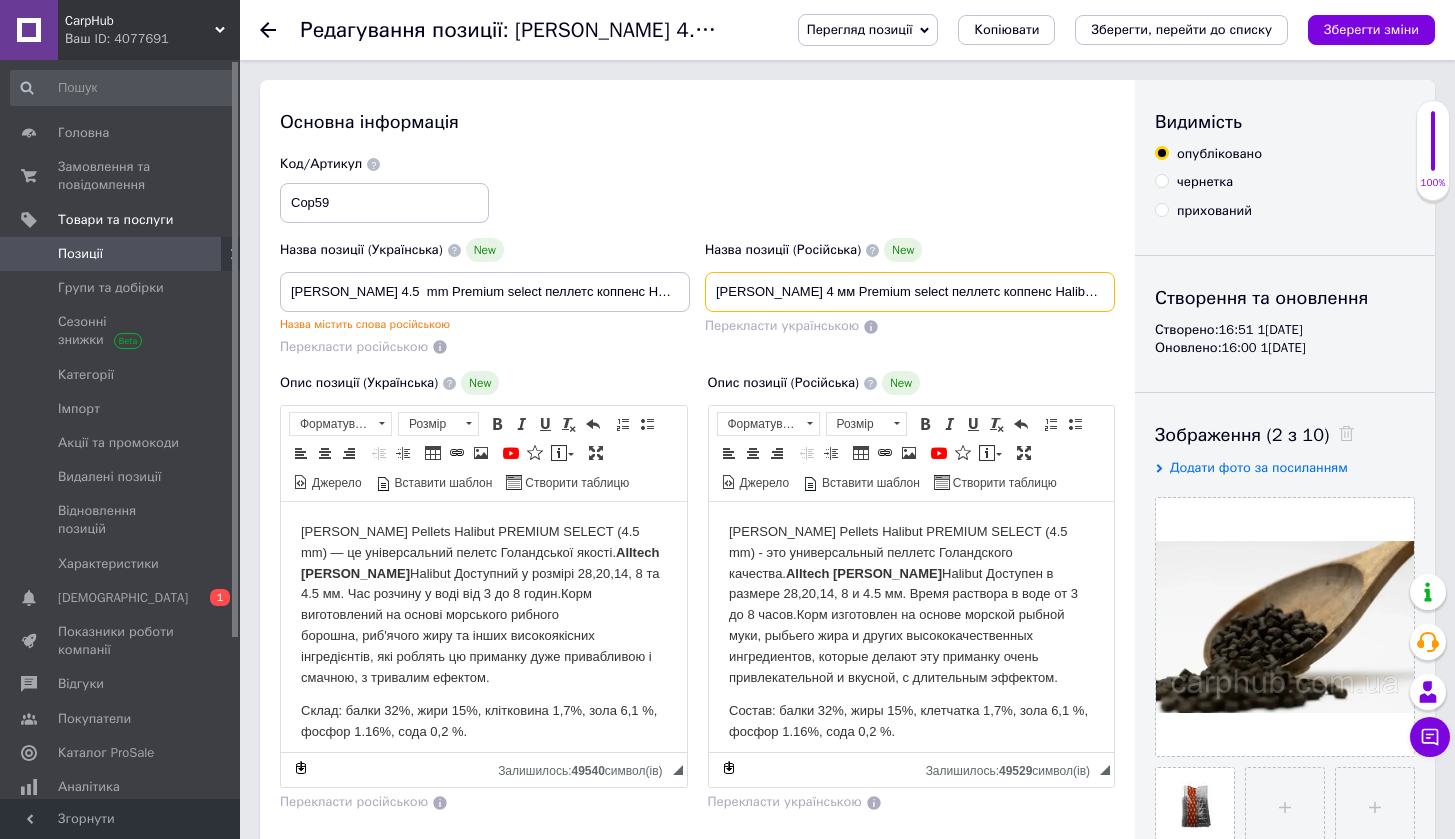 type on "[PERSON_NAME] 4Ю мм Premium select пеллетс коппенс Halibut  1 кг" 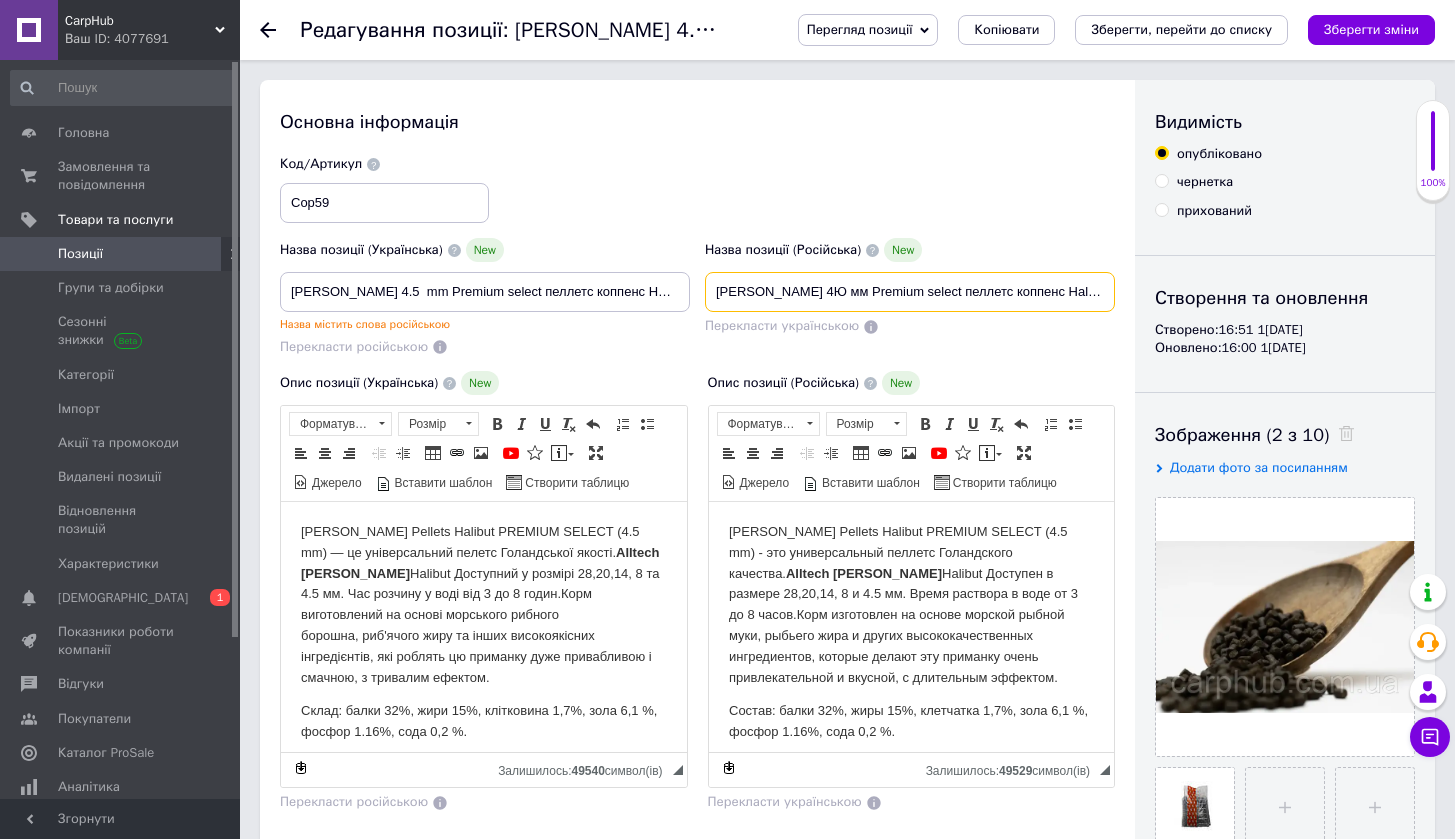 type on "[PERSON_NAME] 4 мм Premium select пеллетс коппенс Halibut  1 кг" 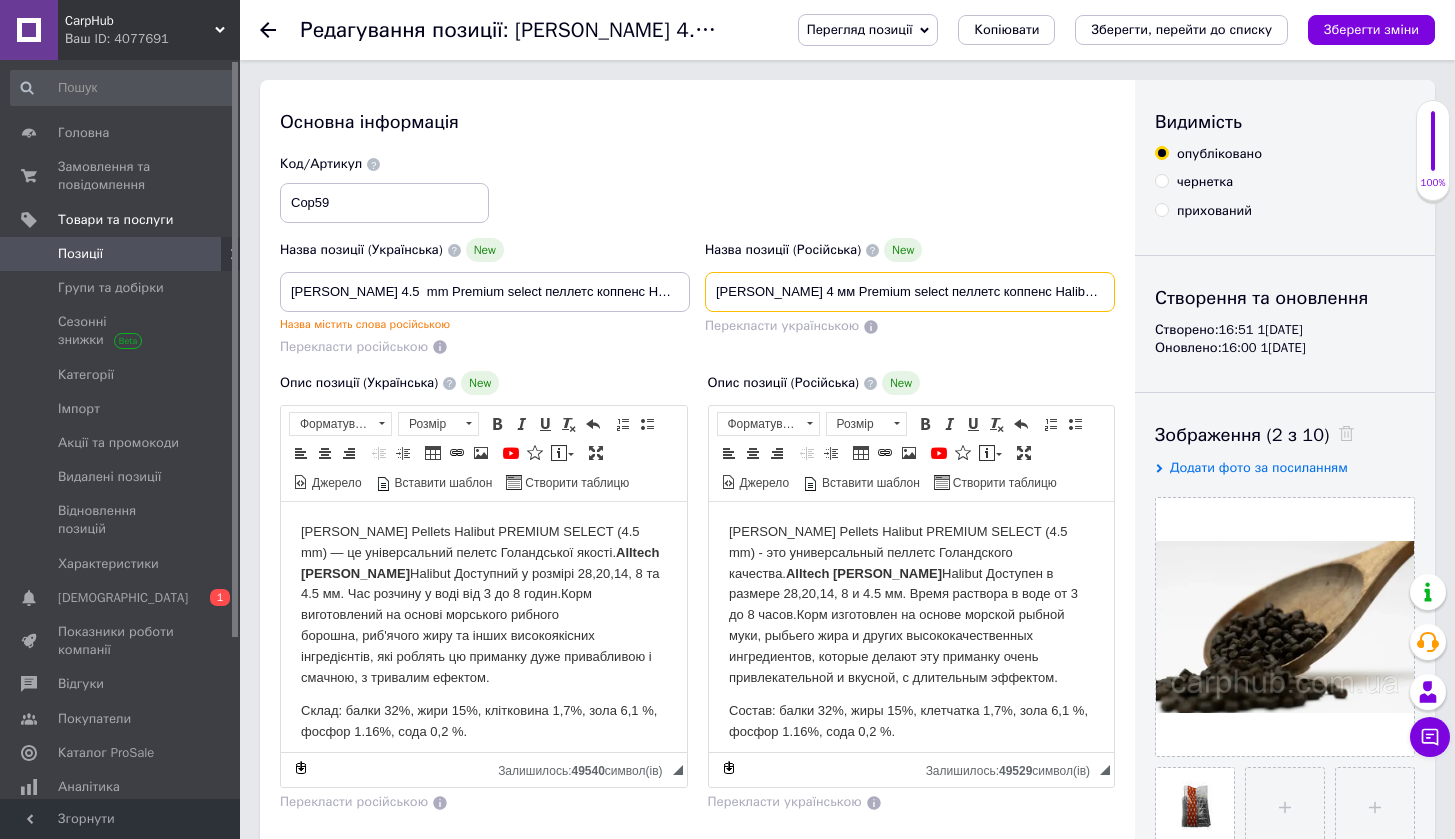 type on "[PERSON_NAME] 4Б мм Premium select пеллетс коппенс Halibut  1 кг" 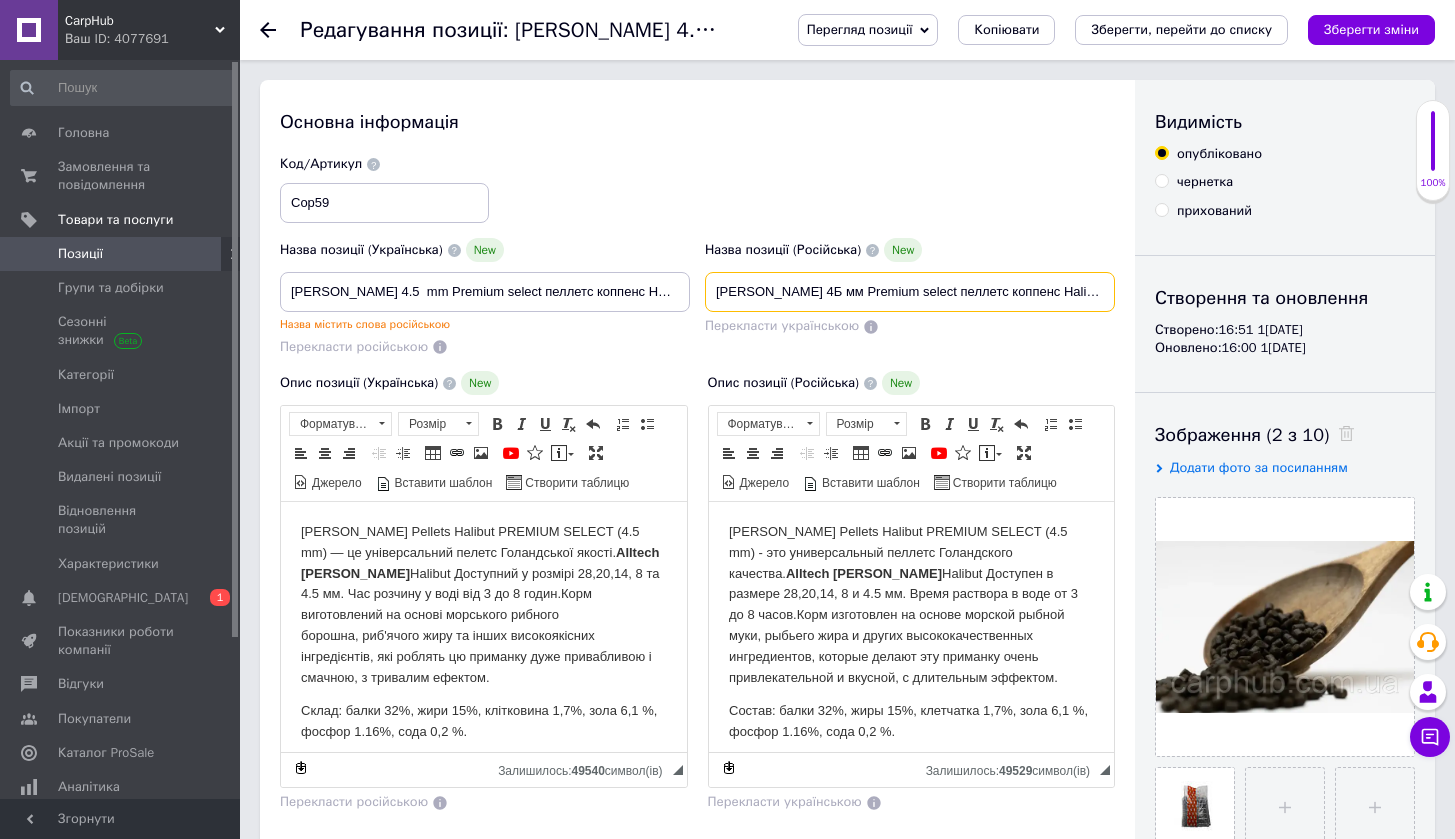 type on "[PERSON_NAME] 4 мм Premium select пеллетс коппенс Halibut  1 кг" 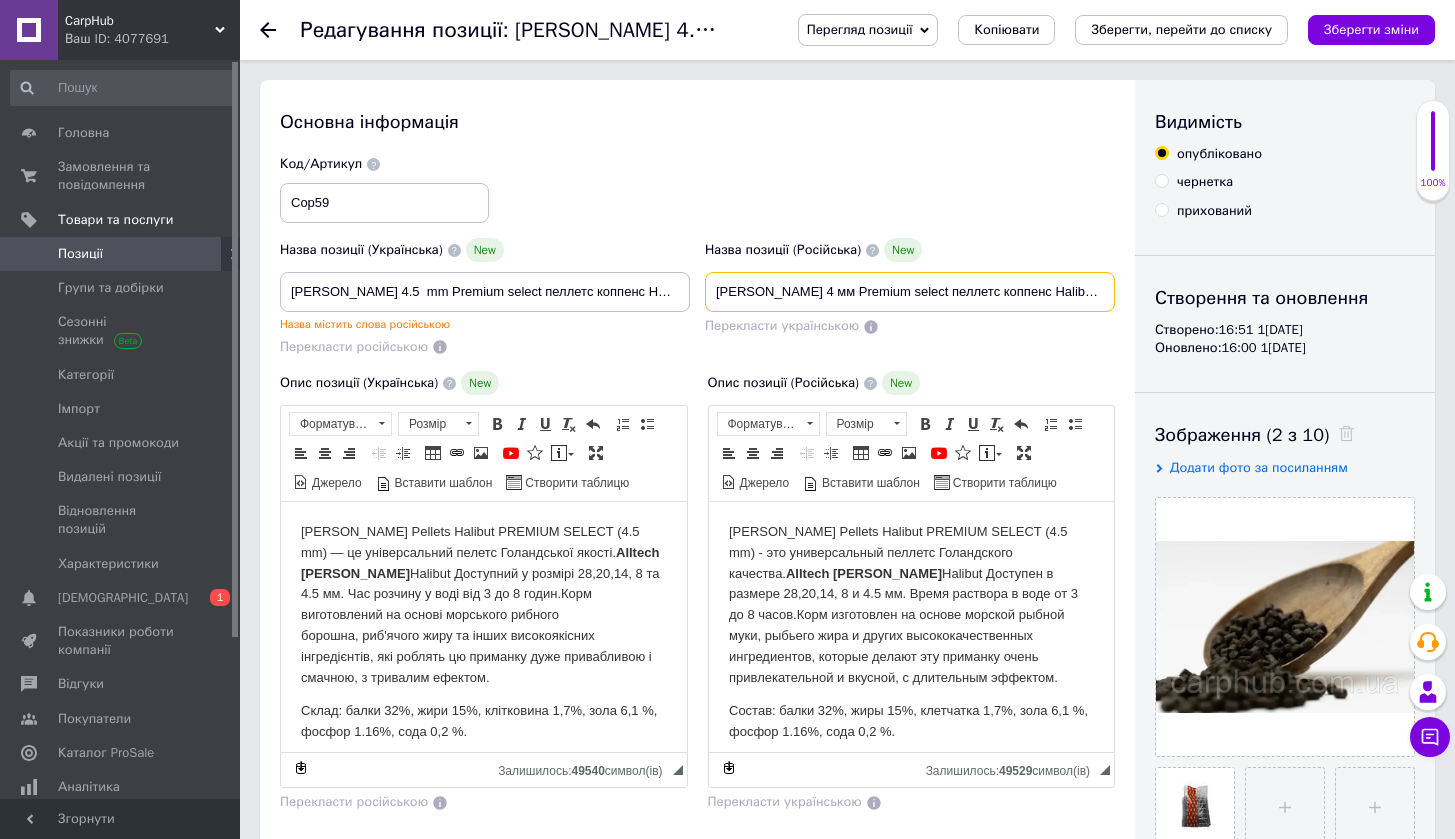 type on "[PERSON_NAME] 4/ мм Premium select пеллетс коппенс Halibut  1 кг" 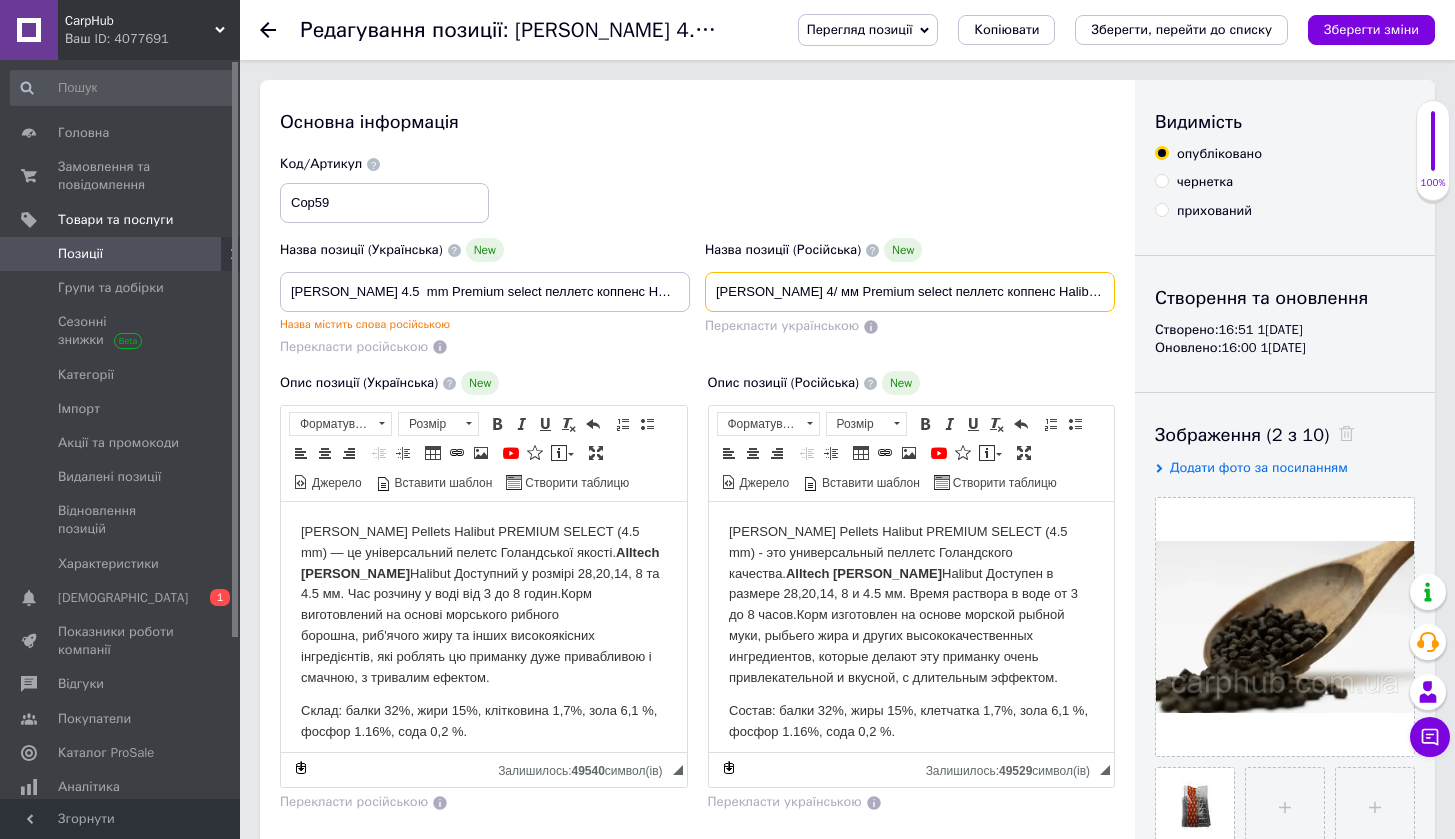 type on "[PERSON_NAME] 4 мм Premium select пеллетс коппенс Halibut  1 кг" 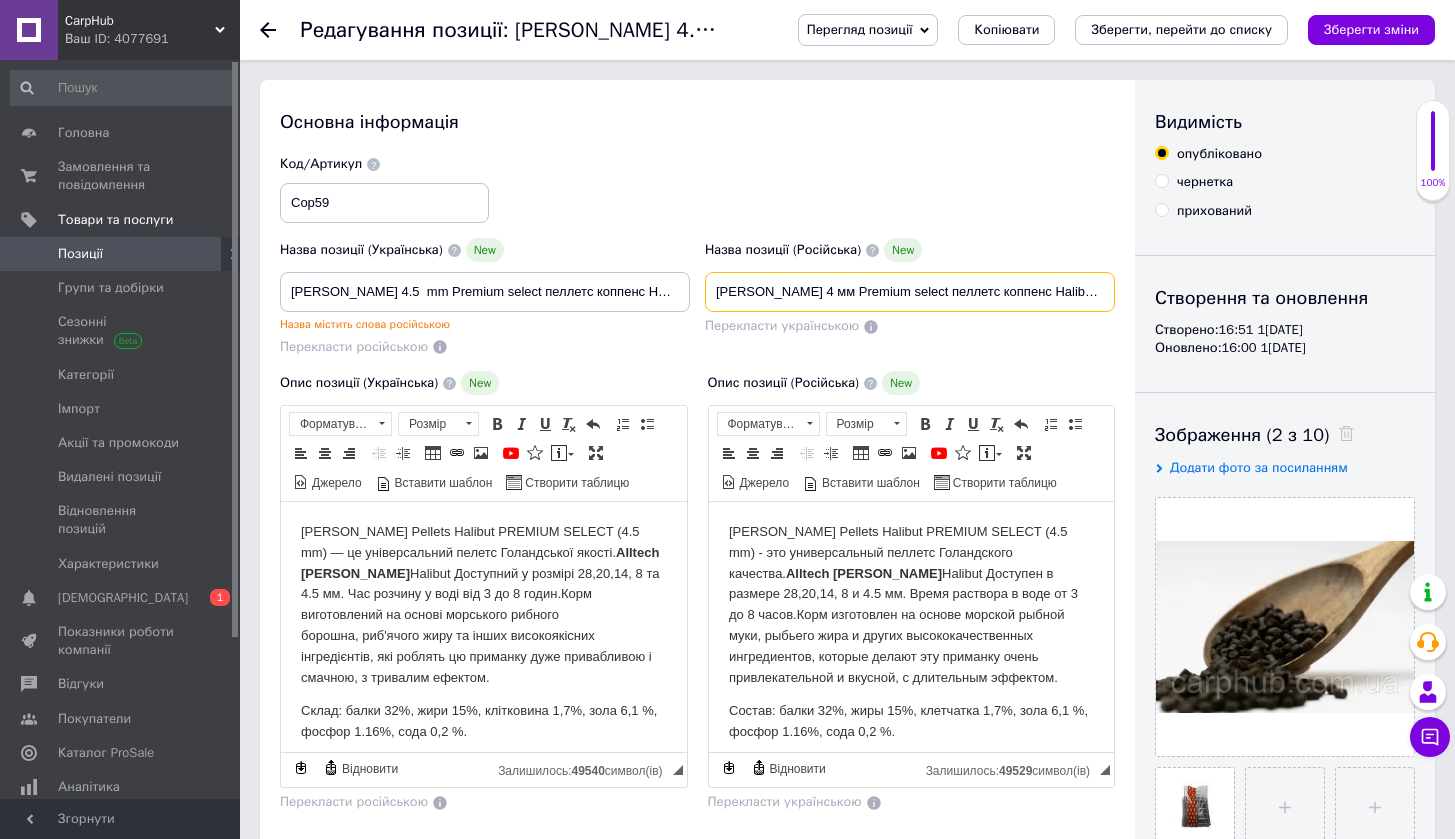 checkbox on "true" 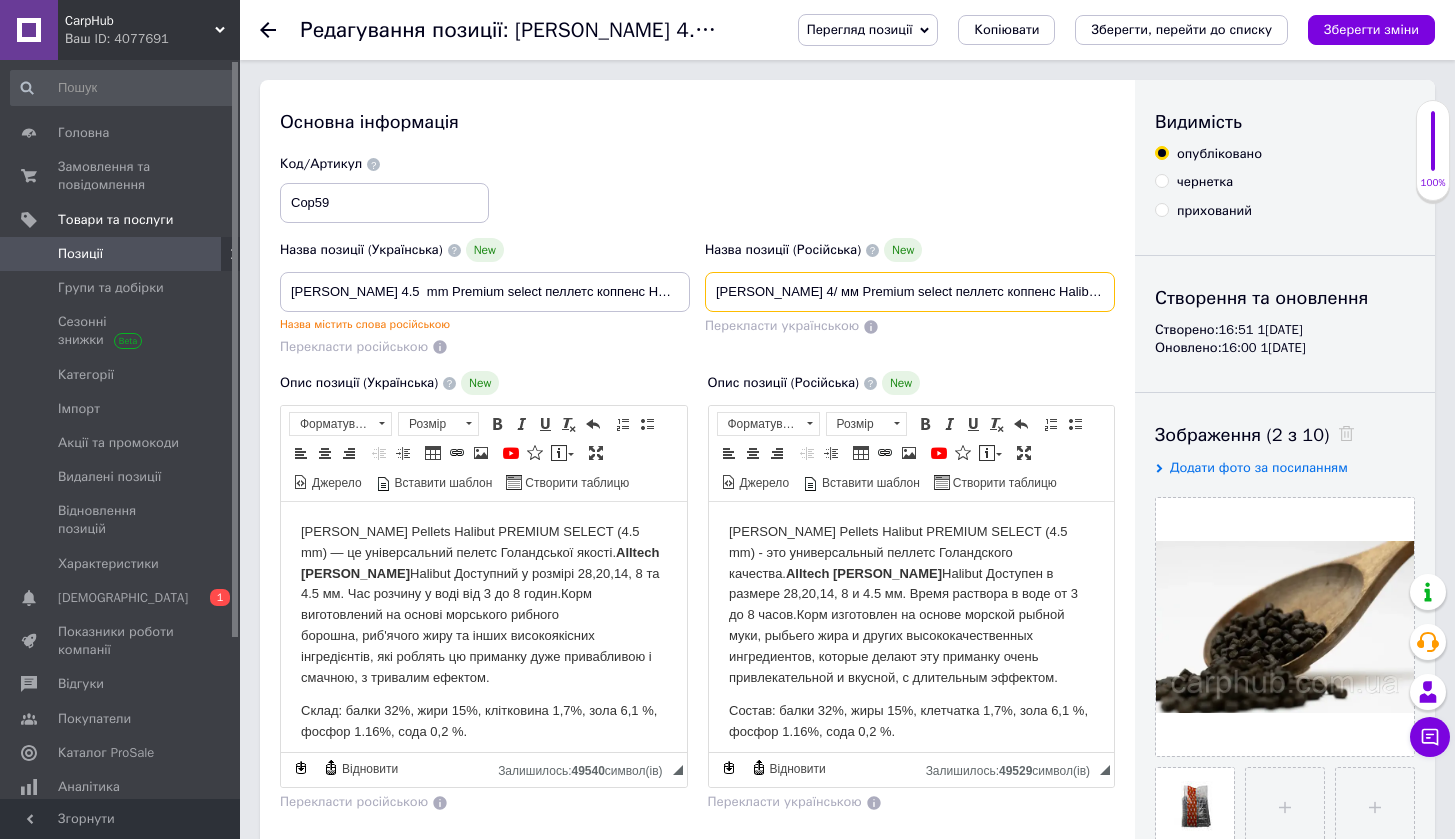 type on "[PERSON_NAME] 4 мм Premium select пеллетс коппенс Halibut  1 кг" 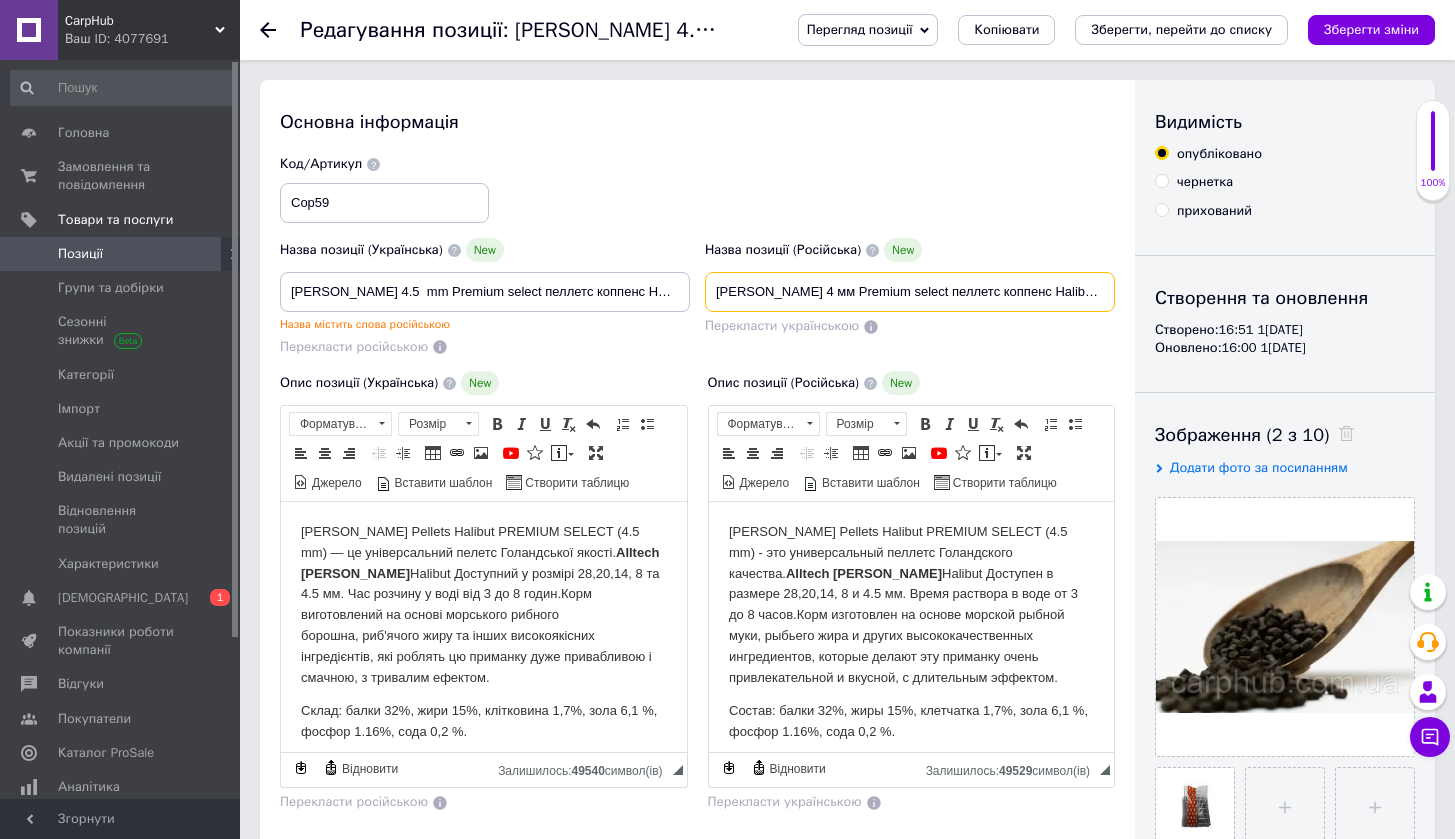 checkbox on "true" 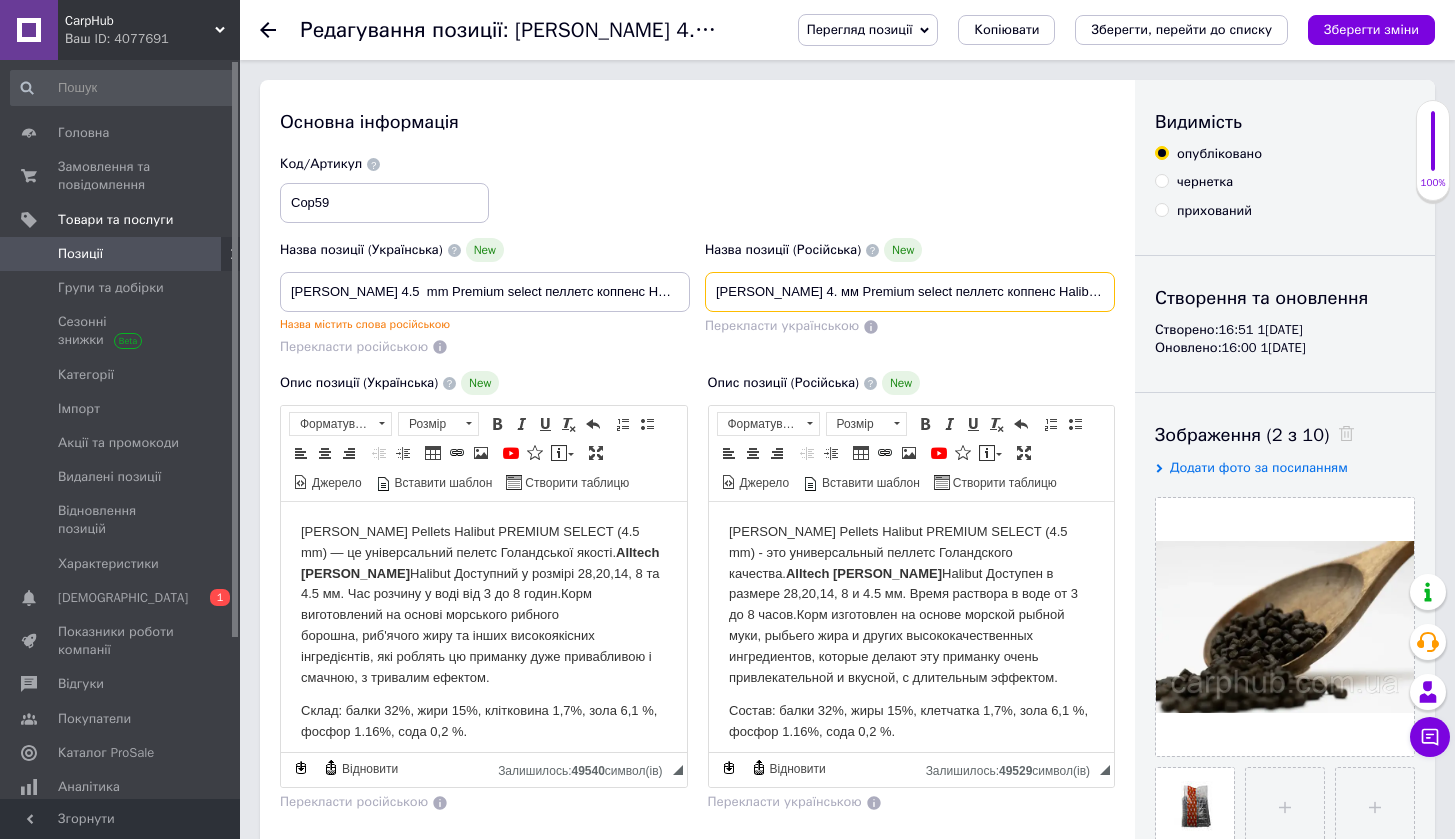checkbox on "true" 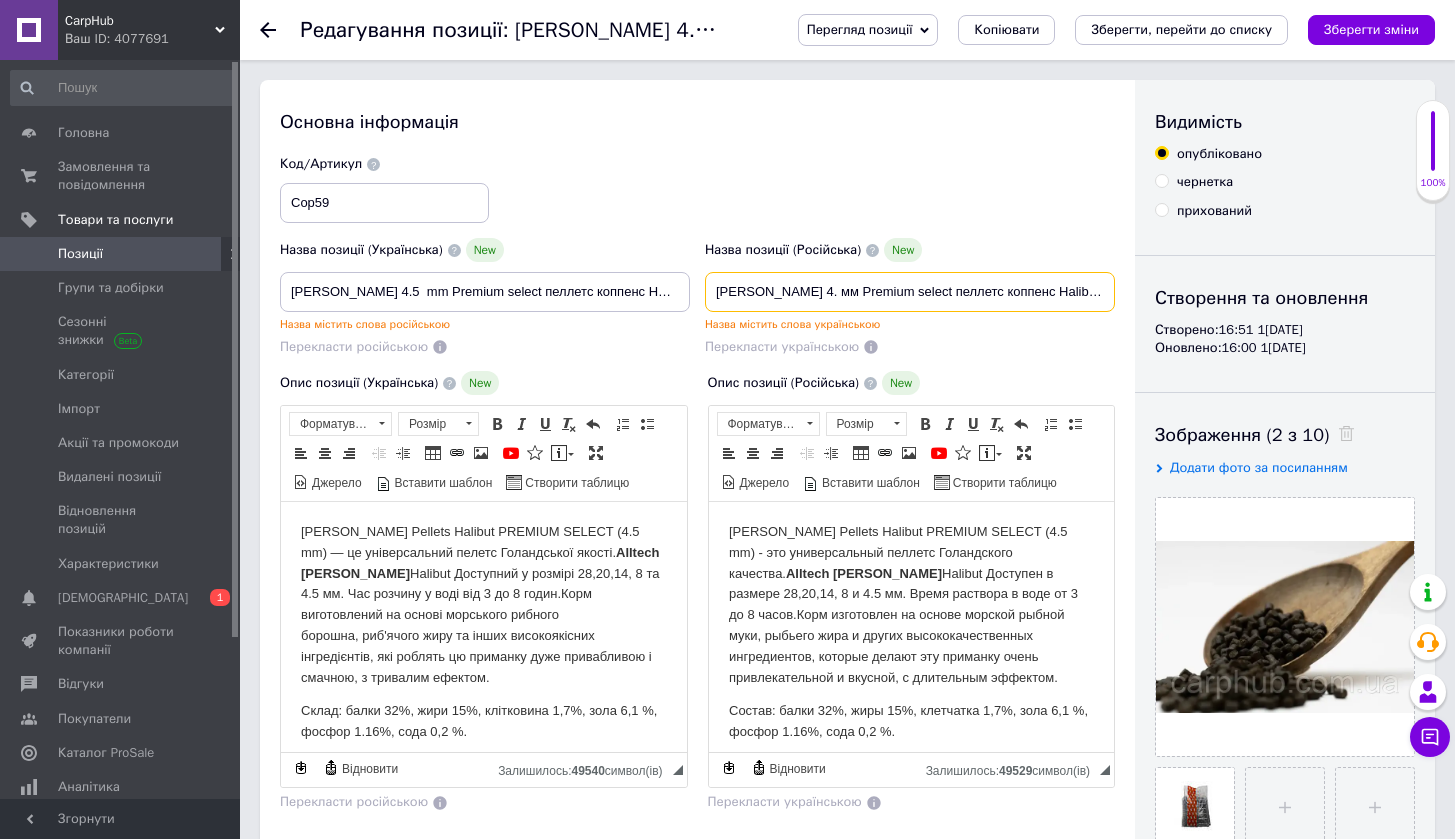 type on "[PERSON_NAME] 4.5 мм Premium select пеллетс коппенс Halibut  1 кг" 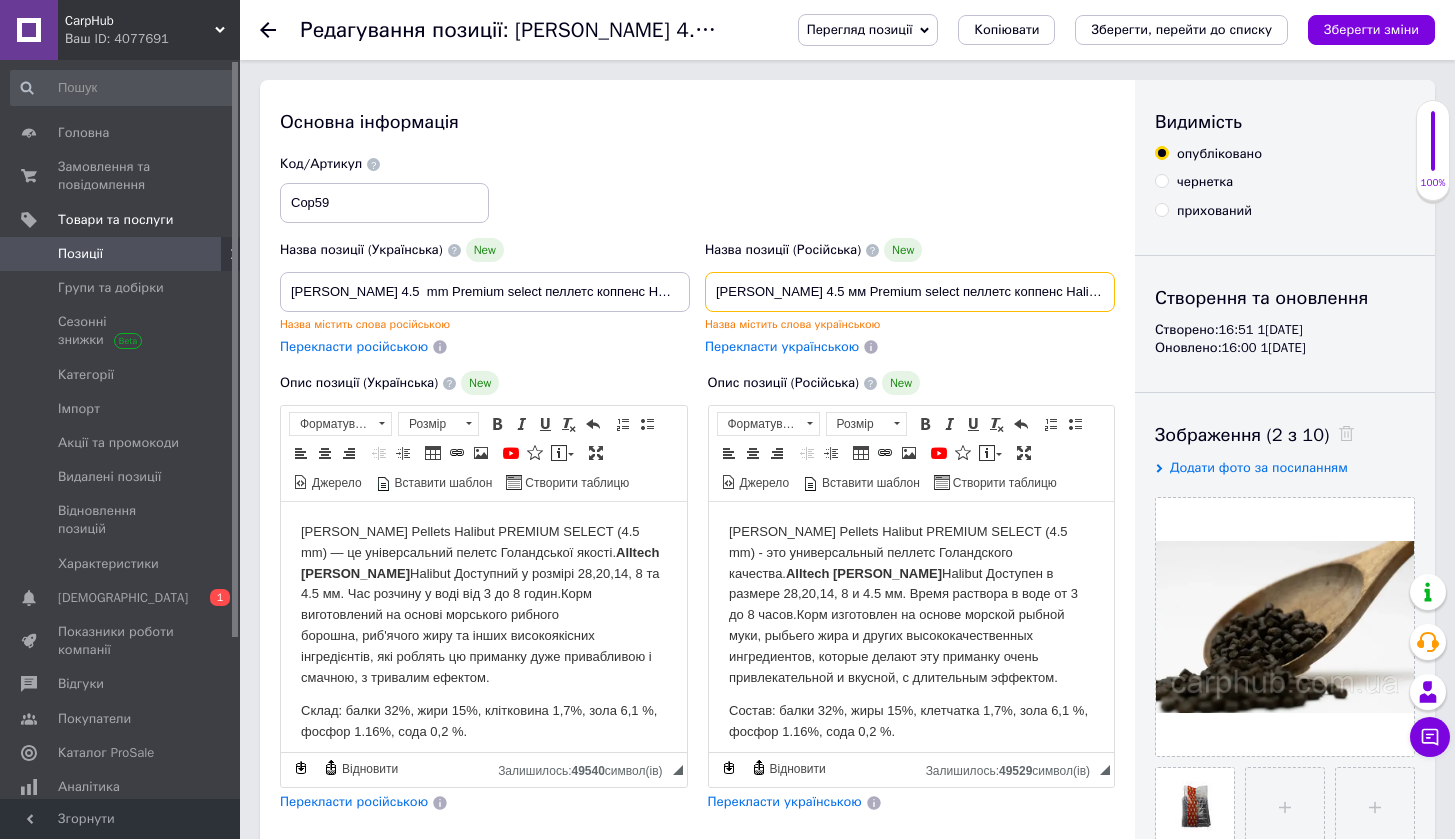 checkbox on "true" 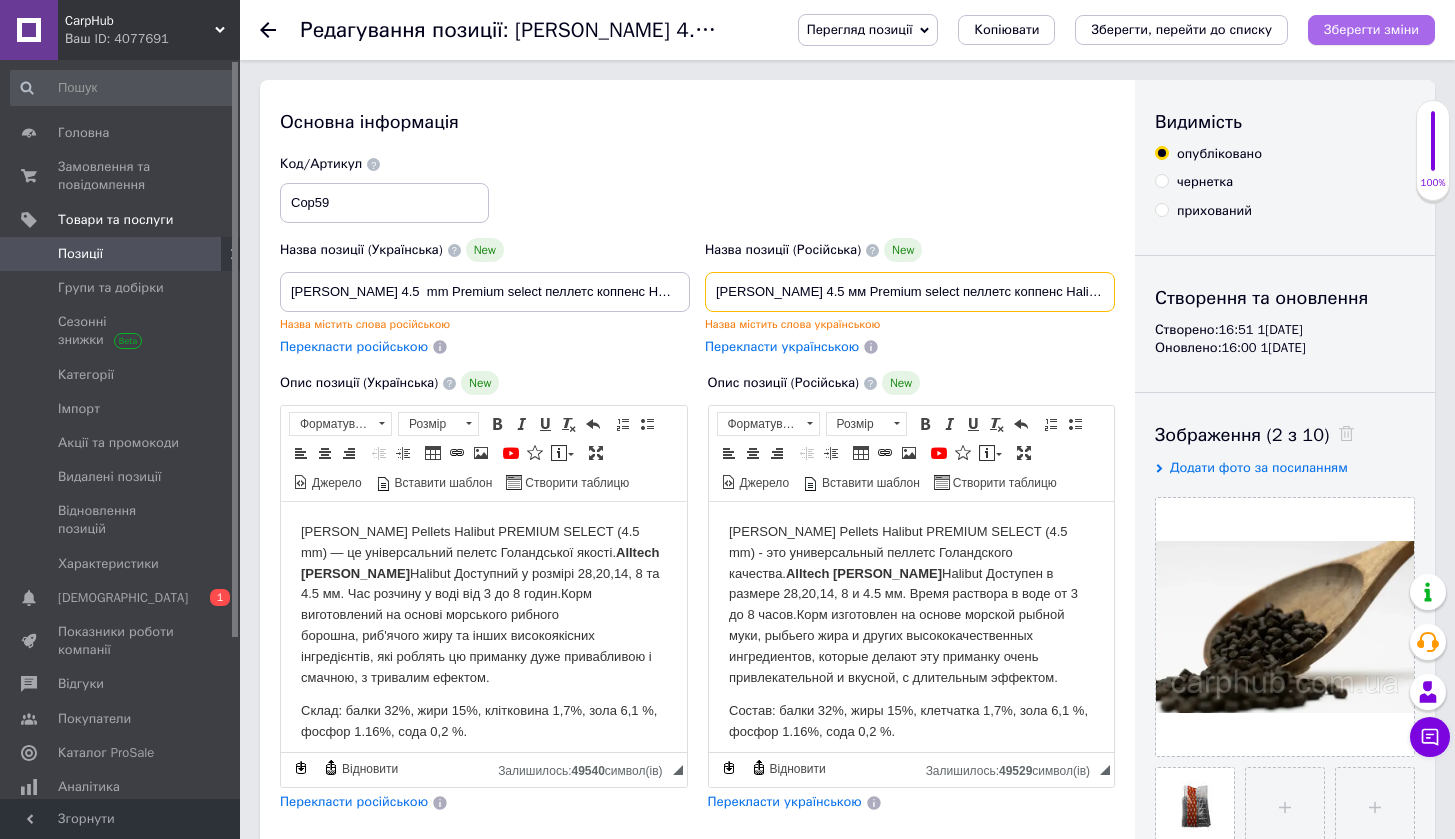 type on "[PERSON_NAME] 4.5 мм Premium select пеллетс коппенс Halibut  1 кг" 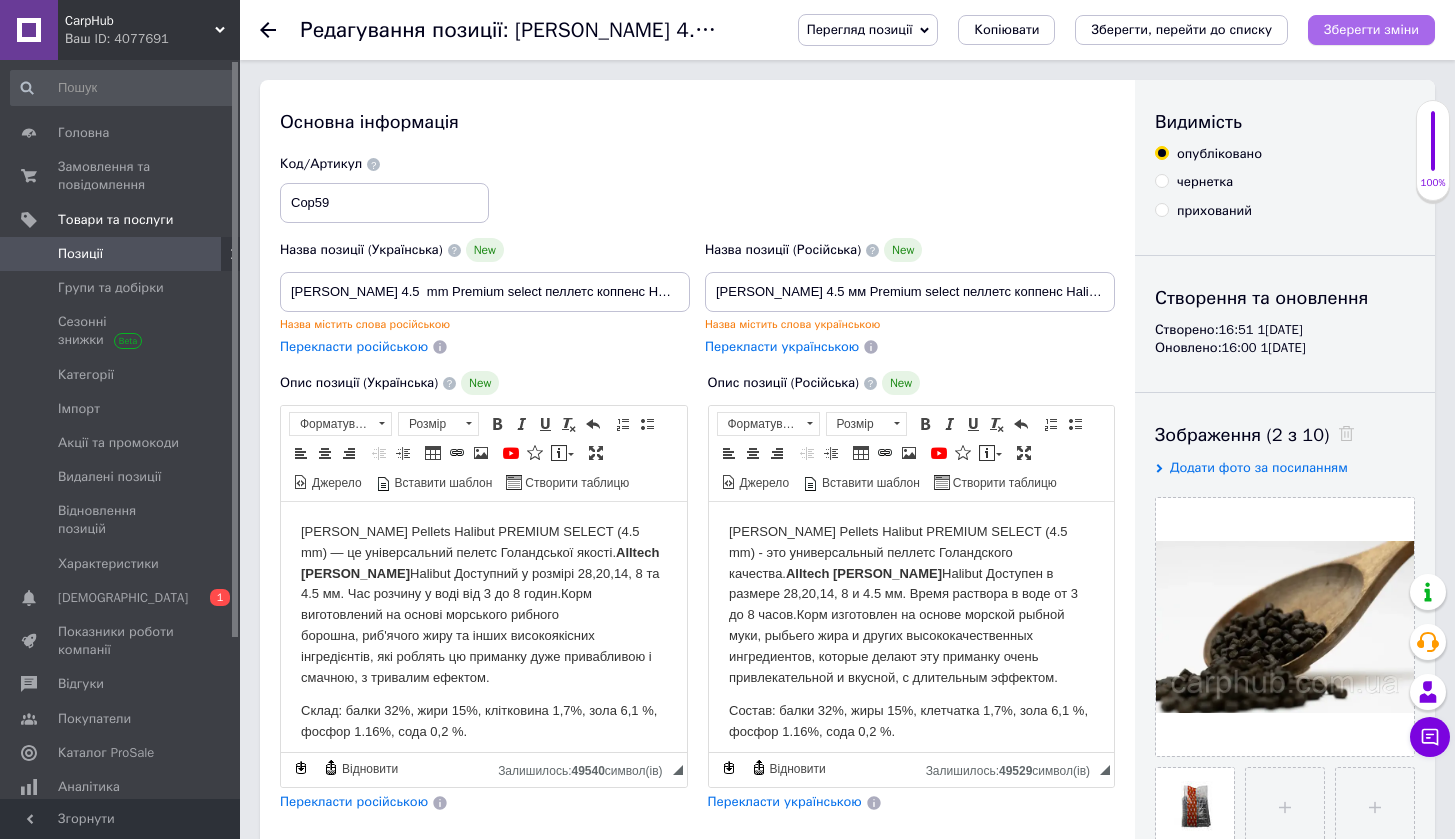 click on "Зберегти зміни" at bounding box center (1371, 30) 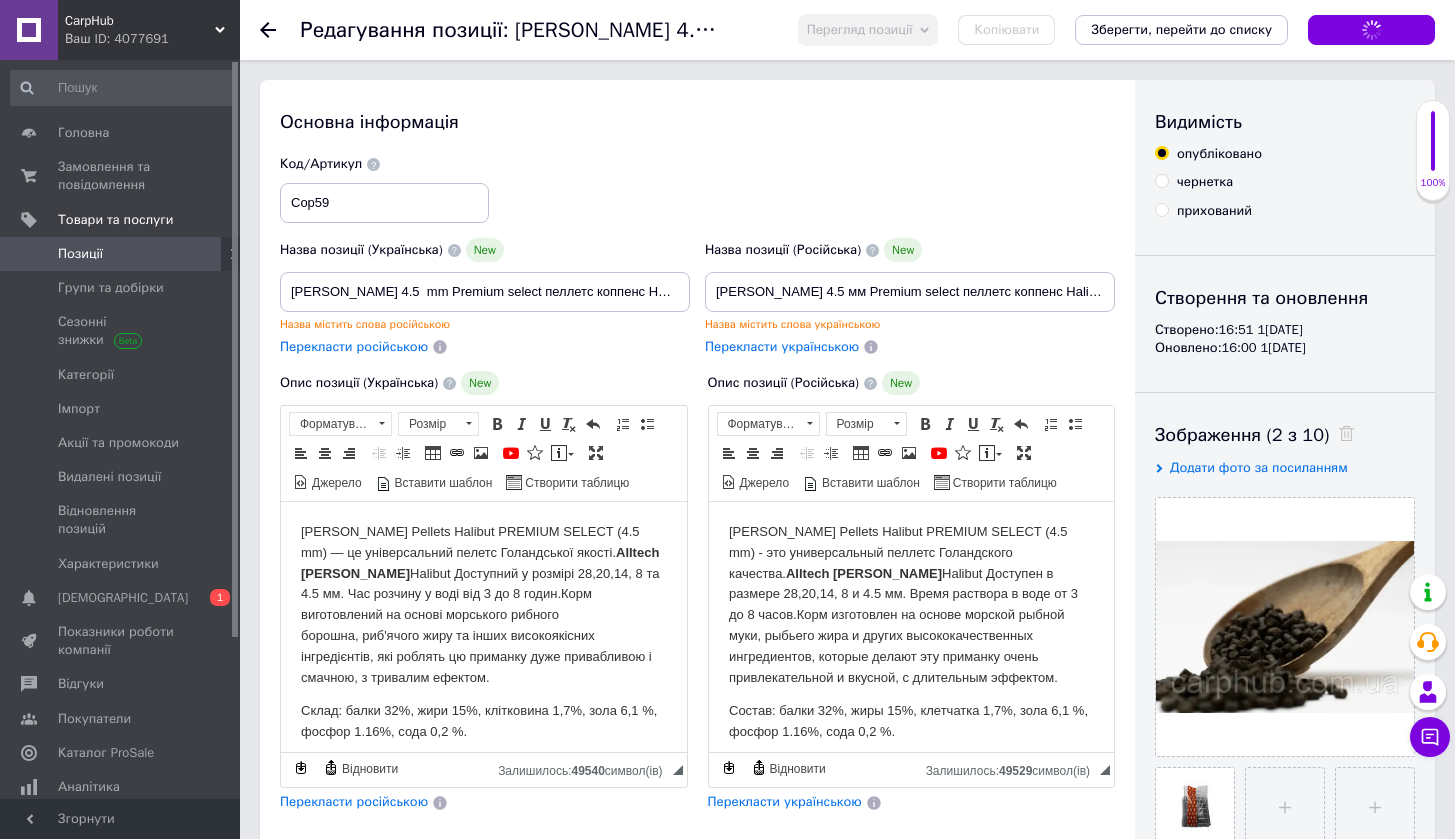 checkbox on "true" 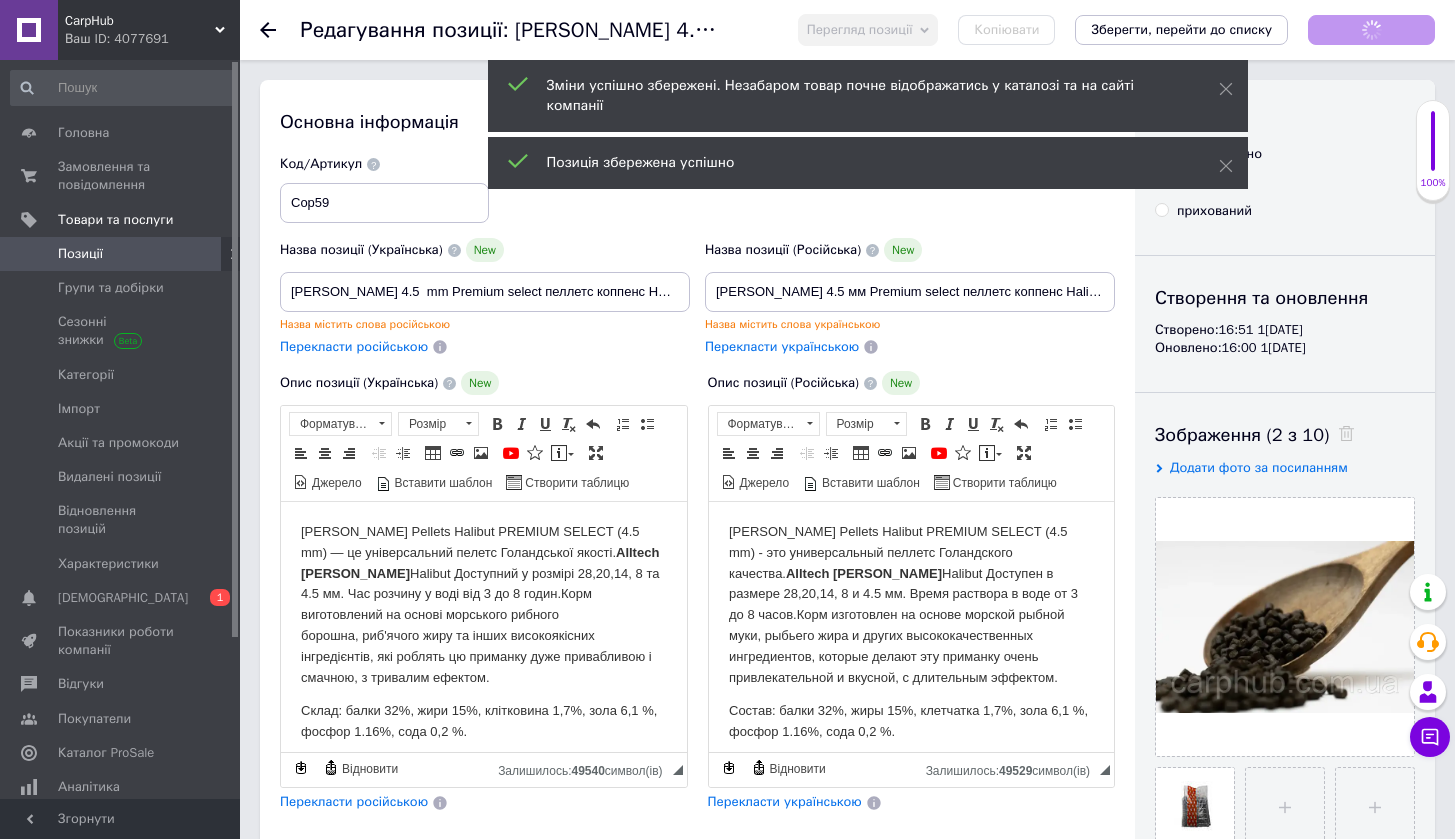 click 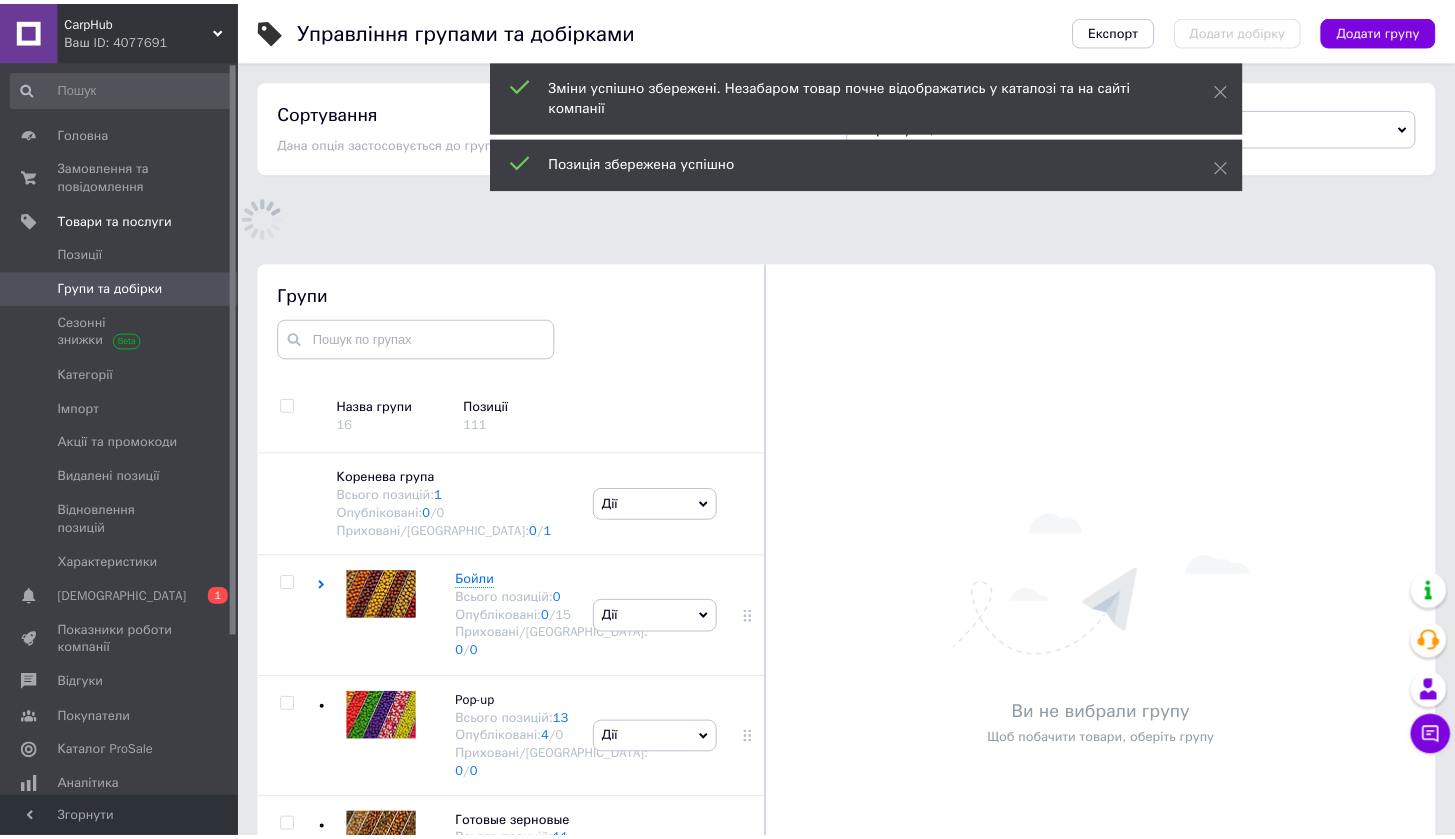 scroll, scrollTop: 133, scrollLeft: 0, axis: vertical 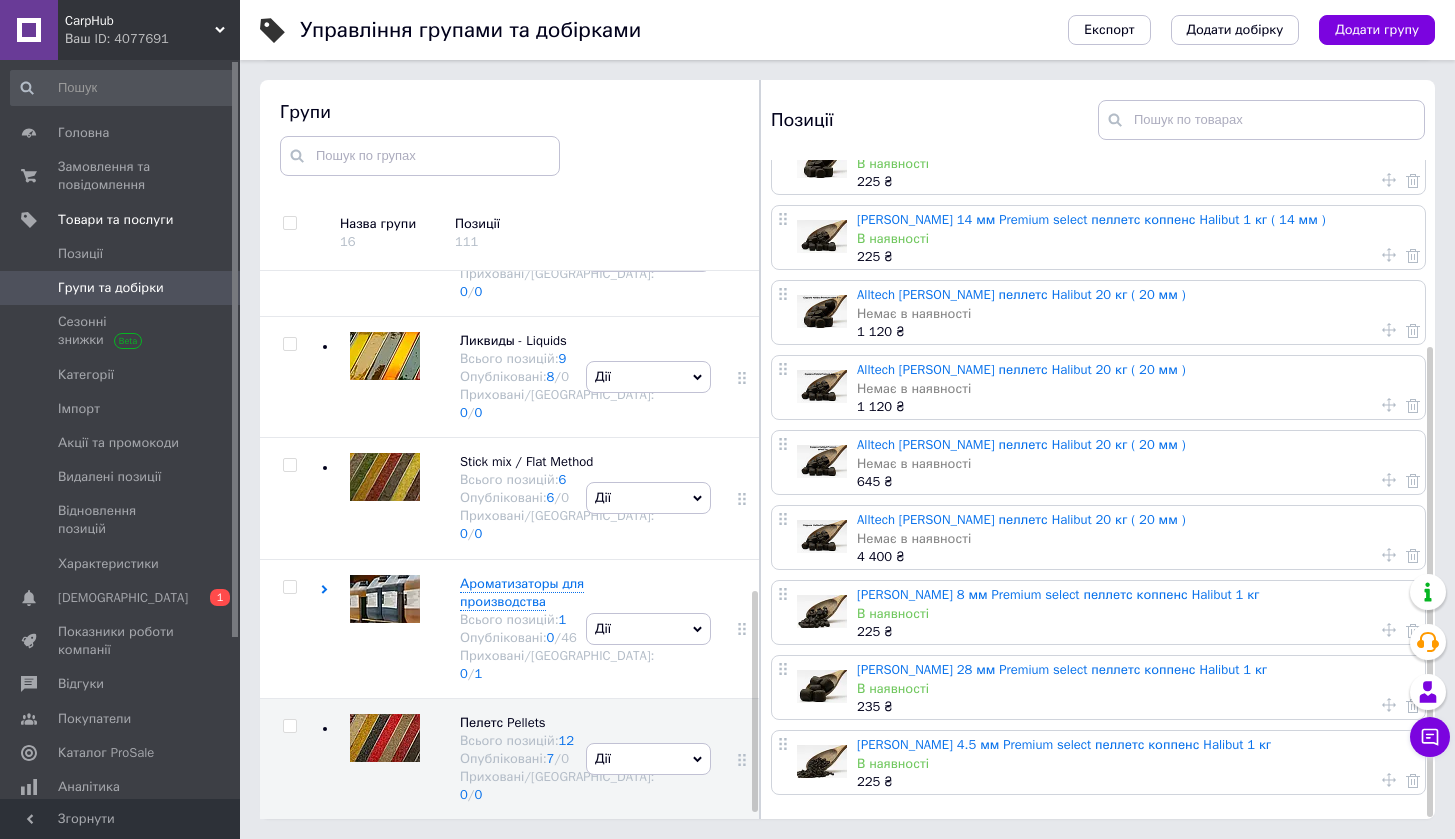 click on "В наявності" at bounding box center (1136, 764) 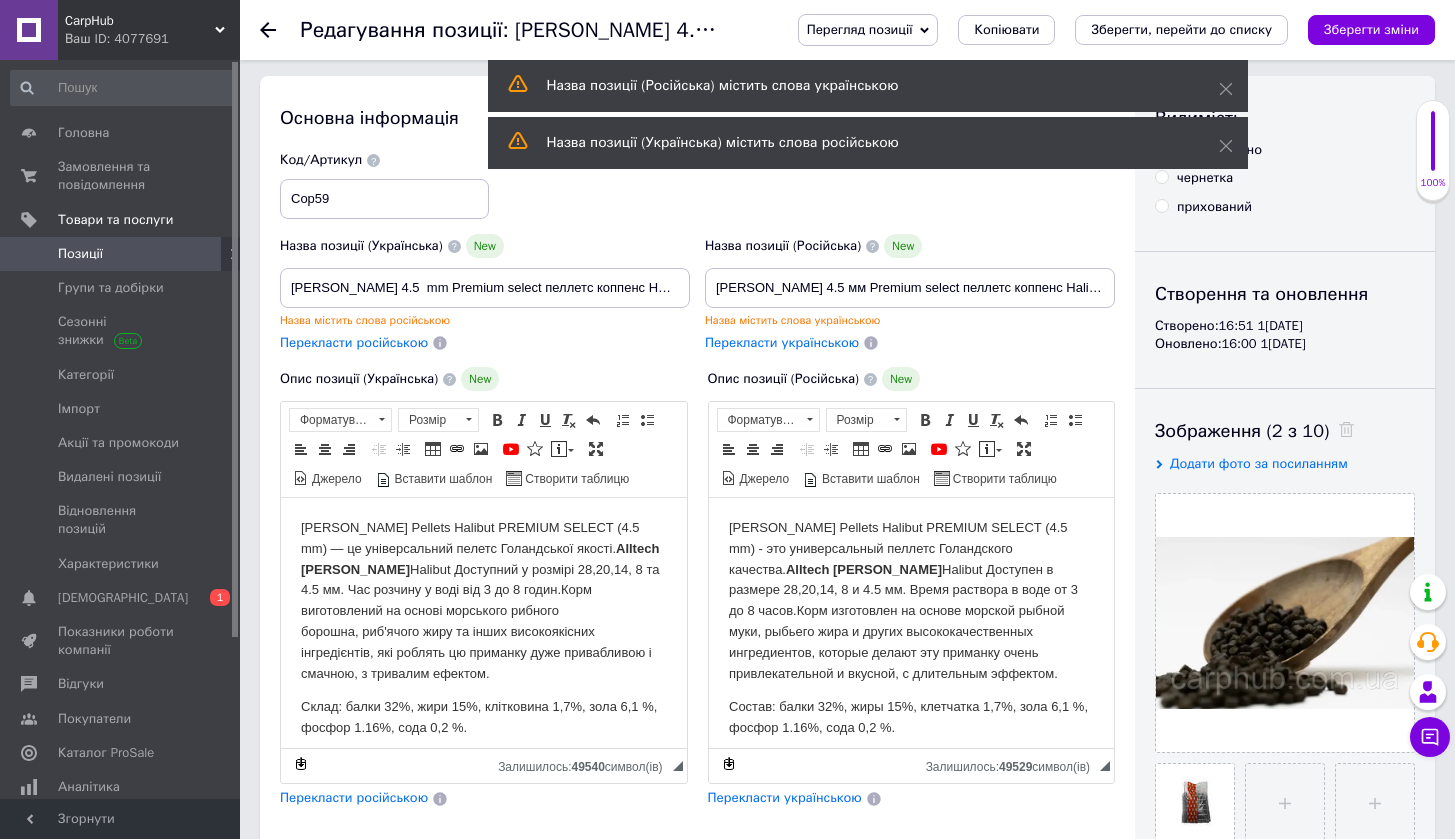 scroll, scrollTop: 0, scrollLeft: 0, axis: both 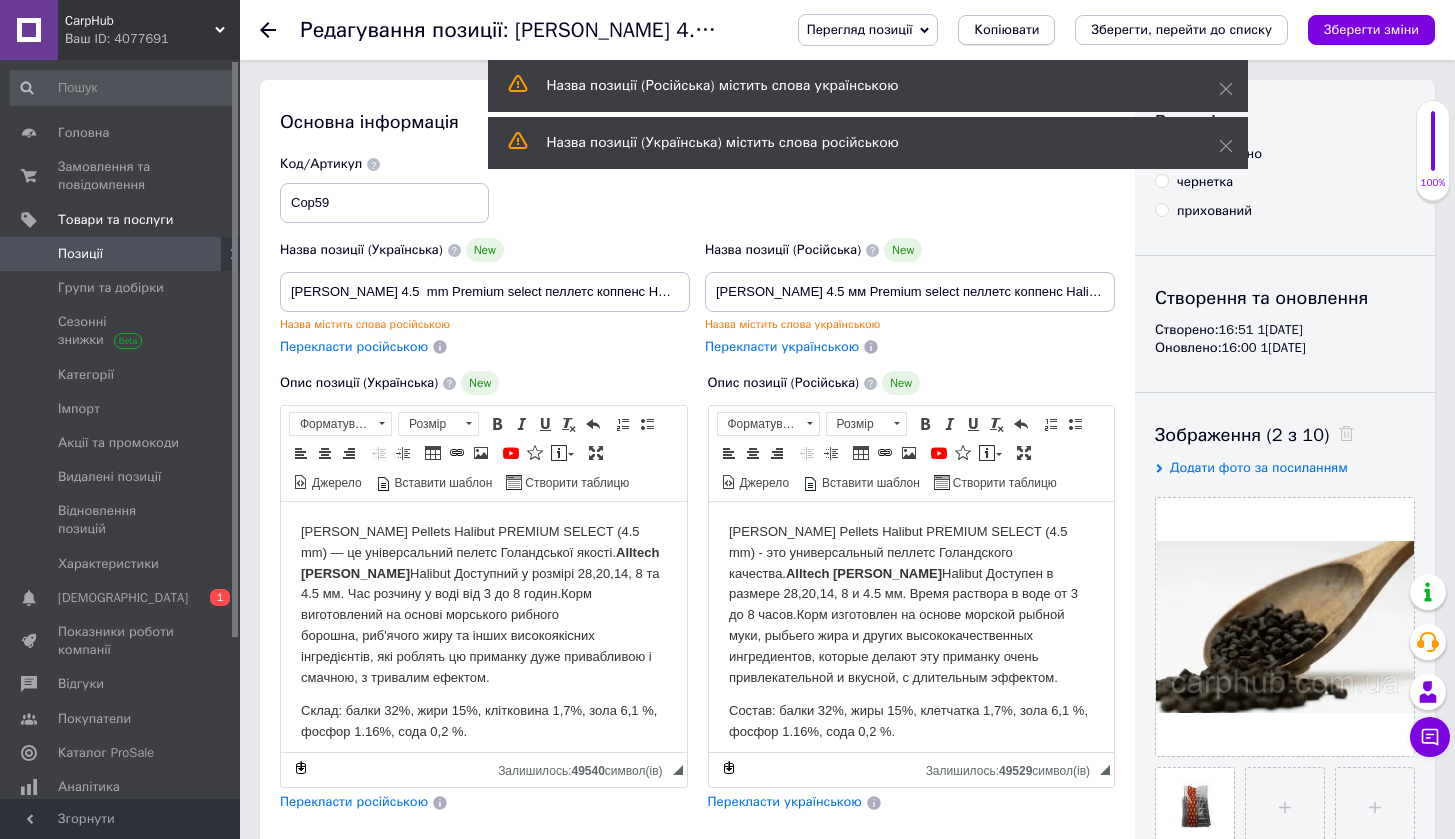 click on "Копіювати" at bounding box center [1006, 30] 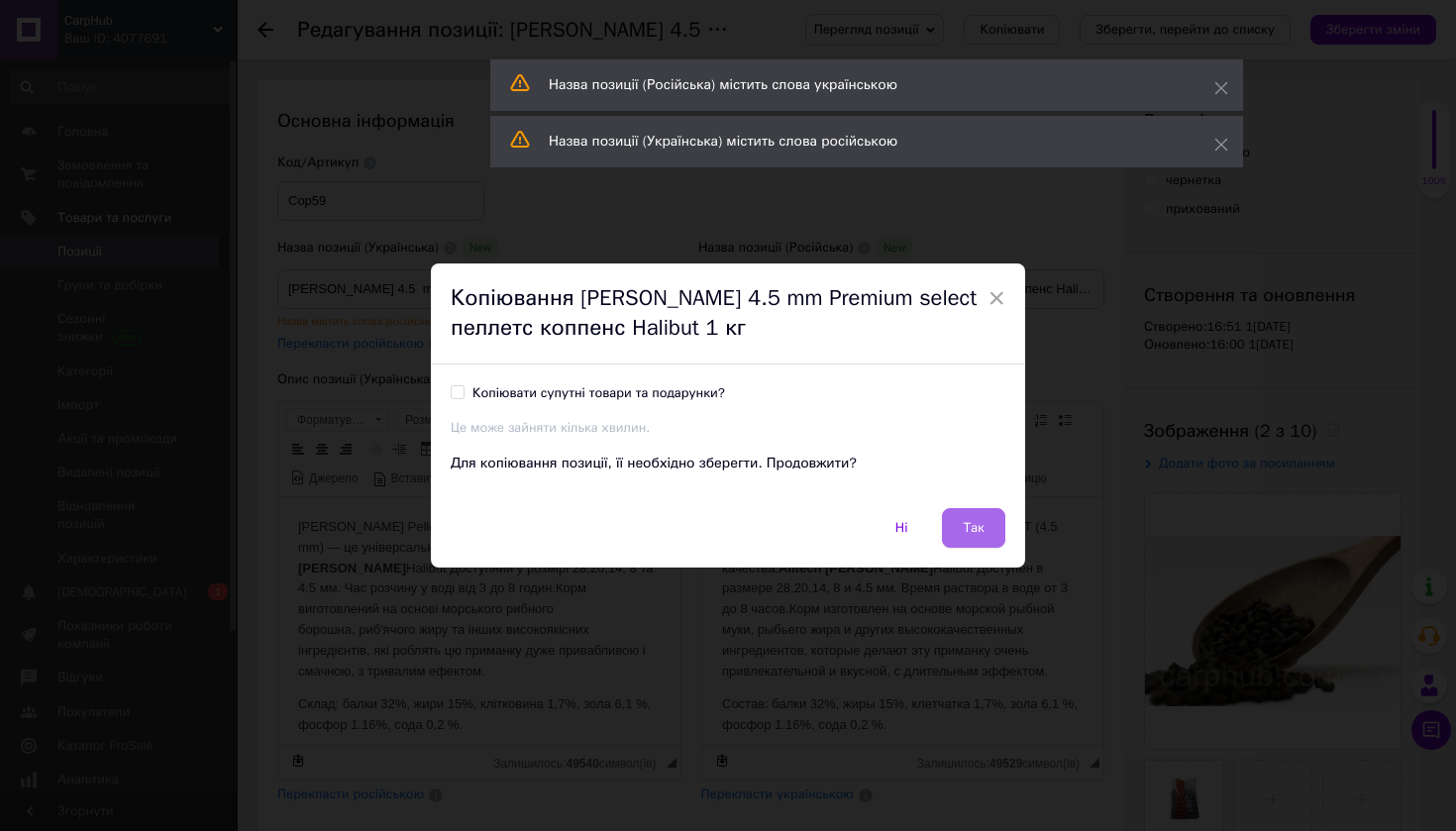 click on "Так" at bounding box center [974, 528] 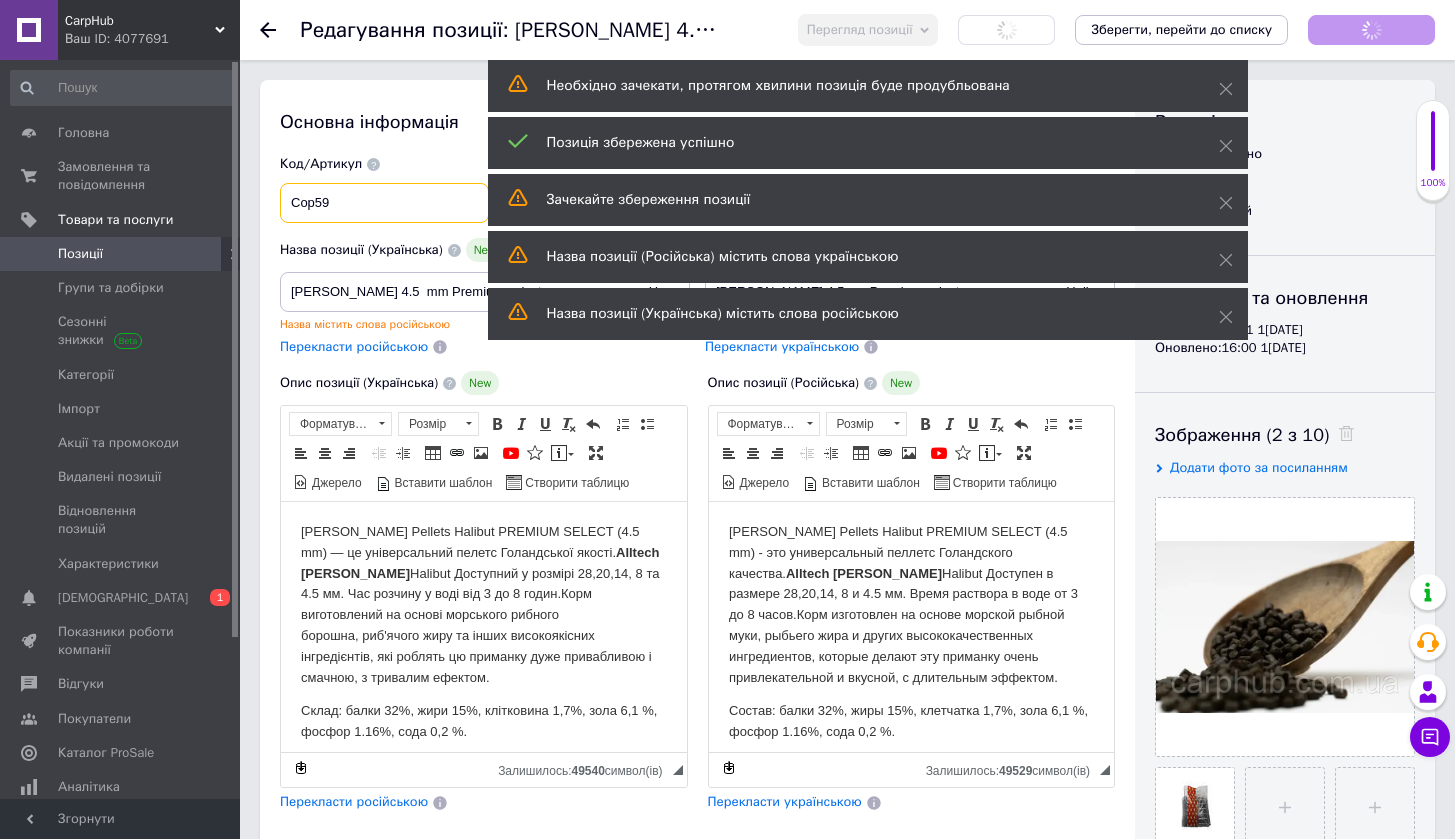 click on "Cop59" at bounding box center [384, 203] 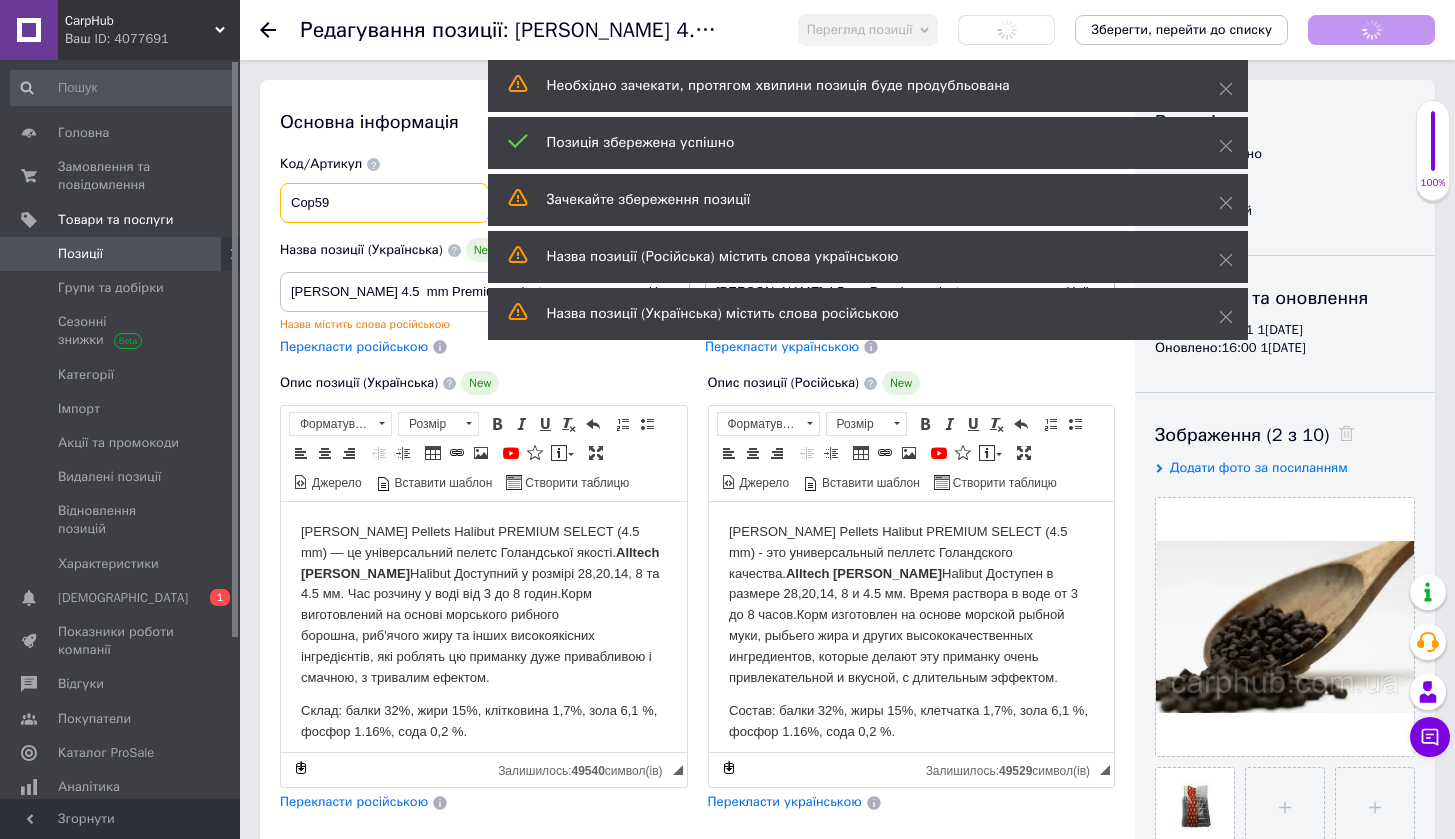 checkbox on "true" 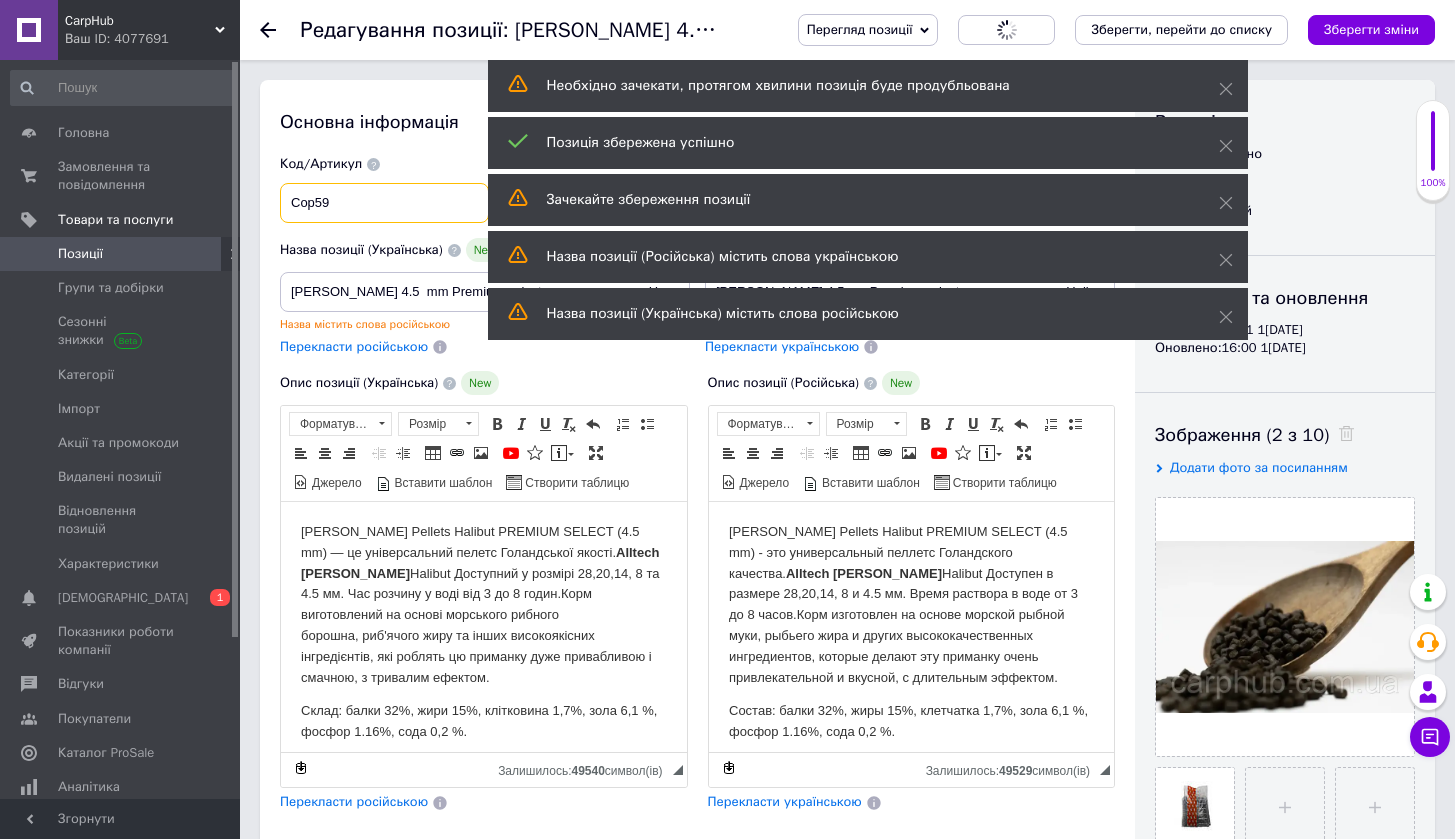 type on "Cop5" 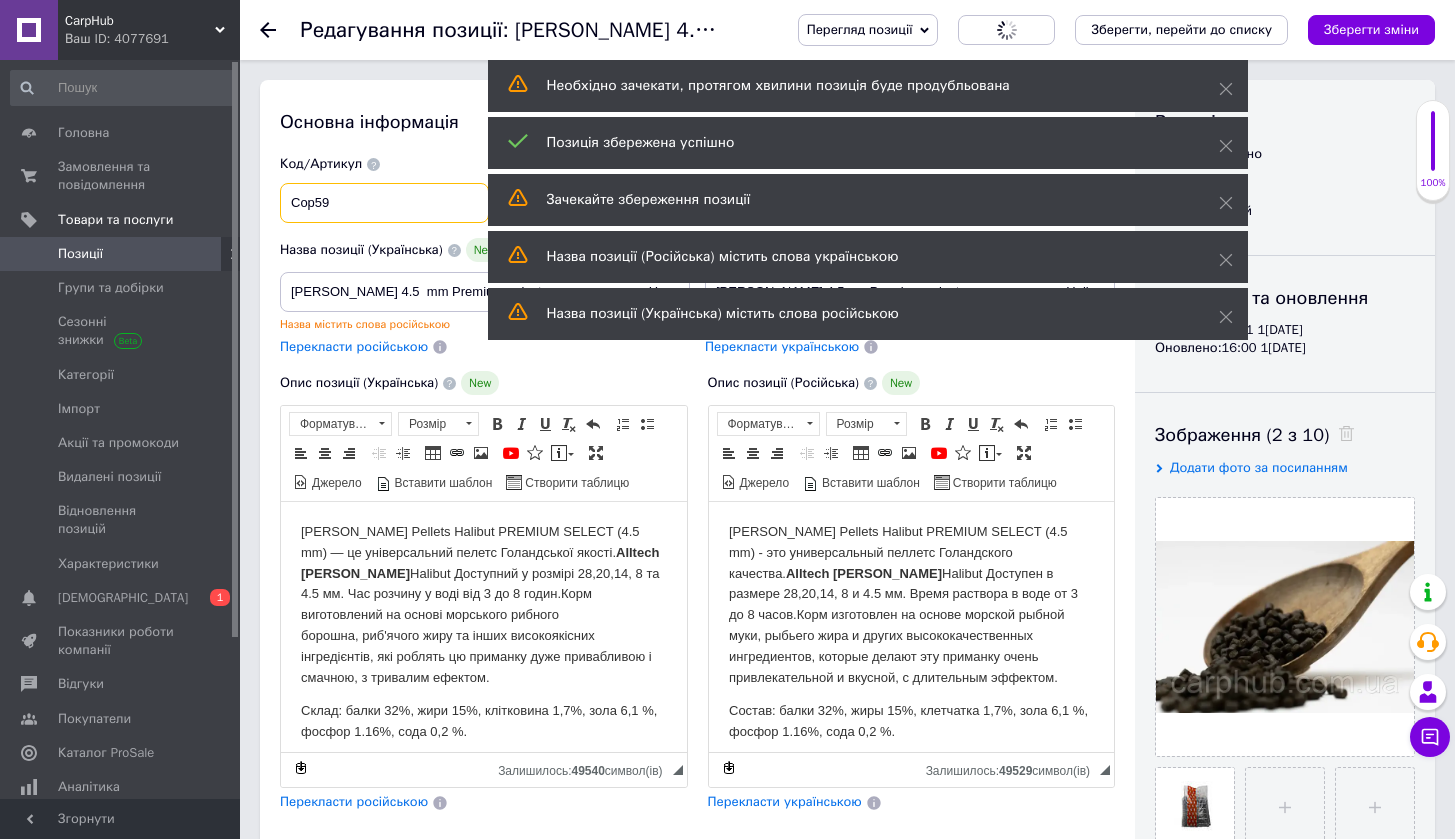 checkbox on "true" 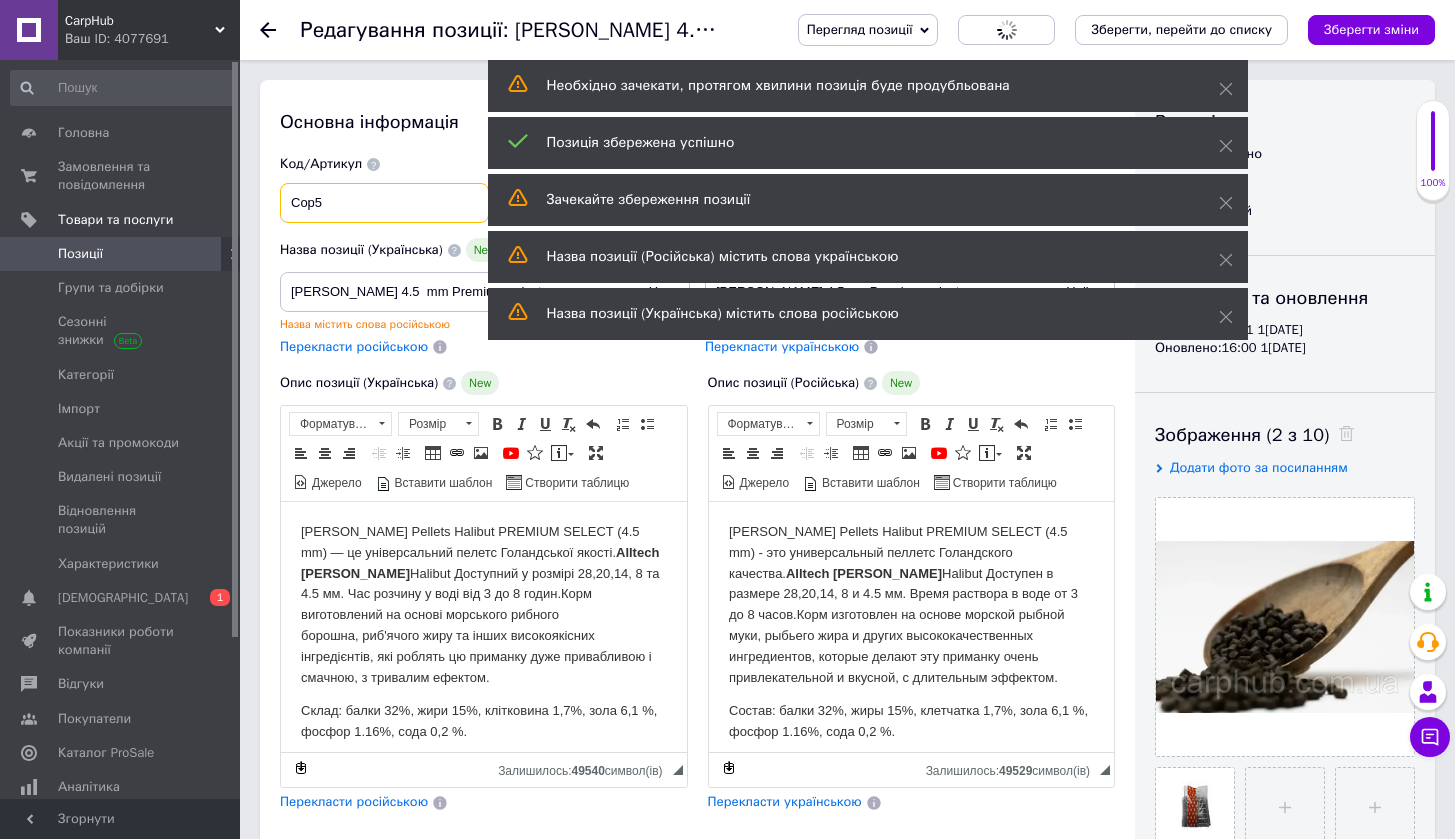 type on "Cop" 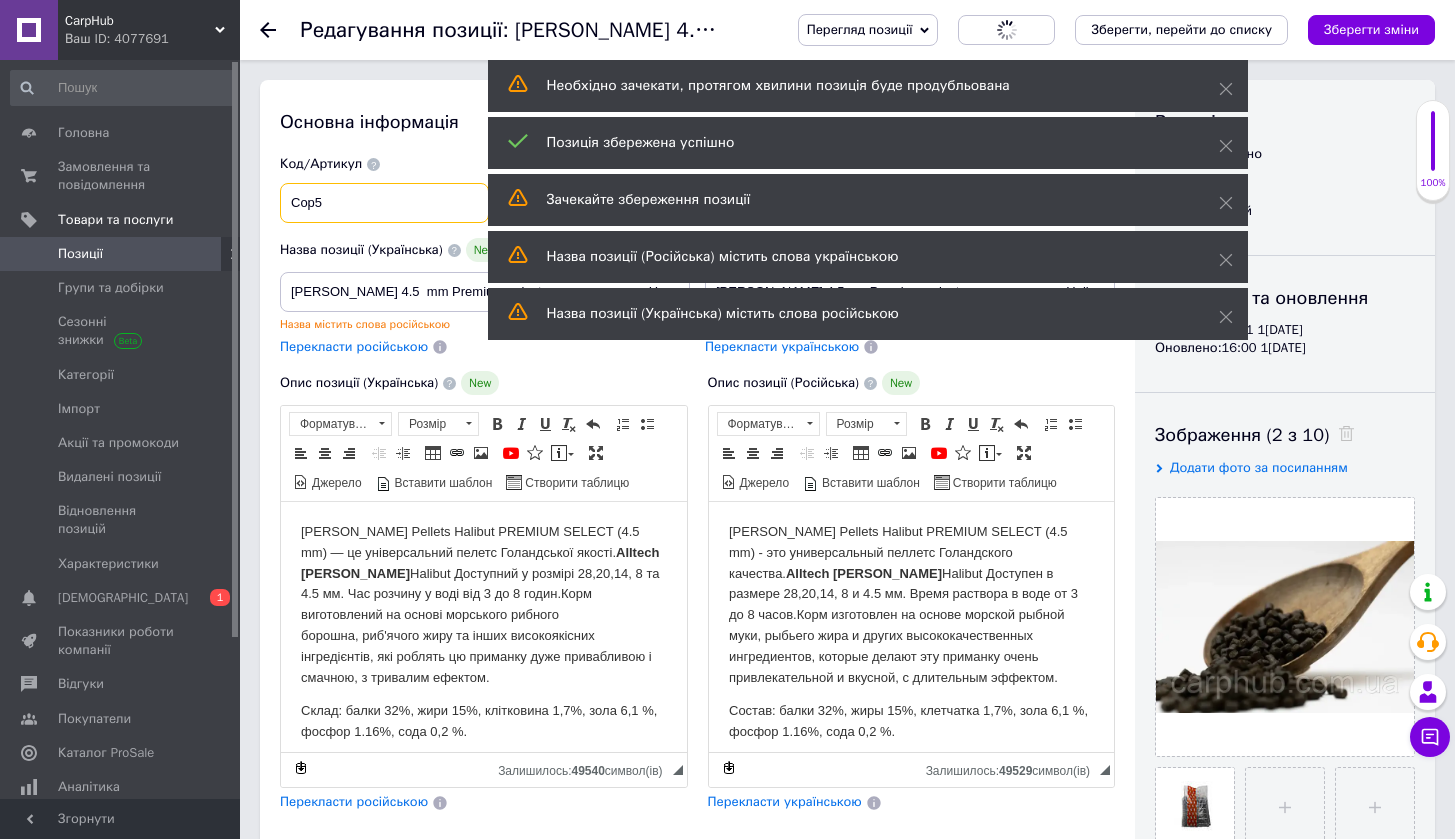 checkbox on "true" 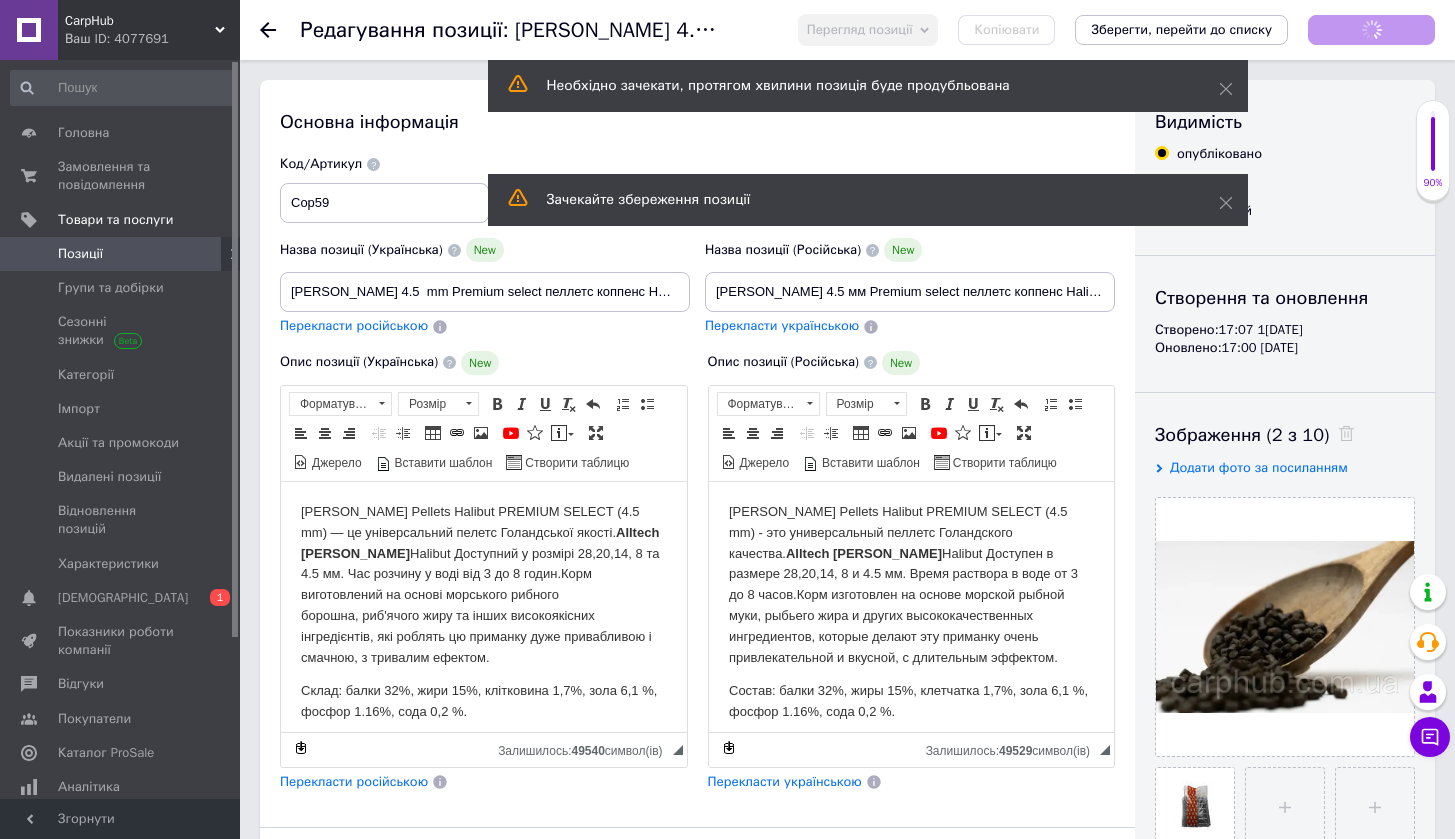 scroll, scrollTop: 0, scrollLeft: 0, axis: both 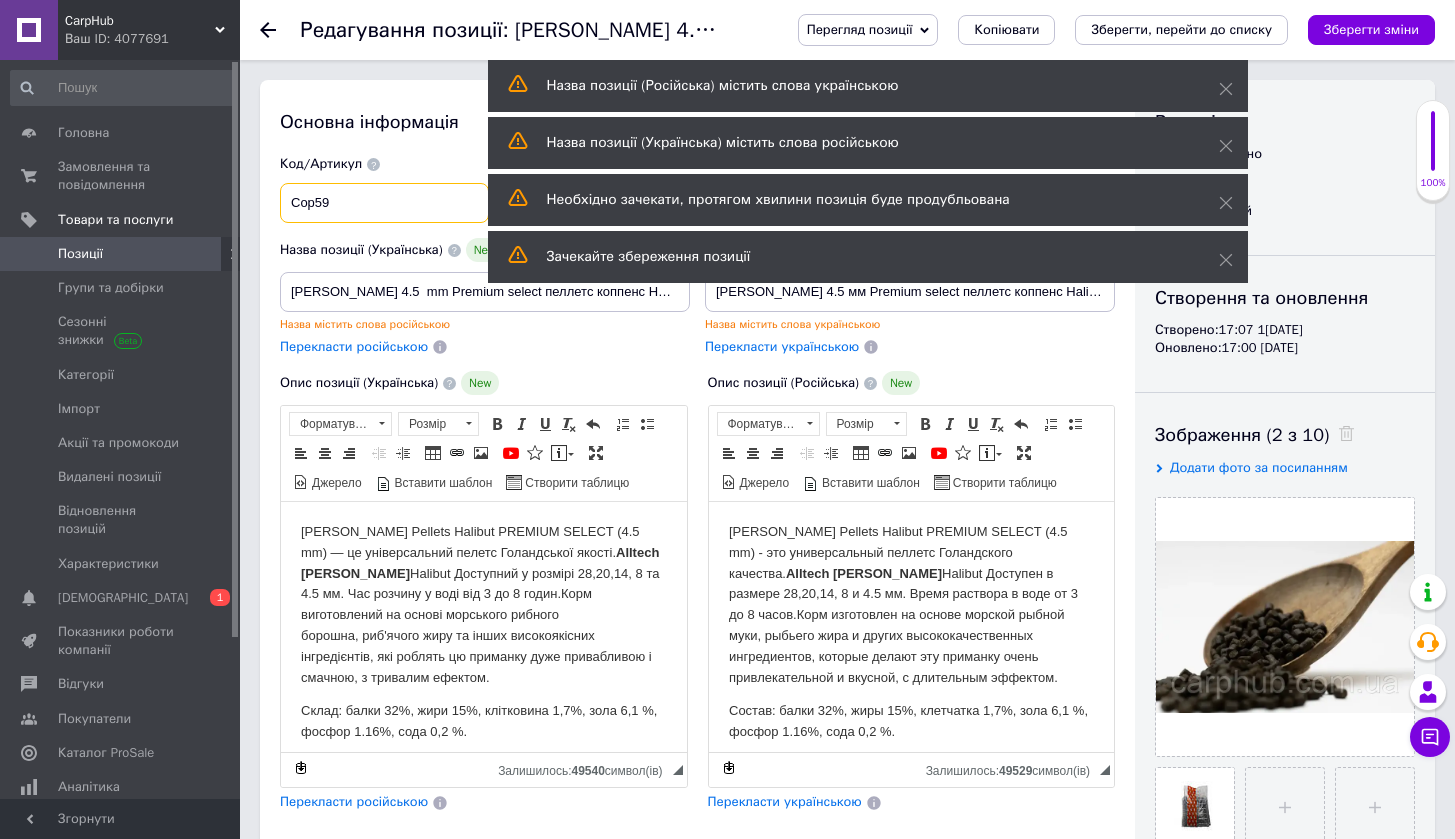 click on "Cop59" at bounding box center (384, 203) 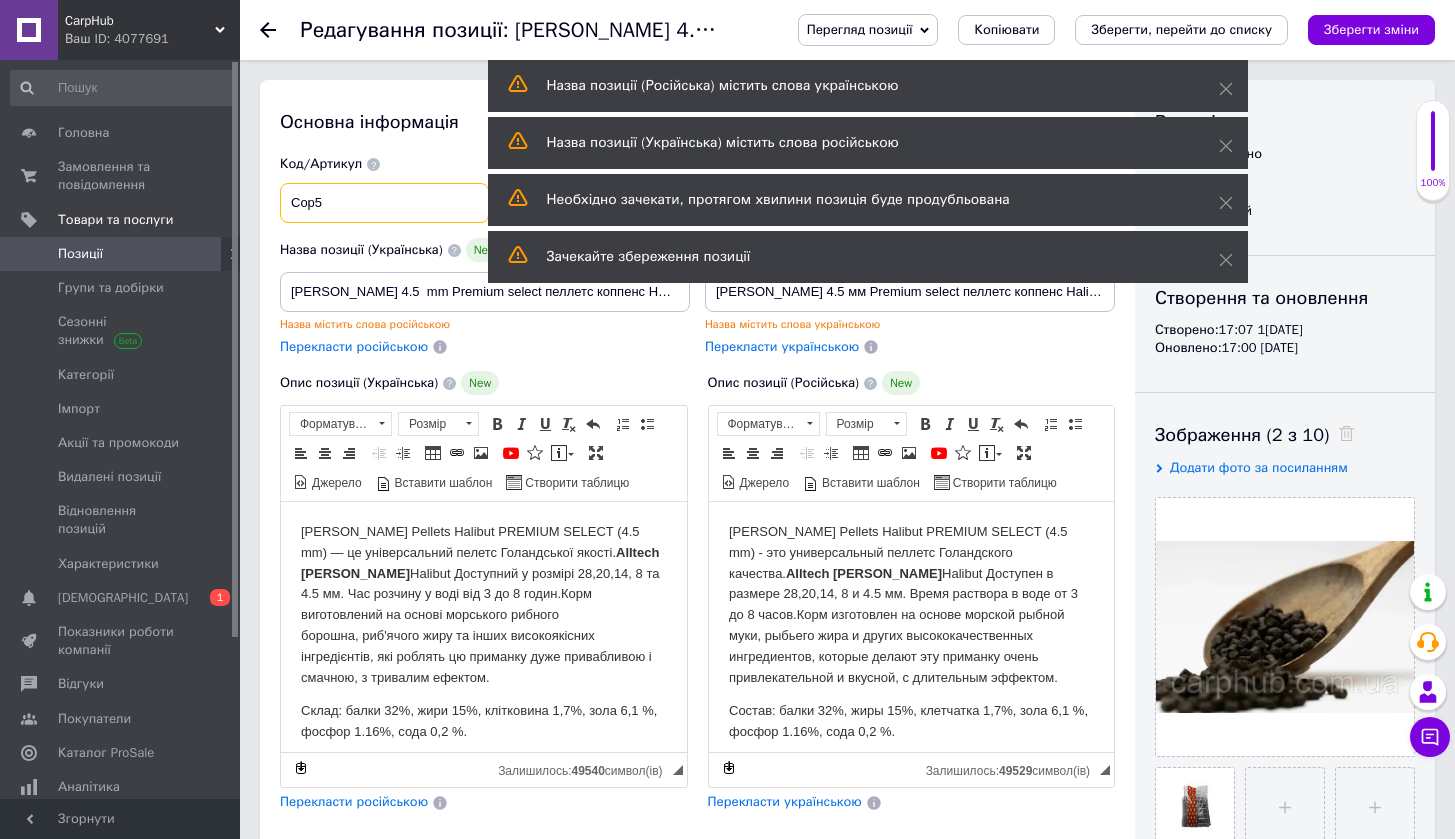 type on "Cop" 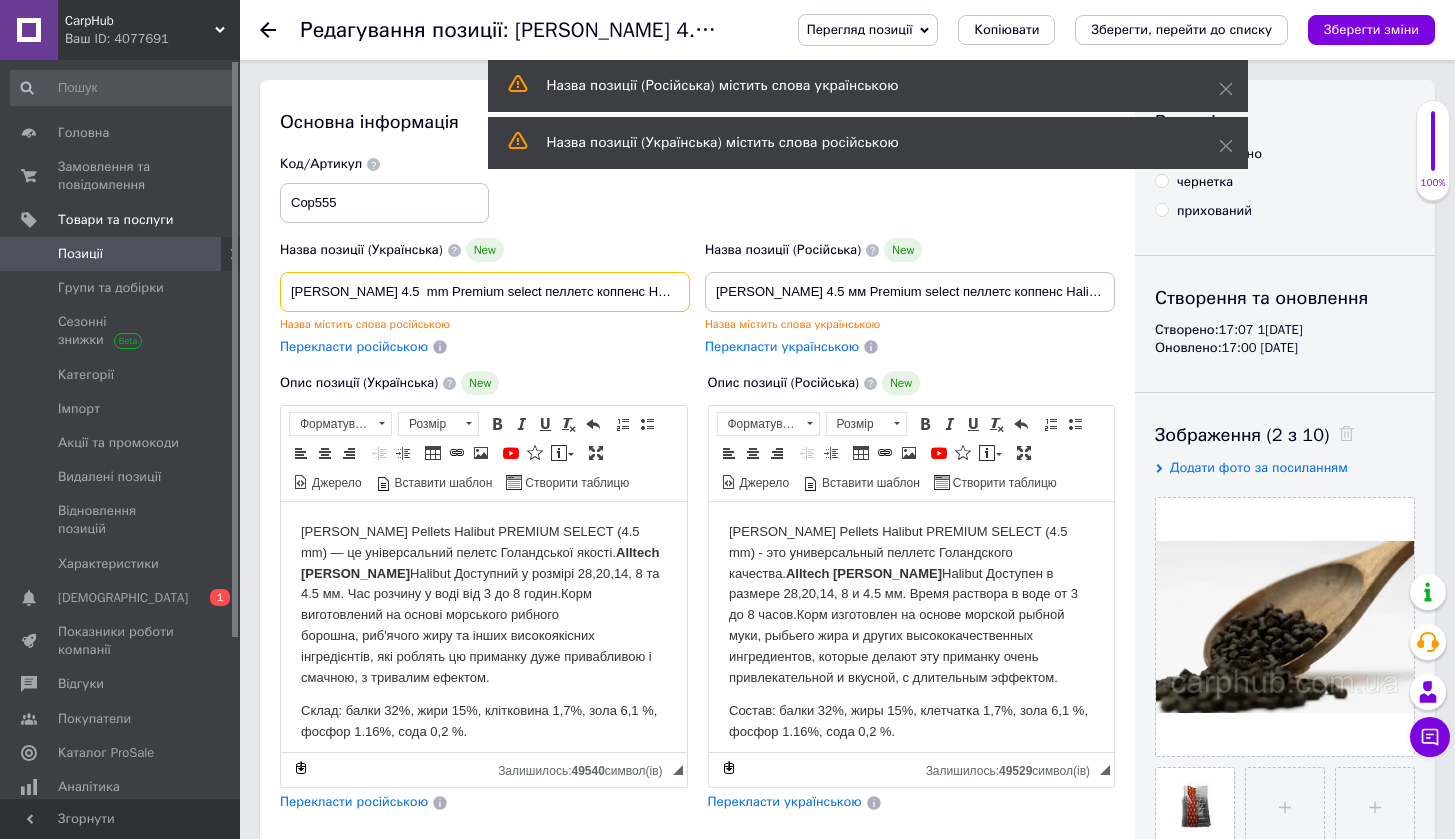 drag, startPoint x: 349, startPoint y: 293, endPoint x: 365, endPoint y: 291, distance: 16.124516 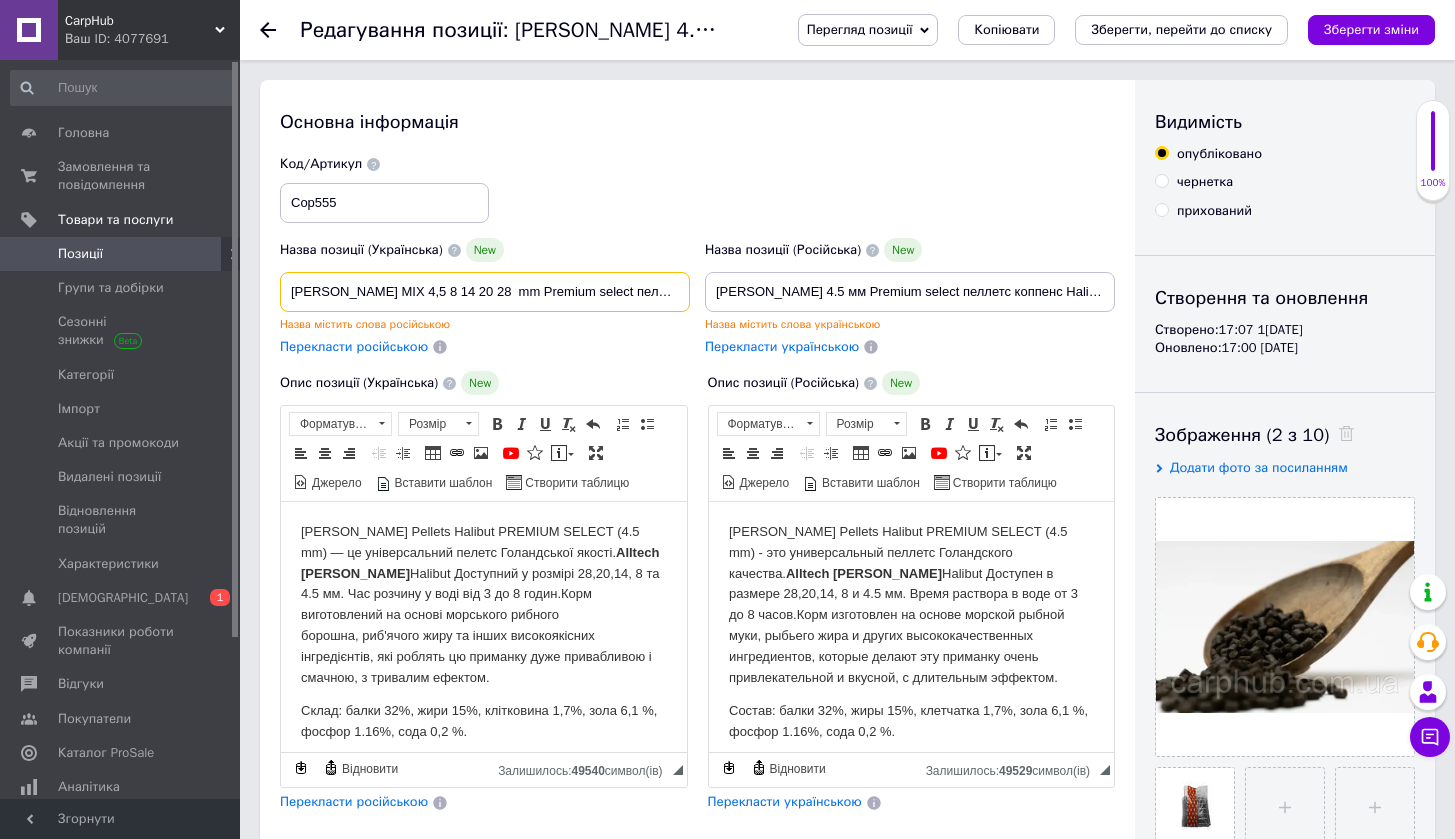 click on "[PERSON_NAME] MIX 4,5 8 14 20 28  mm Premium select пеллетс коппенс Halibut  1 кг" at bounding box center (485, 292) 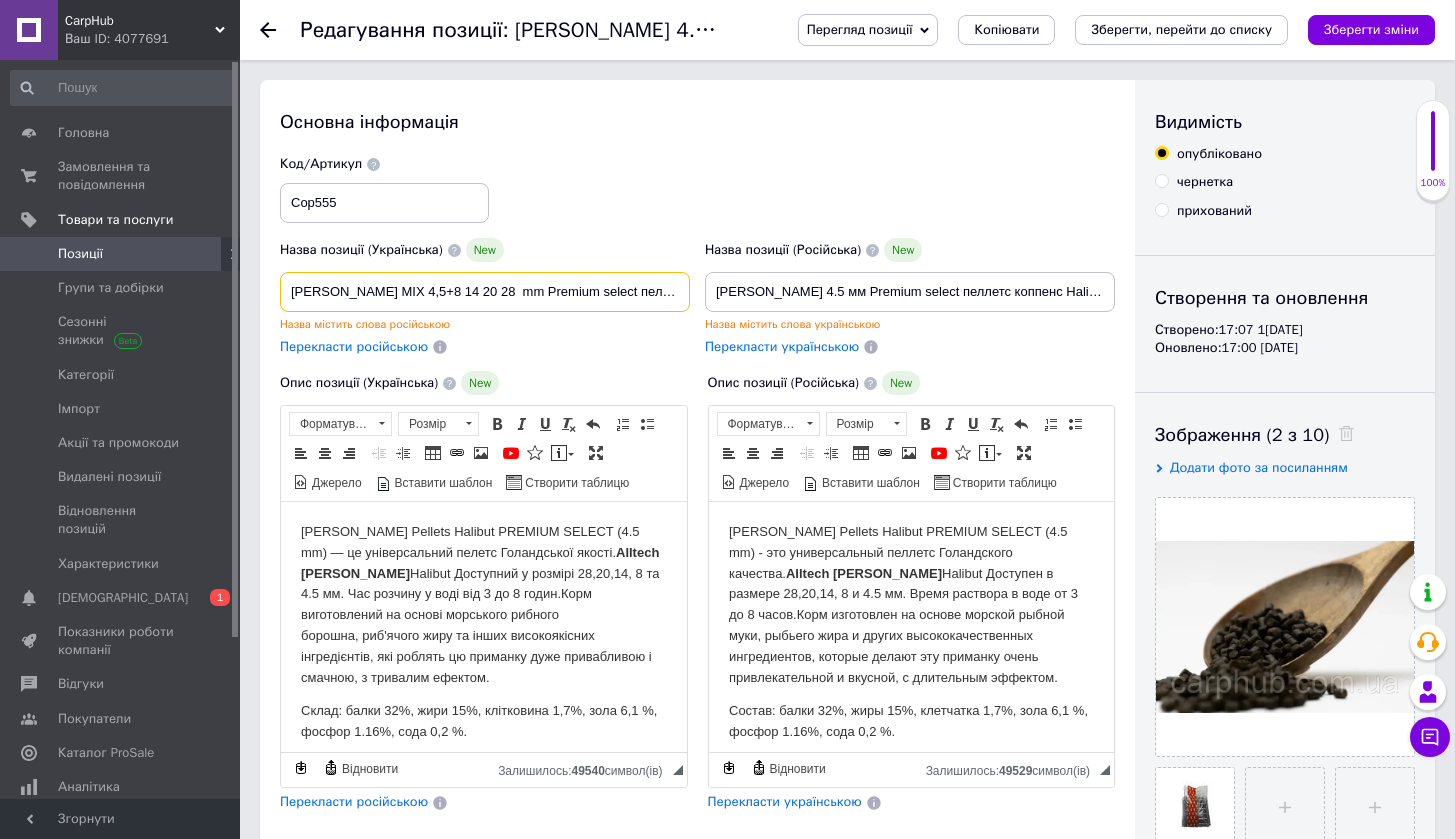 click on "[PERSON_NAME] MIX 4,5+8 14 20 28  mm Premium select пеллетс коппенс Halibut  1 кг" at bounding box center [485, 292] 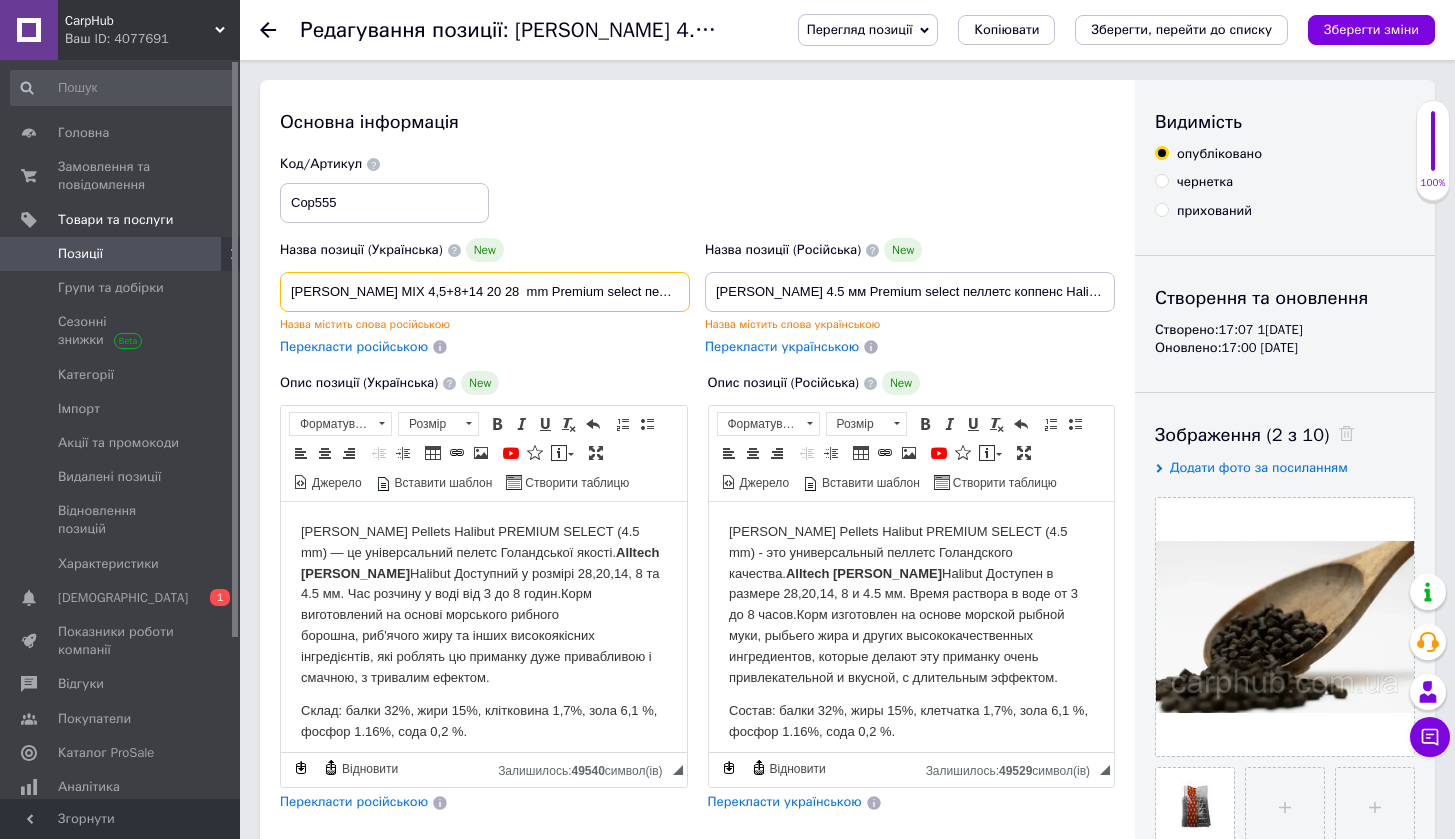 click on "[PERSON_NAME] MIX 4,5+8+14 20 28  mm Premium select пеллетс коппенс Halibut  1 кг" at bounding box center (485, 292) 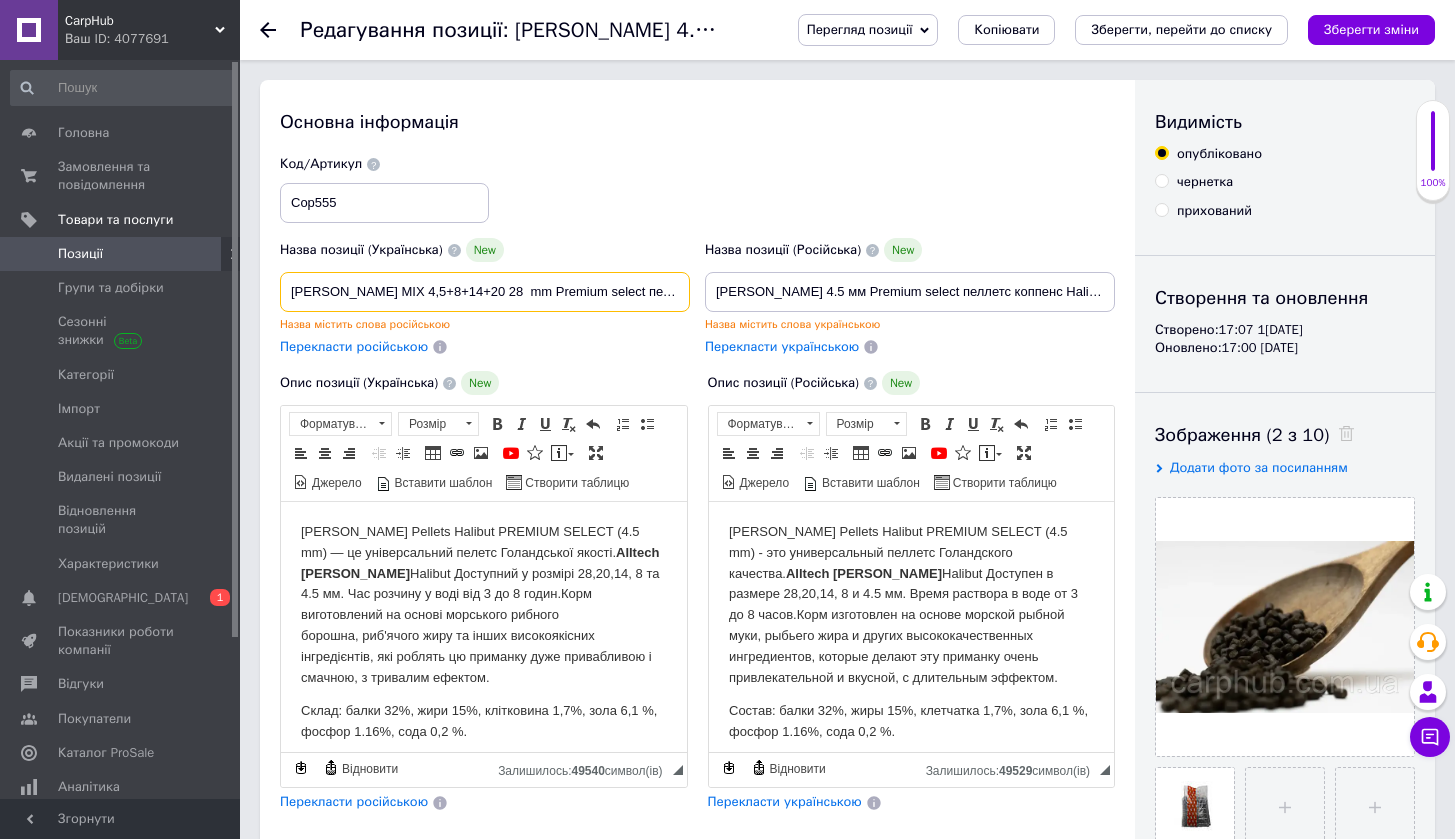 click on "[PERSON_NAME] MIX 4,5+8+14+20 28  mm Premium select пеллетс коппенс Halibut  1 кг" at bounding box center [485, 292] 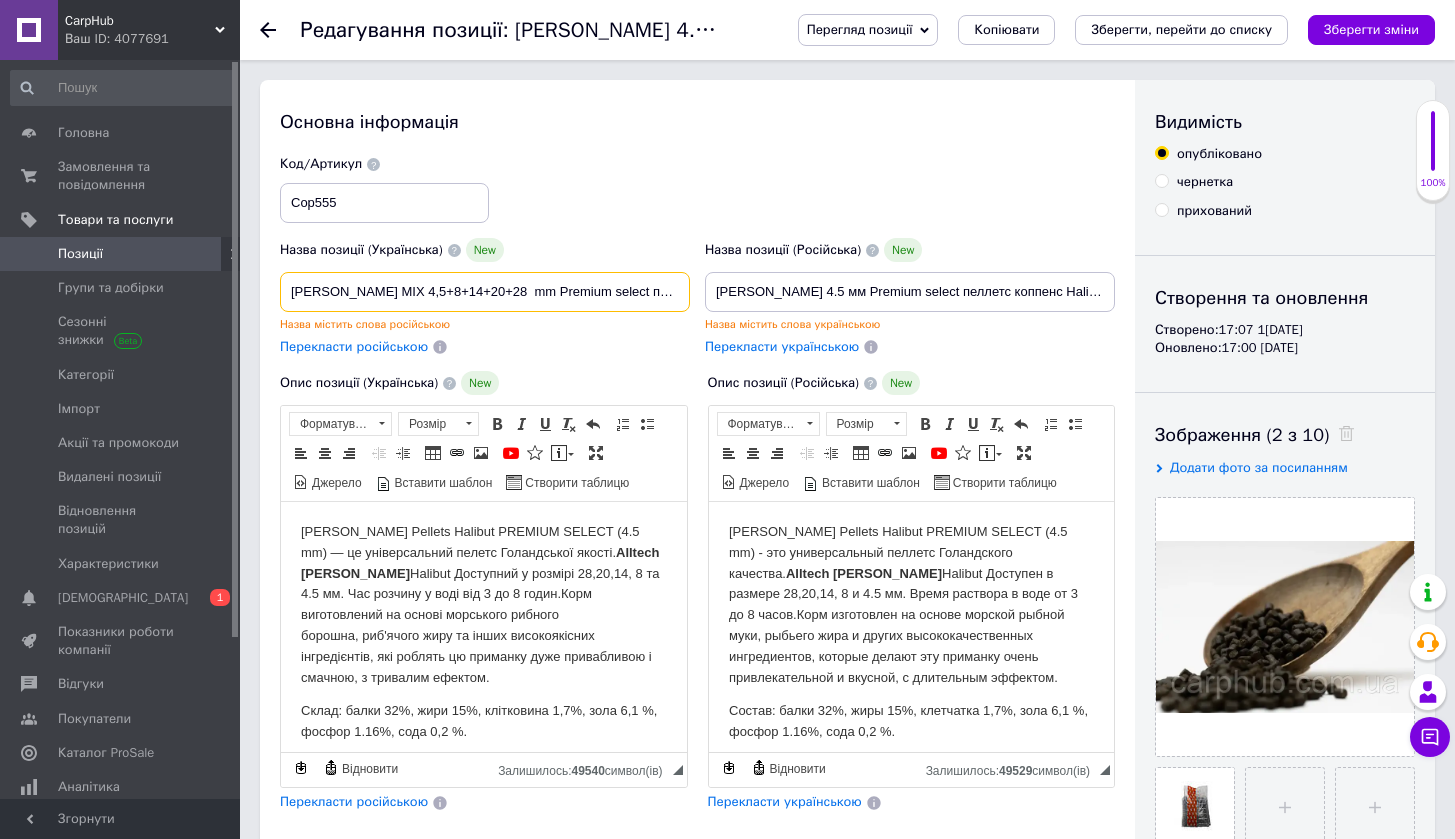 drag, startPoint x: 644, startPoint y: 294, endPoint x: 806, endPoint y: 289, distance: 162.07715 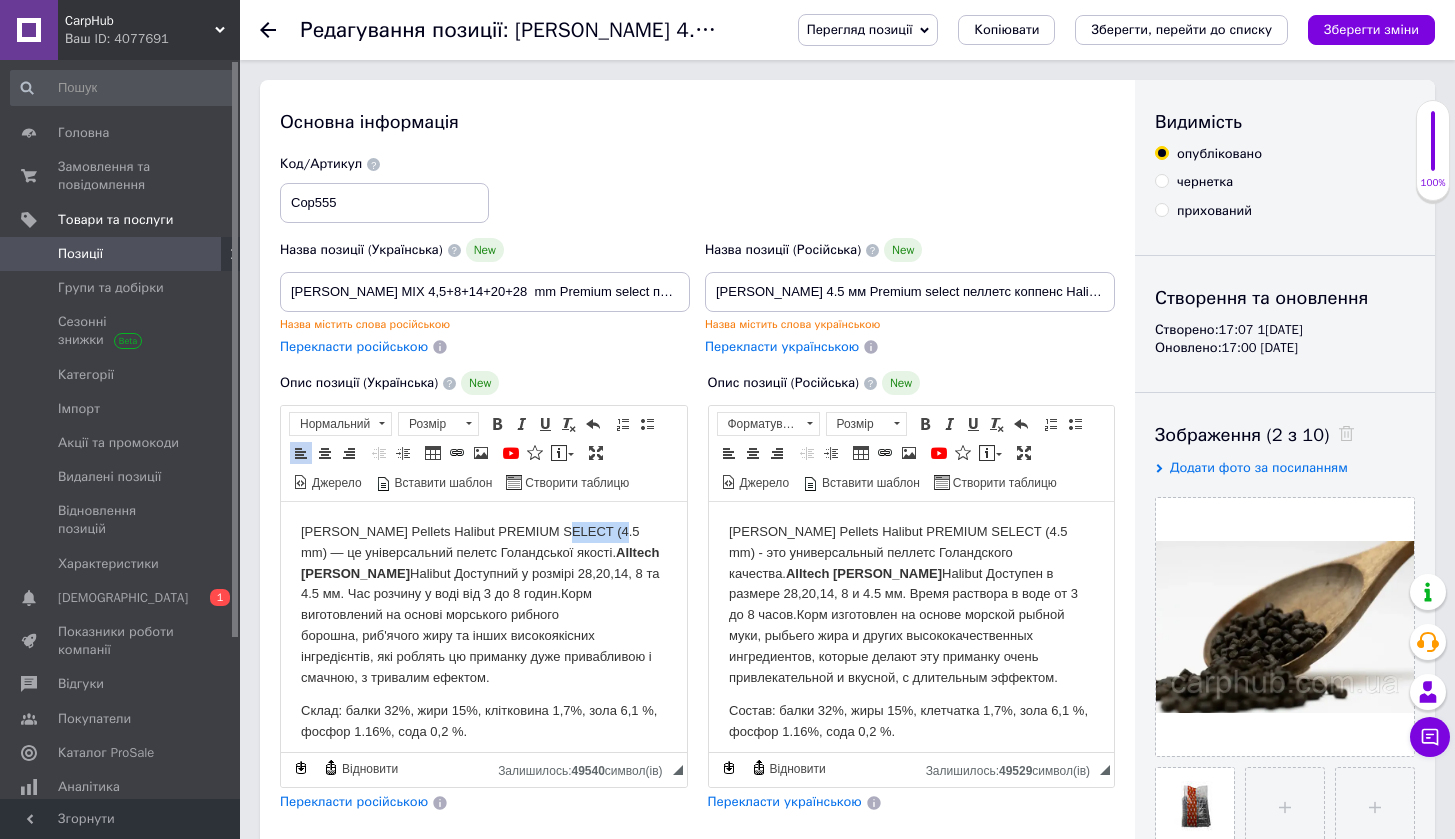 drag, startPoint x: 561, startPoint y: 533, endPoint x: 613, endPoint y: 532, distance: 52.009613 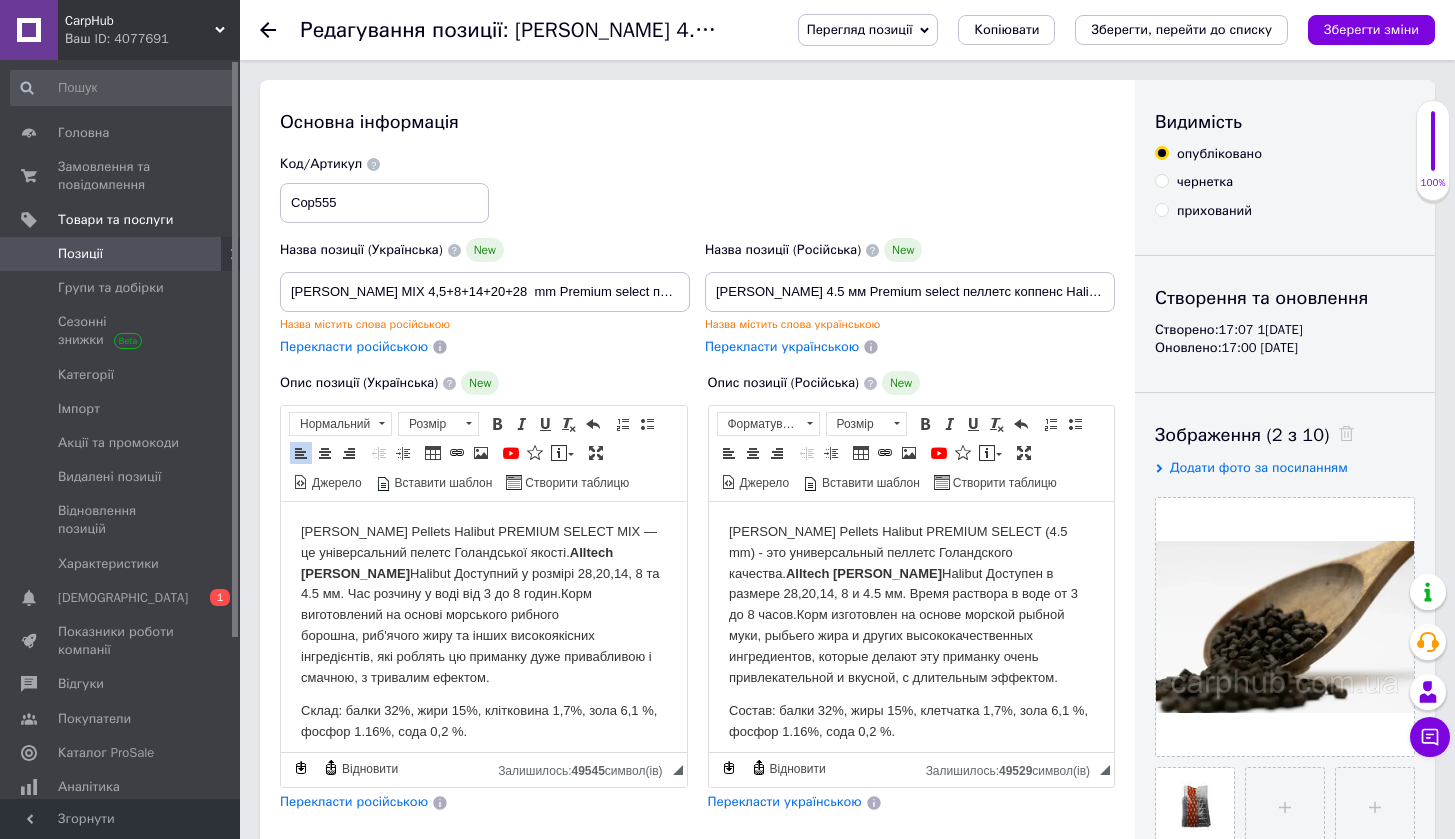 click on "Перекласти російською" at bounding box center (354, 801) 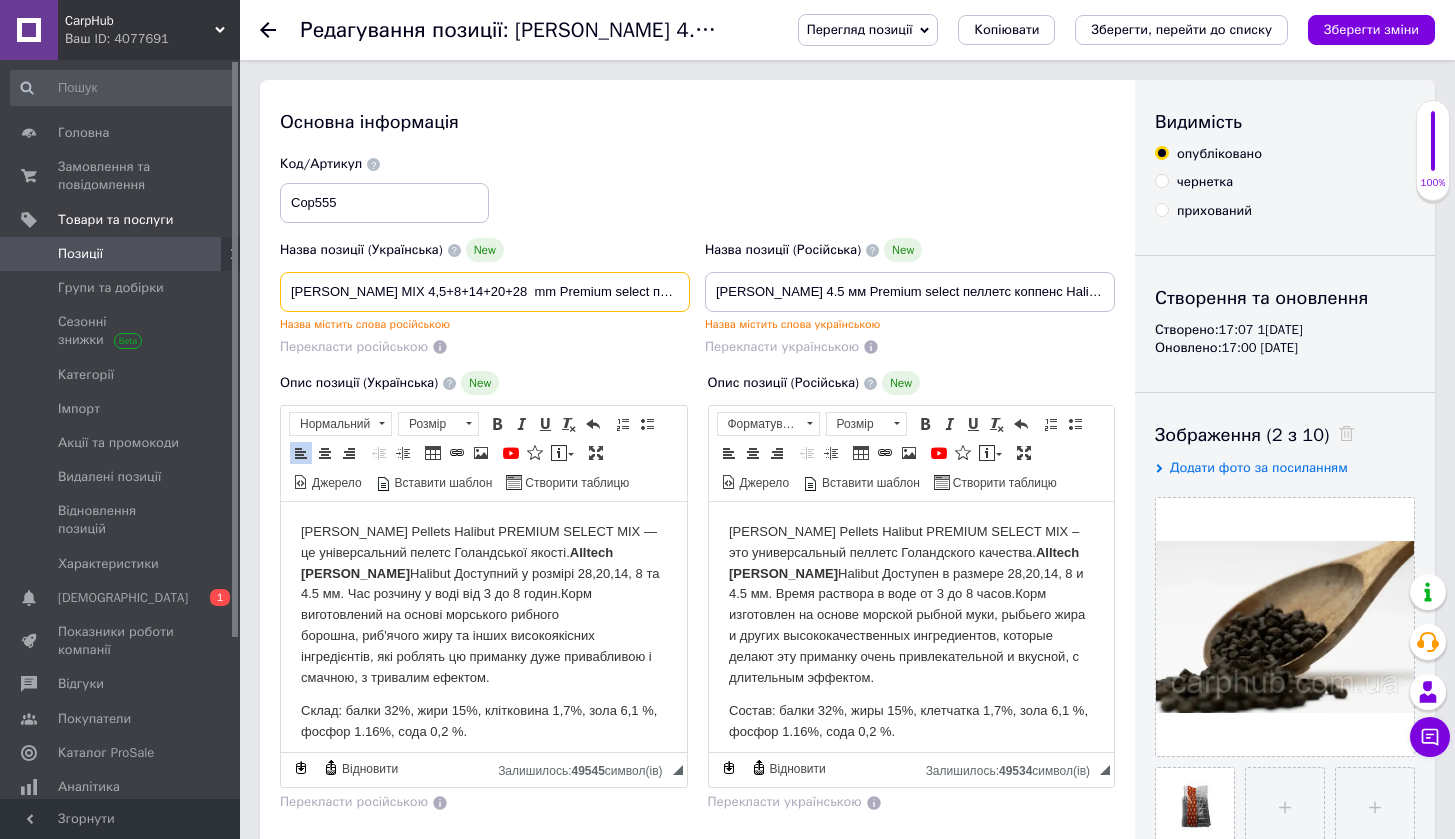 click on "[PERSON_NAME] MIX 4,5+8+14+20+28  mm Premium select пеллетс коппенс Halibut  1 кг" at bounding box center (485, 292) 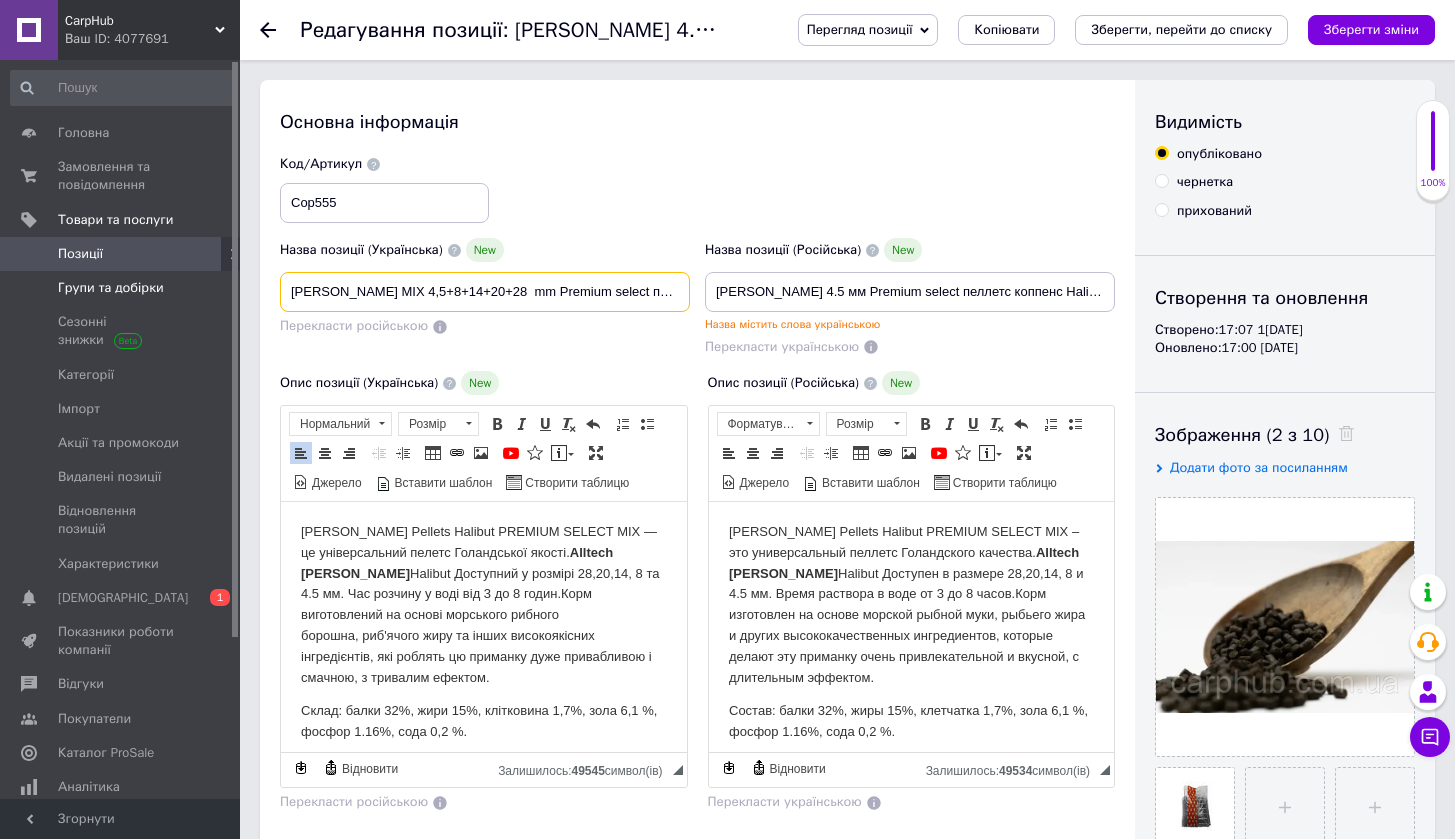 drag, startPoint x: 491, startPoint y: 302, endPoint x: 122, endPoint y: 287, distance: 369.30475 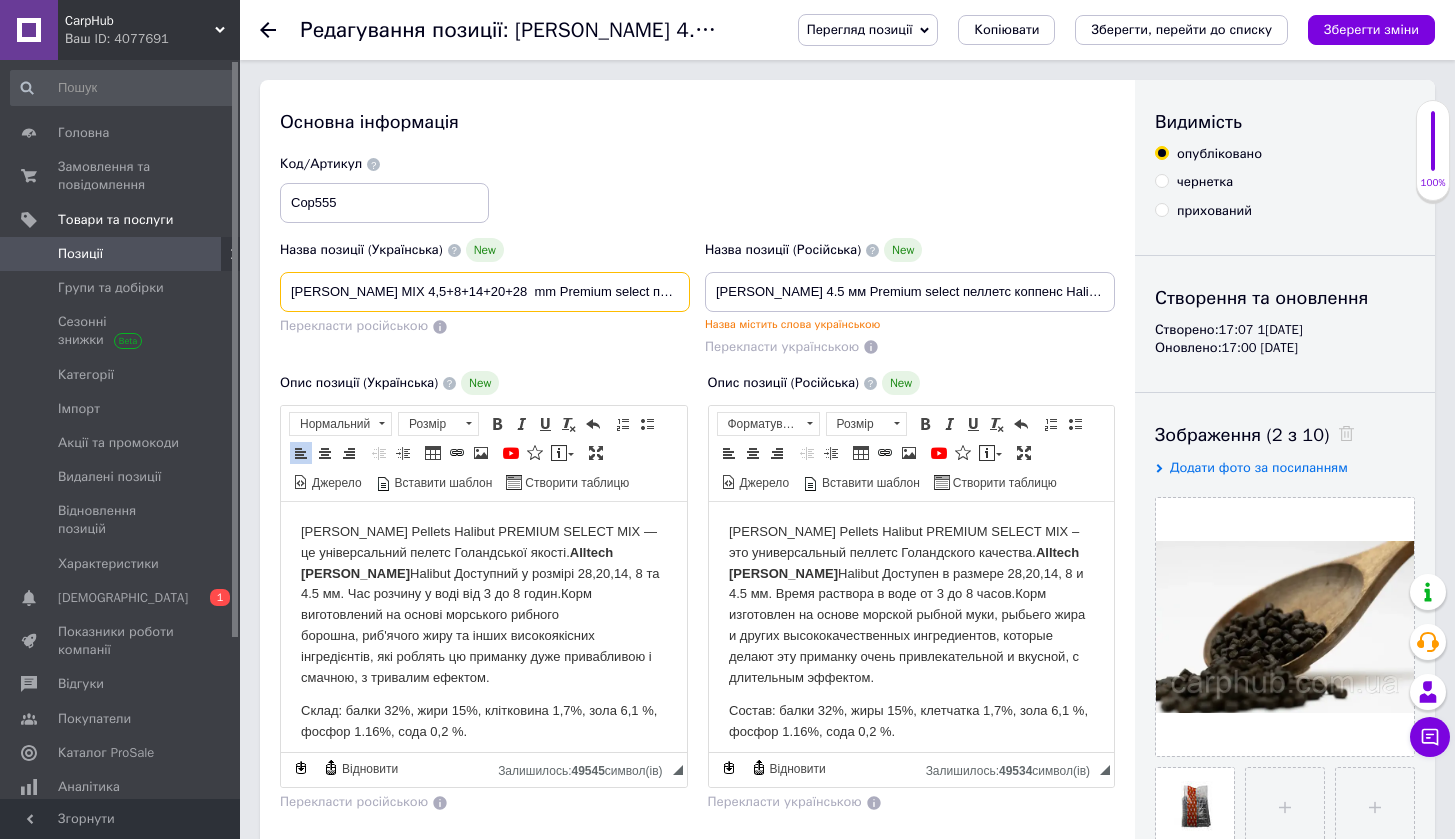 click on "[PERSON_NAME] MIX 4,5+8+14+20+28  mm Premium select пеллетс коппенс мікс Halibut  1 кг" at bounding box center [485, 292] 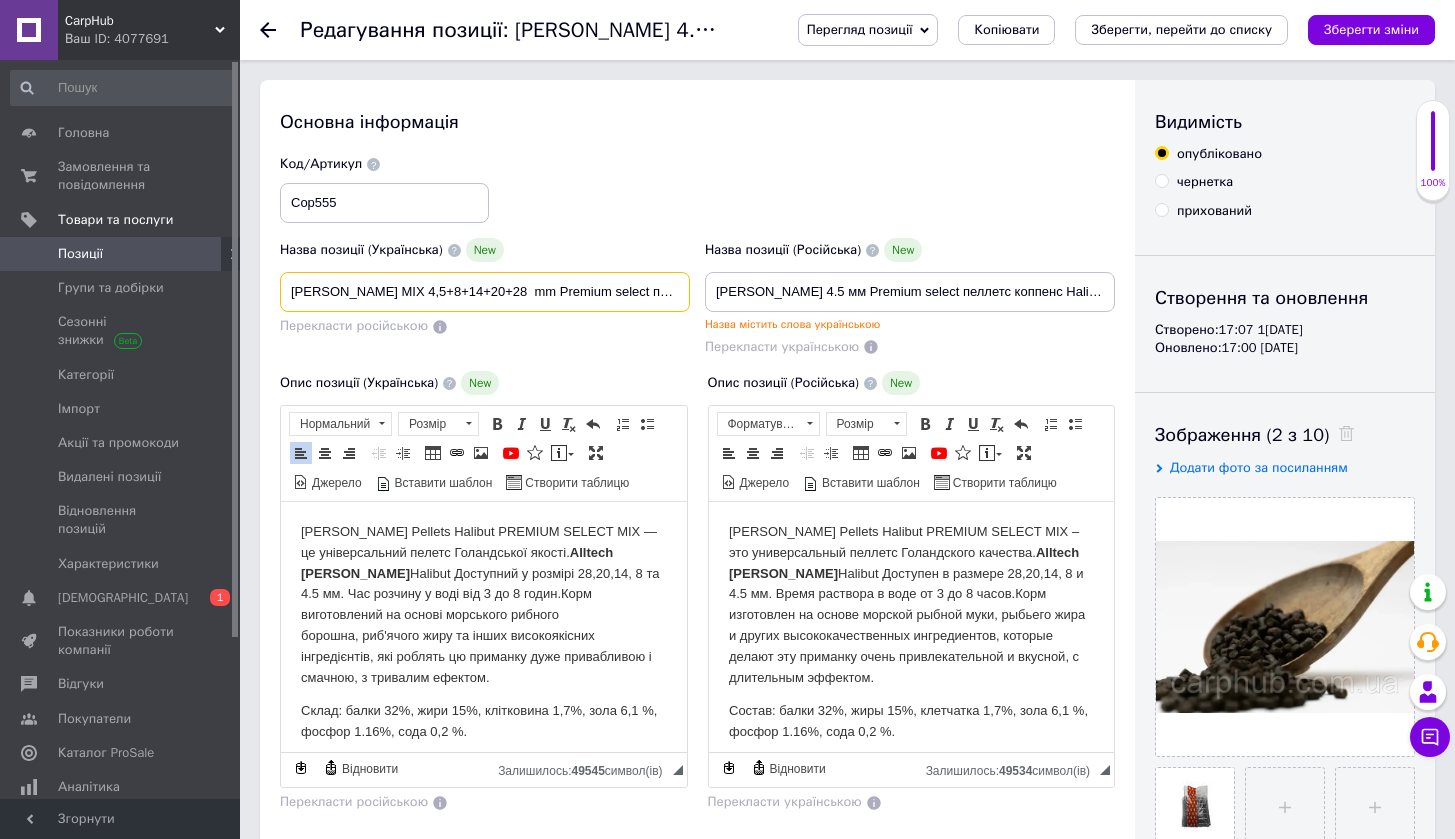 drag, startPoint x: 285, startPoint y: 293, endPoint x: 472, endPoint y: 290, distance: 187.02406 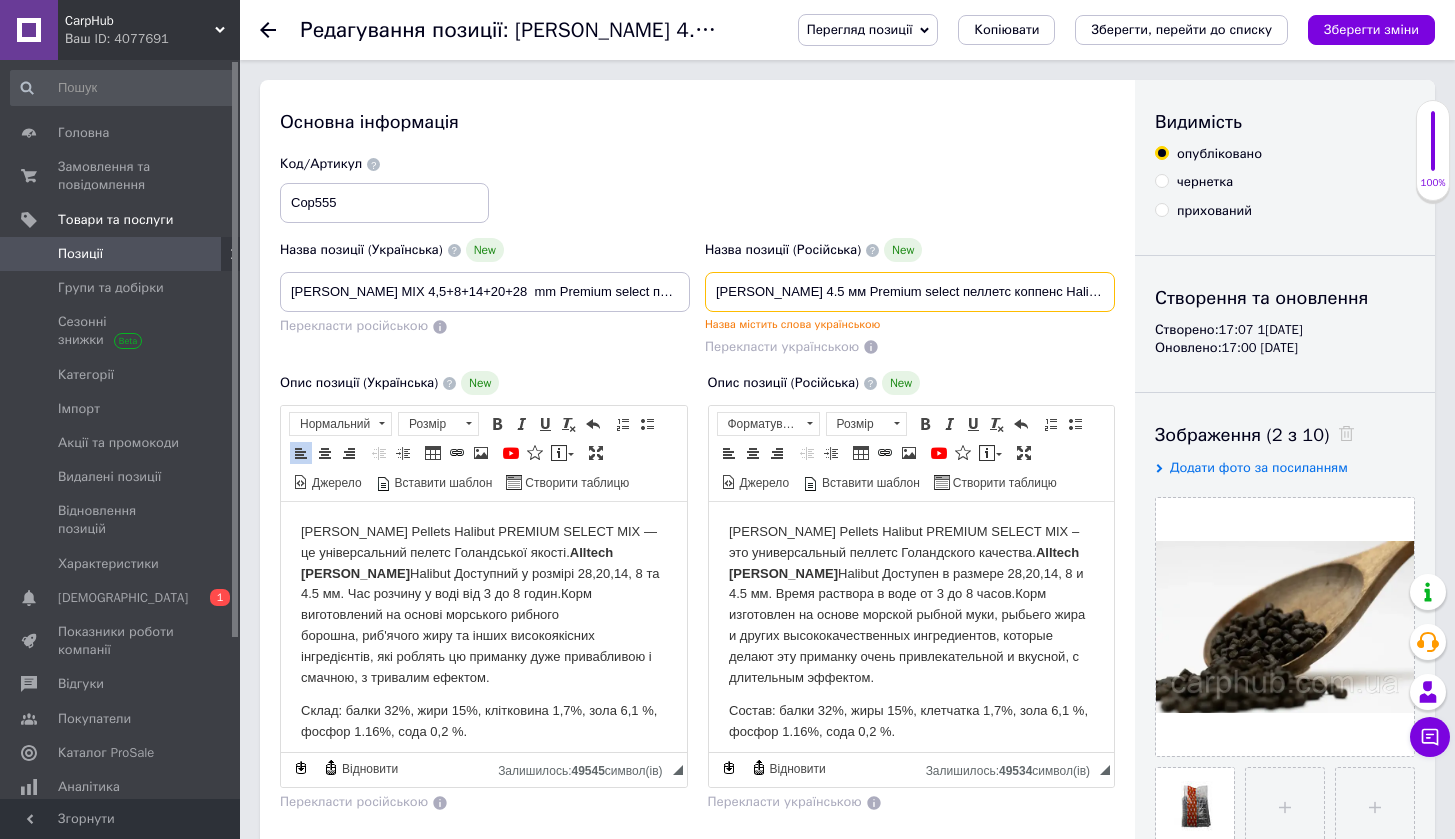 drag, startPoint x: 794, startPoint y: 292, endPoint x: 618, endPoint y: 294, distance: 176.01137 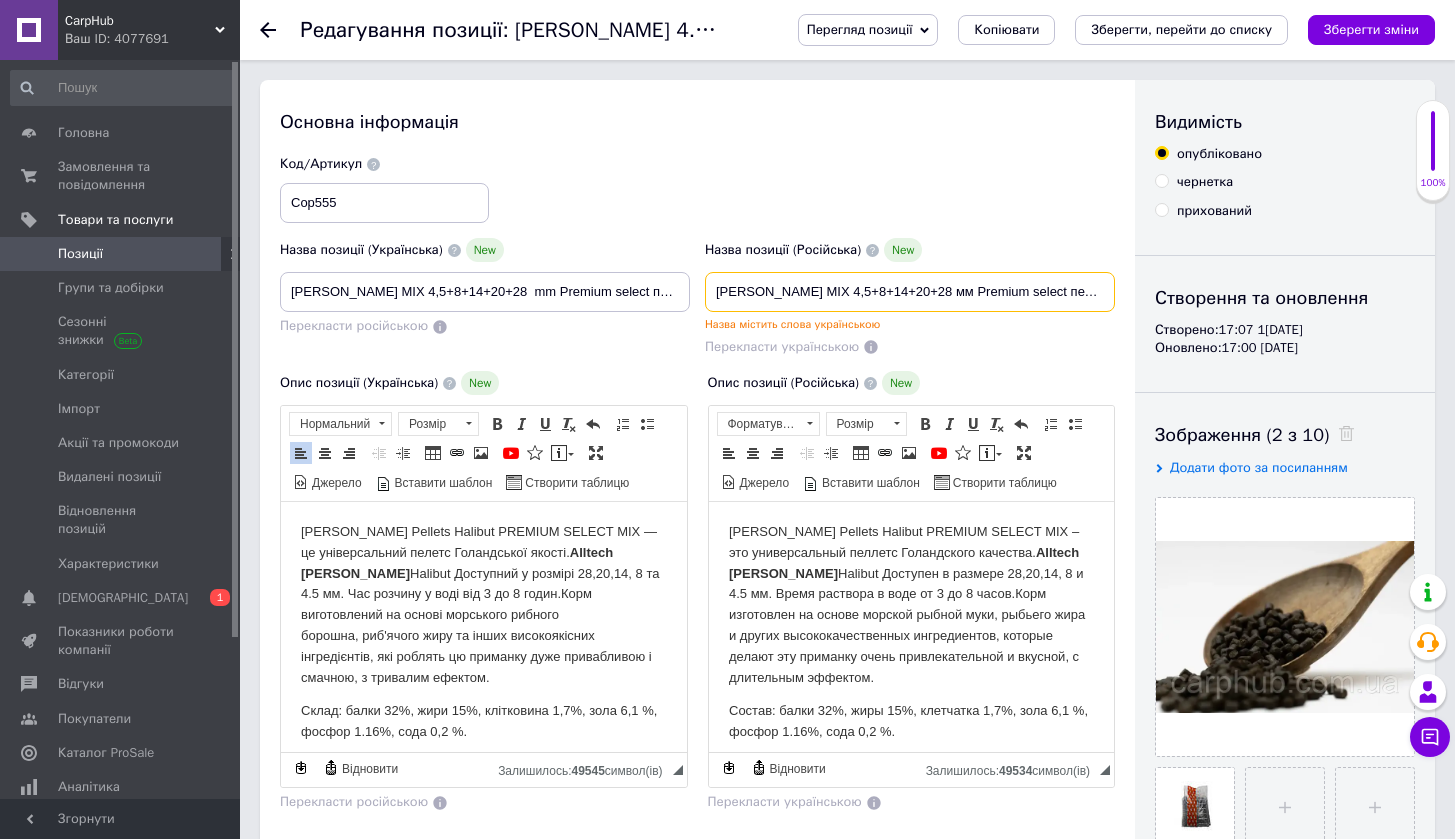 scroll, scrollTop: 178, scrollLeft: 0, axis: vertical 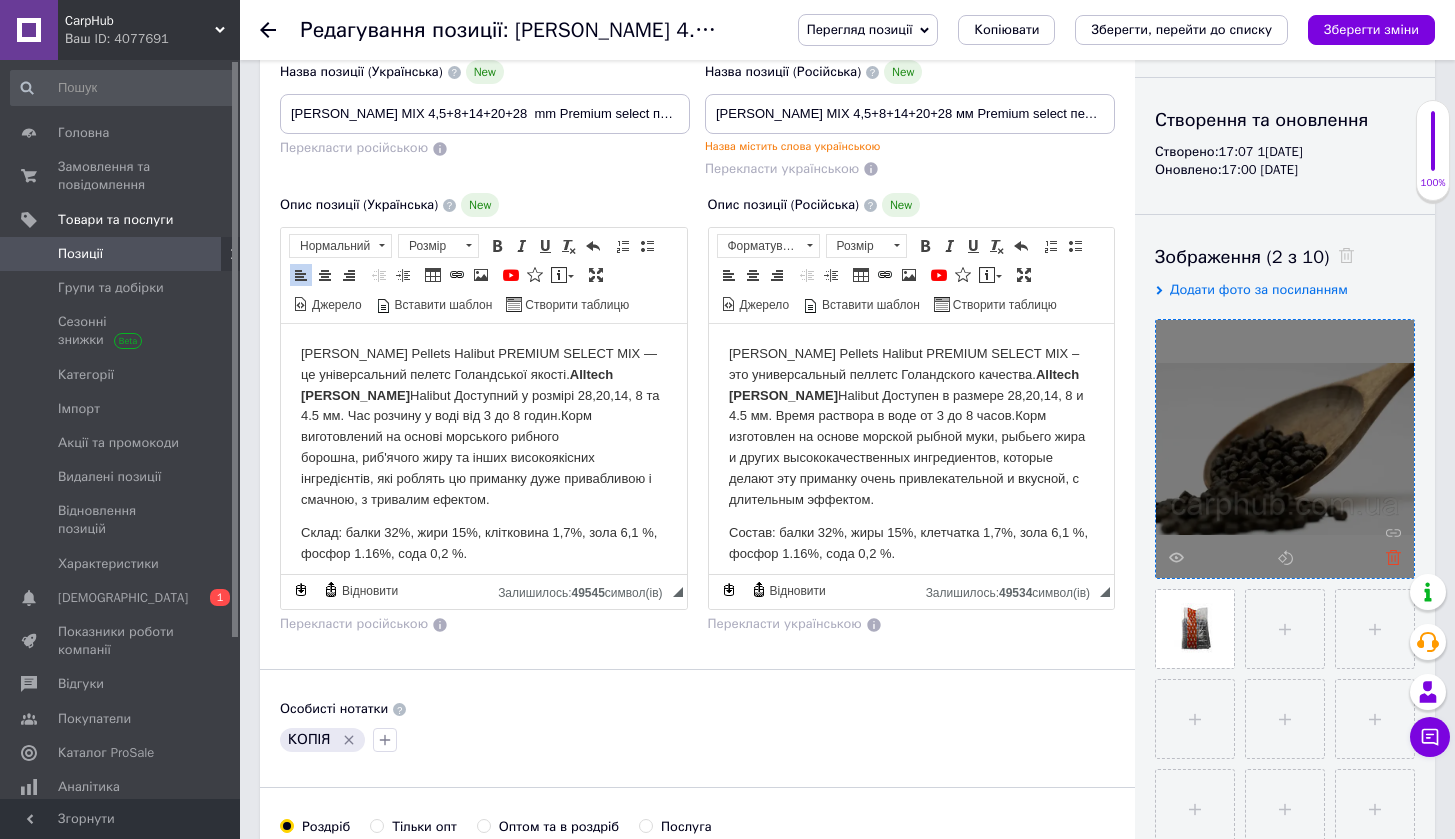 click 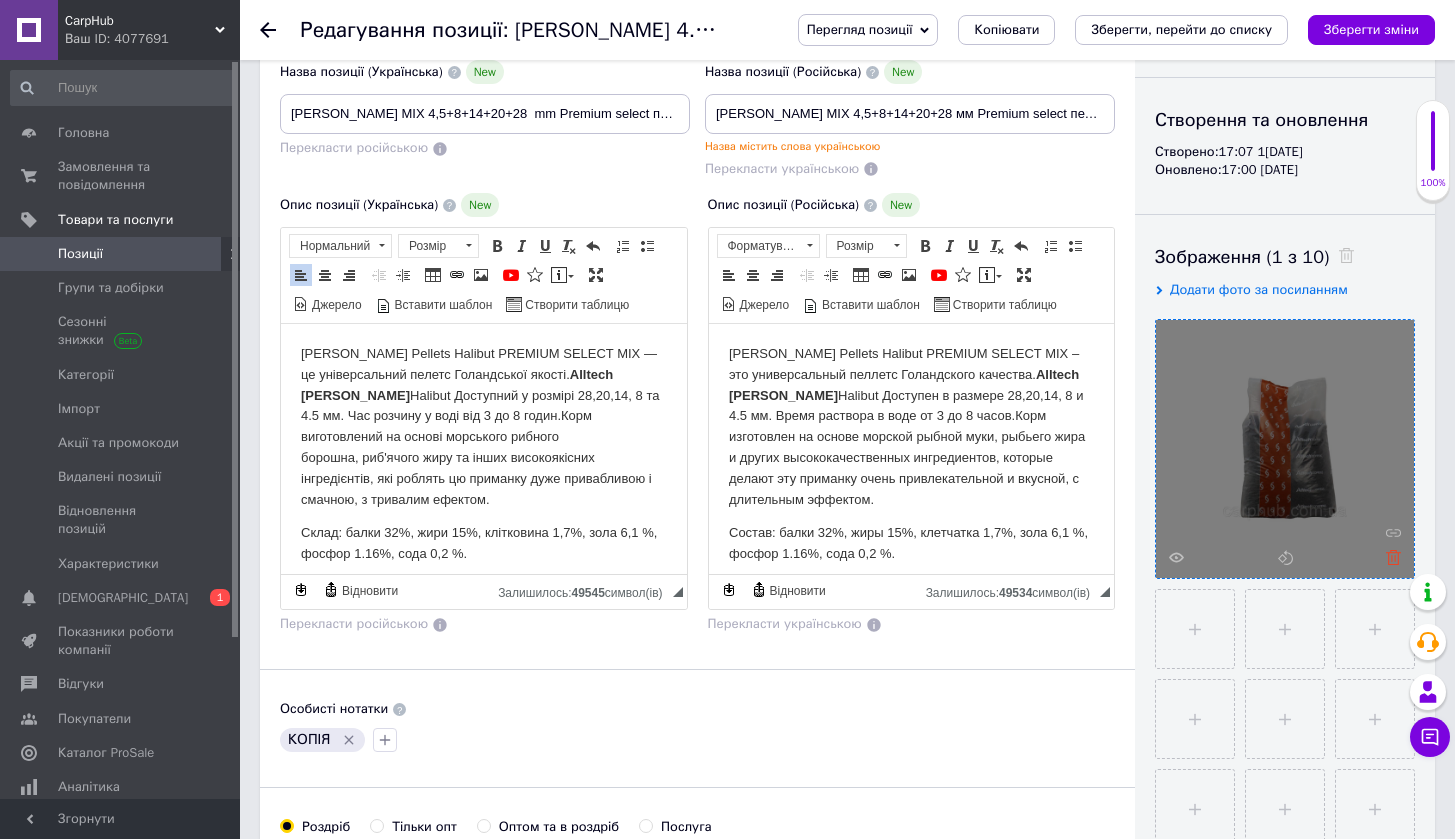 click 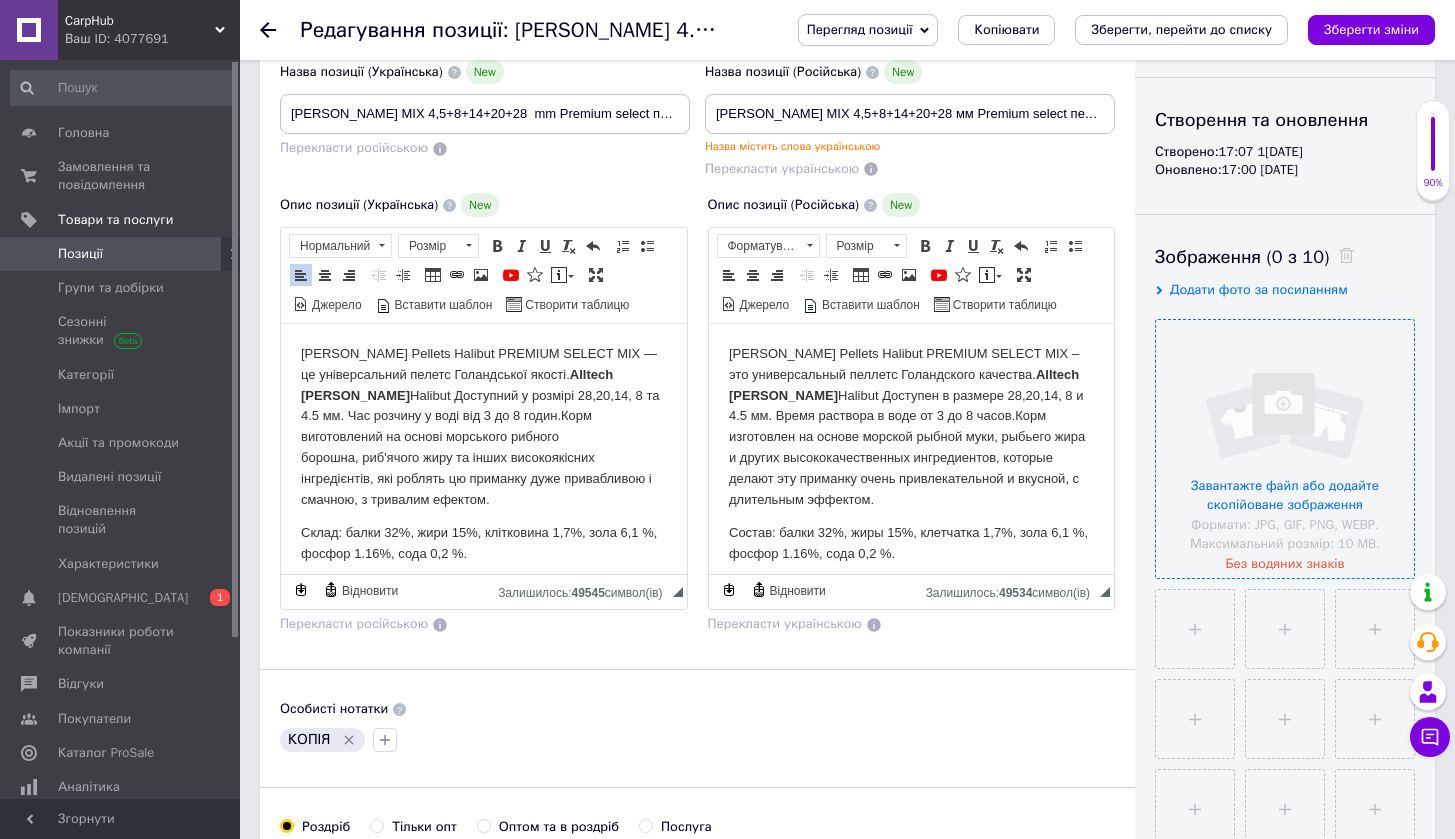 scroll, scrollTop: 0, scrollLeft: 0, axis: both 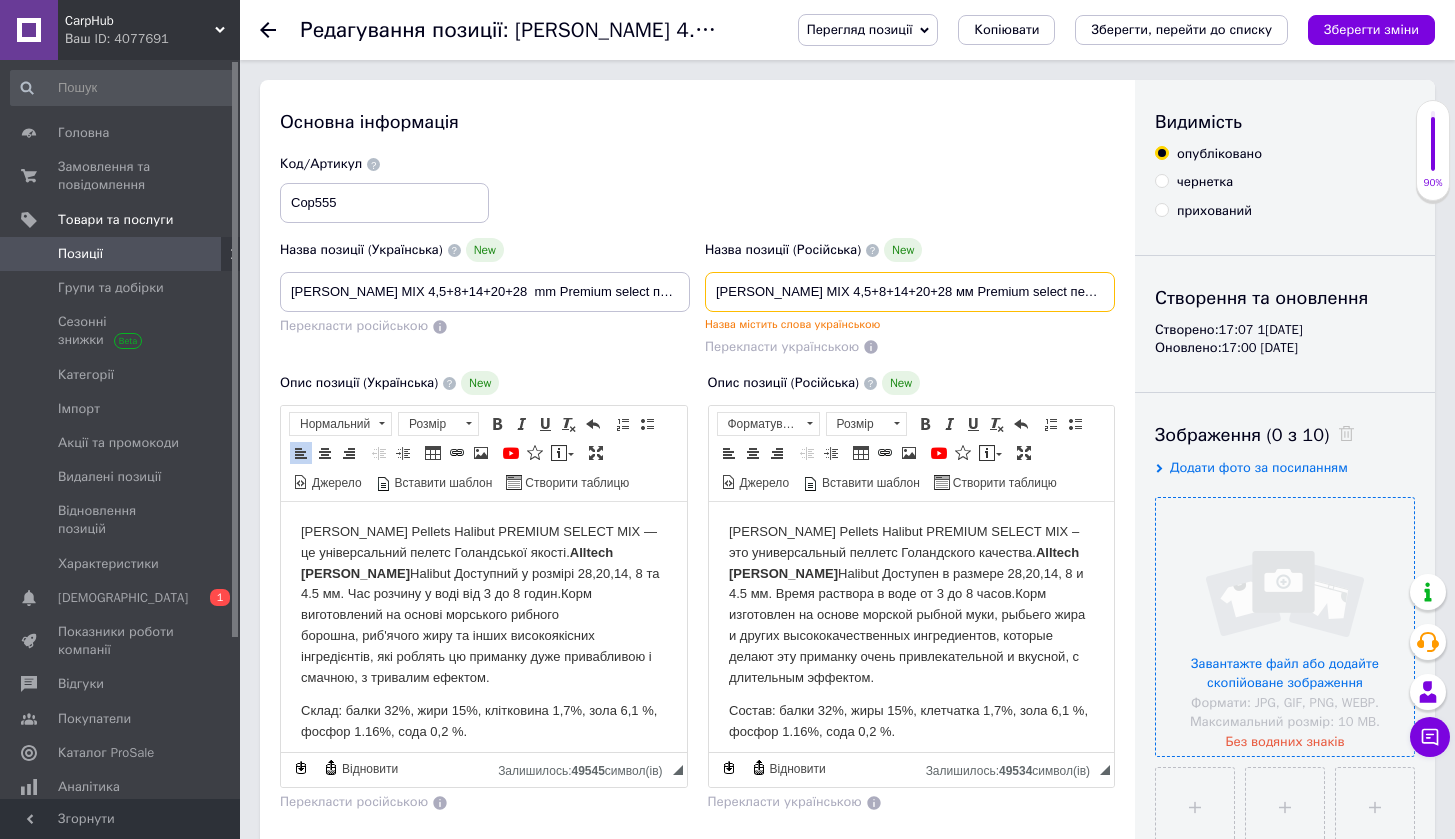 click on "[PERSON_NAME] MIX 4,5+8+14+20+28 мм Premium select пеллетс коппенс Halibut  1 кг" at bounding box center [910, 292] 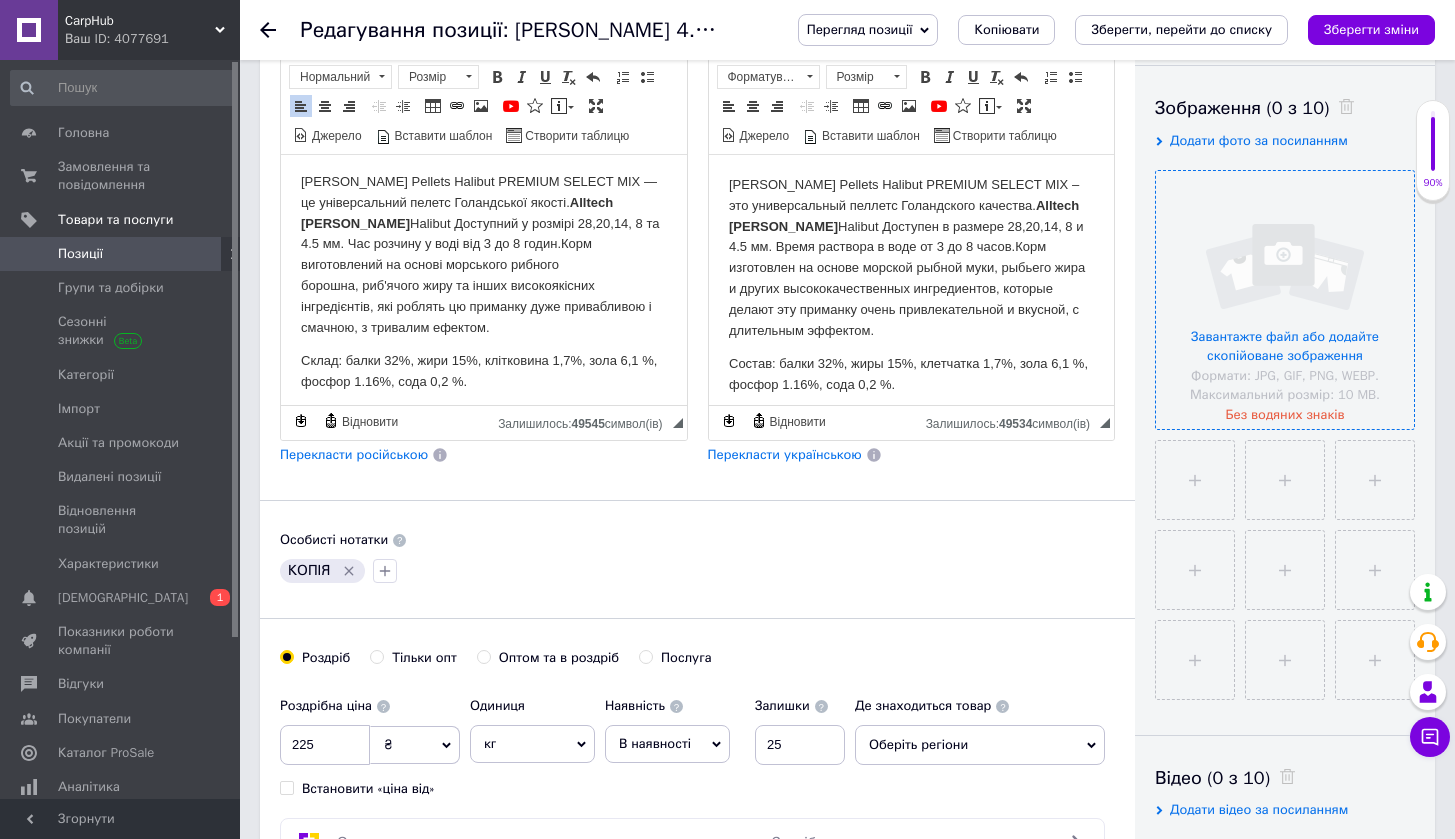 scroll, scrollTop: 470, scrollLeft: 0, axis: vertical 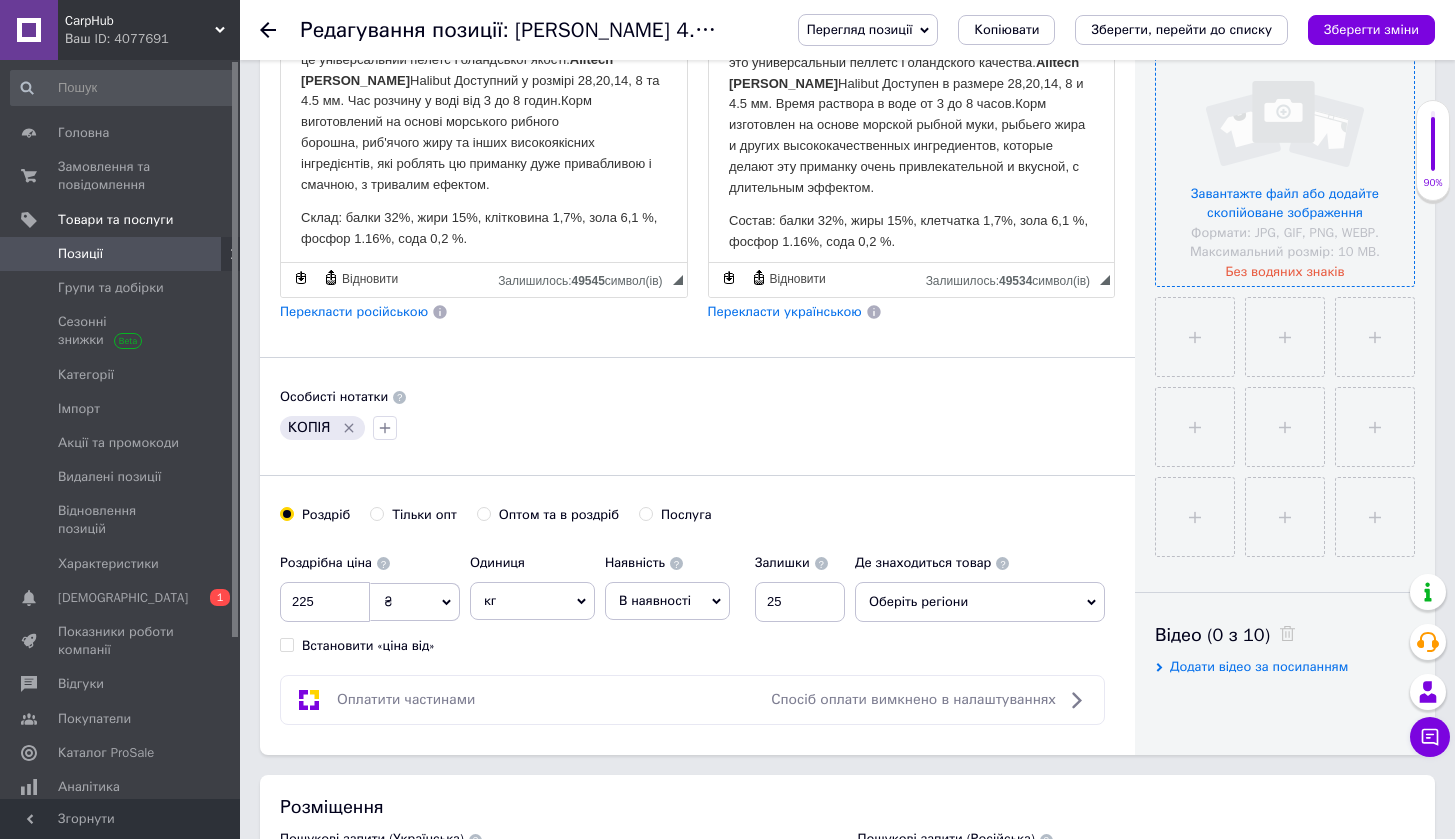 click 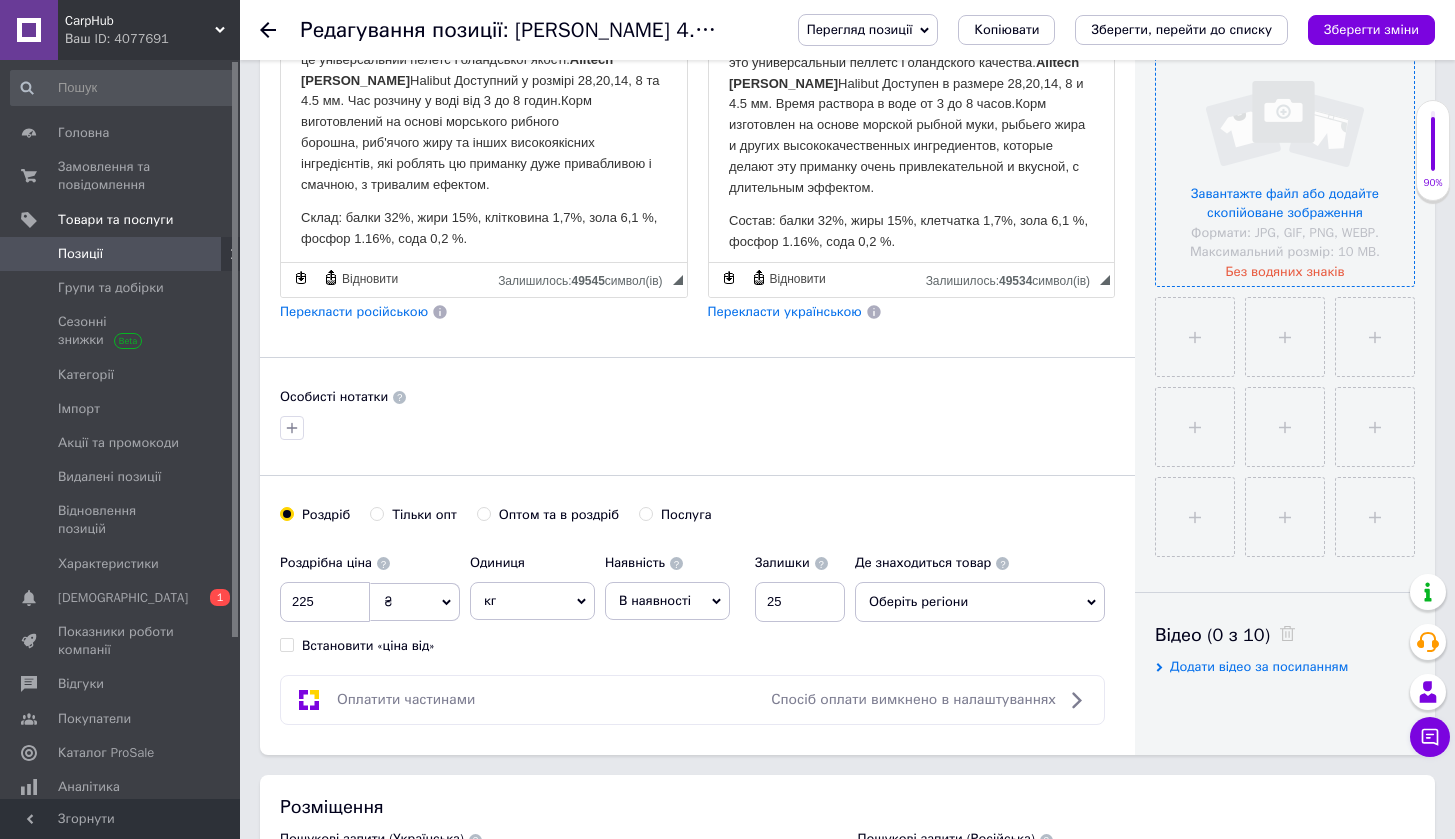 scroll, scrollTop: 502, scrollLeft: 0, axis: vertical 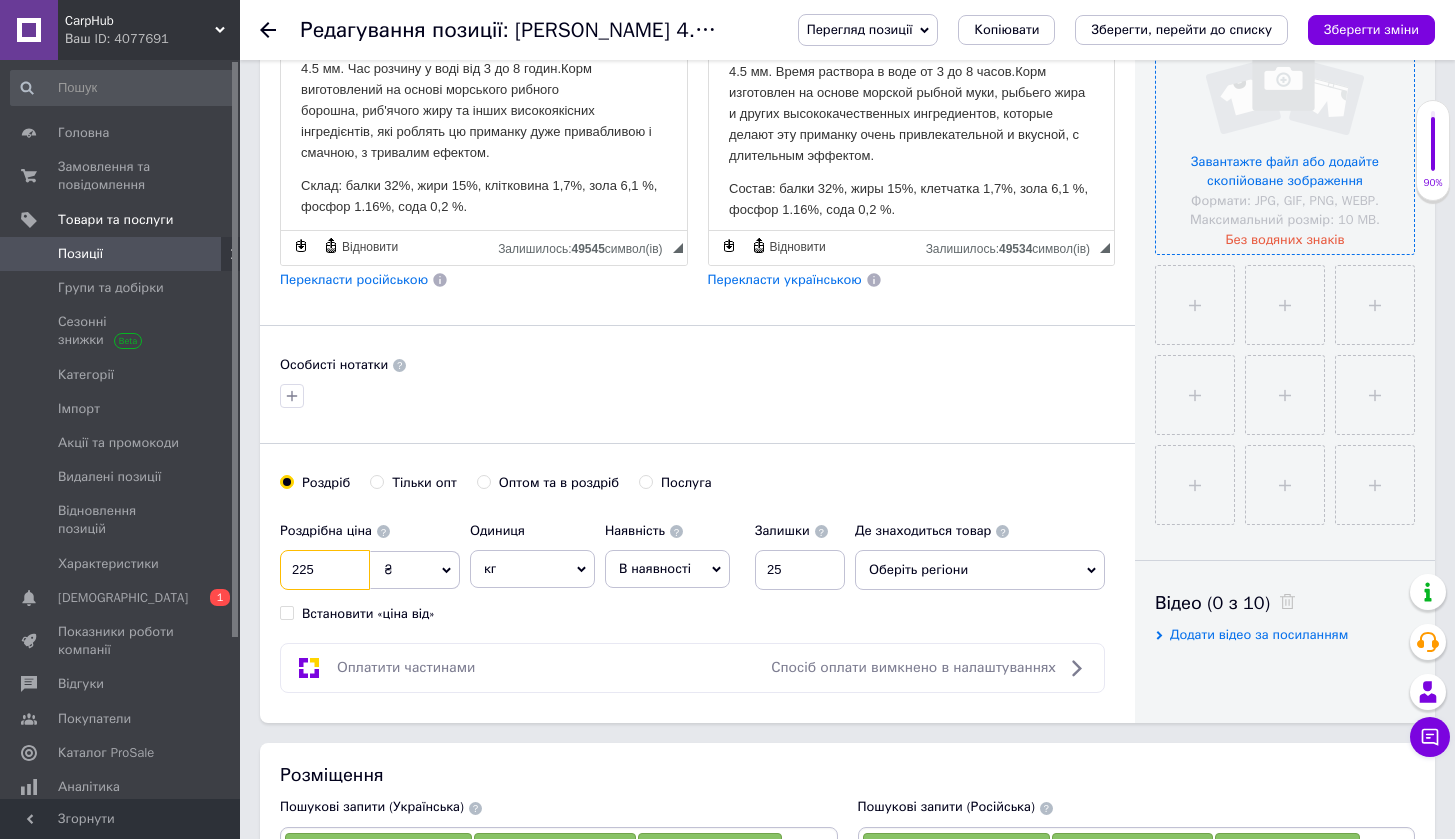 click on "225" at bounding box center (325, 570) 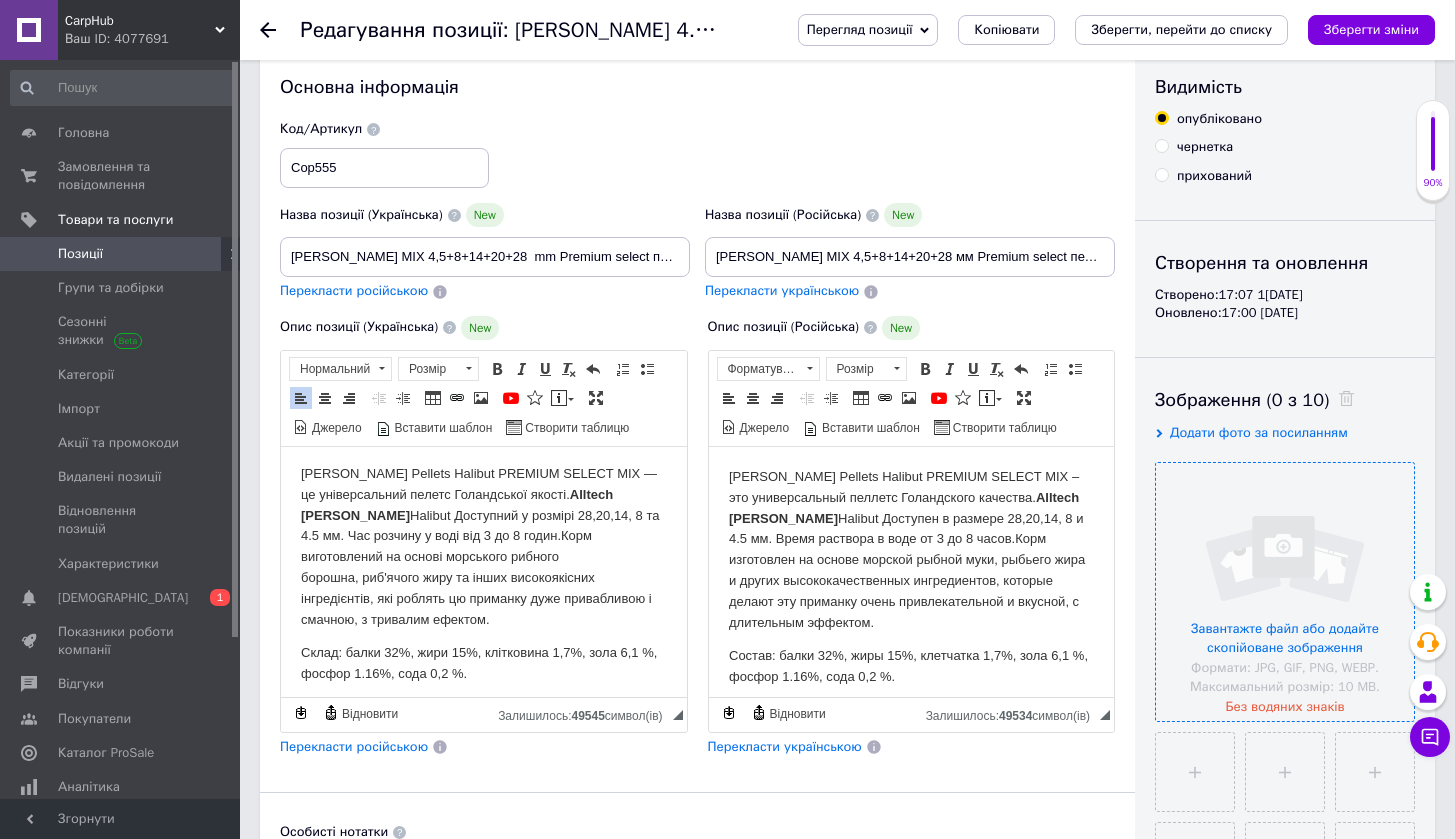 scroll, scrollTop: 0, scrollLeft: 0, axis: both 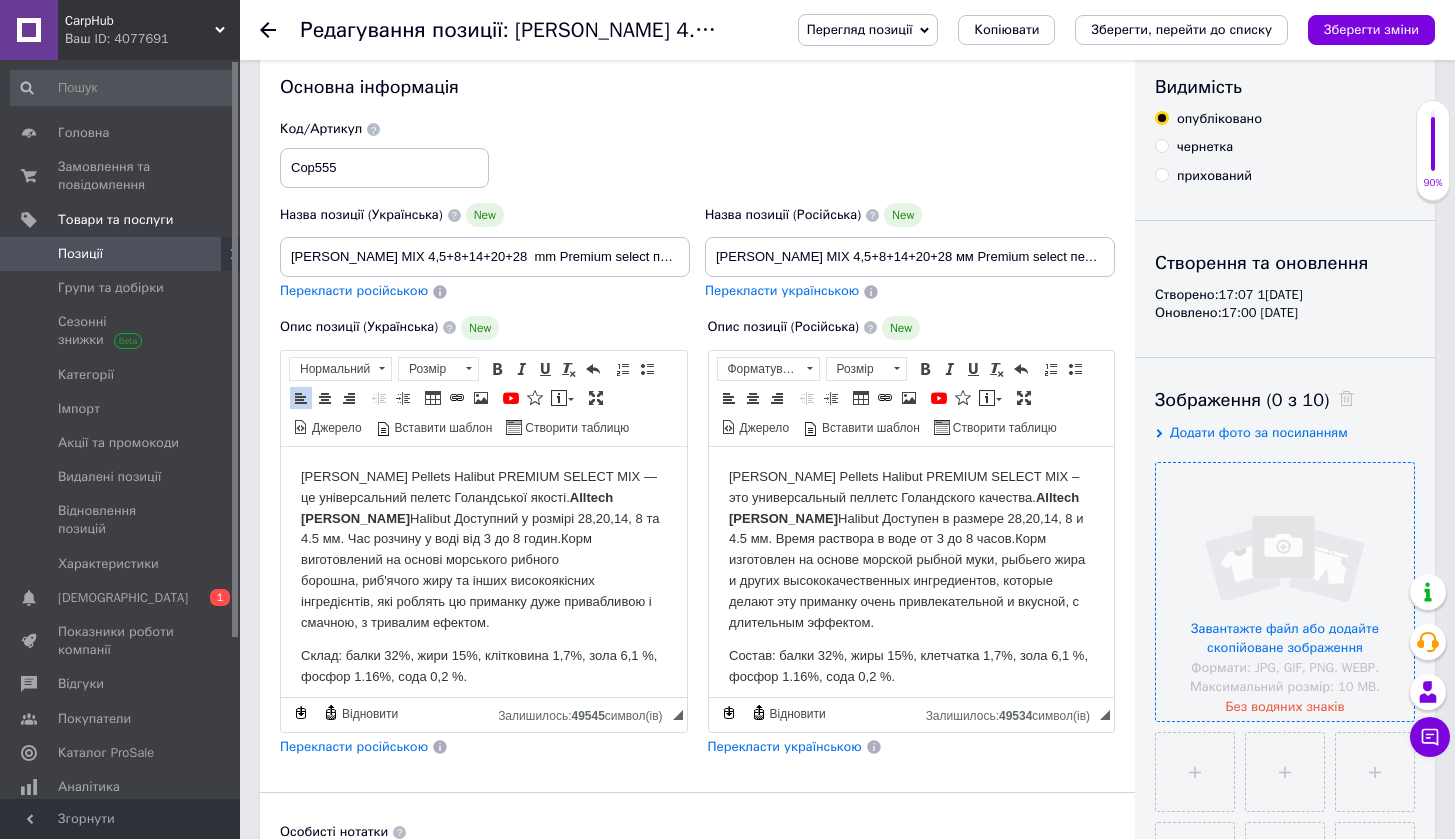 click on "[PERSON_NAME] Pellets Halibut PREMIUM SELECT MIX — це універсальний пелетс Голандської якості.  Alltech [PERSON_NAME]  Halibut Доступний у розмірі 28,20,14, 8 та 4.5 мм. Час розчину у воді від 3 до 8 годин.  Корм виготовлений на основі морського рибного борошна, риб'ячого жиру та інших високоякісних інгредієнтів, які роблять цю приманку дуже привабливою і смачною, з тривалим ефектом." at bounding box center [484, 549] 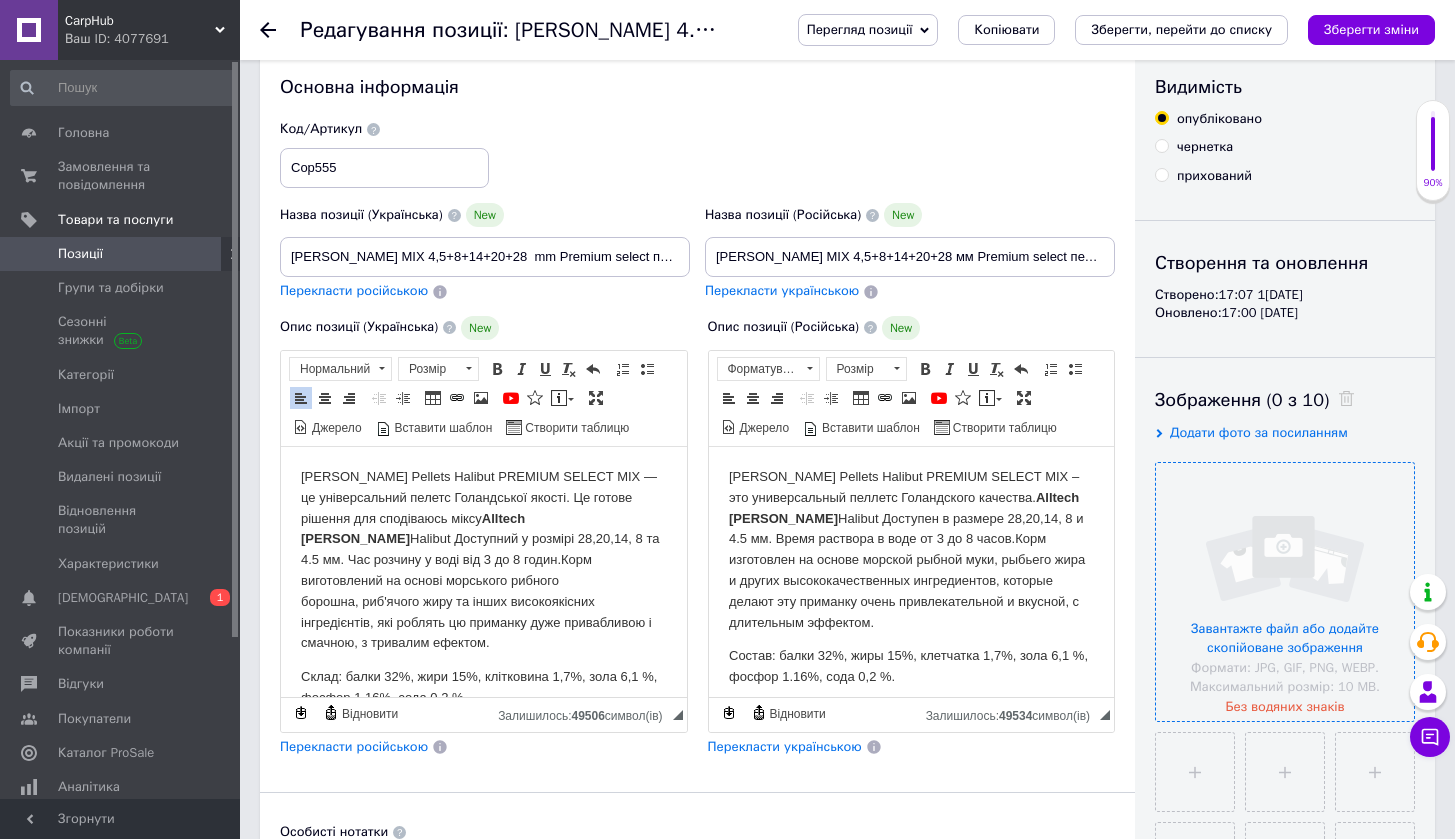 click on "[PERSON_NAME] Pellets Halibut PREMIUM SELECT MIX — це універсальний пелетс Голандської якості. Це готове рішення для сподіваюсь міксу  Alltech [PERSON_NAME]  Halibut Доступний у розмірі 28,20,14, 8 та 4.5 мм. Час розчину у воді від 3 до 8 годин.  Корм виготовлений на основі морського рибного борошна, риб'ячого жиру та інших високоякісних інгредієнтів, які роблять цю приманку дуже привабливою і смачною, з тривалим ефектом." at bounding box center (484, 559) 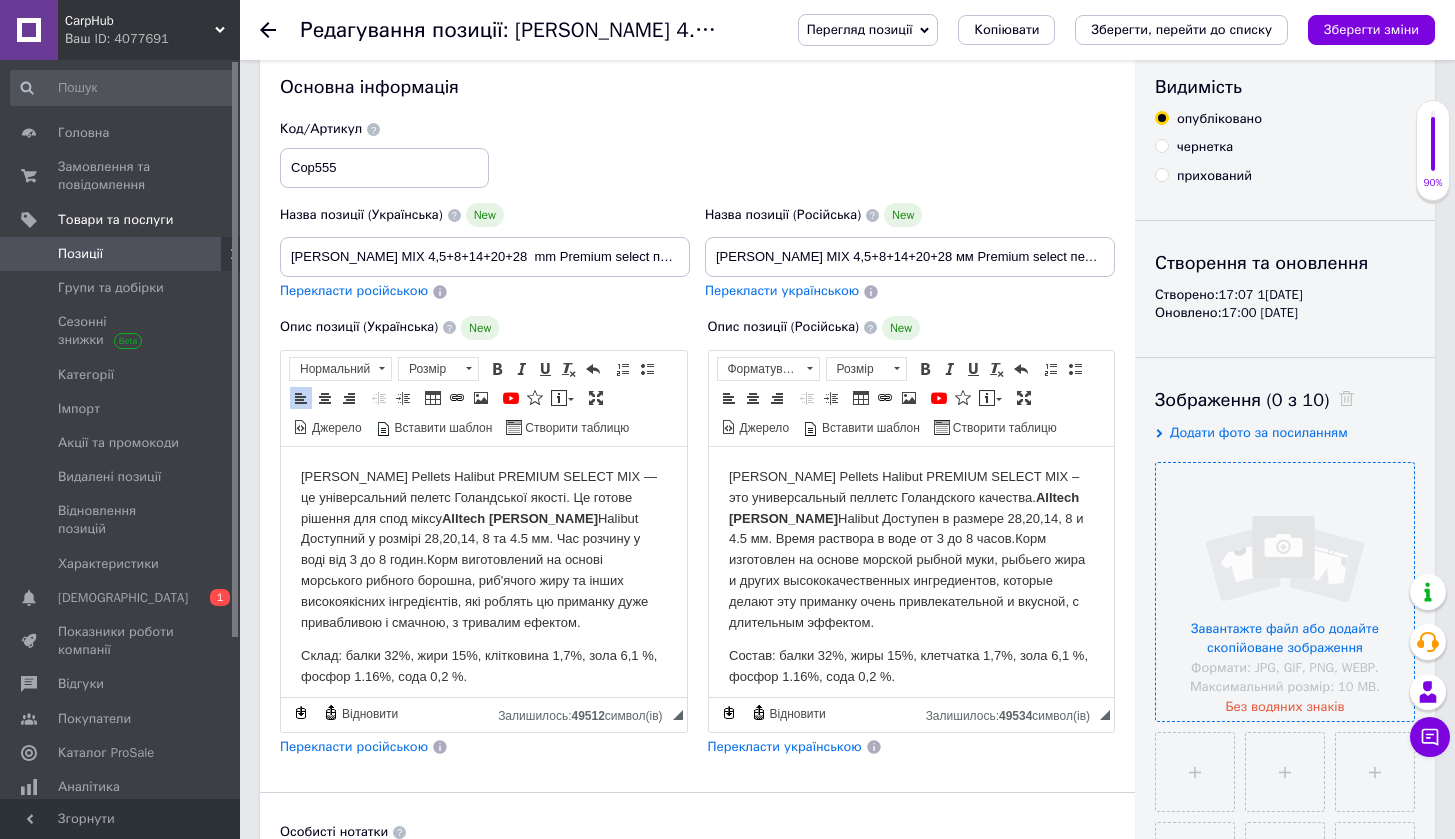 click on "Alltech [PERSON_NAME]" at bounding box center (520, 517) 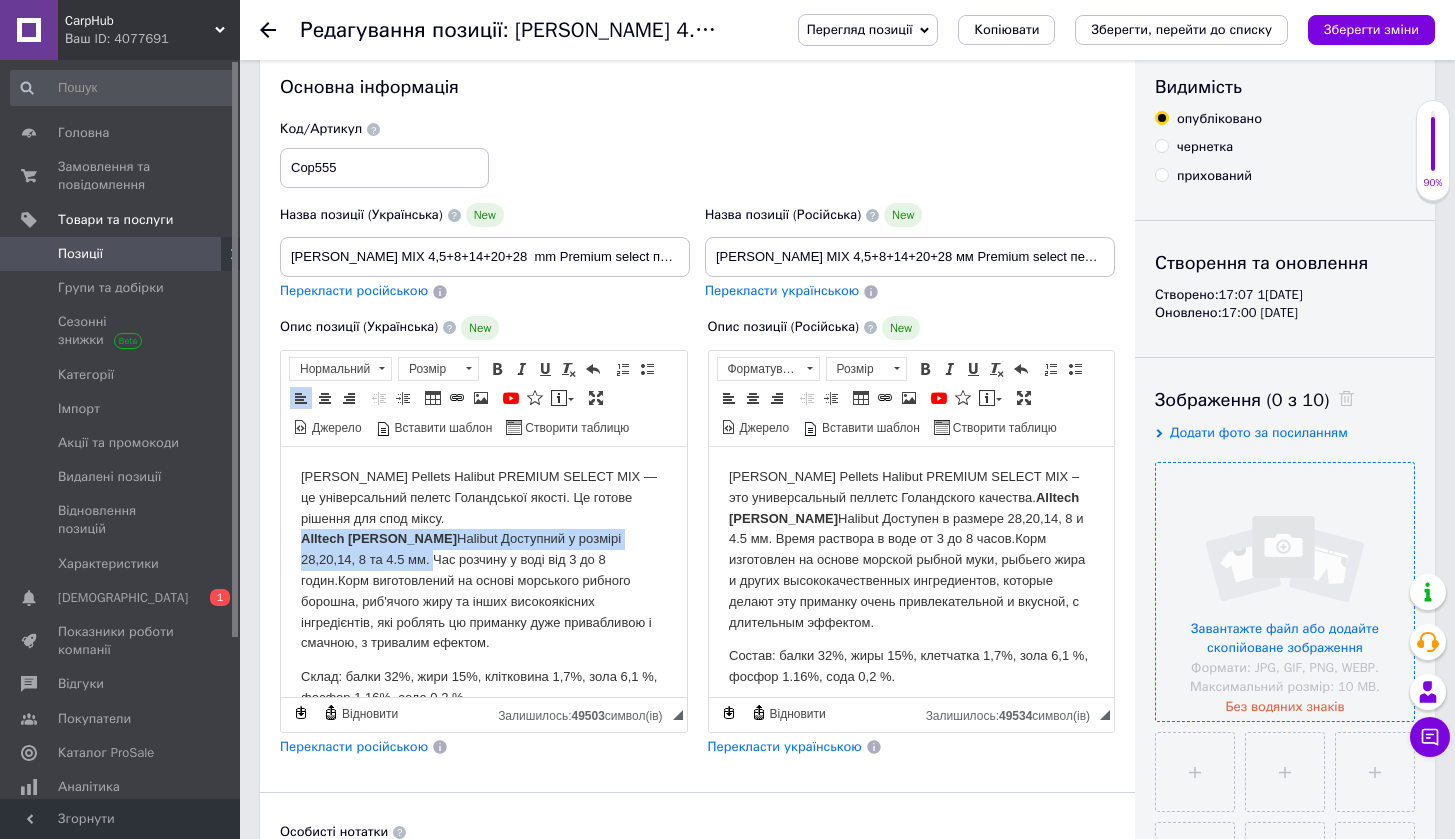 drag, startPoint x: 367, startPoint y: 559, endPoint x: 303, endPoint y: 534, distance: 68.70953 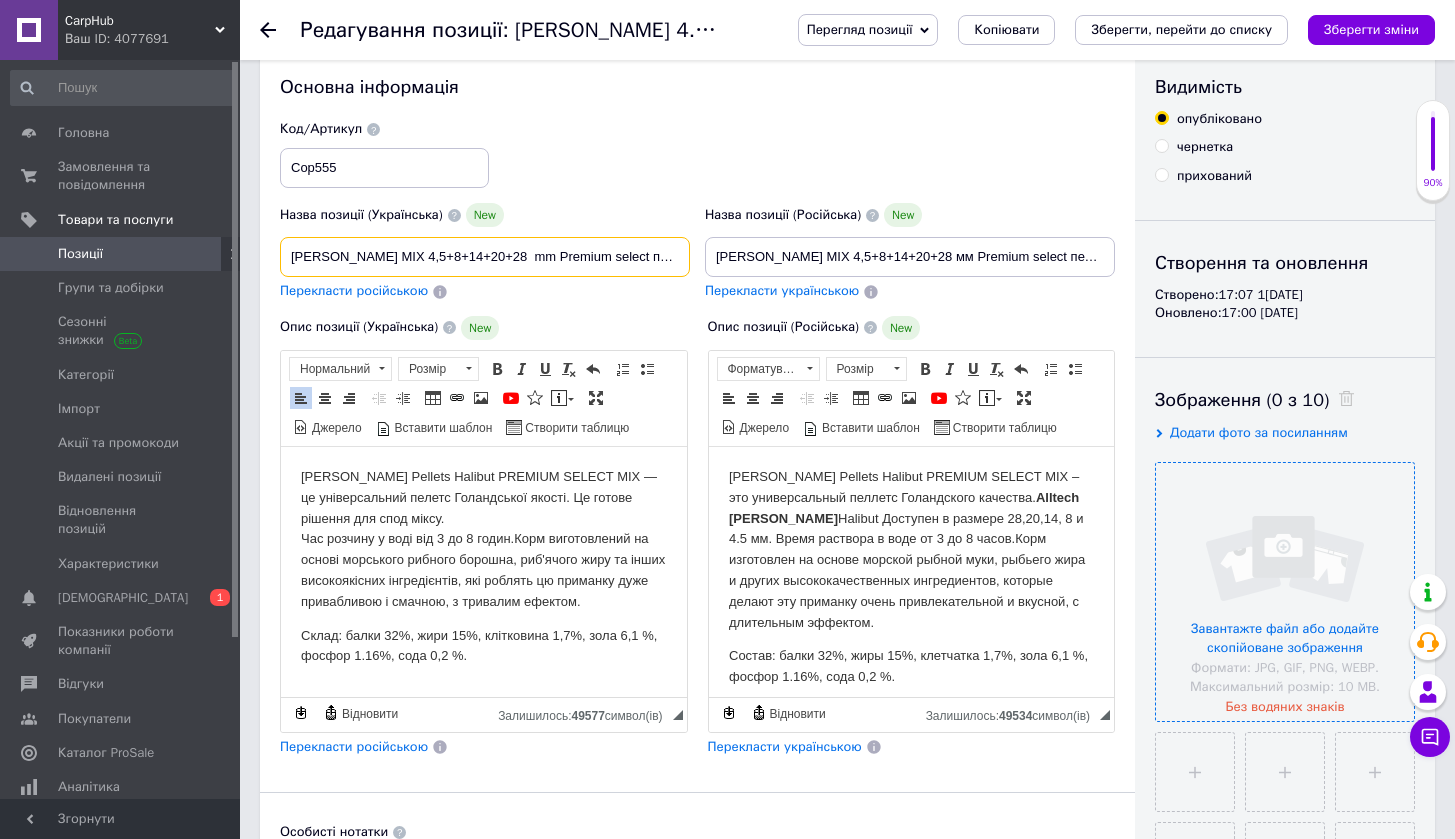 drag, startPoint x: 375, startPoint y: 259, endPoint x: 498, endPoint y: 257, distance: 123.01626 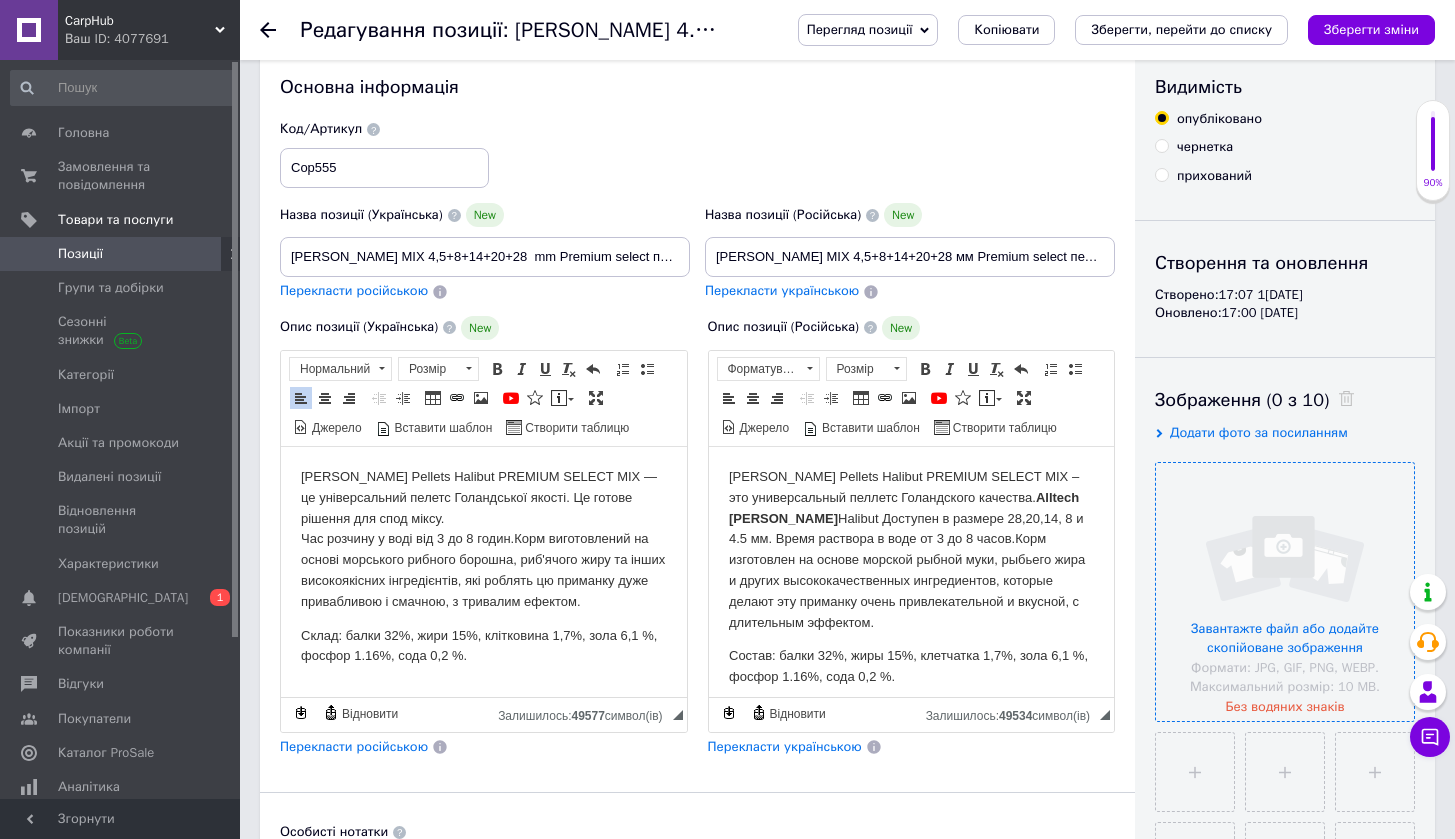 click on "[PERSON_NAME] Pellets Halibut PREMIUM SELECT MIX — це універсальний пелетс Голандської якості. Це готове рішення для спод міксу.  Час розчину у воді від 3 до 8 годин.  Корм виготовлений на основі морського рибного борошна, риб'ячого жиру та інших високоякісних інгредієнтів, які роблять цю приманку дуже привабливою і смачною, з тривалим ефектом." at bounding box center [484, 539] 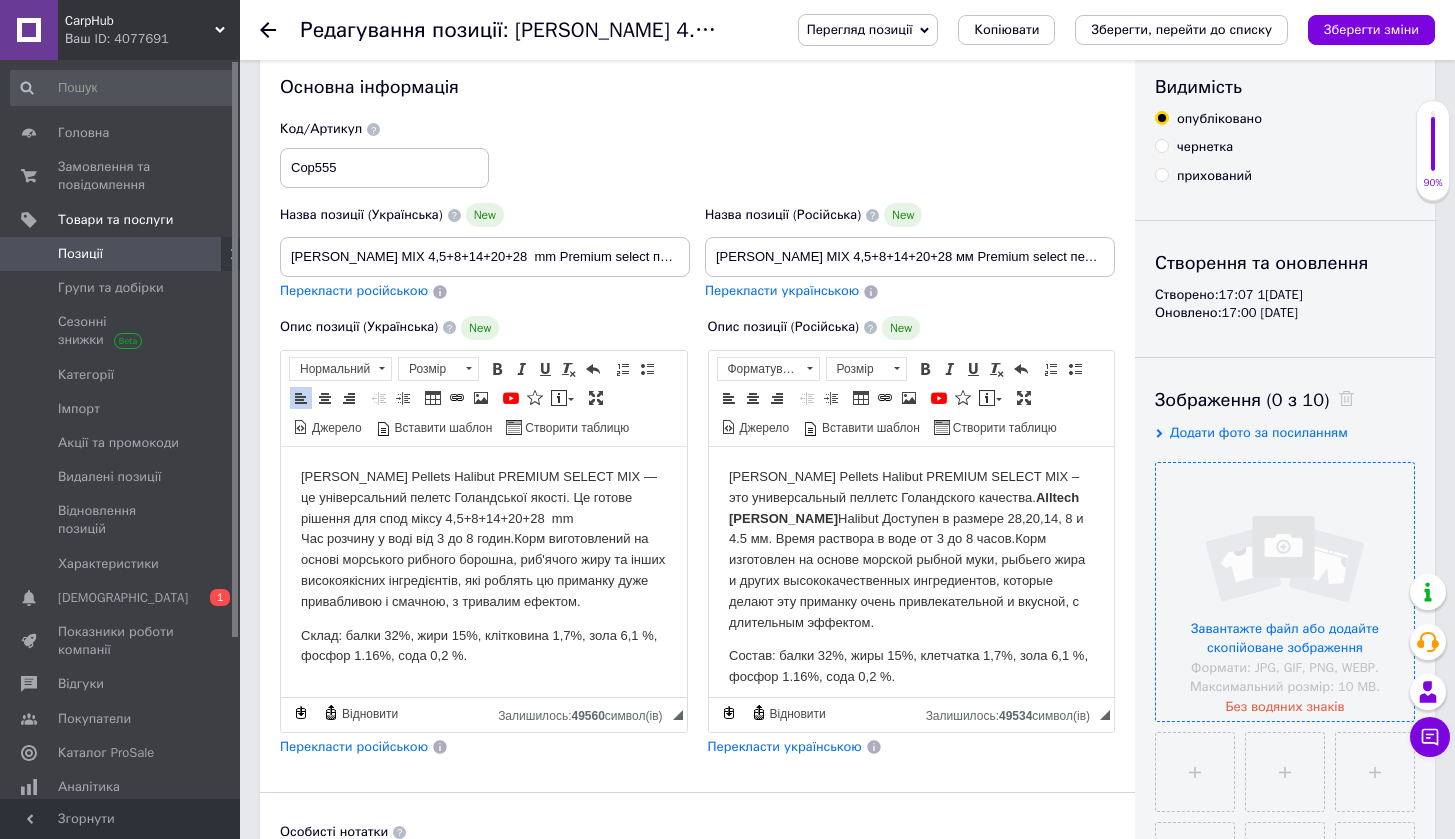click on "[PERSON_NAME] Pellets Halibut PREMIUM SELECT MIX — це універсальний пелетс Голандської якості. Це готове рішення для спод міксу 4,5+8+14+20+28  mm Час розчину у воді від 3 до 8 годин.  Корм виготовлений на основі морського рибного борошна, риб'ячого жиру та інших високоякісних інгредієнтів, які роблять цю приманку дуже привабливою і смачною, з тривалим ефектом." at bounding box center [484, 539] 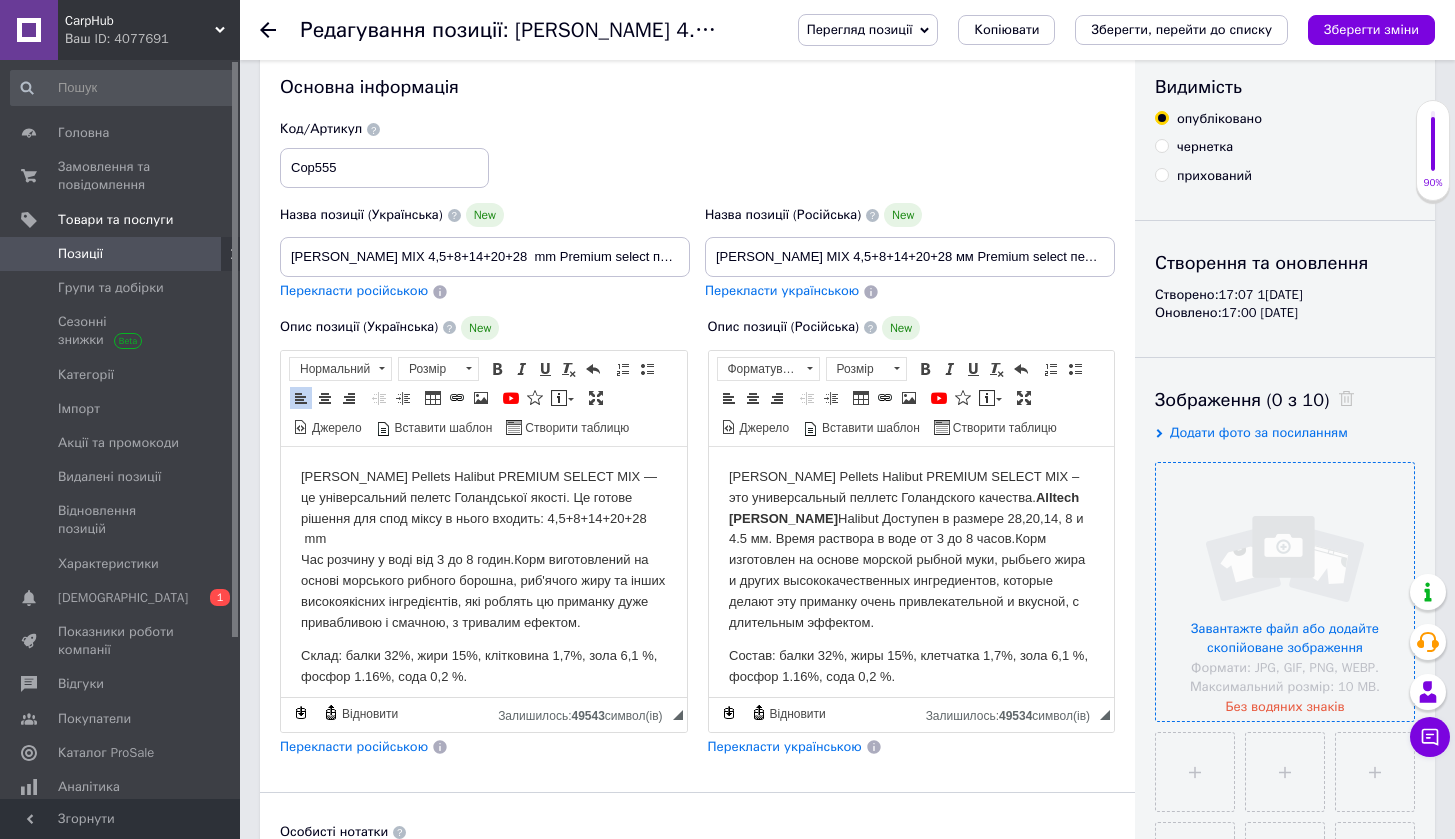 click on "[PERSON_NAME] Pellets Halibut PREMIUM SELECT MIX — це універсальний пелетс Голандської якості. Це готове рішення для спод міксу в нього входить: 4,5+8+14+20+28  mm Час розчину у воді від 3 до 8 годин.  Корм виготовлений на основі морського рибного борошна, риб'ячого жиру та інших високоякісних інгредієнтів, які роблять цю приманку дуже привабливою і смачною, з тривалим ефектом." at bounding box center (484, 549) 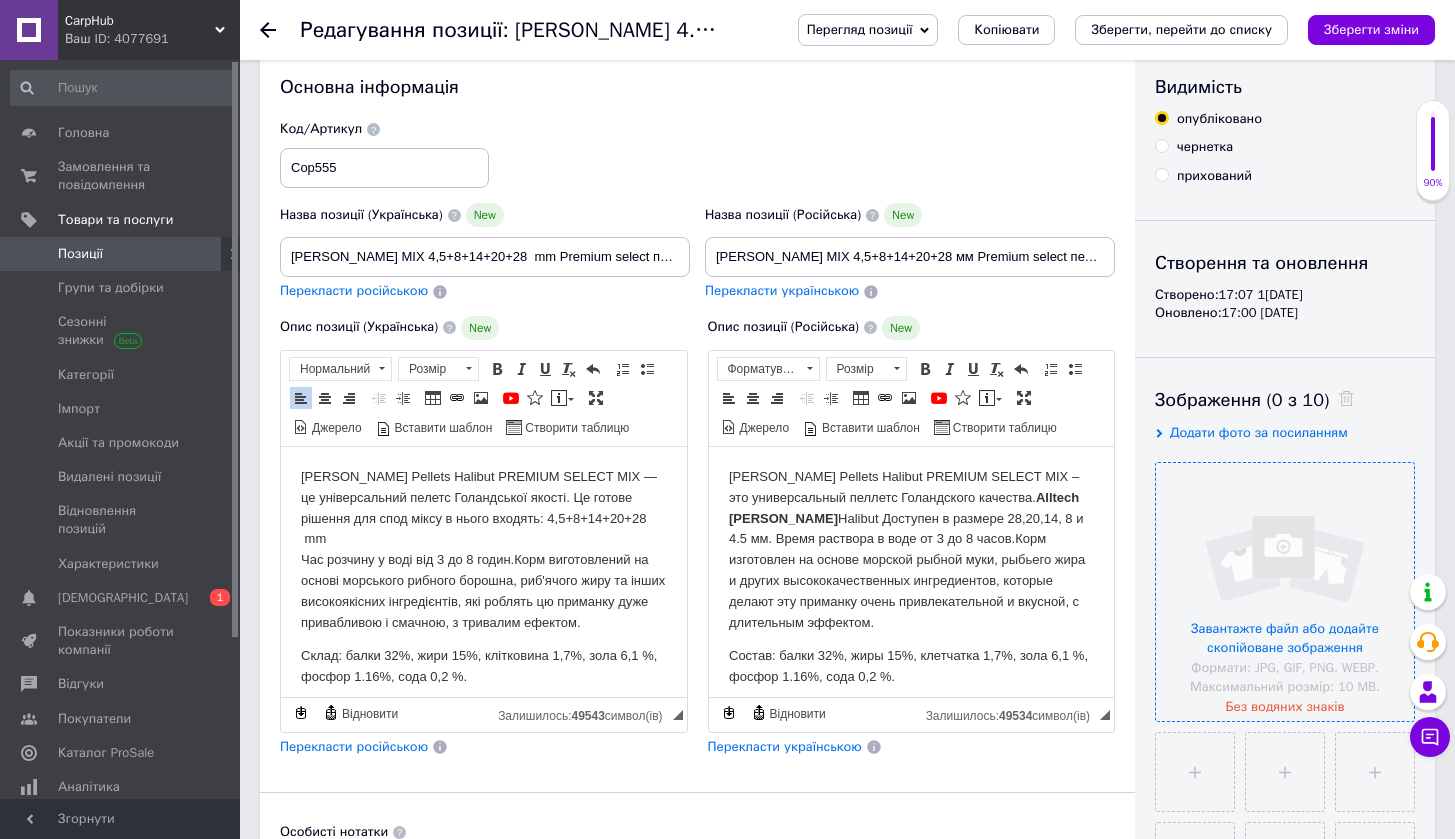 click on "[PERSON_NAME] Pellets Halibut PREMIUM SELECT MIX — це універсальний пелетс Голандської якості. Це готове рішення для спод міксу в нього входять: 4,5+8+14+20+28  mm Час розчину у воді від 3 до 8 годин.  Корм виготовлений на основі морського рибного борошна, риб'ячого жиру та інших високоякісних інгредієнтів, які роблять цю приманку дуже привабливою і смачною, з тривалим ефектом." at bounding box center (484, 549) 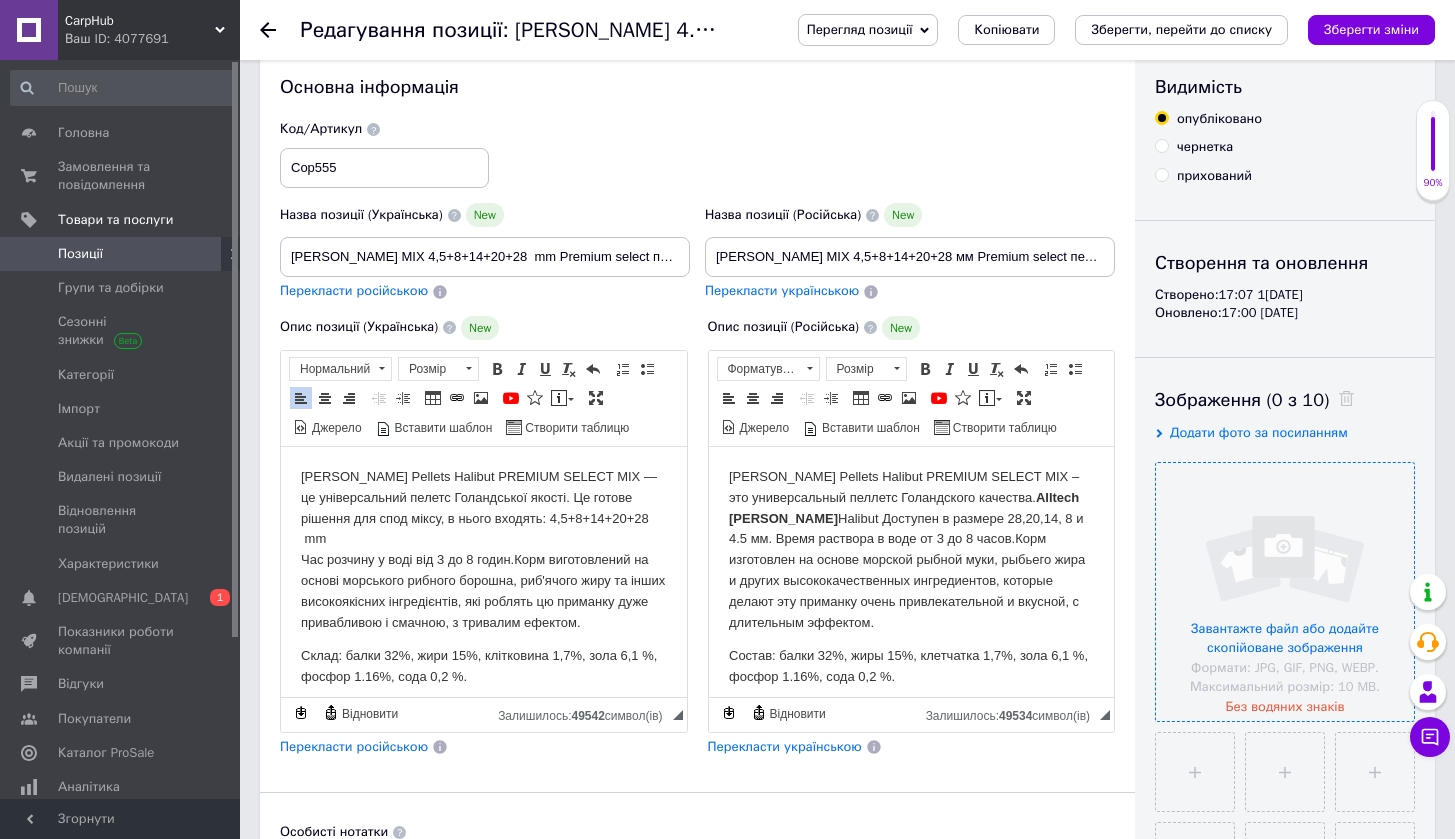 click on "[PERSON_NAME] Pellets Halibut PREMIUM SELECT MIX — це універсальний пелетс Голандської якості. Це готове рішення для спод міксу, в нього входять: 4,5+8+14+20+28  mm Час розчину у воді від 3 до 8 годин.  Корм виготовлений на основі морського рибного борошна, риб'ячого жиру та інших високоякісних інгредієнтів, які роблять цю приманку дуже привабливою і смачною, з тривалим ефектом." at bounding box center [484, 549] 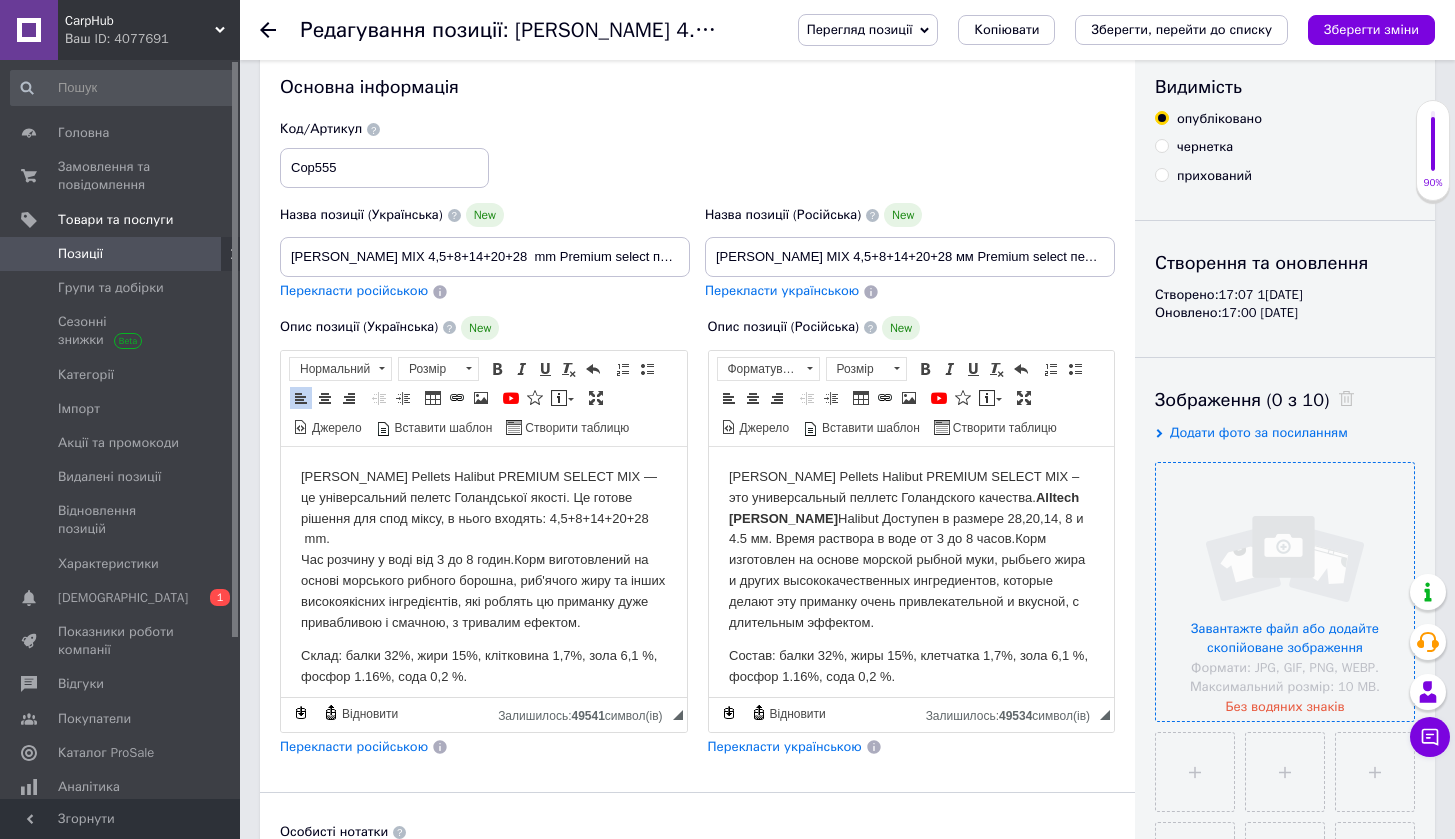 click on "Перекласти російською" at bounding box center (354, 746) 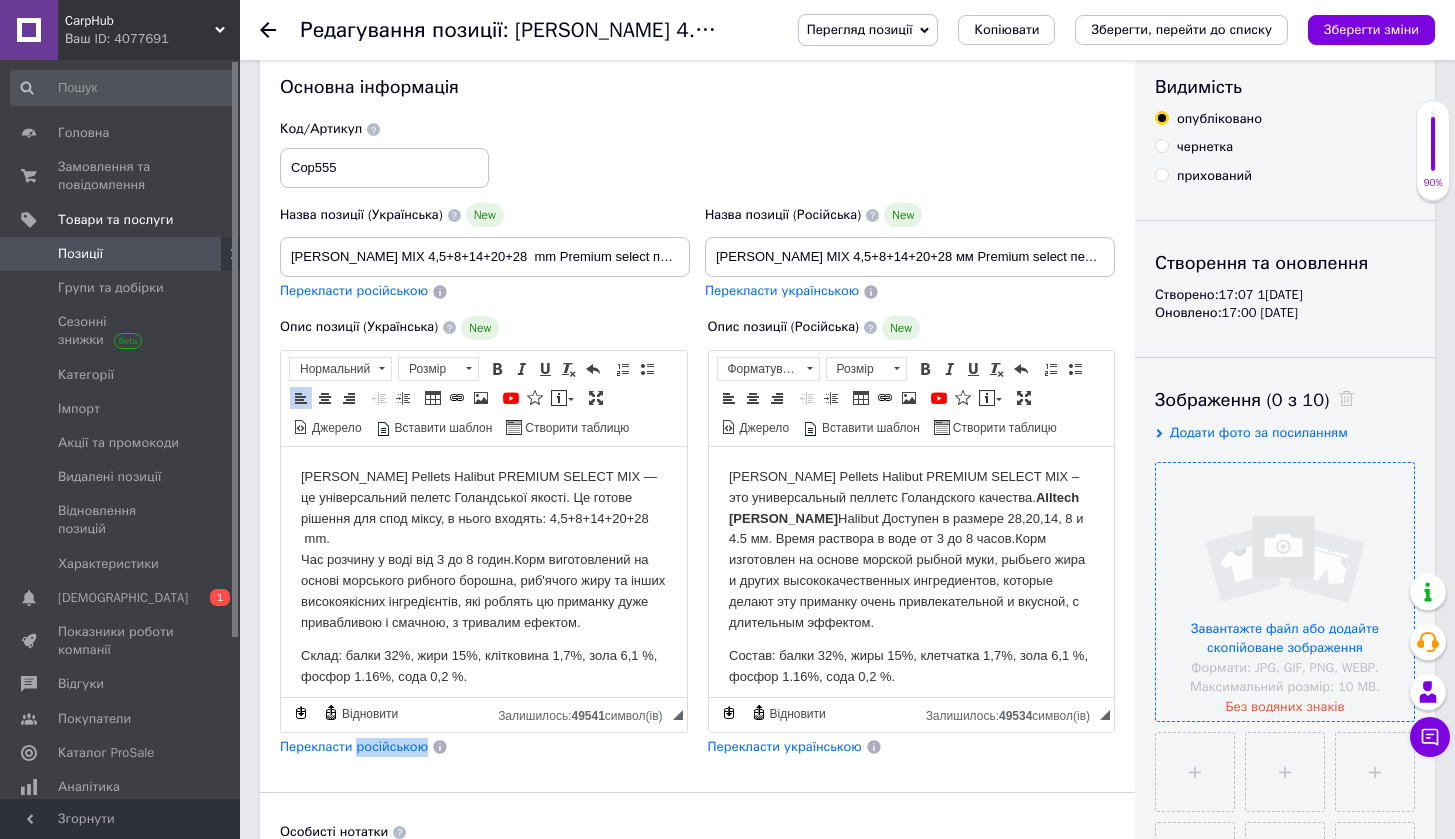 click on "Перекласти російською" at bounding box center (354, 746) 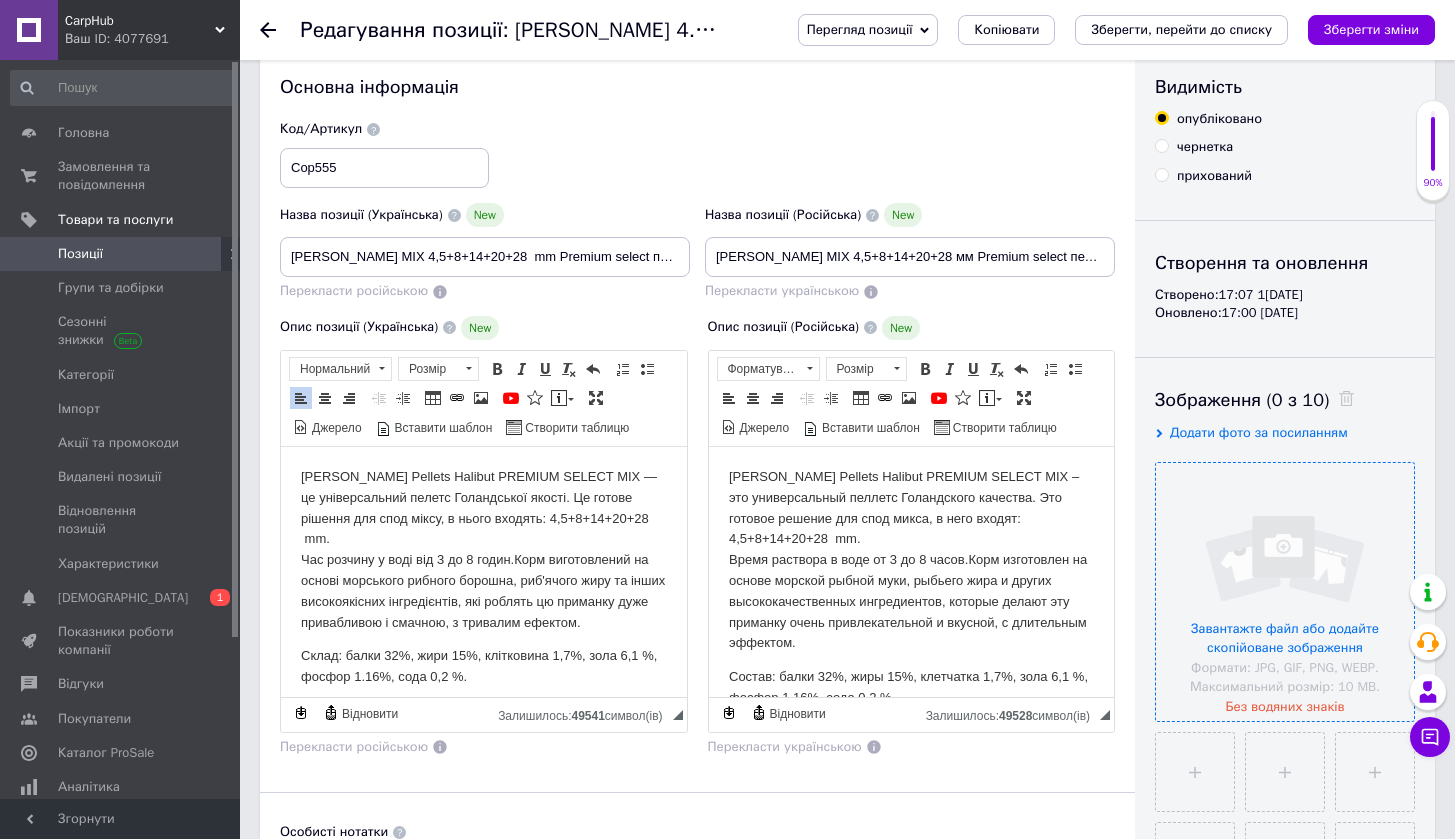 click at bounding box center [1285, 592] 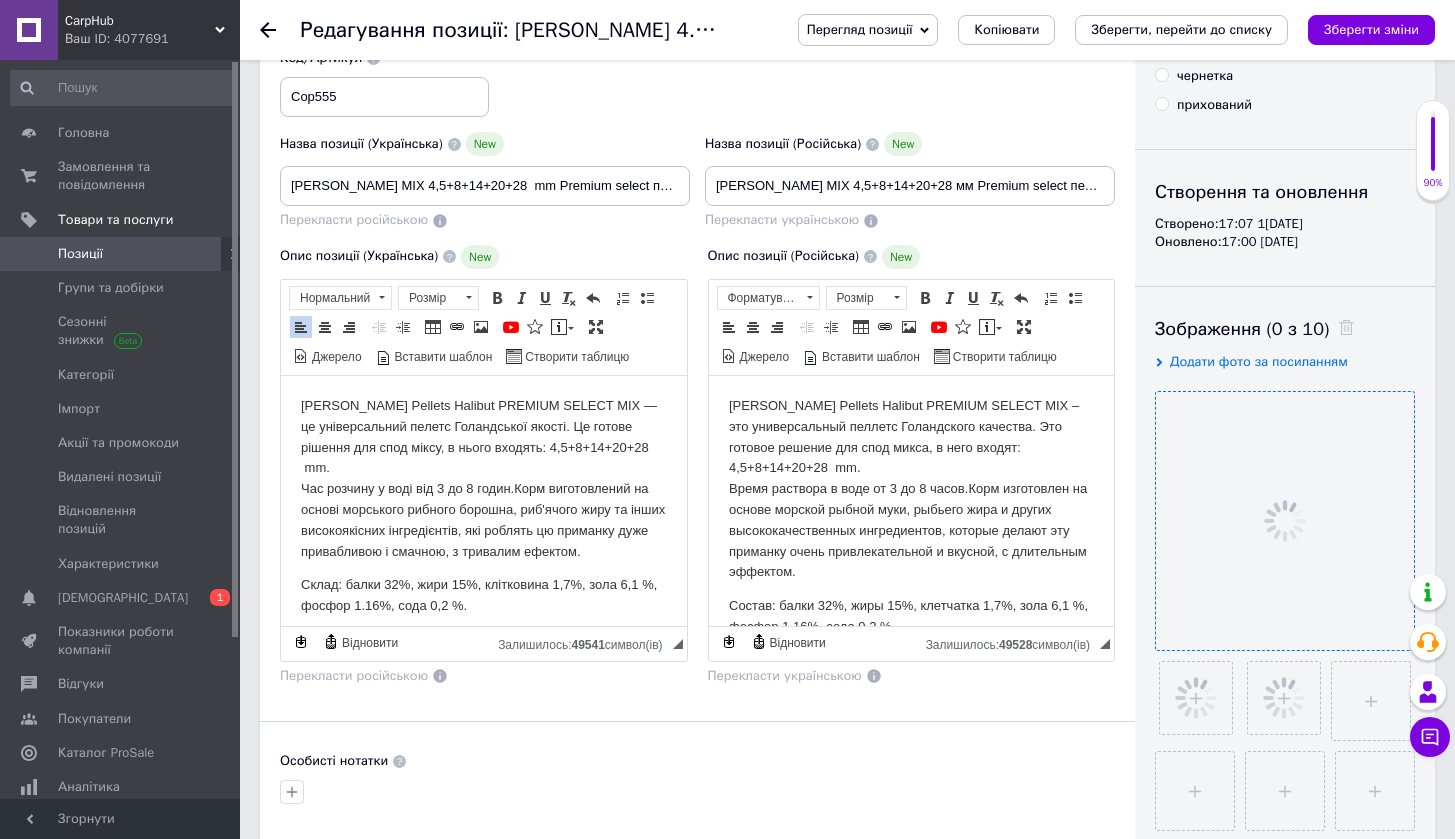 scroll, scrollTop: 141, scrollLeft: 0, axis: vertical 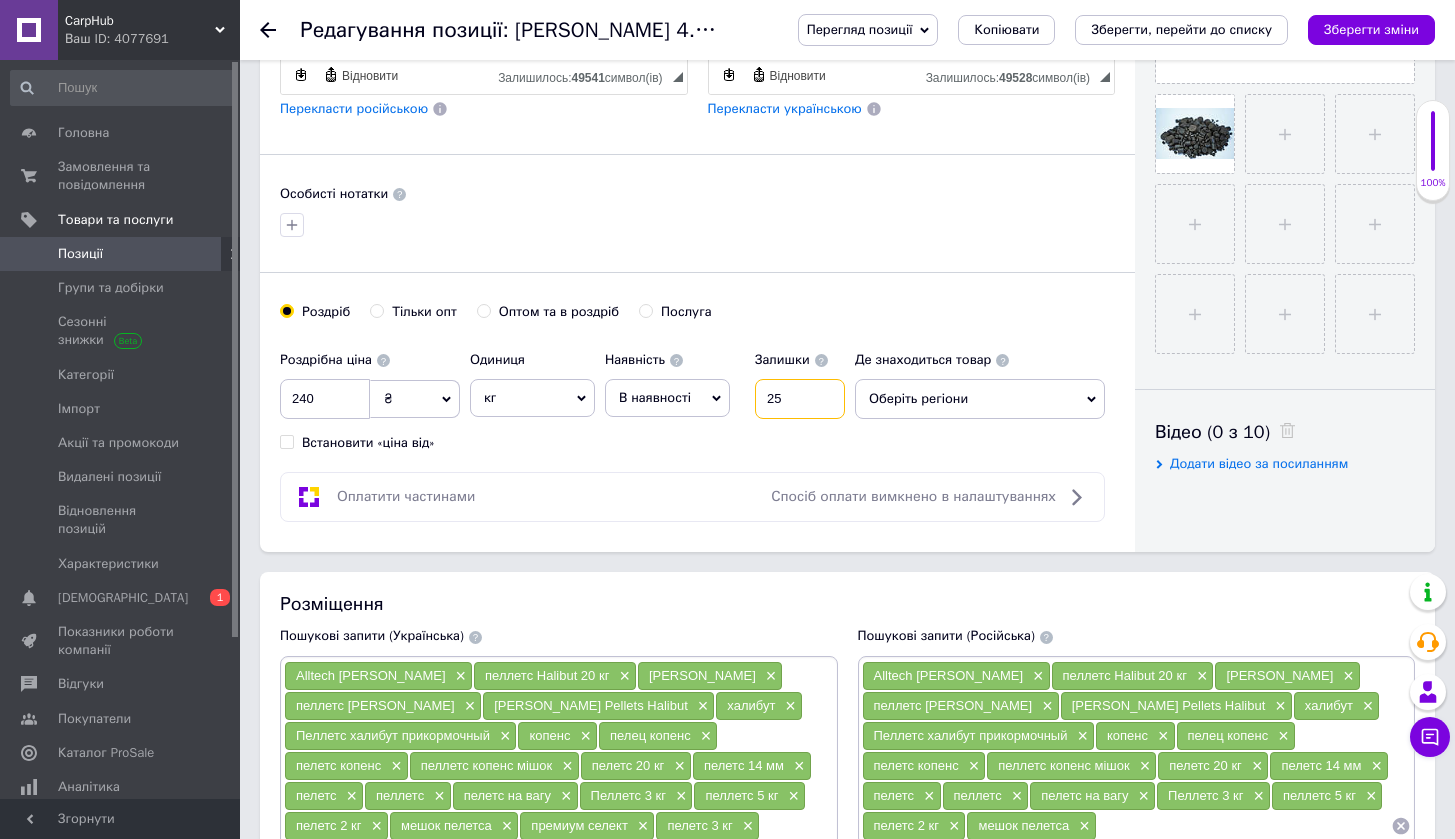 click on "25" at bounding box center (800, 399) 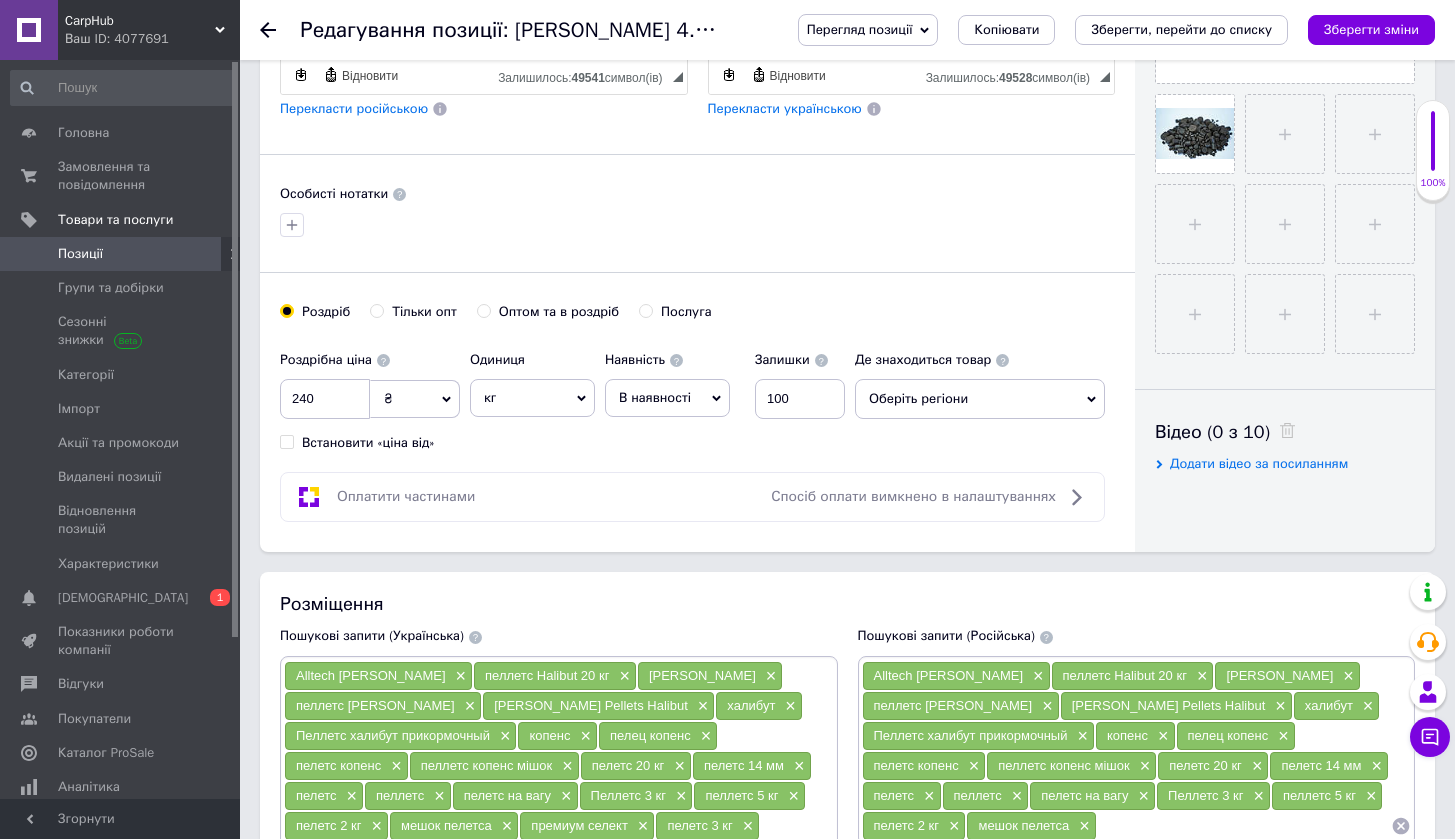 click on "Оберіть регіони" at bounding box center [980, 399] 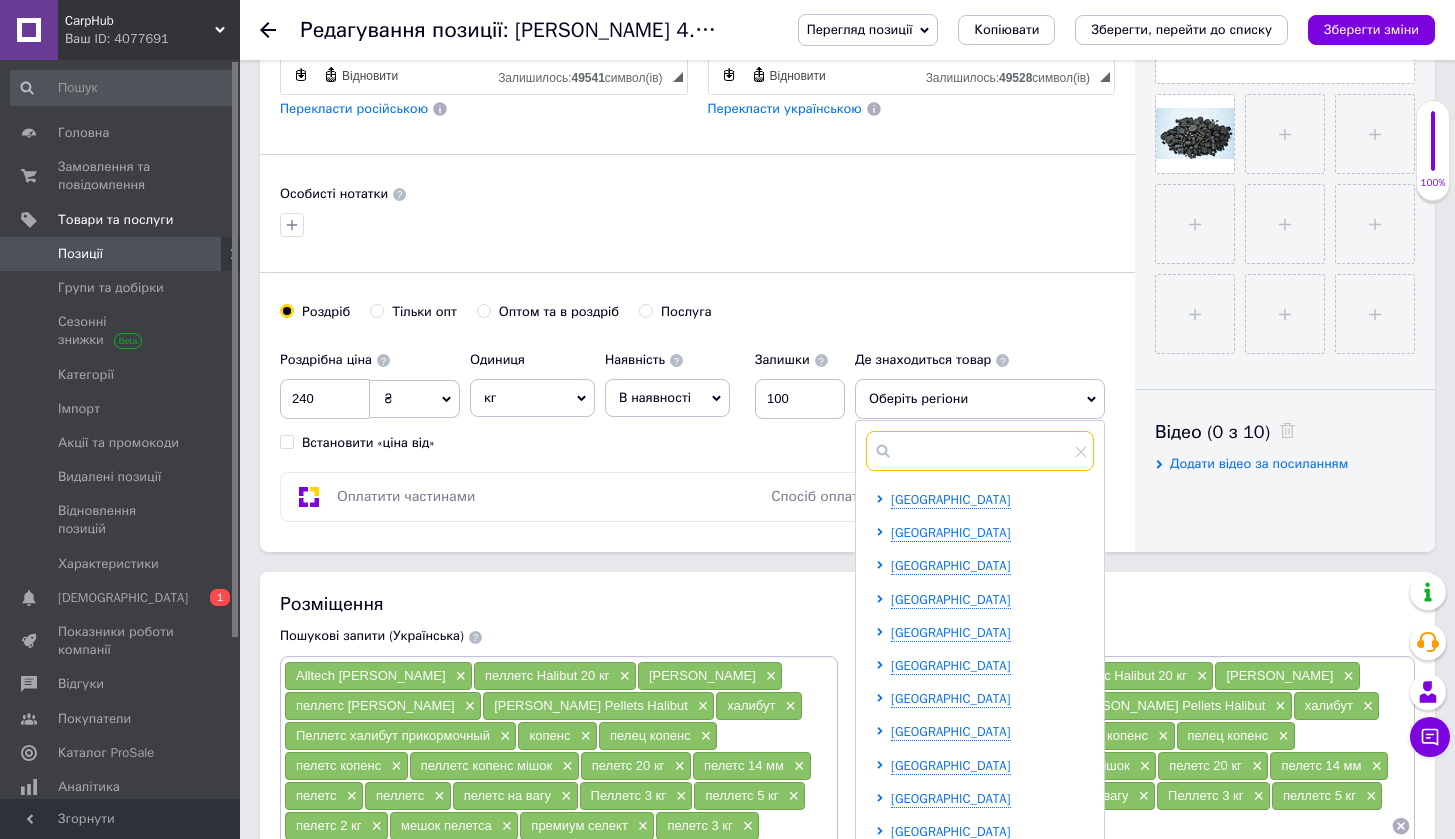 click at bounding box center (980, 451) 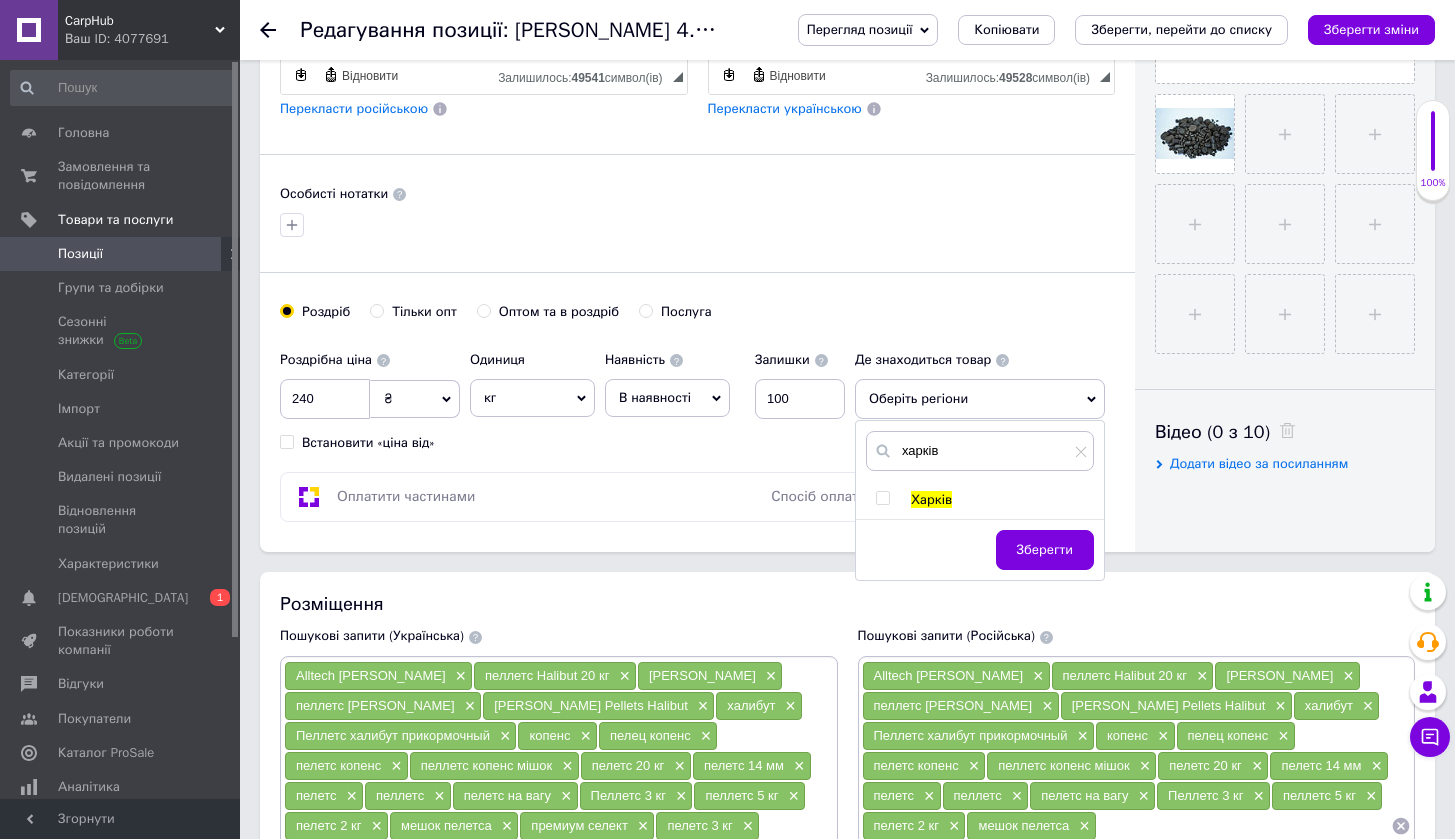 click at bounding box center (882, 498) 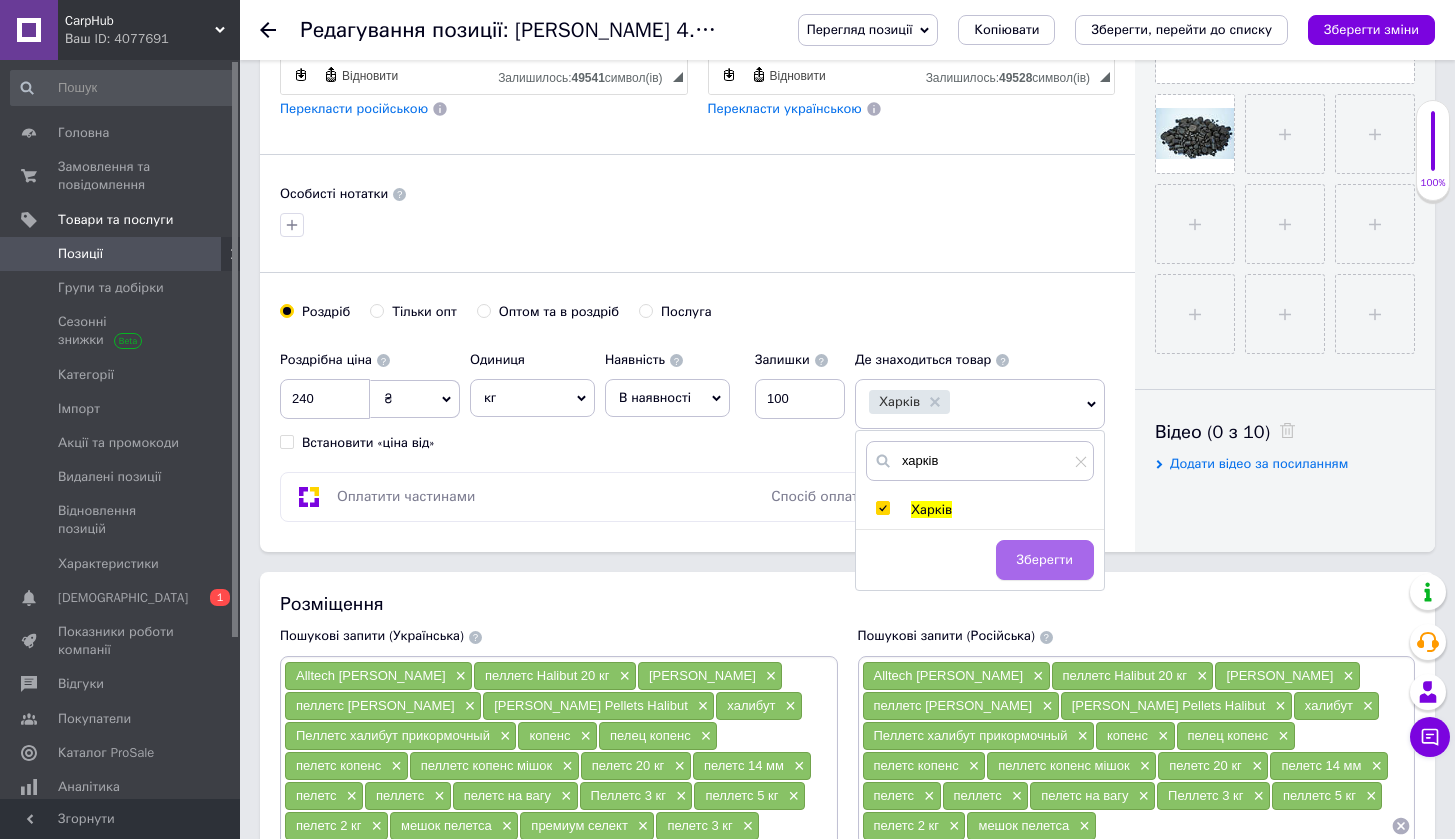 click on "Зберегти" at bounding box center [1045, 560] 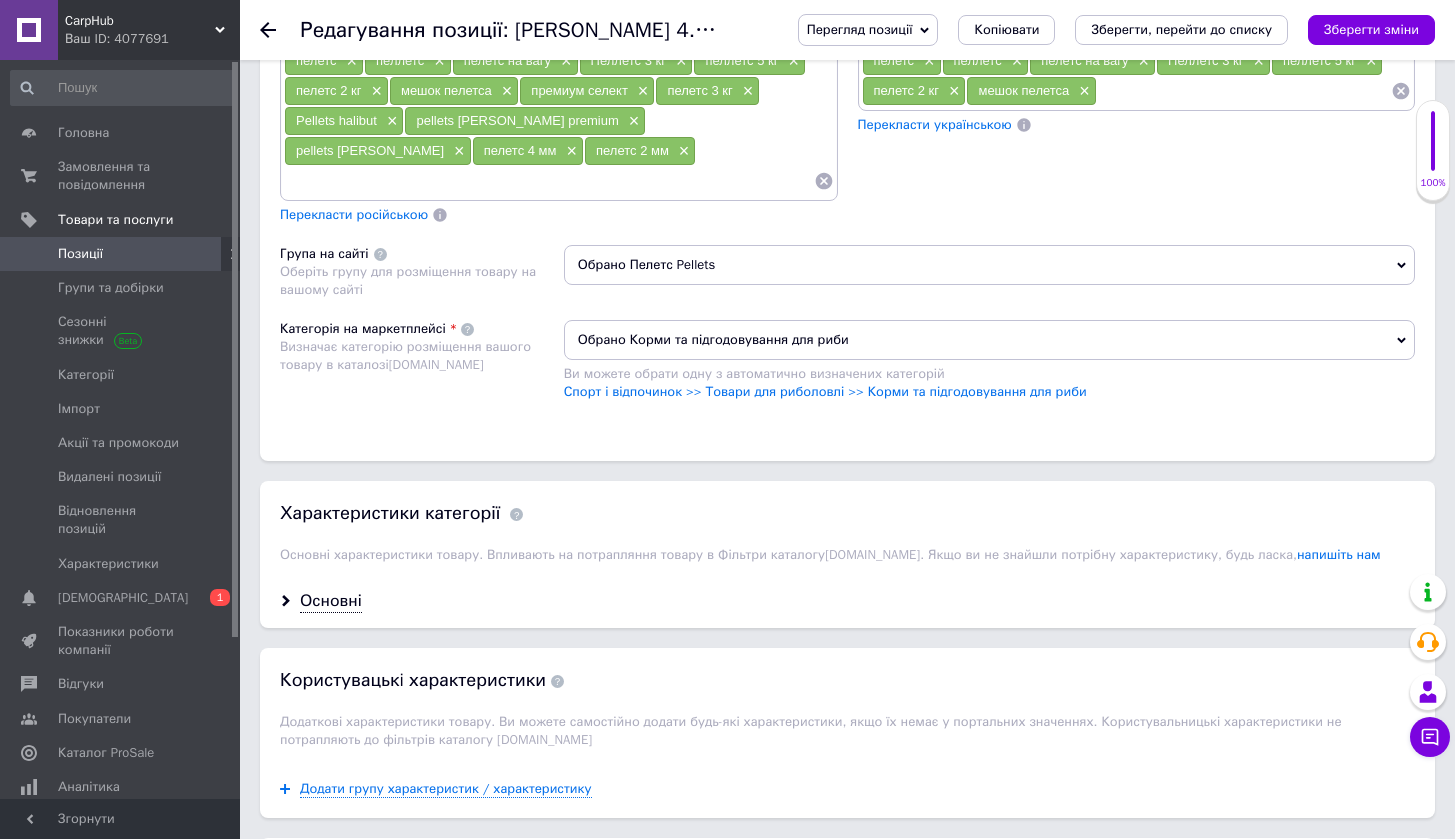 scroll, scrollTop: 1573, scrollLeft: 0, axis: vertical 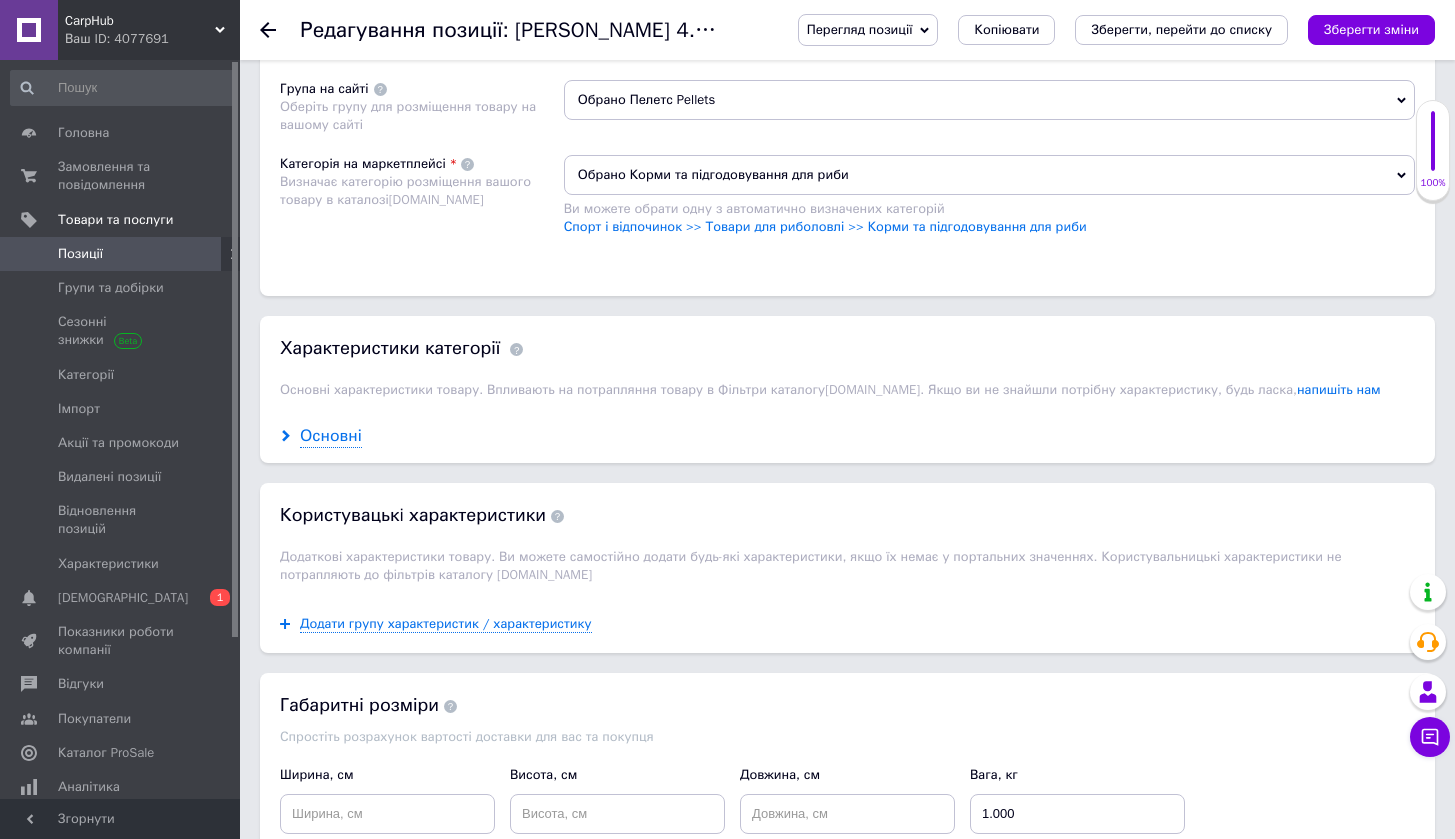 click on "Основні" at bounding box center [331, 436] 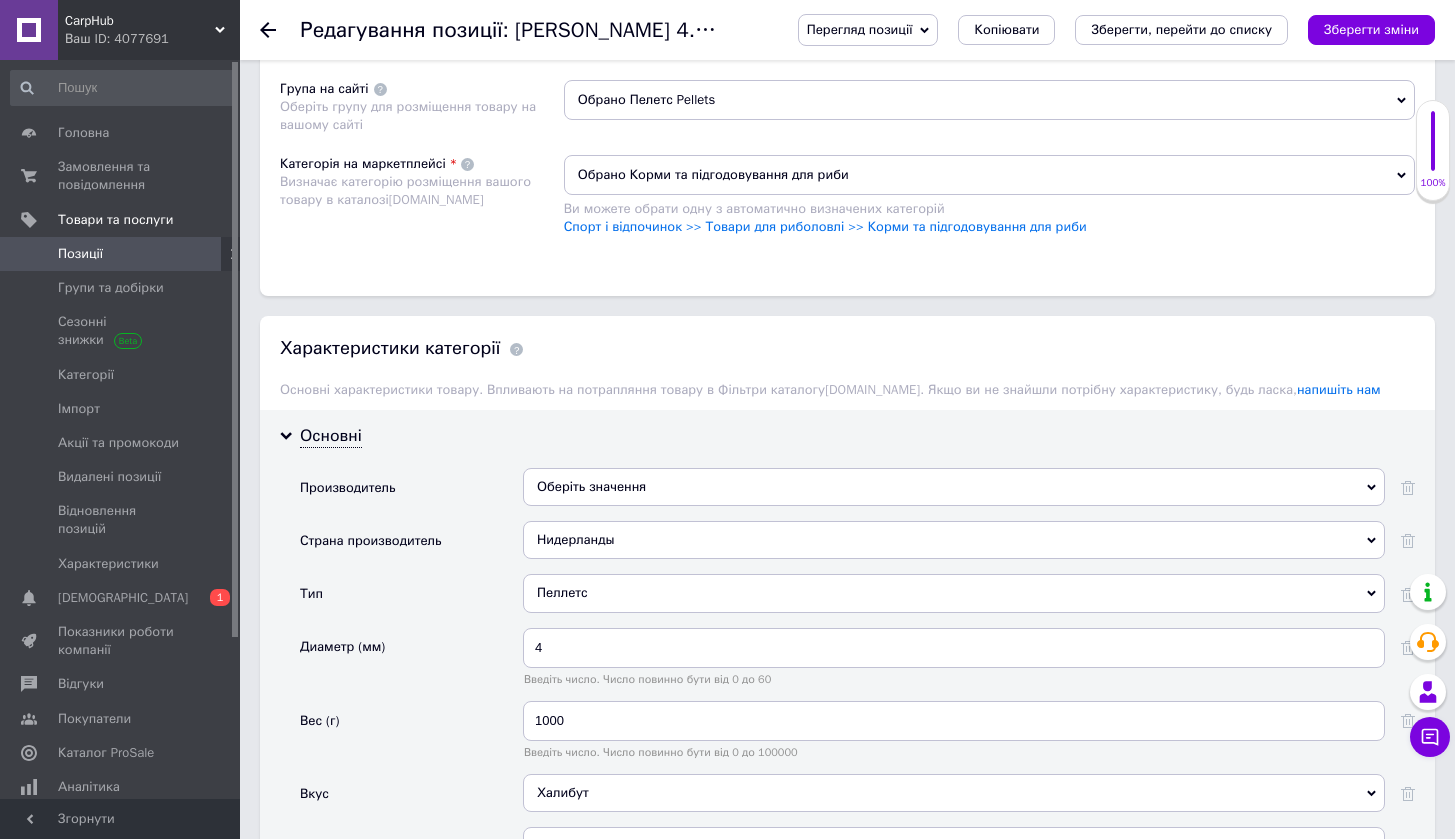 scroll, scrollTop: 1761, scrollLeft: 0, axis: vertical 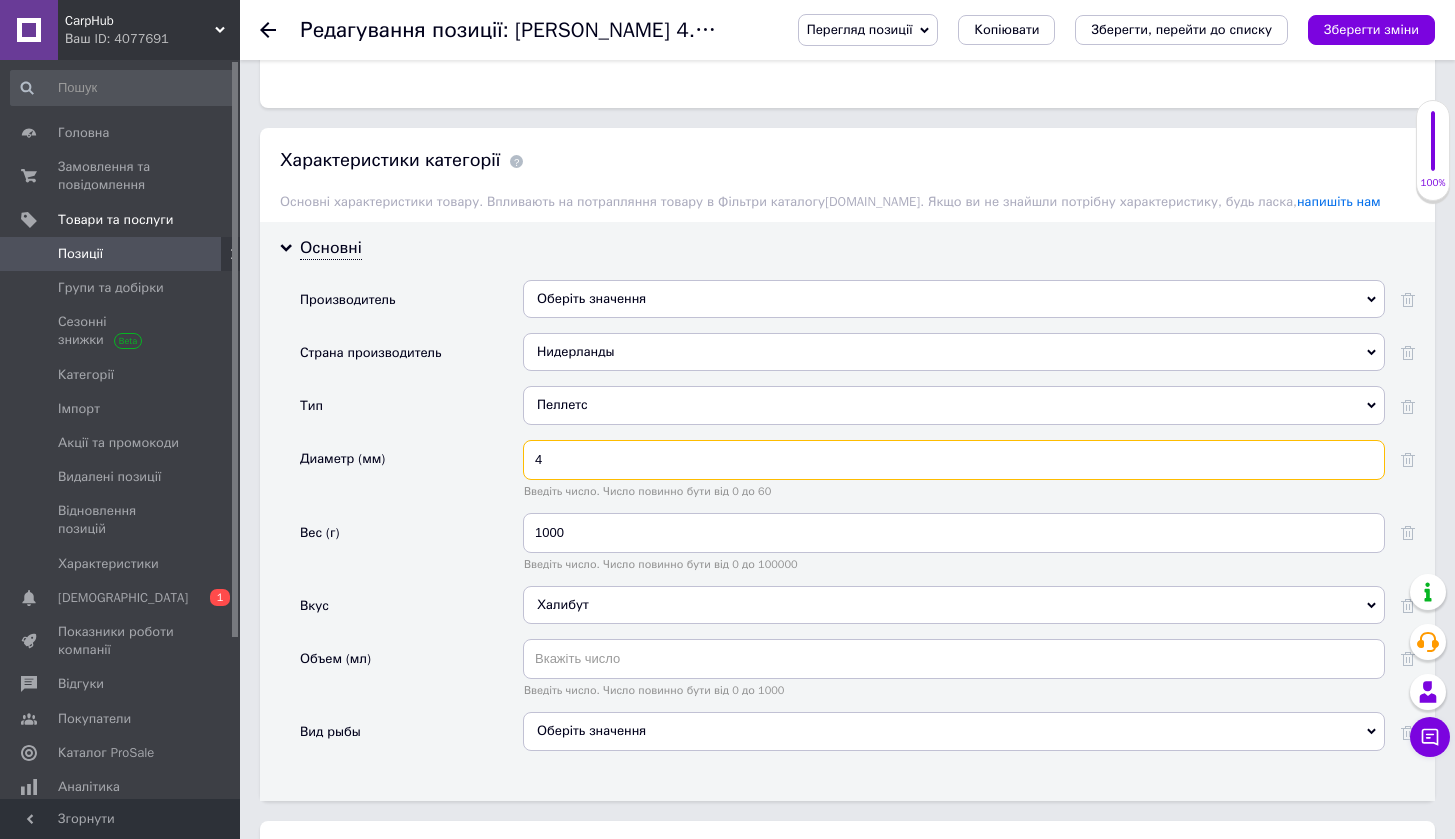 click on "4" at bounding box center (954, 460) 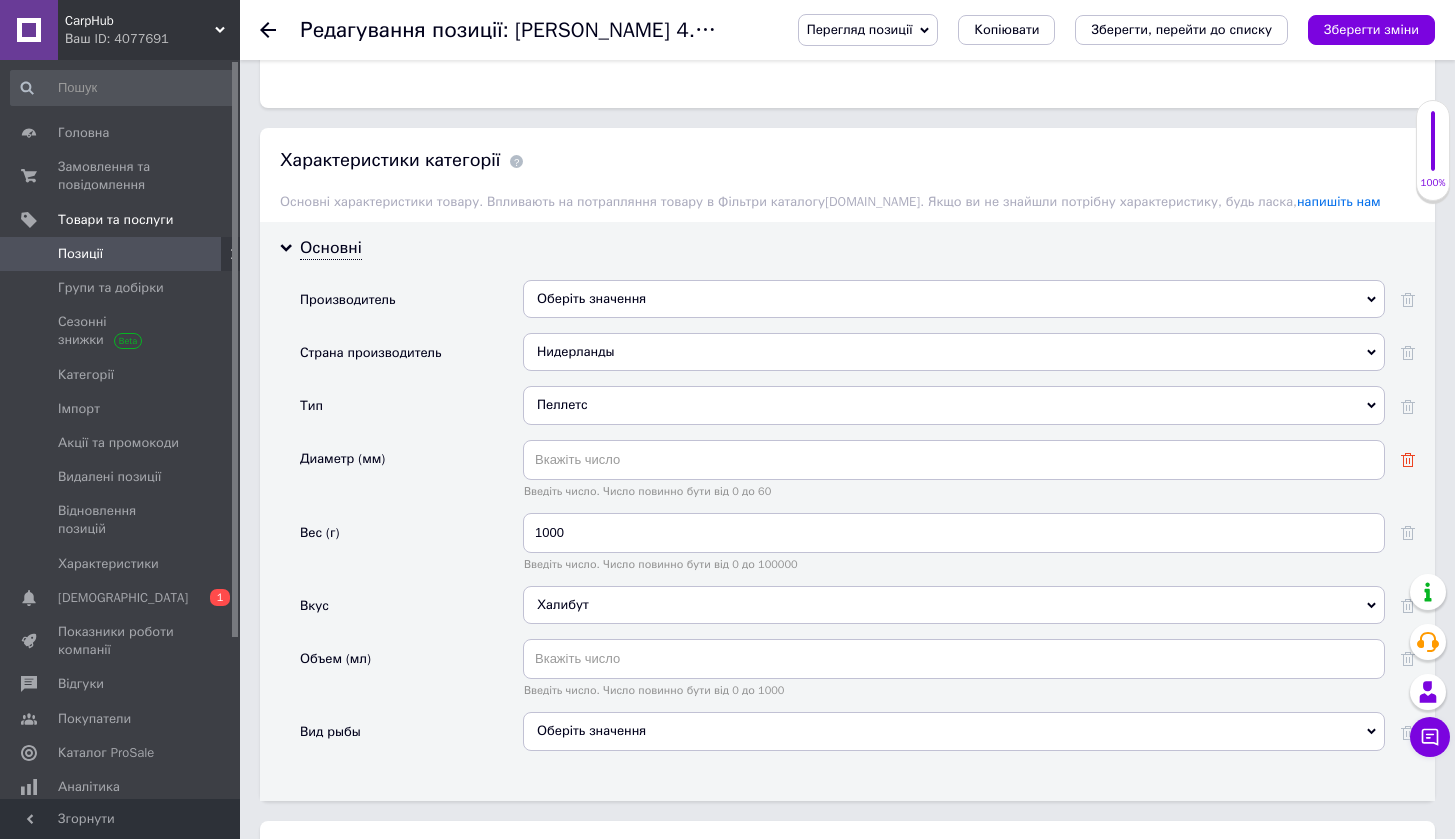 click 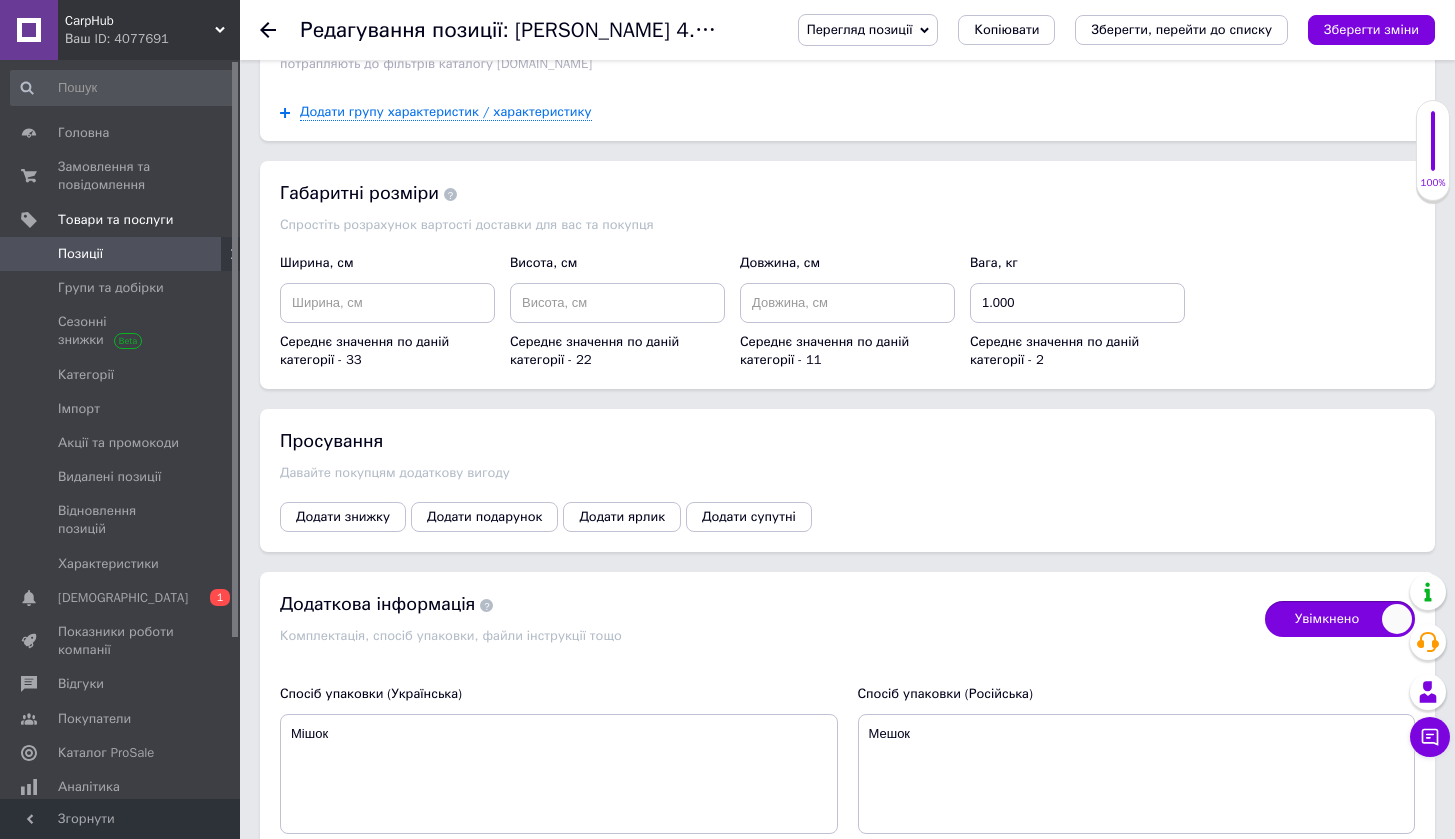 scroll, scrollTop: 2883, scrollLeft: 0, axis: vertical 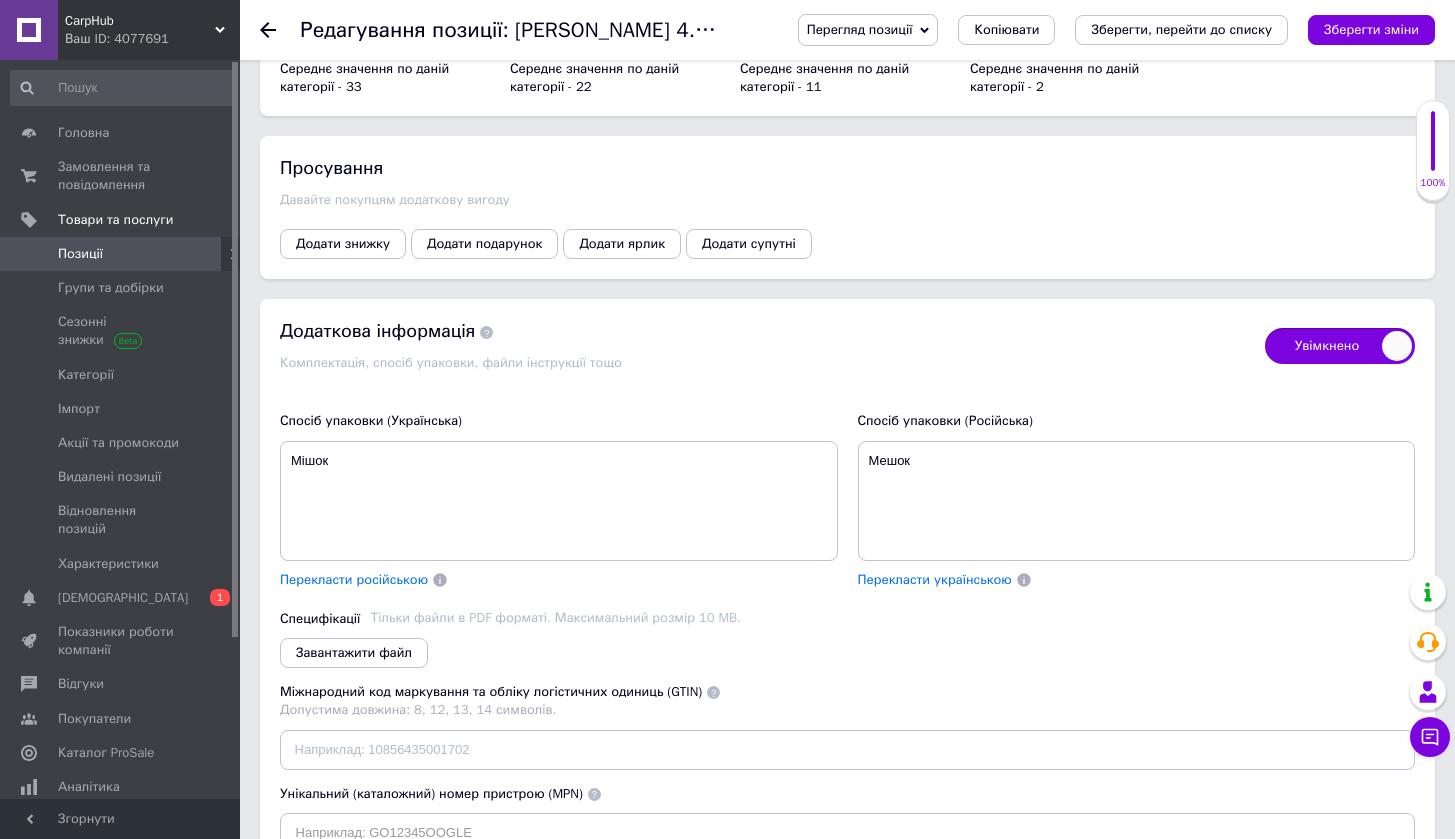 click on "Увімкнено" at bounding box center (1340, 346) 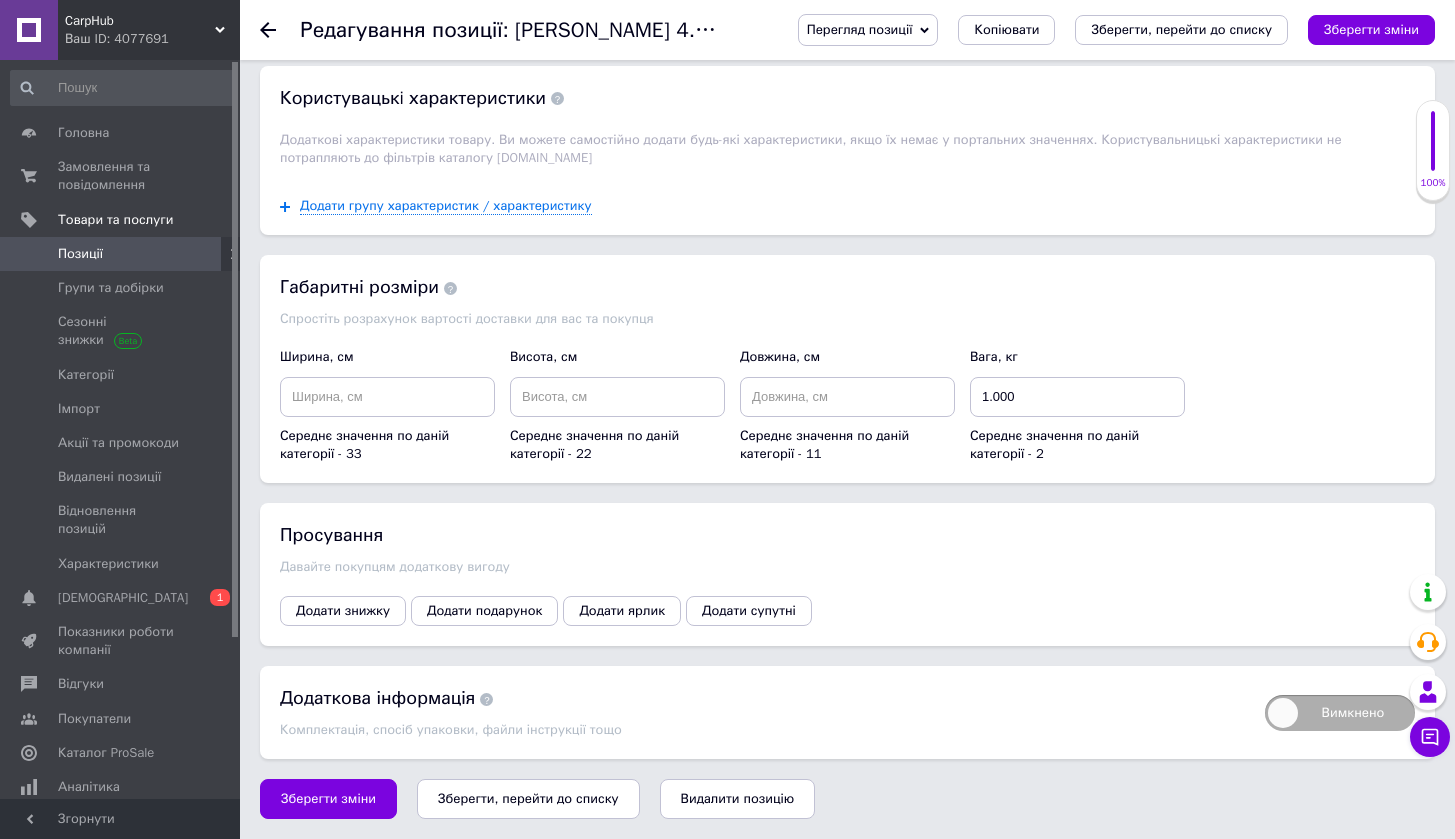 scroll, scrollTop: 2473, scrollLeft: 0, axis: vertical 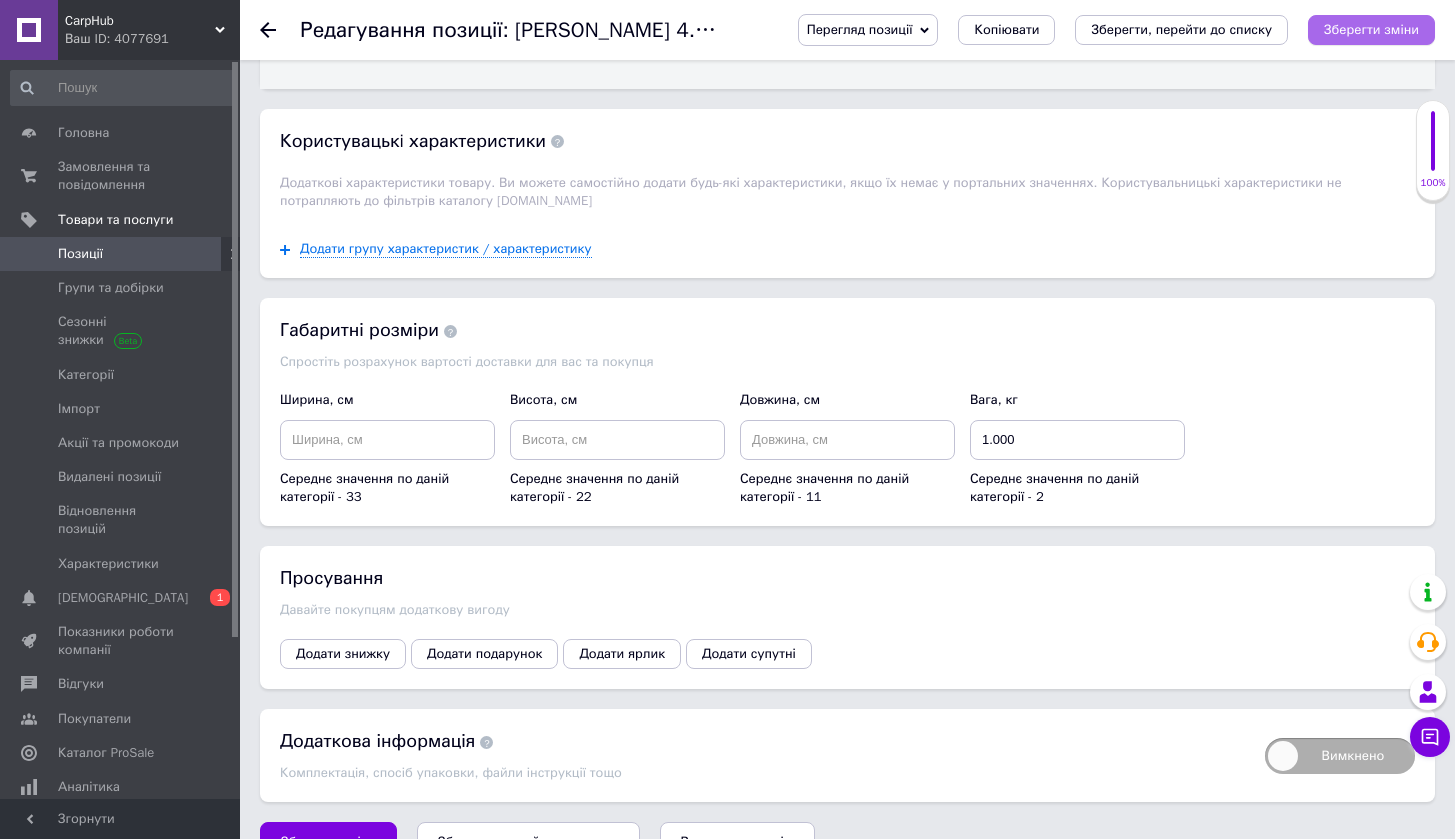 click on "Зберегти зміни" at bounding box center (1371, 30) 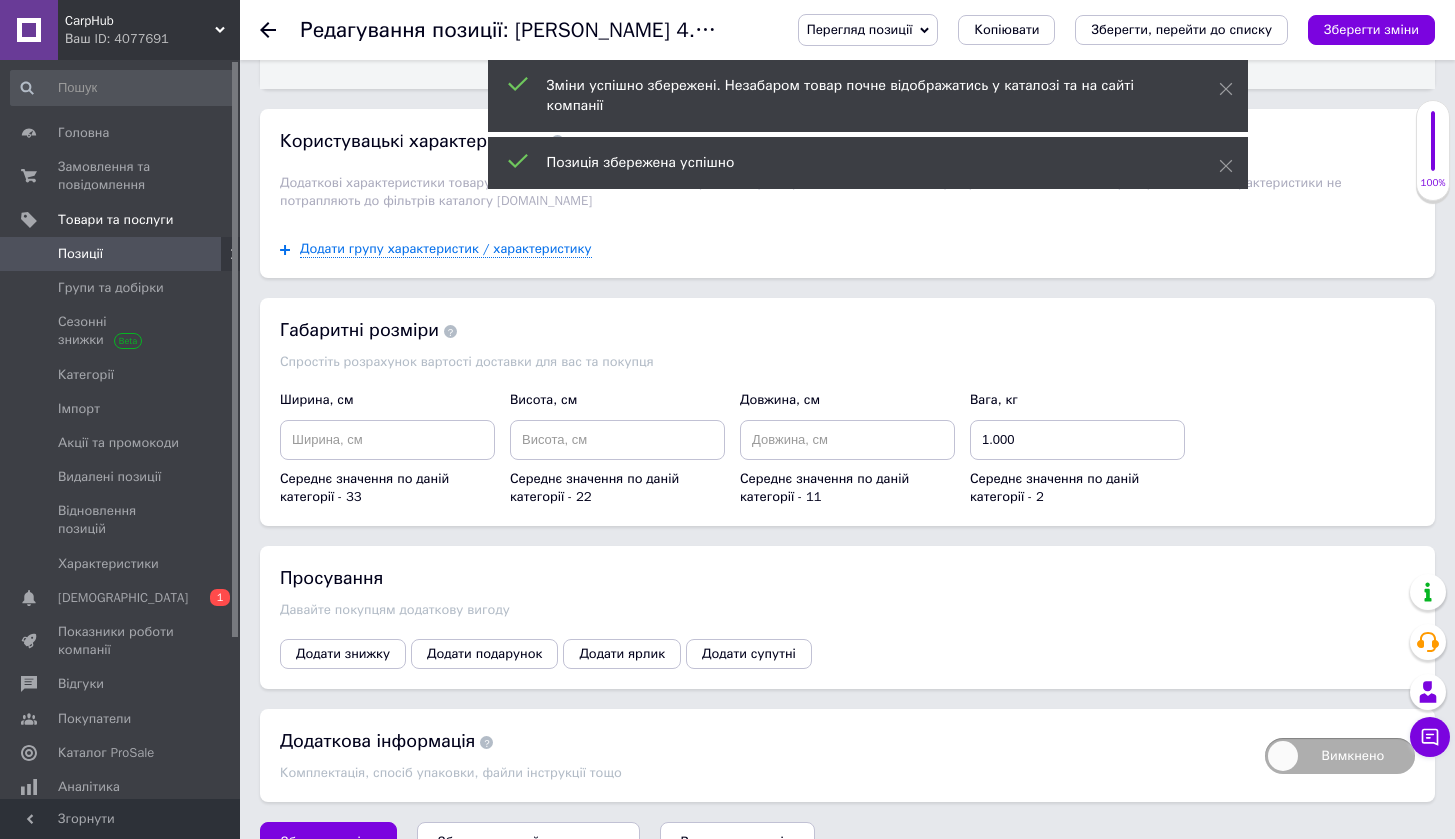 click on "Ваш ID: 4077691" at bounding box center [152, 39] 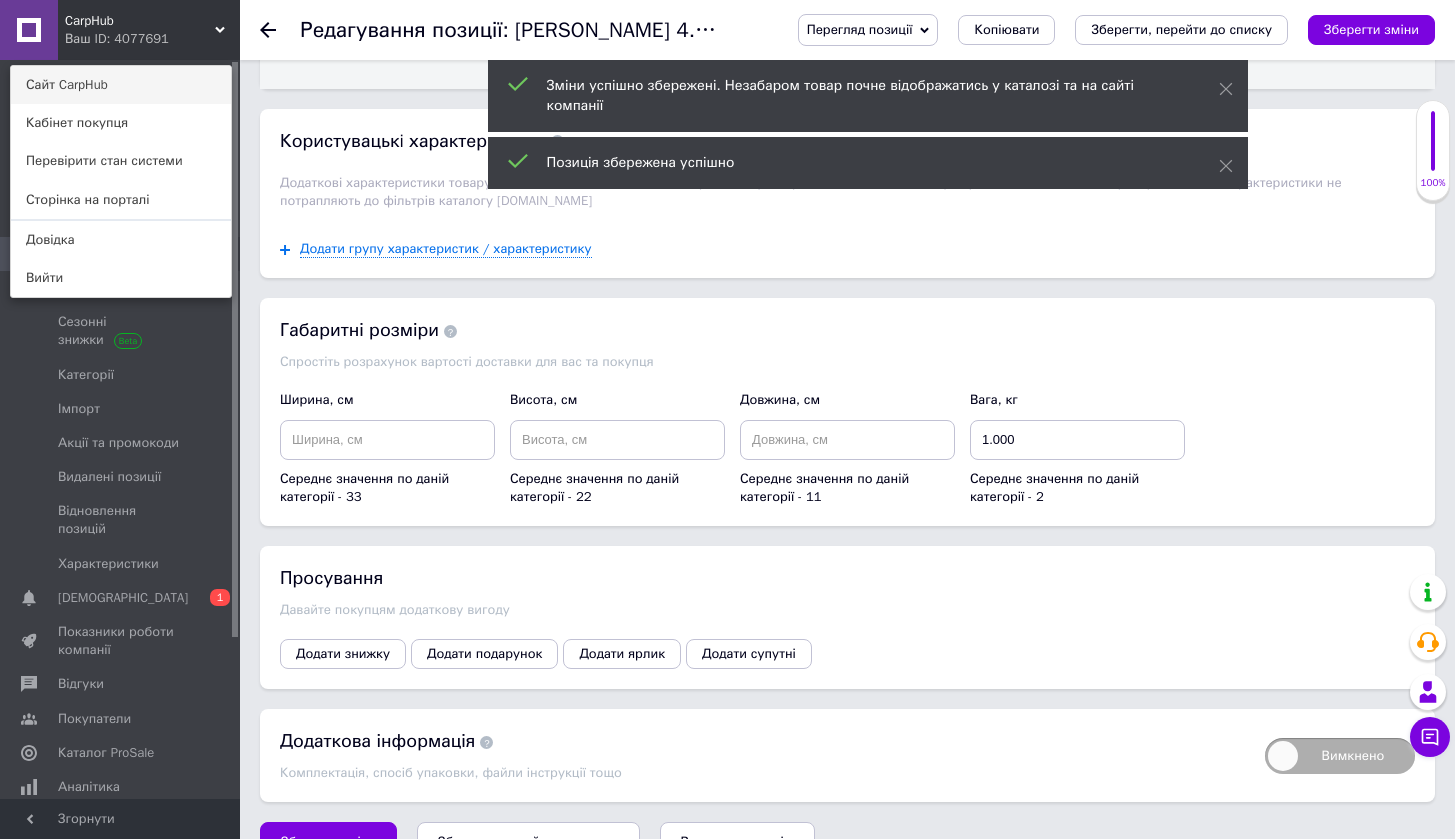 click on "Сайт CarpHub" at bounding box center [121, 85] 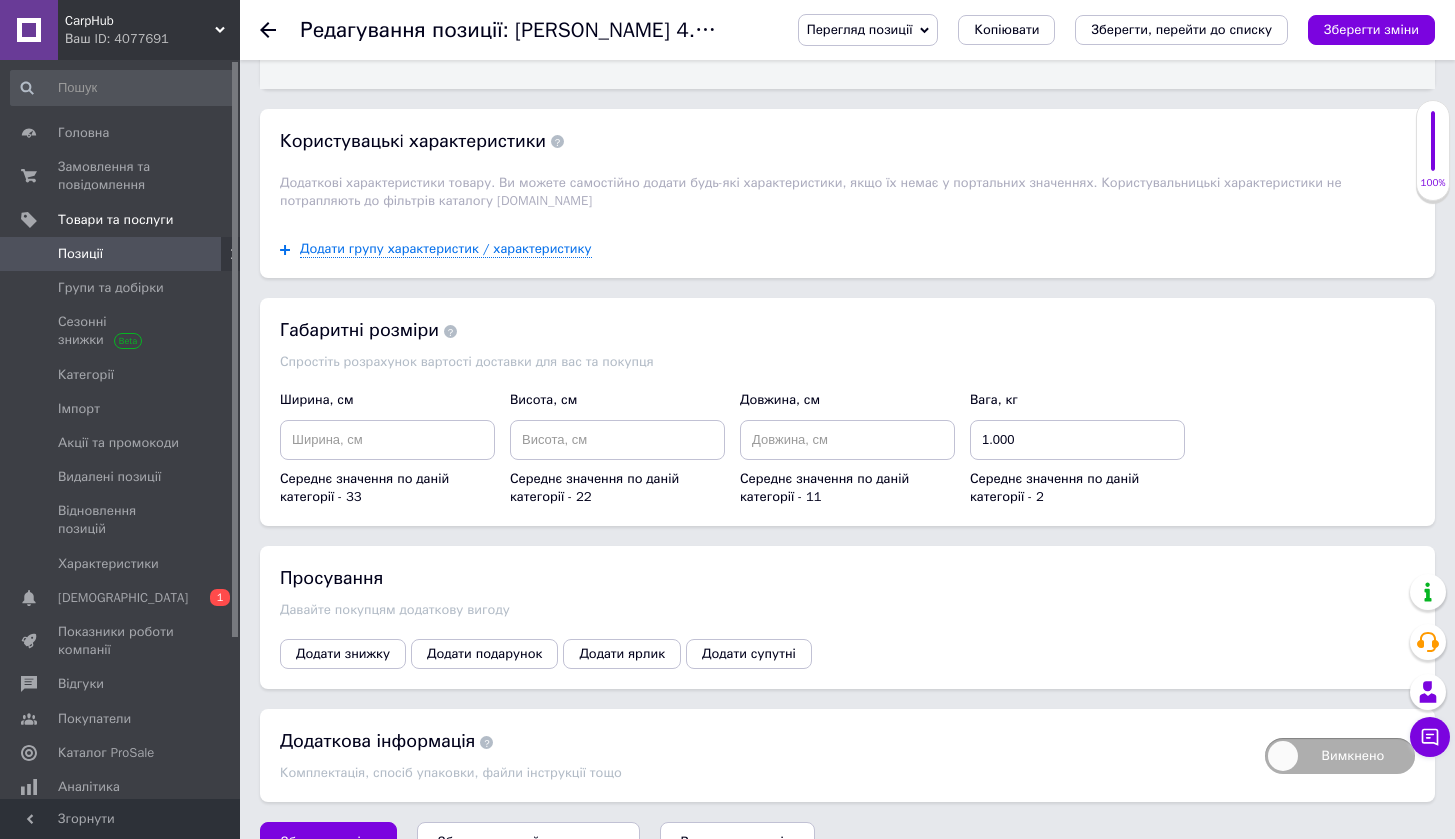 scroll, scrollTop: 0, scrollLeft: 0, axis: both 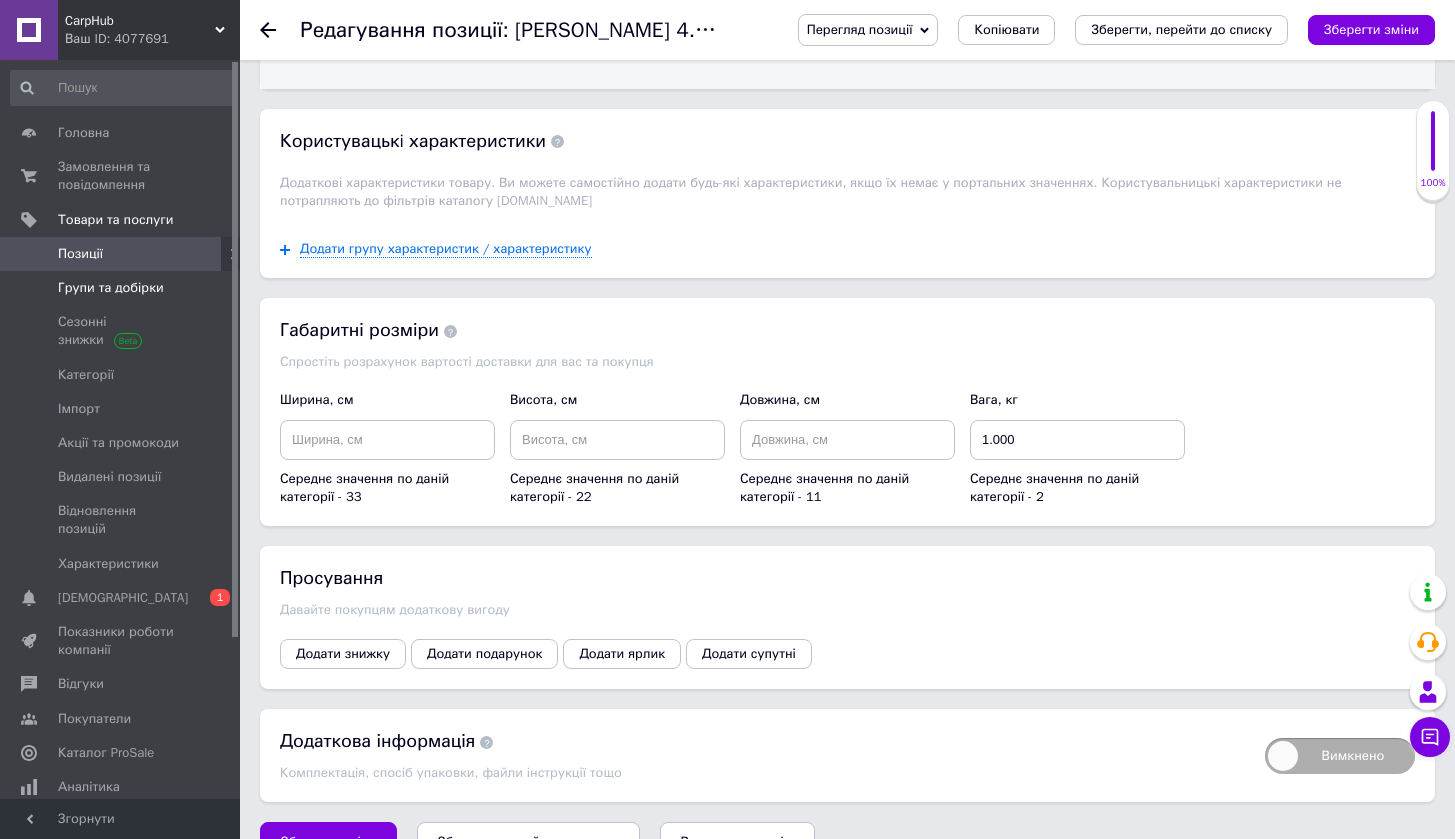 click on "Групи та добірки" at bounding box center (123, 288) 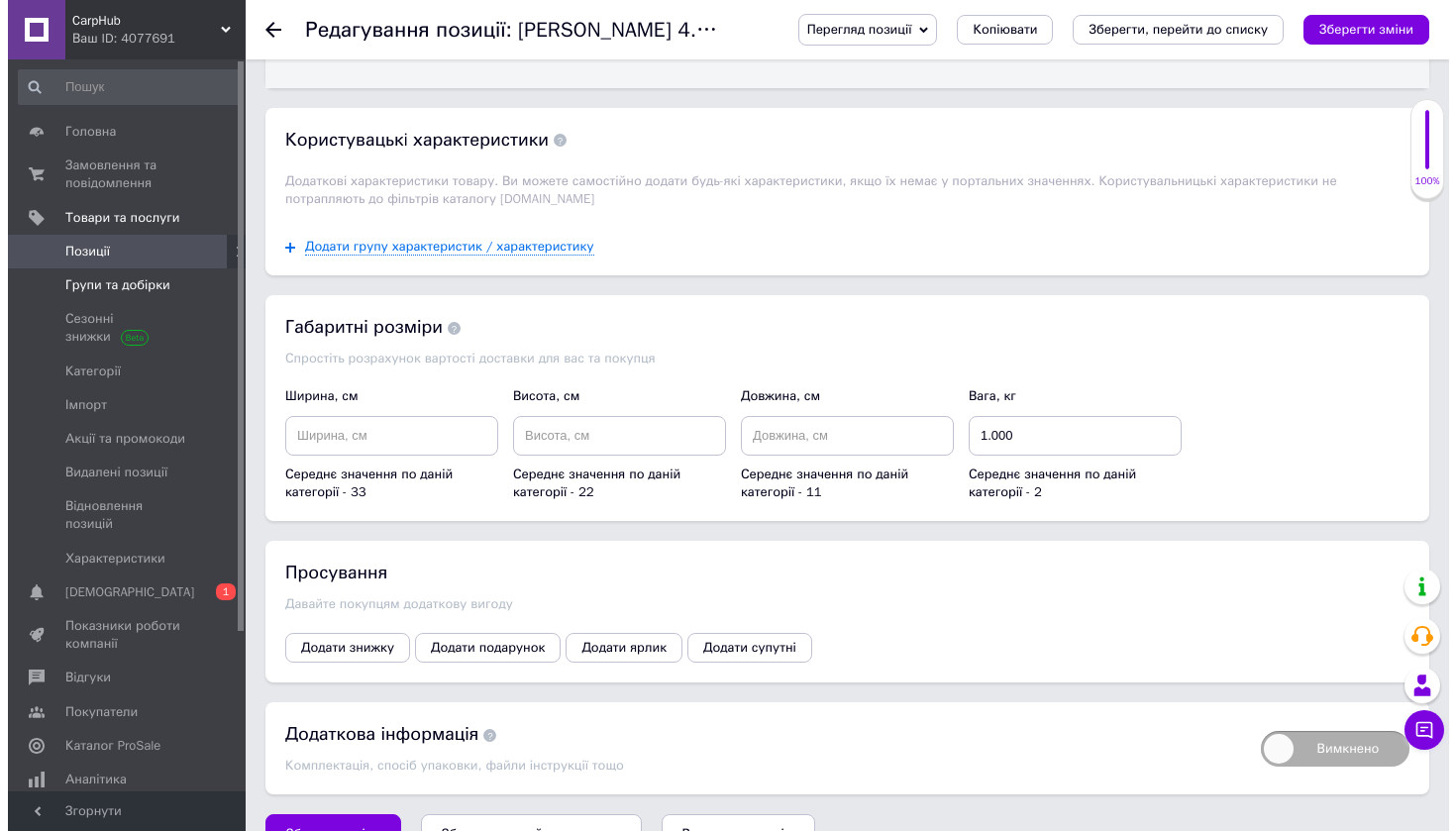 scroll, scrollTop: 0, scrollLeft: 0, axis: both 